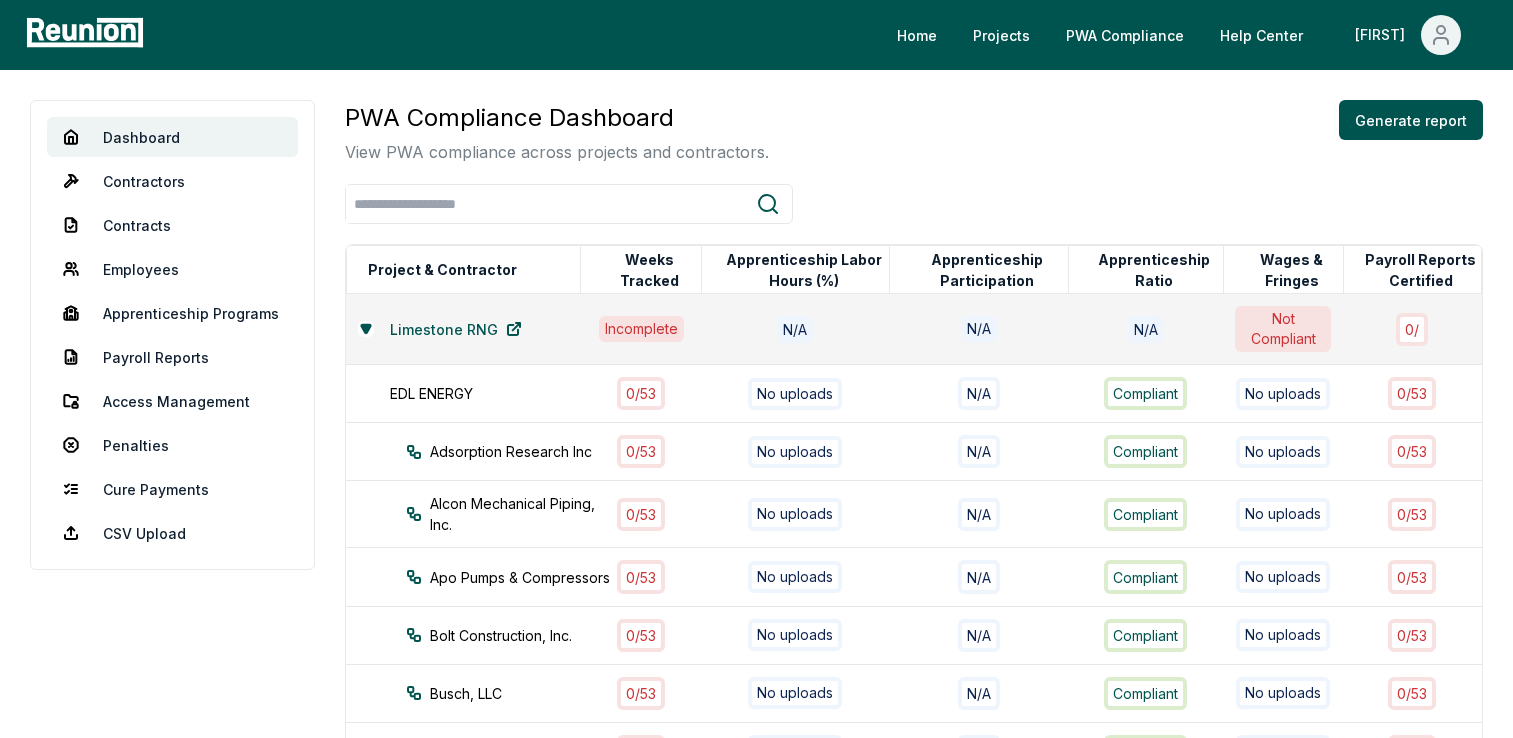 scroll, scrollTop: 3, scrollLeft: 0, axis: vertical 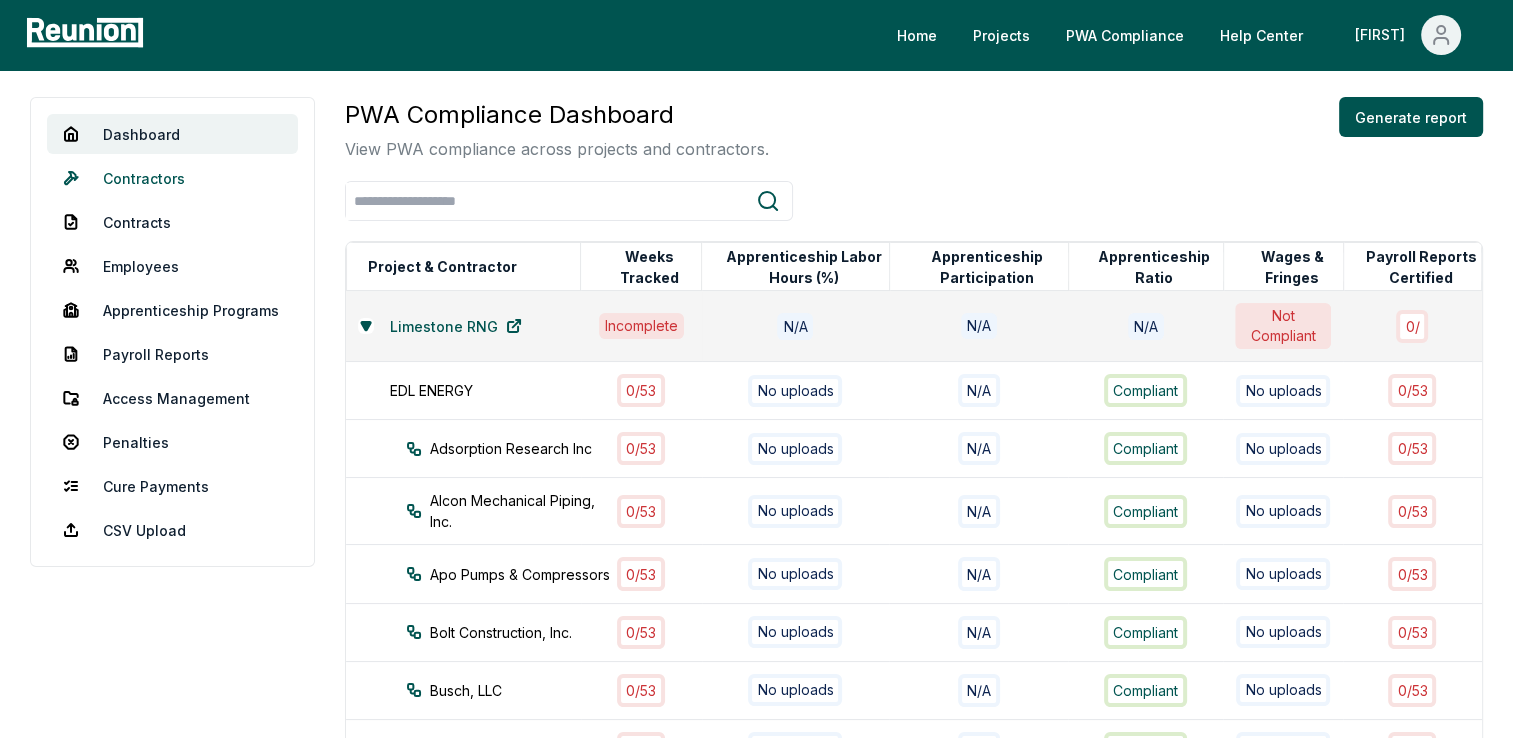 click on "Contractors" at bounding box center [172, 178] 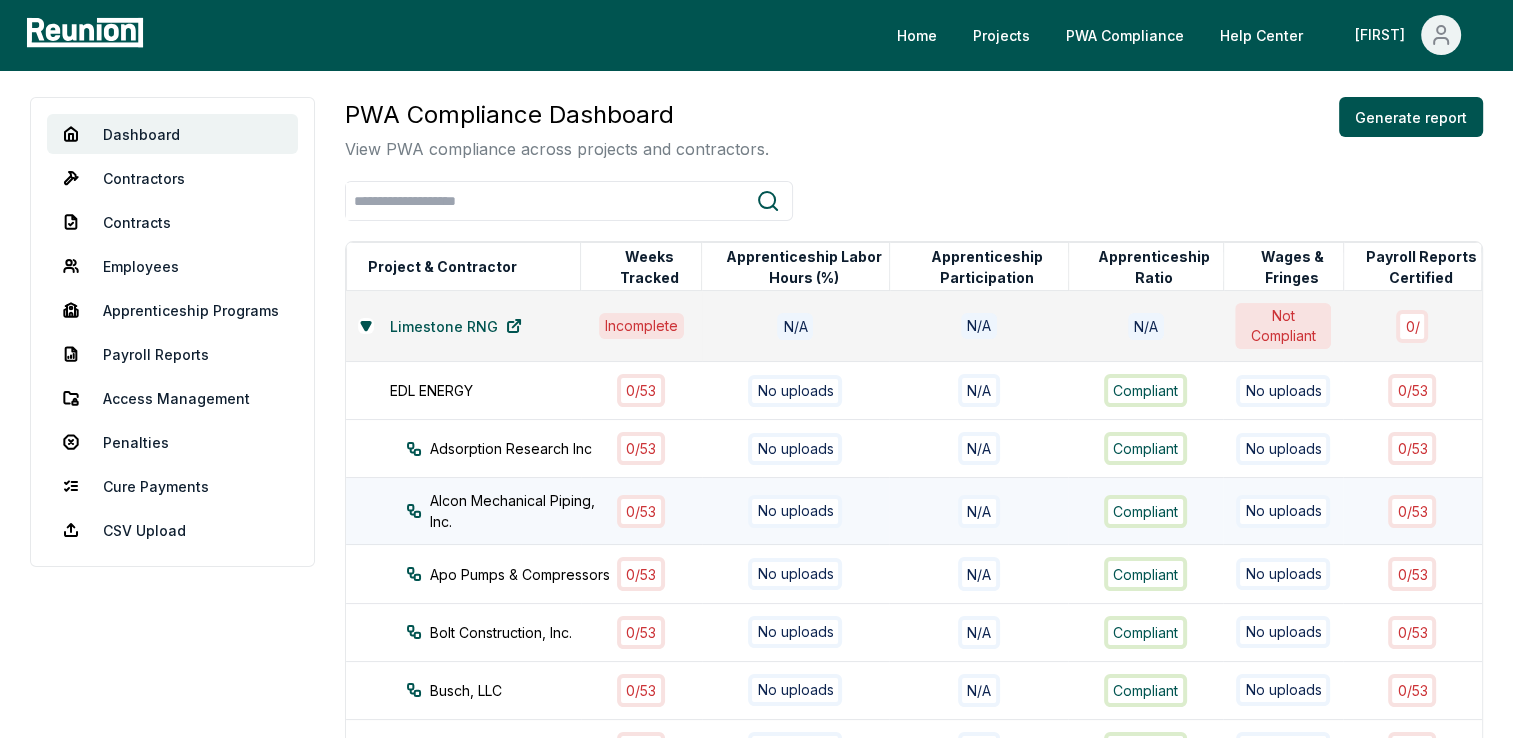 scroll, scrollTop: 0, scrollLeft: 0, axis: both 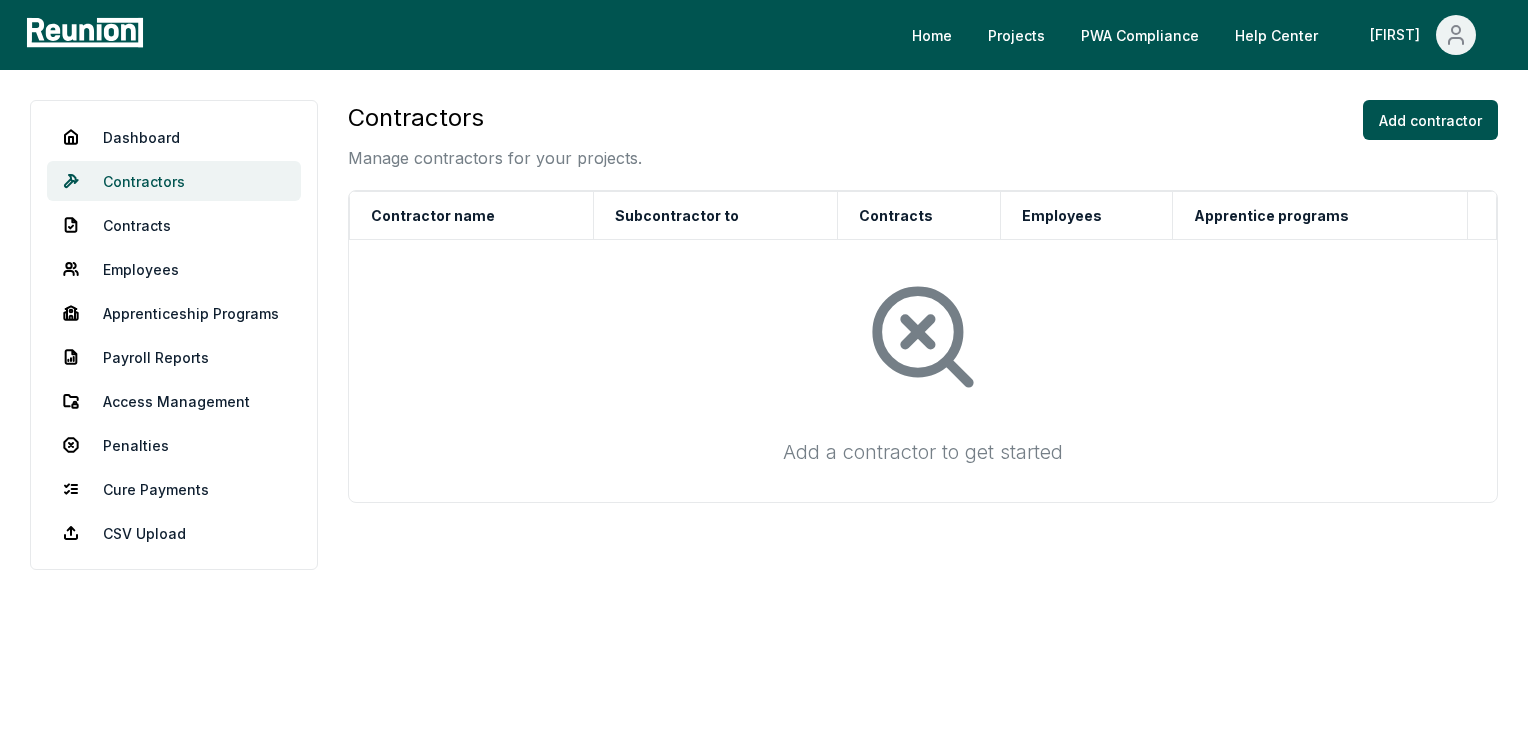 click on "Contractors" at bounding box center (174, 181) 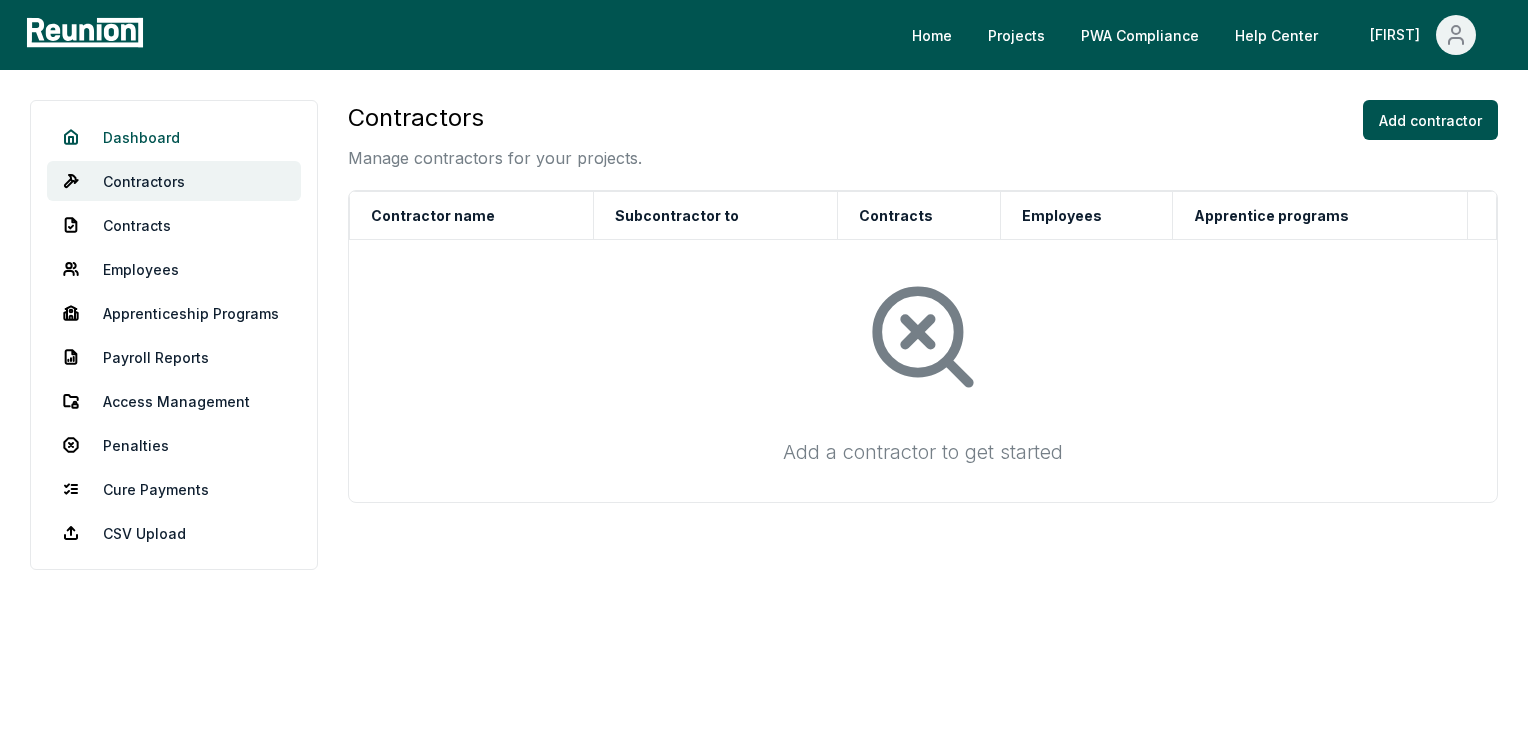 click on "Dashboard" at bounding box center [174, 137] 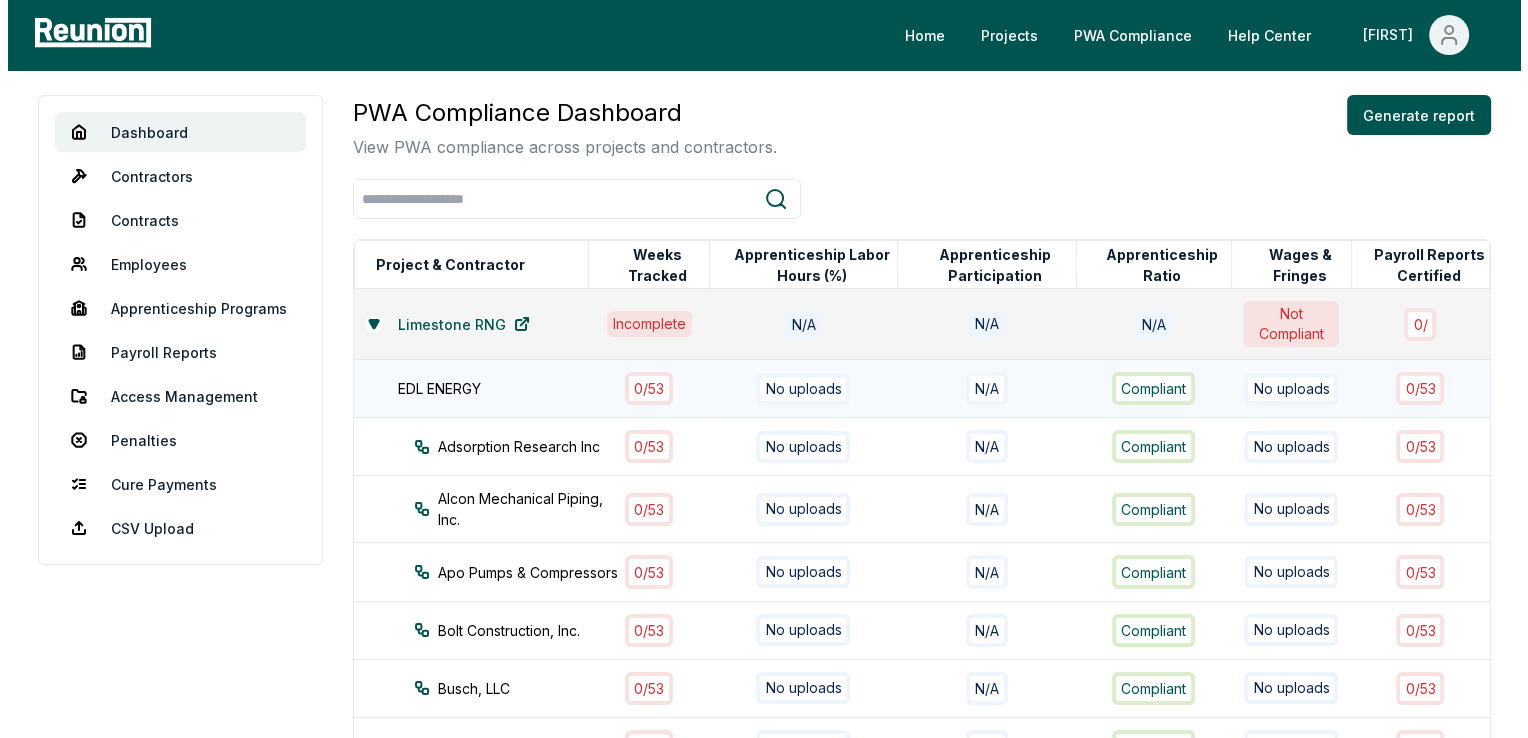 scroll, scrollTop: 0, scrollLeft: 0, axis: both 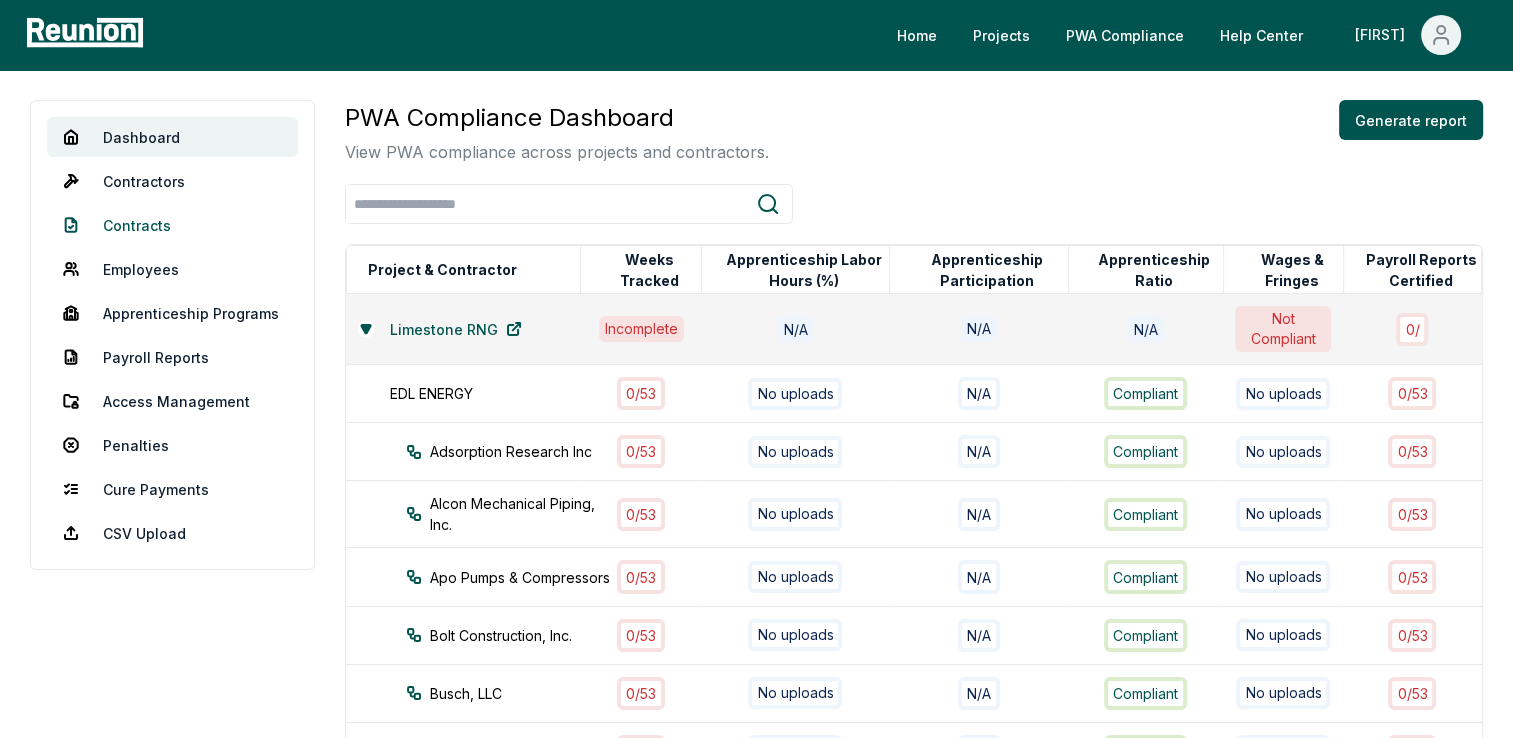 click on "Contracts" at bounding box center (172, 225) 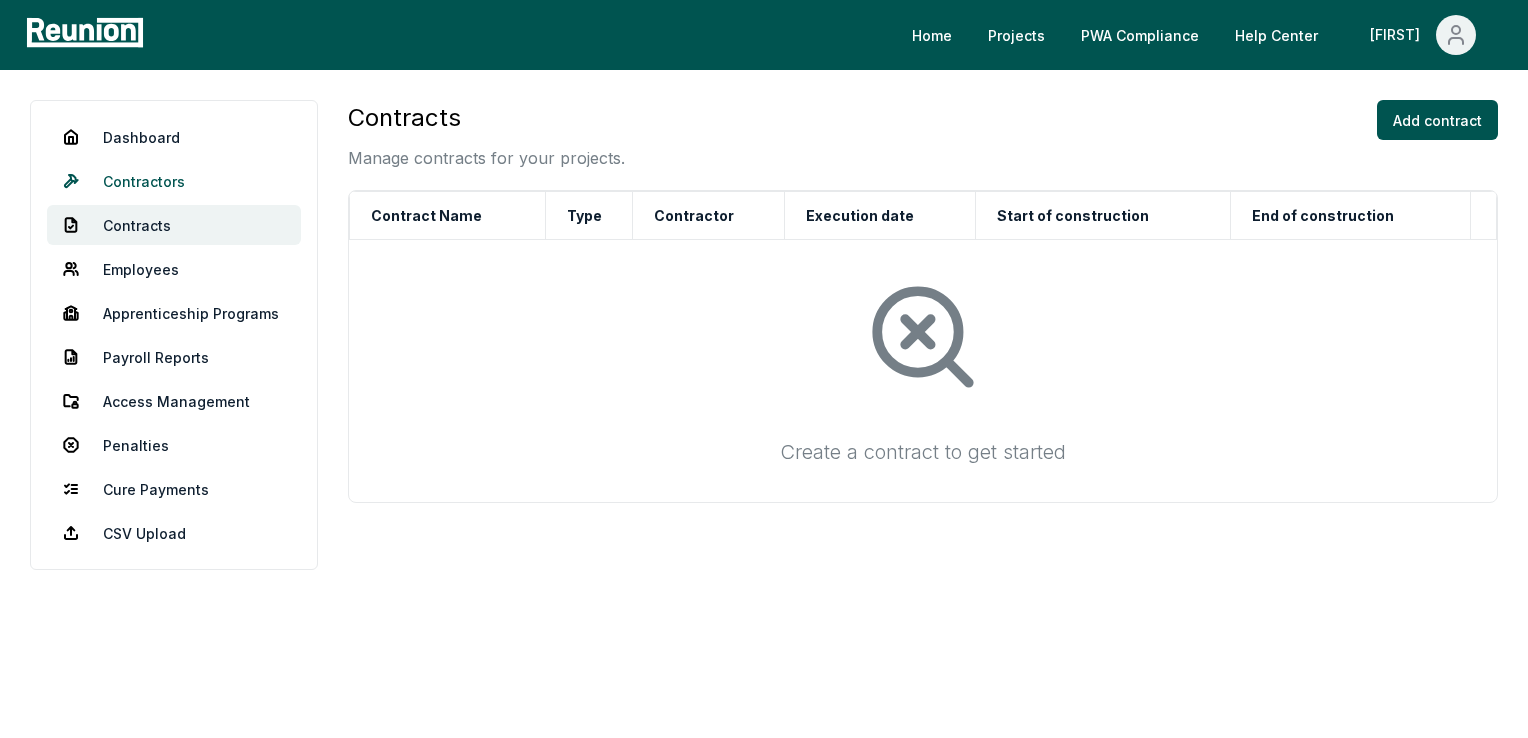 click on "Contractors" at bounding box center [174, 181] 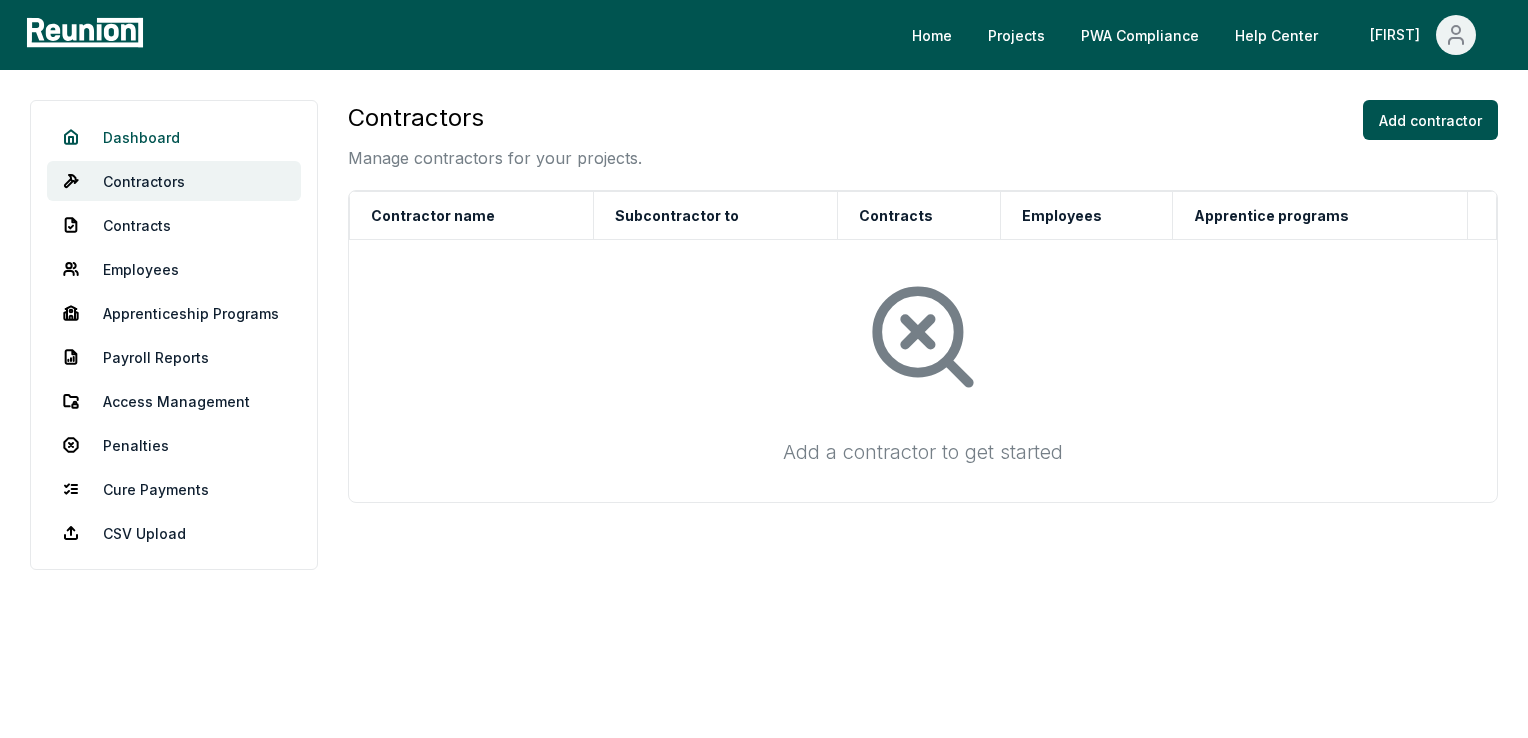 click on "Dashboard" at bounding box center (174, 137) 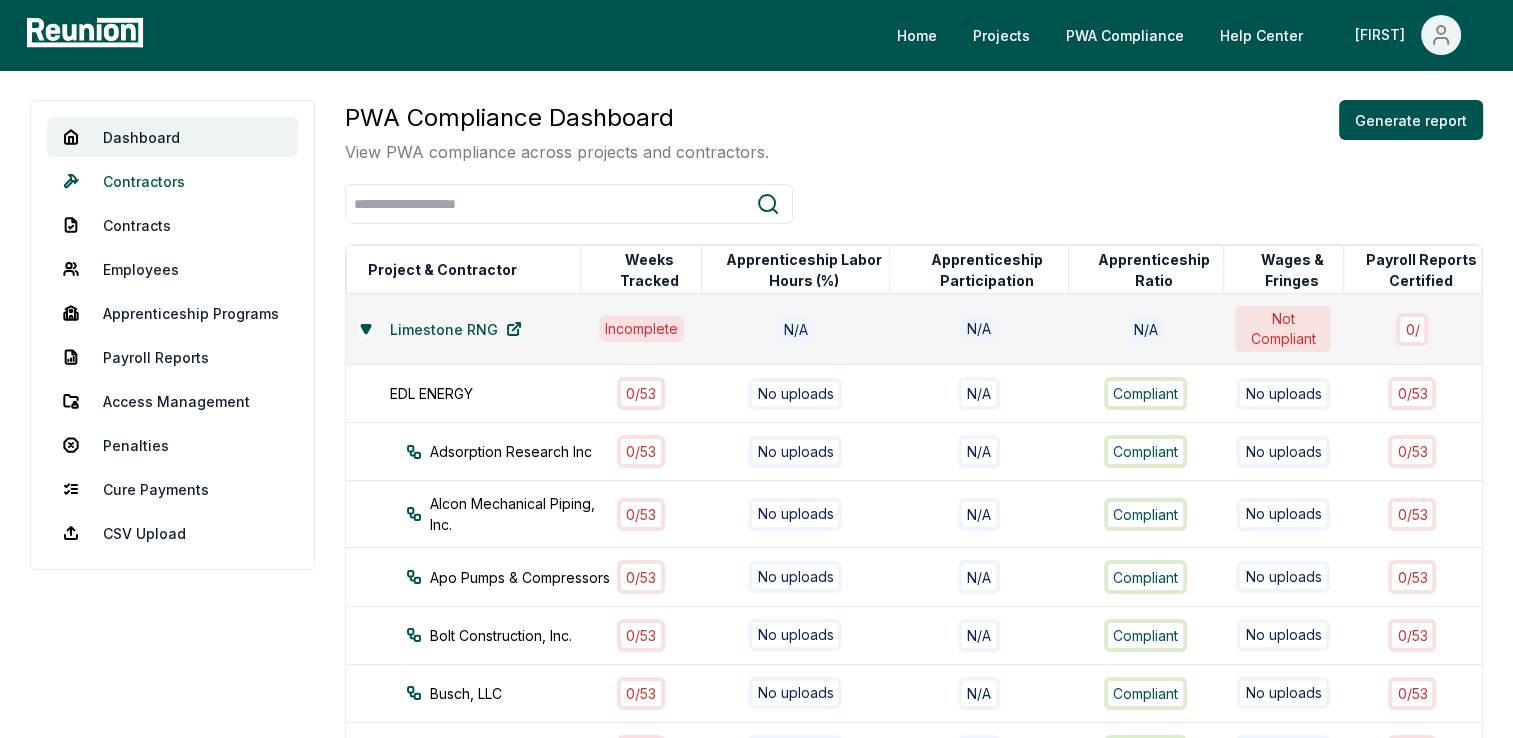 click on "Contractors" at bounding box center [172, 181] 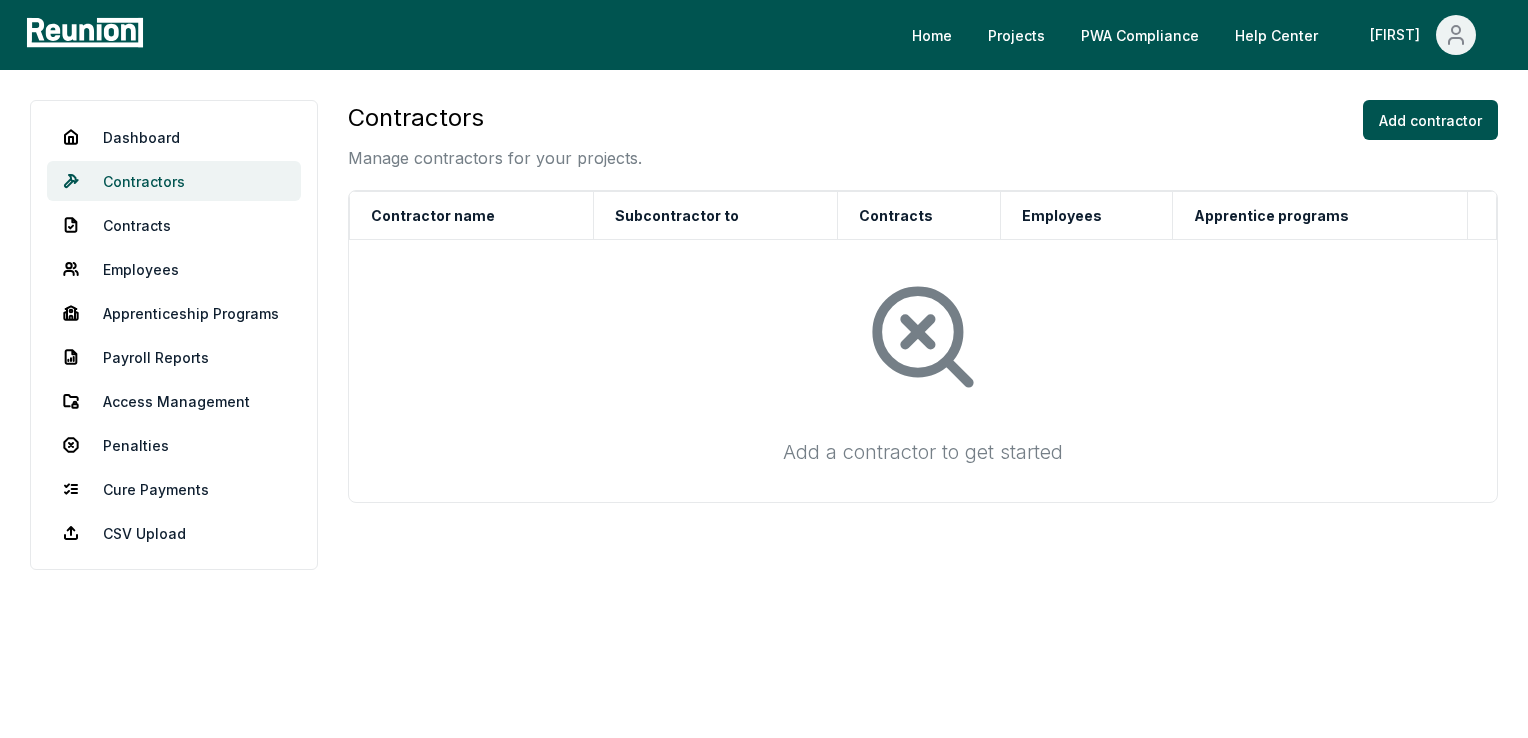 click on "Contractors" at bounding box center (174, 181) 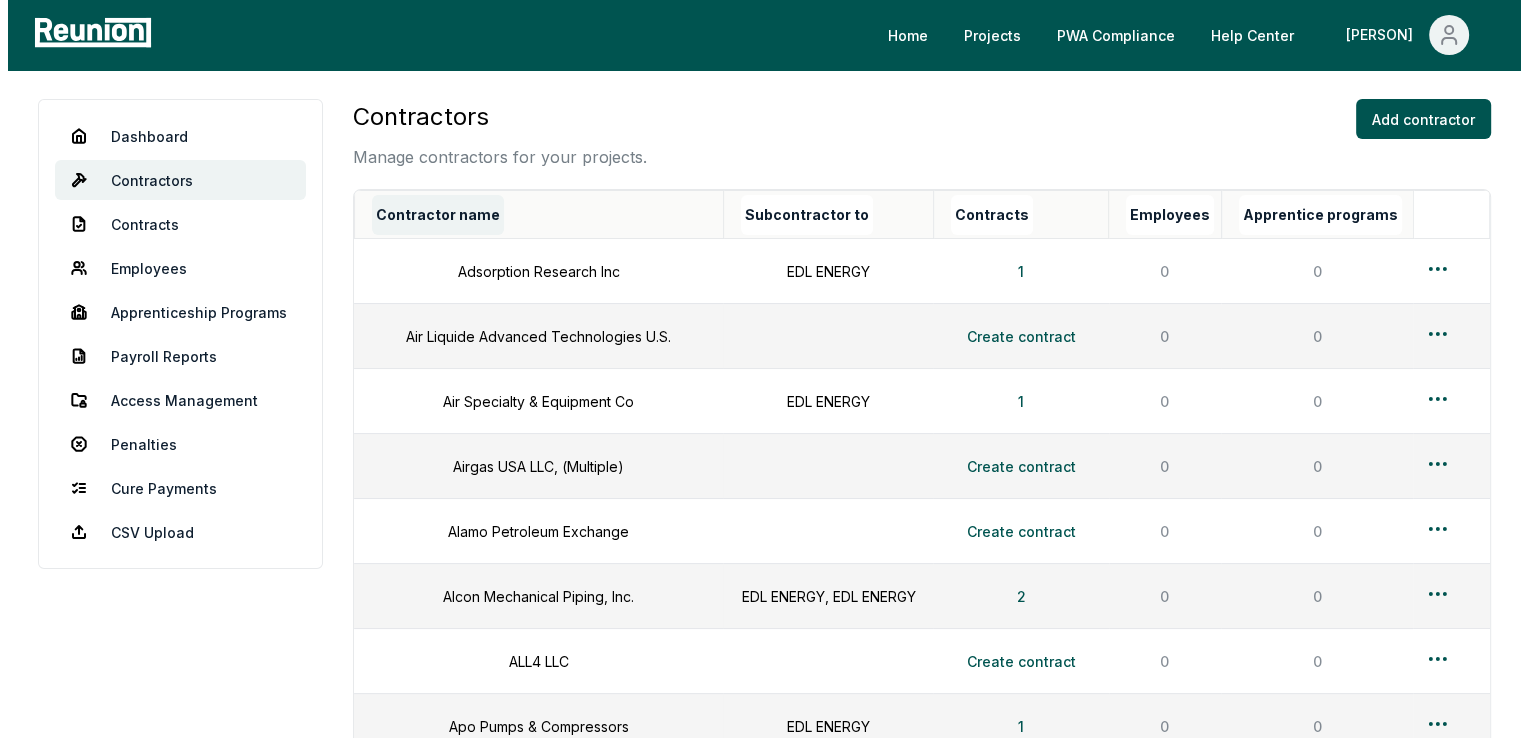 scroll, scrollTop: 0, scrollLeft: 0, axis: both 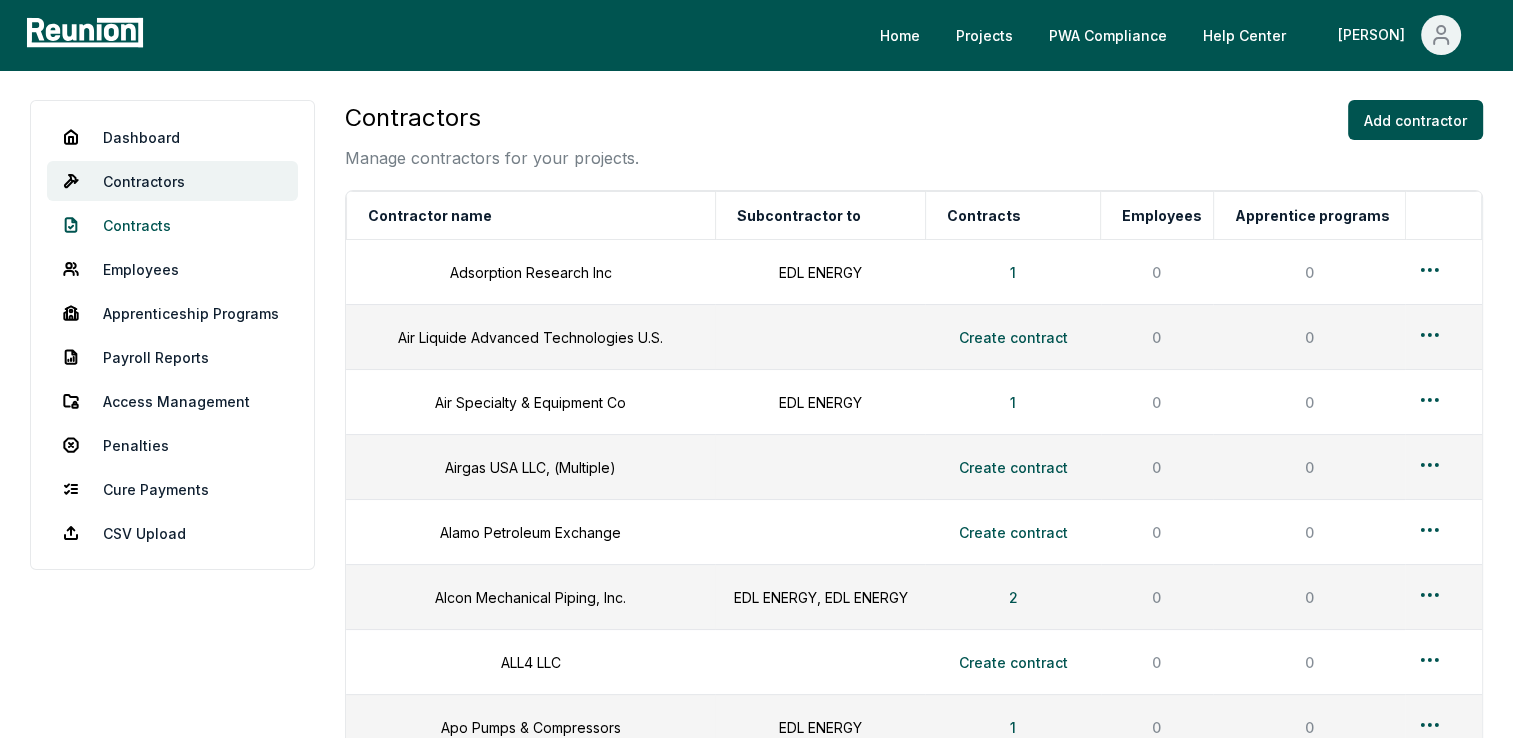click on "Contracts" at bounding box center (172, 225) 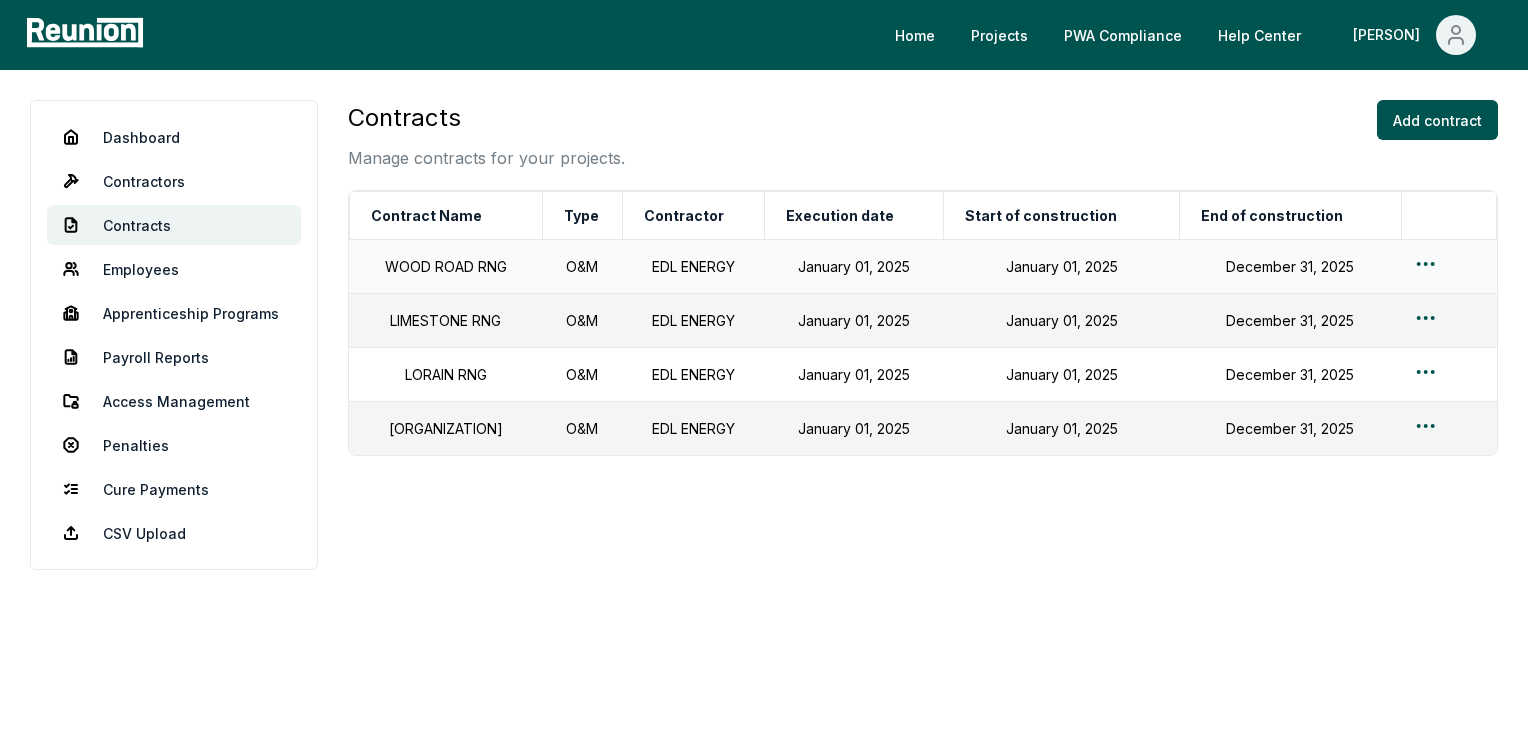 click on "Please visit us on your desktop We're working on making our marketplace mobile-friendly. For now, please visit Reunion on a desktop computer. Home Projects PWA Compliance Help Center [PERSON] Dashboard Contractors Contracts Employees Apprenticeship Programs Payroll Reports Access Management Penalties Cure Payments CSV Upload Contracts Manage contracts for your projects. Add contract Contract Name Type Contractor Execution date Start of construction End of construction WOOD ROAD RNG O&M EDL ENERGY January 01, 2025 January 01, 2025 December 31, 2025 LIMESTONE RNG O&M EDL ENERGY January 01, 2025 January 01, 2025 December 31, 2025 LORAIN RNG O&M EDL ENERGY January 01, 2025 January 01, 2025 December 31, 2025 TESSMAN RNG O&M EDL ENERGY January 01, 2025 January 01, 2025 December 31, 2025
Actions Edit Delete" at bounding box center [764, 369] 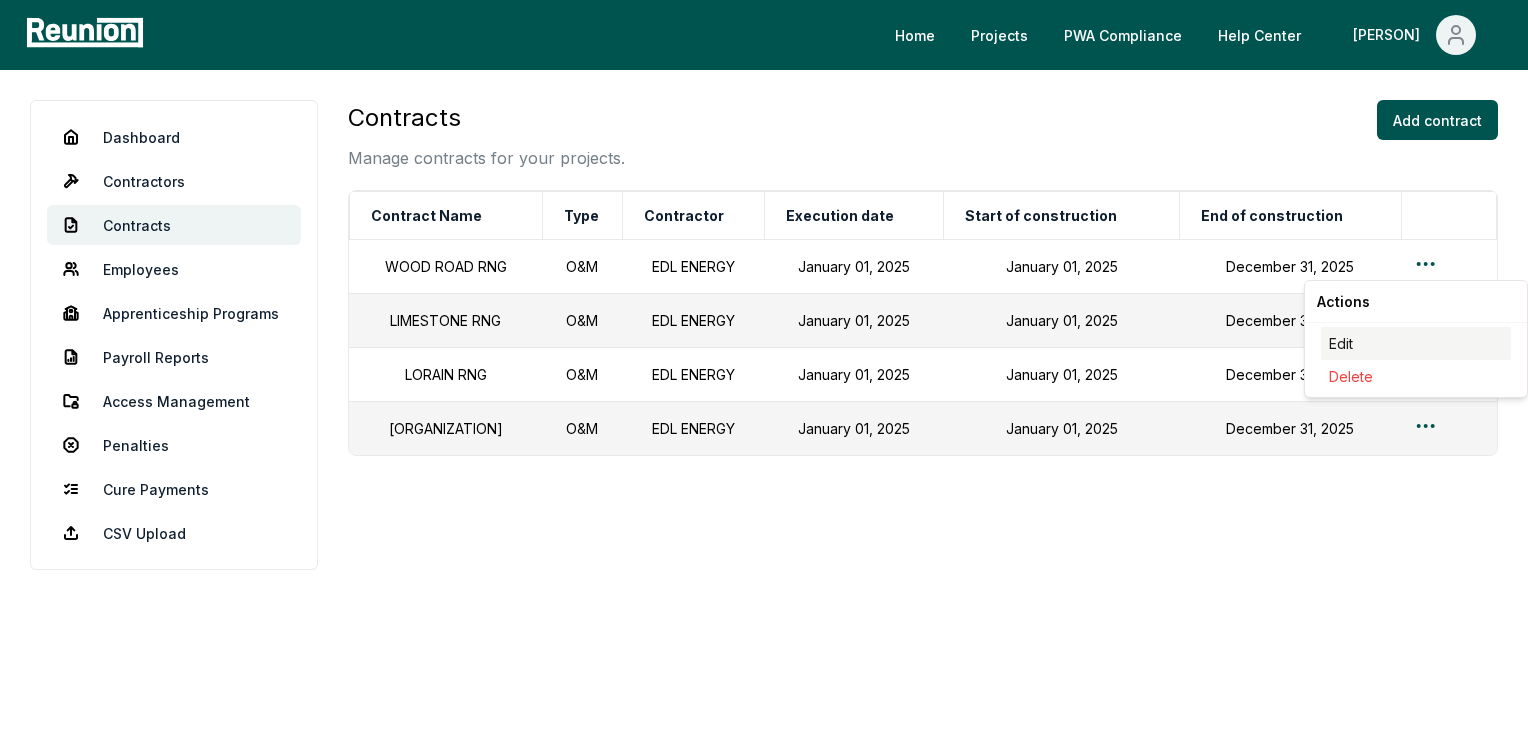 click on "Edit" at bounding box center [1416, 343] 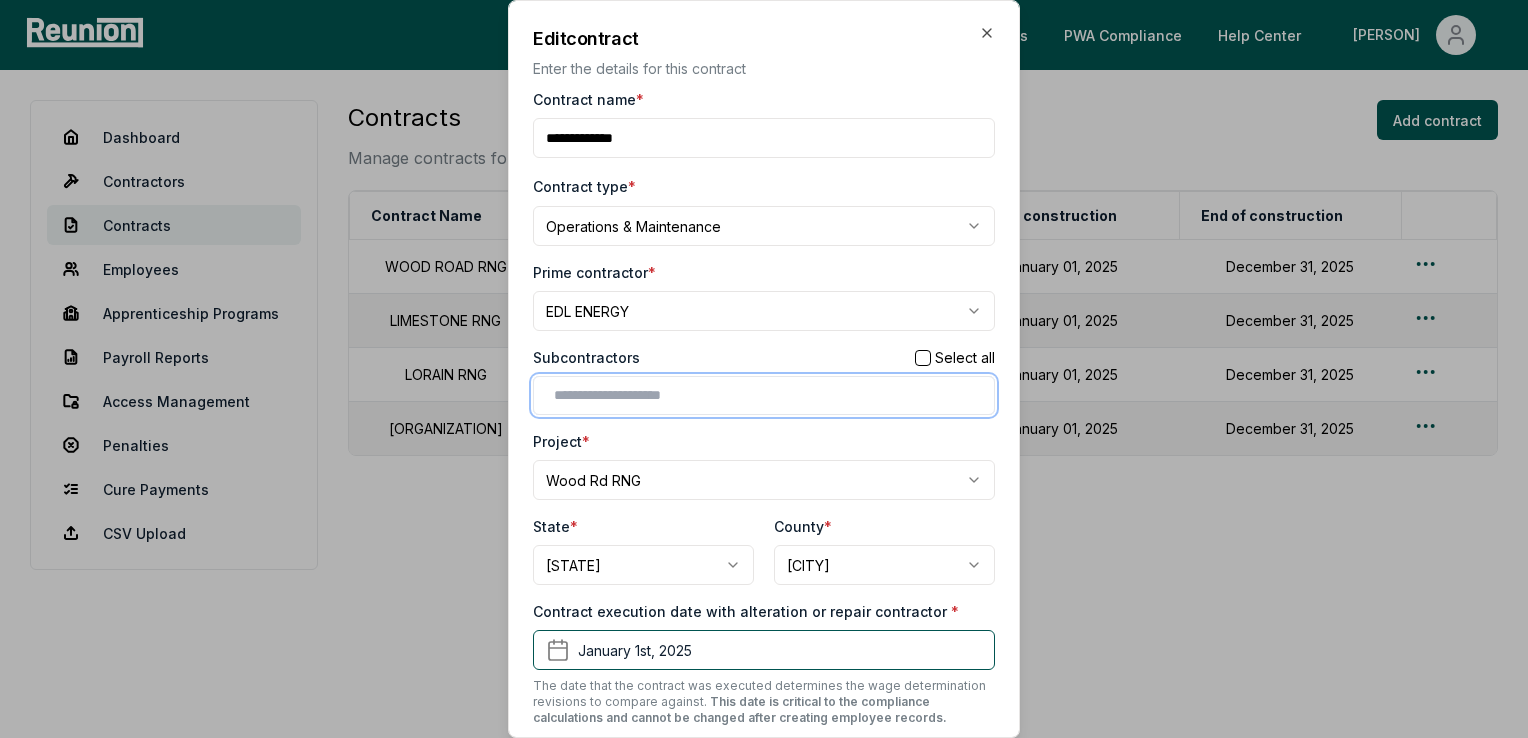 click at bounding box center (768, 395) 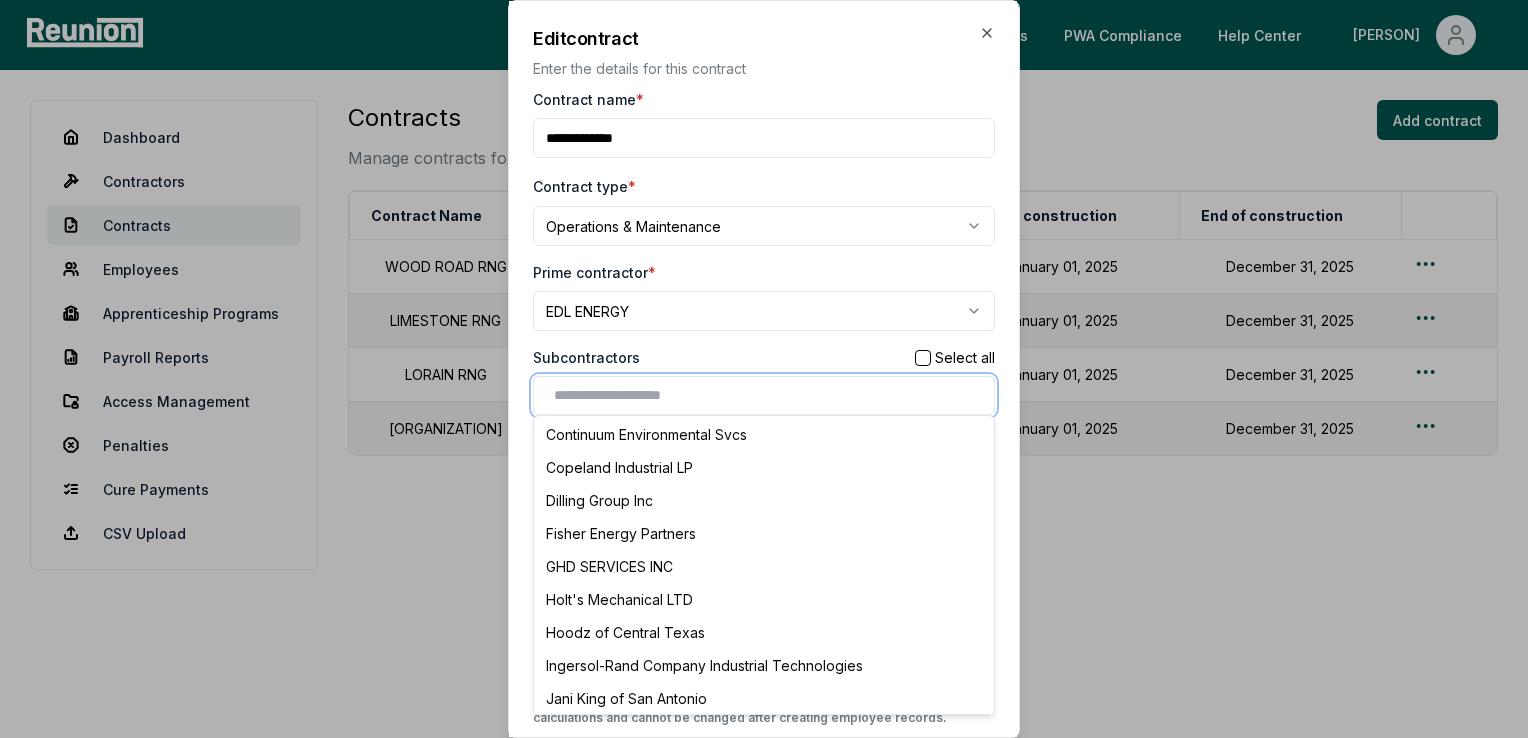 scroll, scrollTop: 600, scrollLeft: 0, axis: vertical 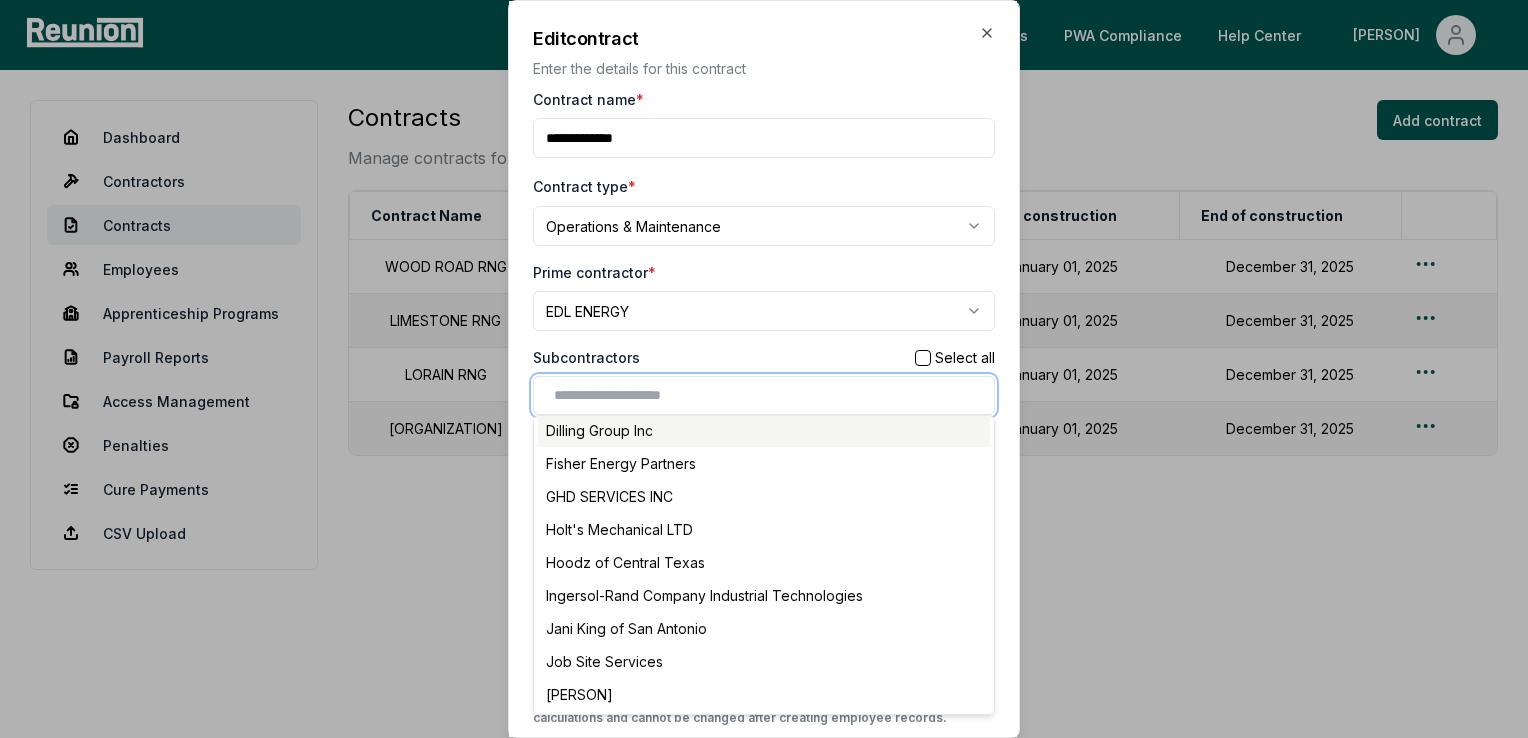 click on "Dilling Group Inc" at bounding box center (764, 430) 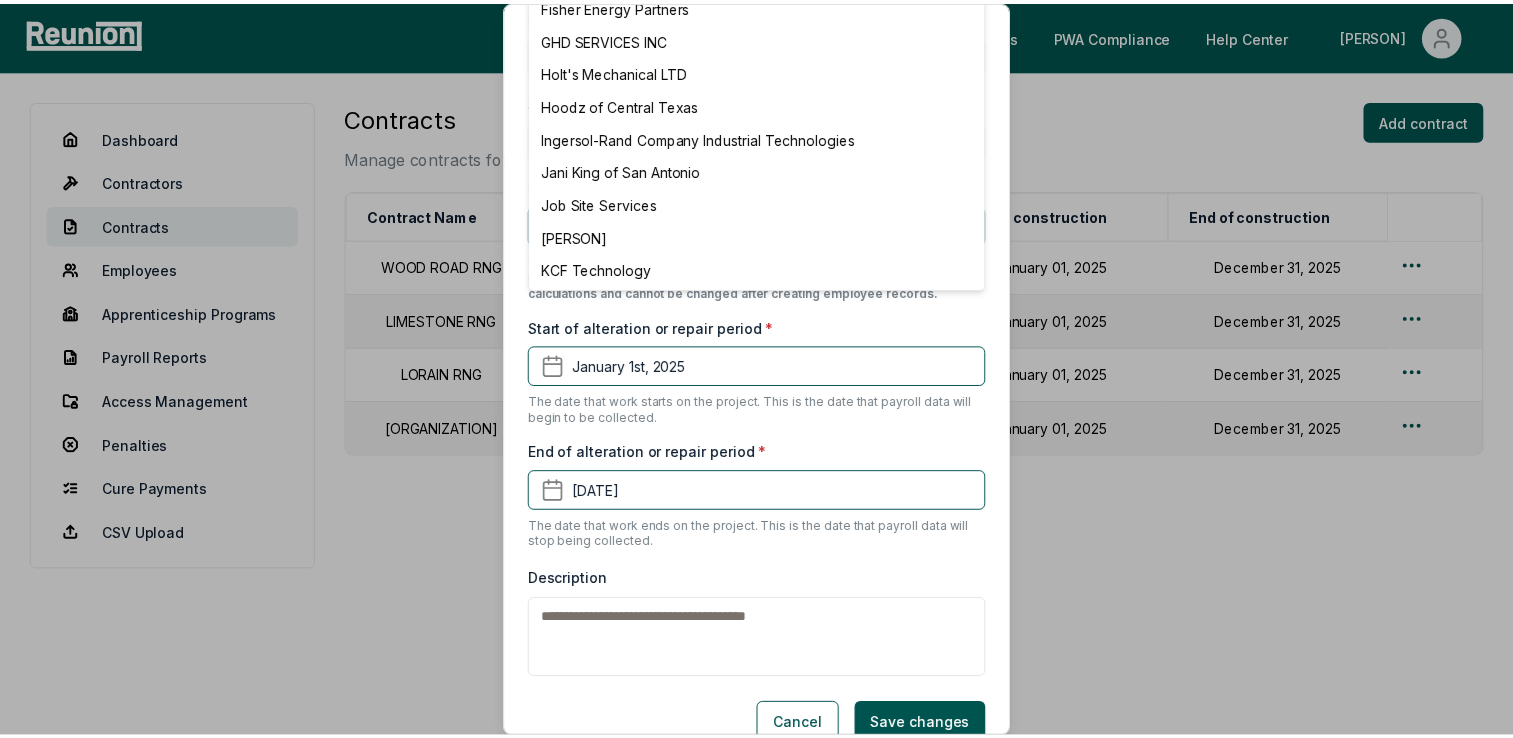 scroll, scrollTop: 459, scrollLeft: 0, axis: vertical 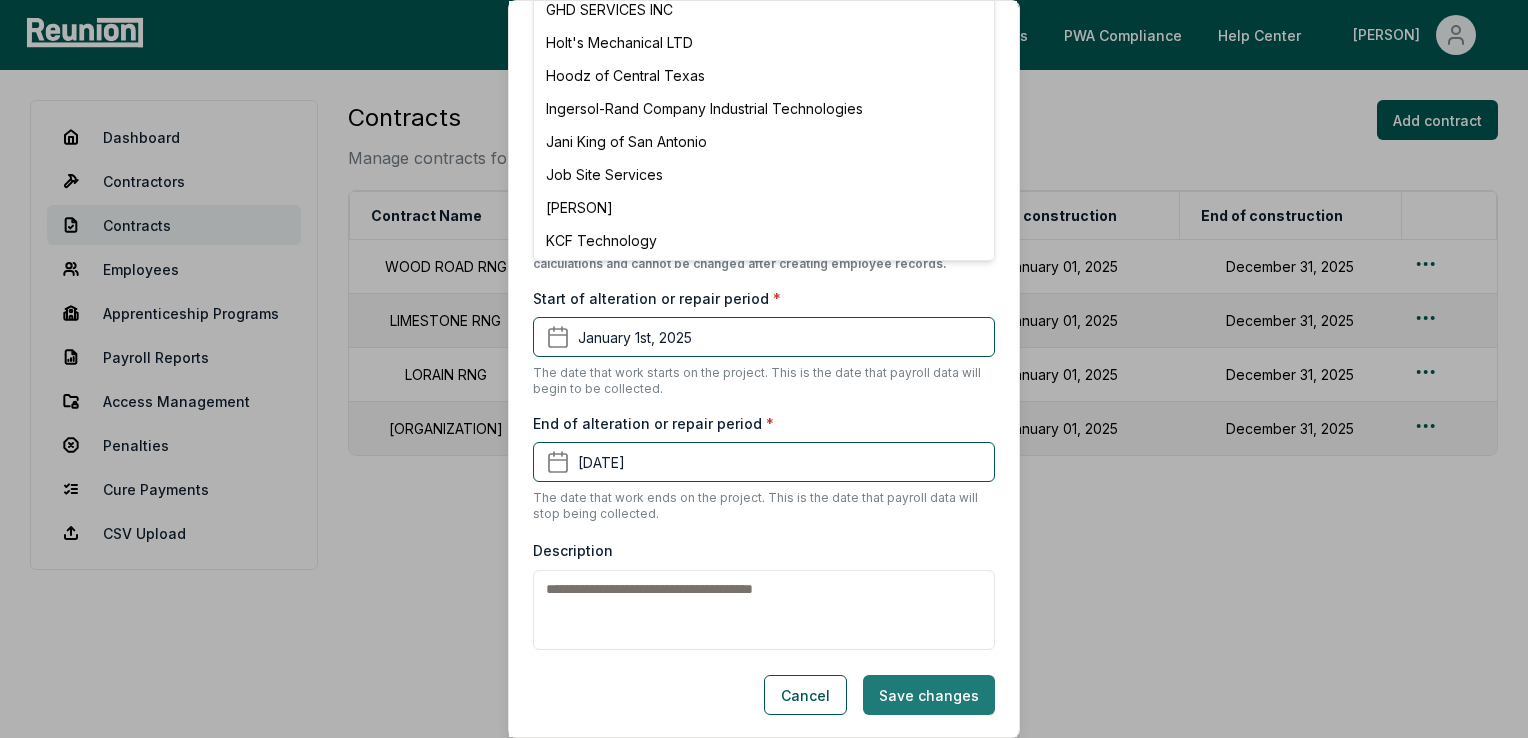 click on "Save changes" at bounding box center [929, 695] 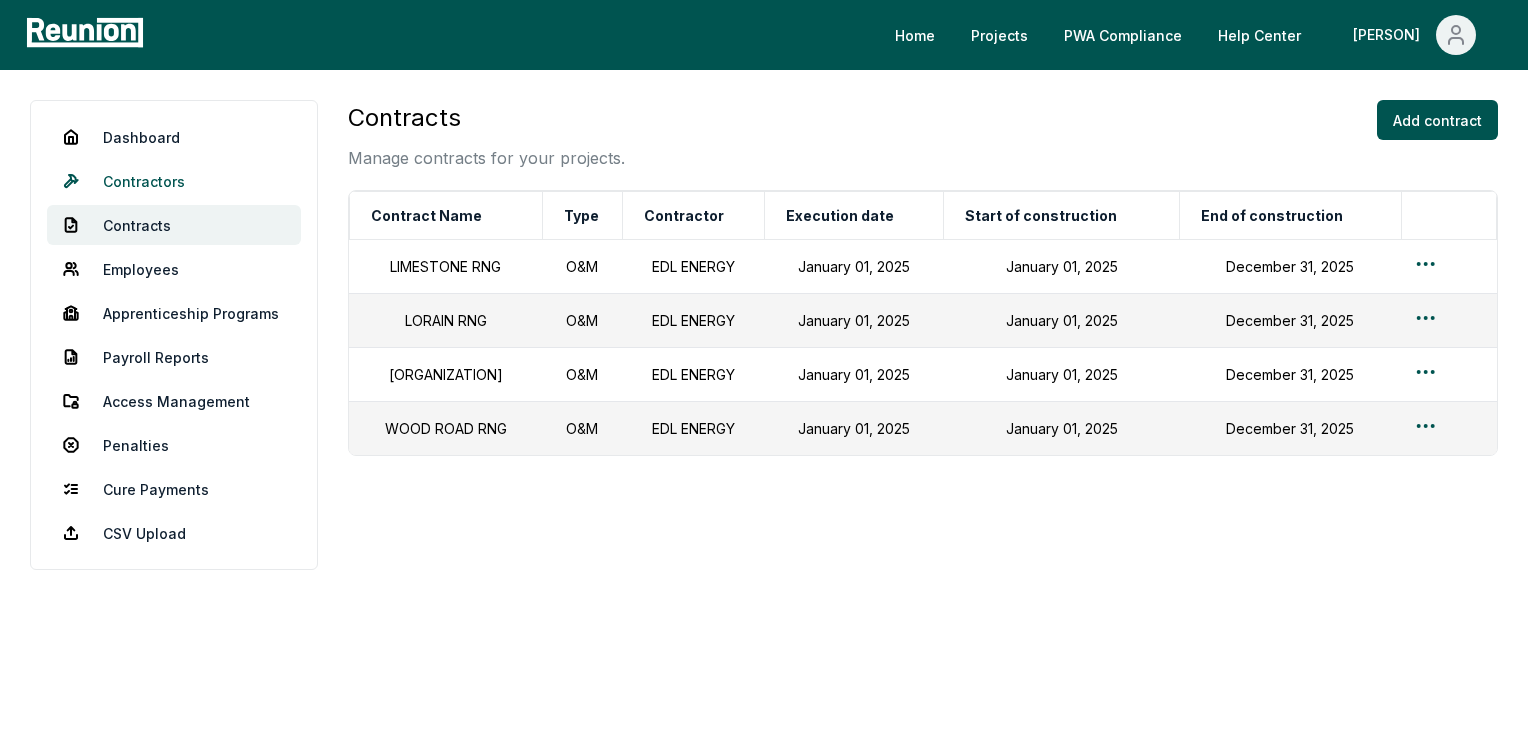 click on "Contractors" at bounding box center (174, 181) 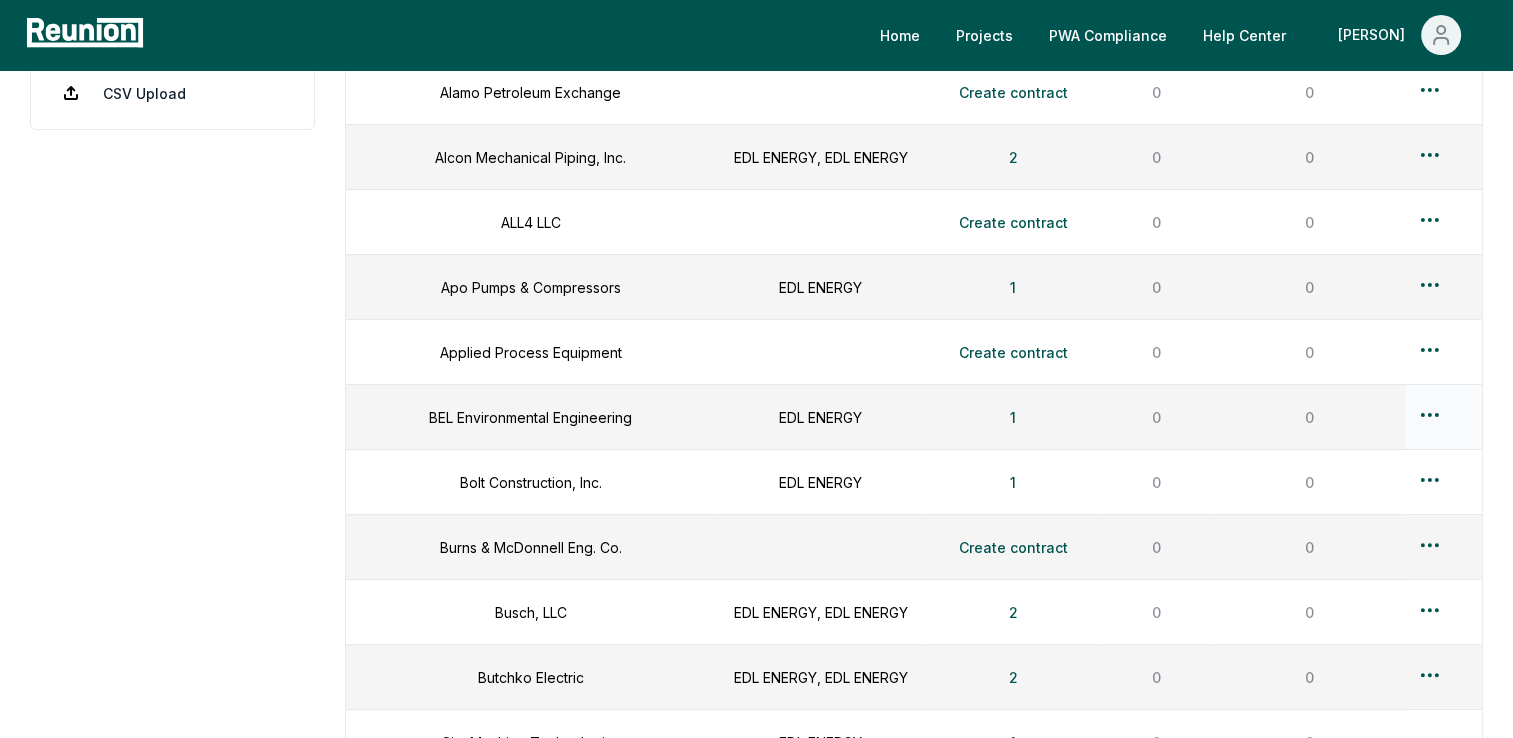 scroll, scrollTop: 400, scrollLeft: 0, axis: vertical 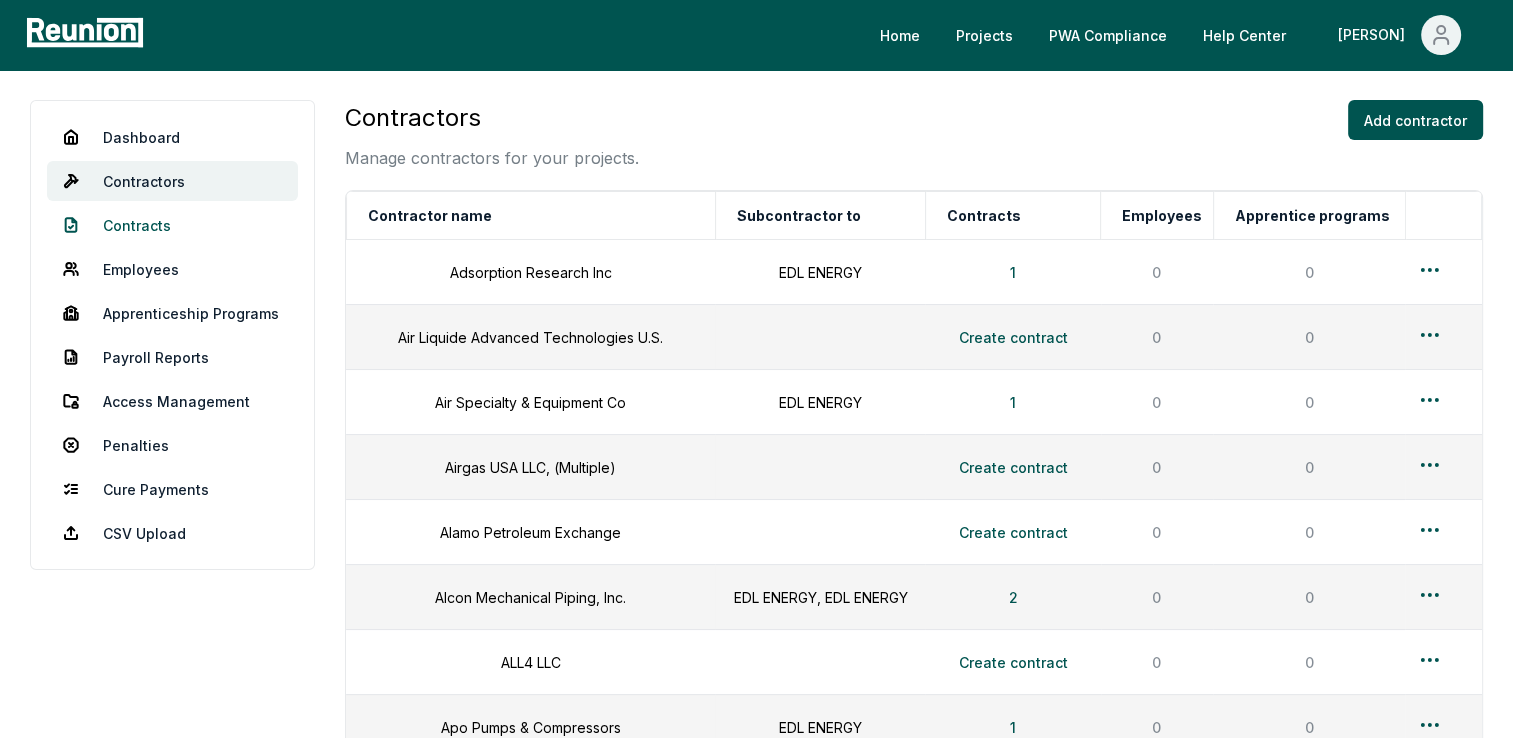click on "Contracts" at bounding box center [172, 225] 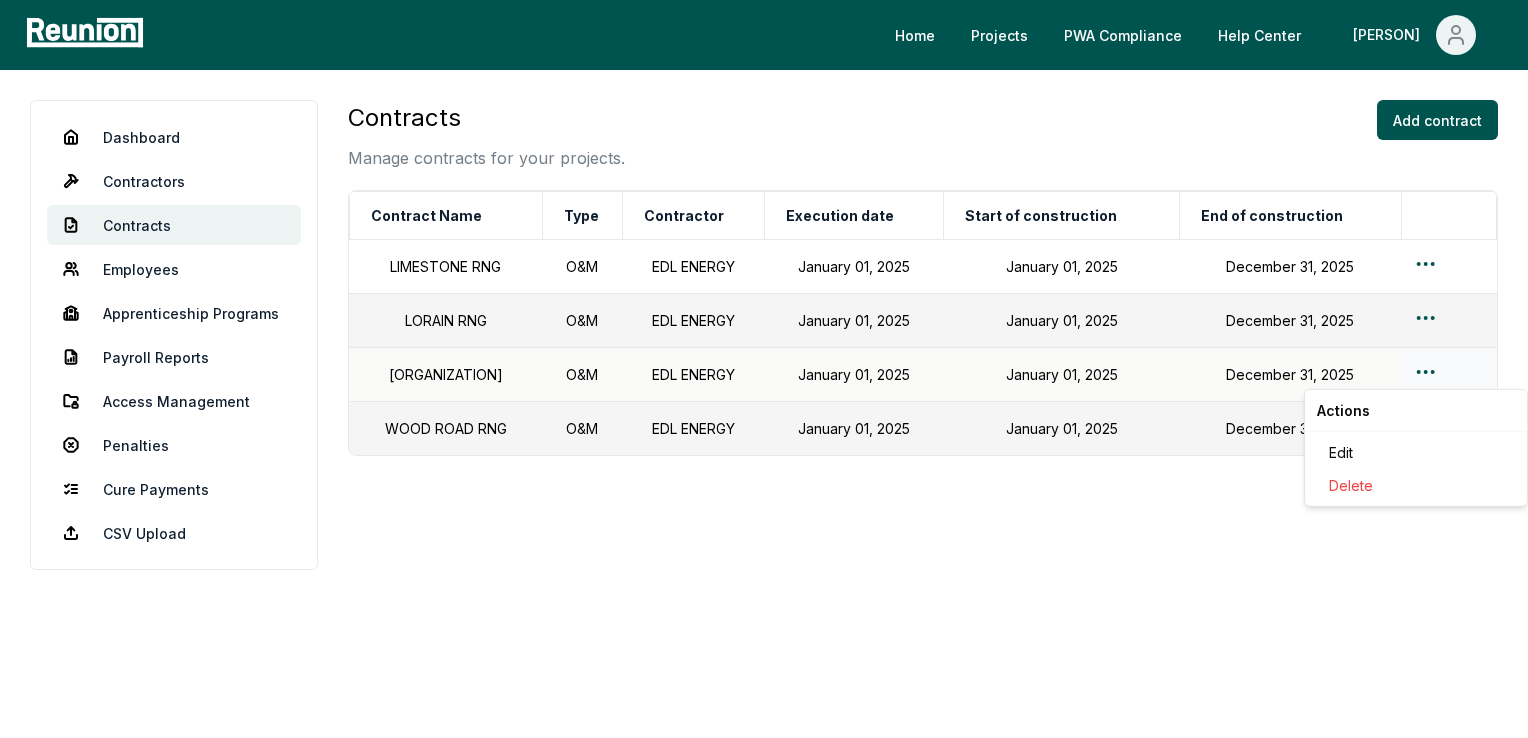 click on "Please visit us on your desktop We're working on making our marketplace mobile-friendly. For now, please visit Reunion on a desktop computer. Home Projects PWA Compliance Help Center [PERSON] Dashboard Contractors Contracts Employees Apprenticeship Programs Payroll Reports Access Management Penalties Cure Payments CSV Upload Contracts Manage contracts for your projects. Add contract Contract Name Type Contractor Execution date Start of construction End of construction LIMESTONE RNG O&M EDL ENERGY January 01, 2025 January 01, 2025 December 31, 2025 LORAIN RNG O&M EDL ENERGY January 01, 2025 January 01, 2025 December 31, 2025 TESSMAN RNG O&M EDL ENERGY January 01, 2025 January 01, 2025 December 31, 2025 WOOD ROAD RNG O&M EDL ENERGY January 01, 2025 January 01, 2025 December 31, 2025
Actions Edit Delete" at bounding box center (764, 369) 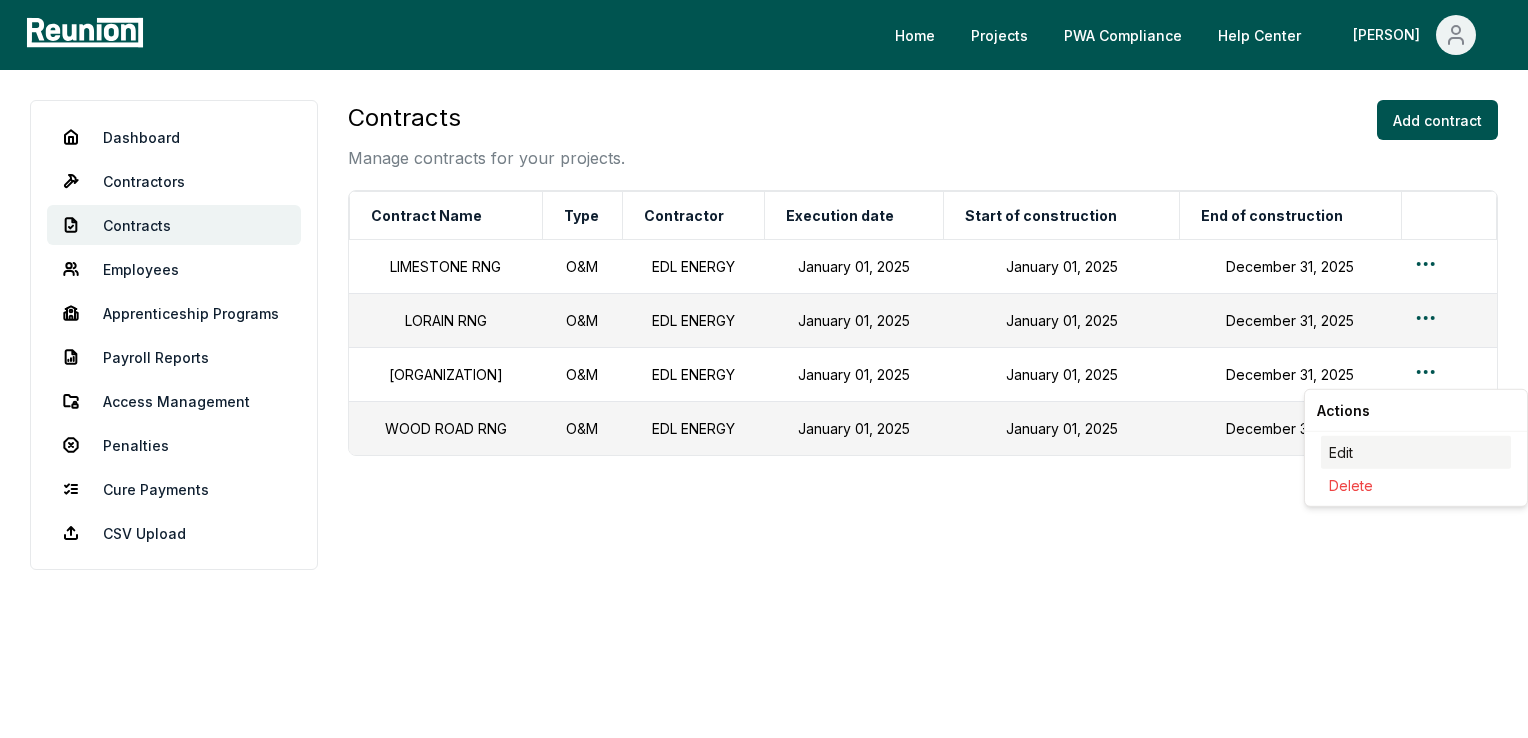 click on "Edit" at bounding box center (1416, 452) 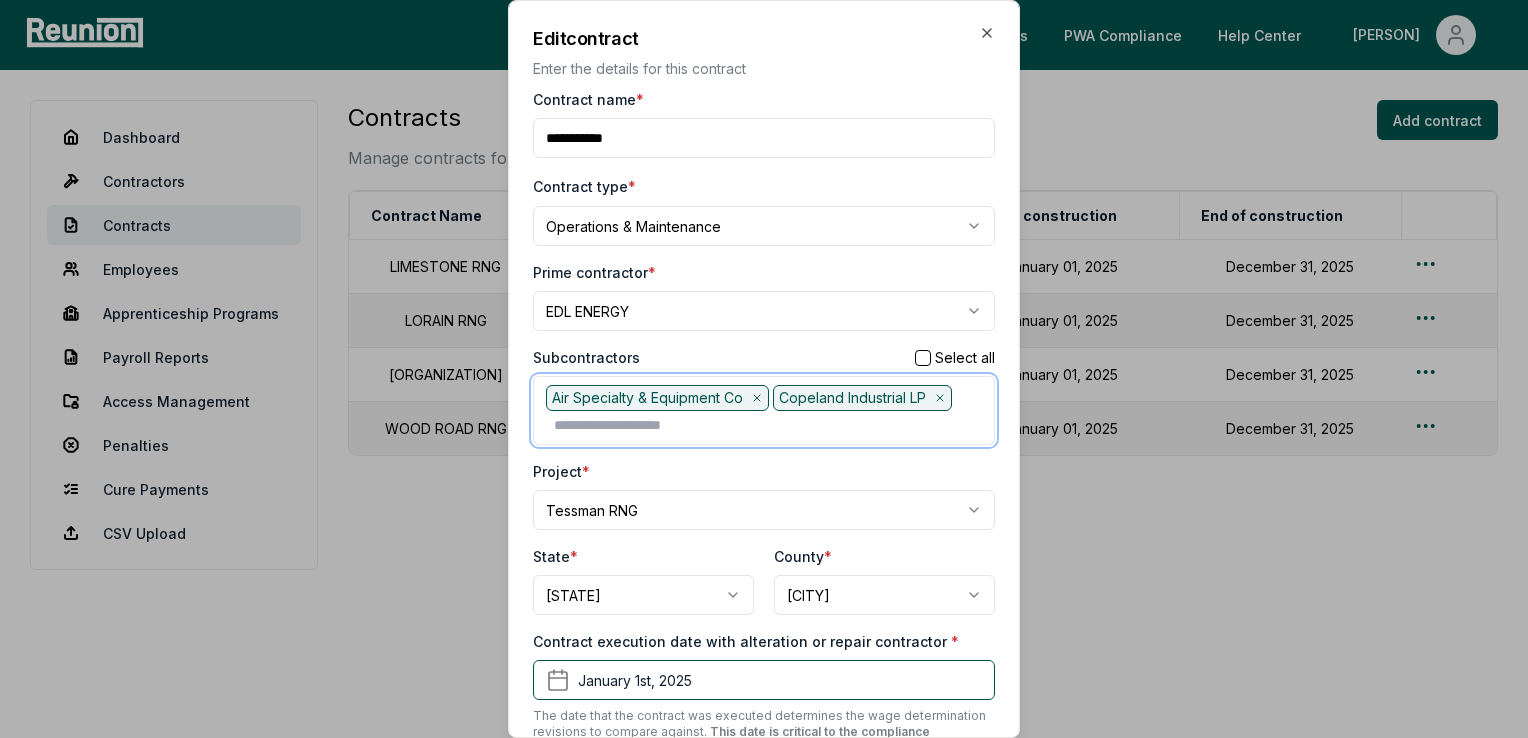 click at bounding box center [768, 425] 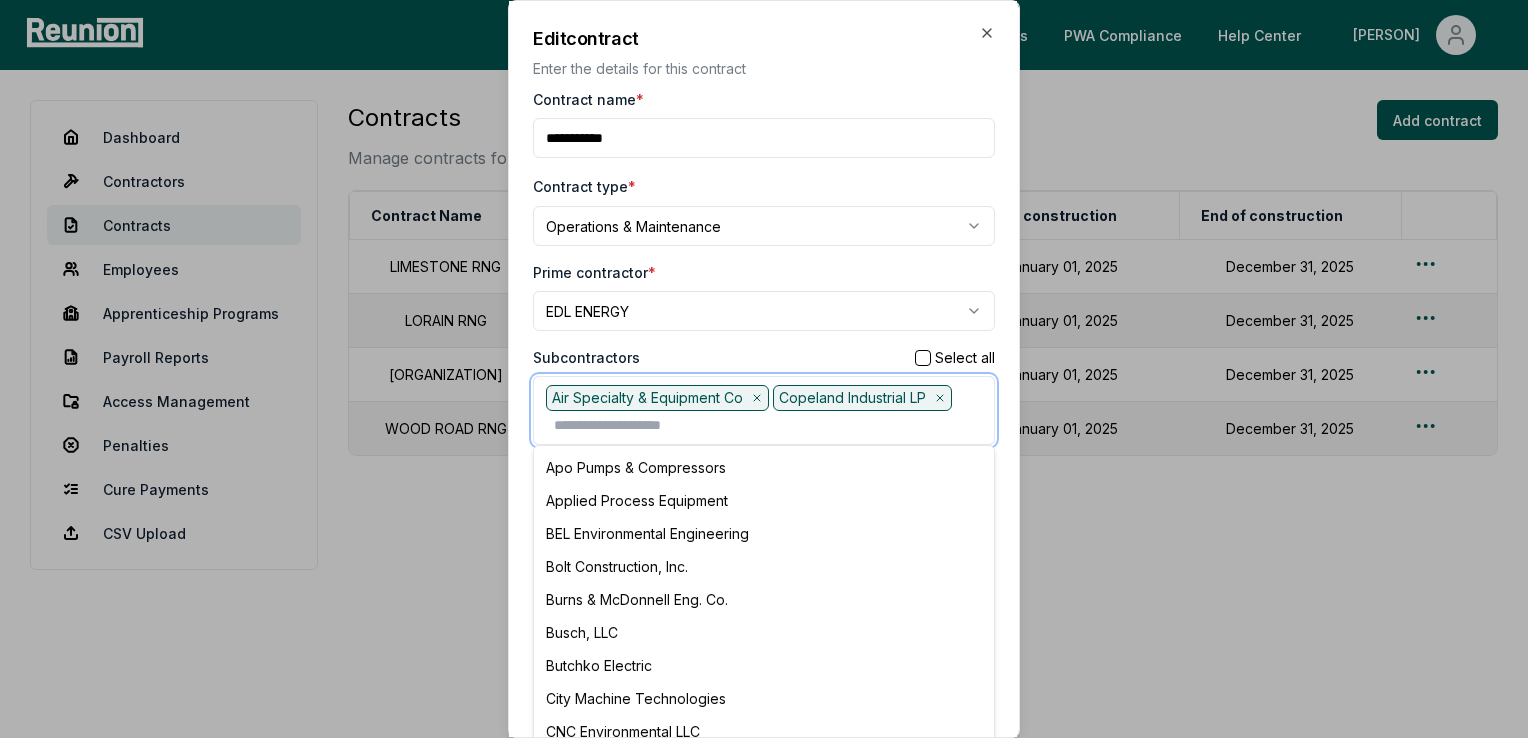 scroll, scrollTop: 200, scrollLeft: 0, axis: vertical 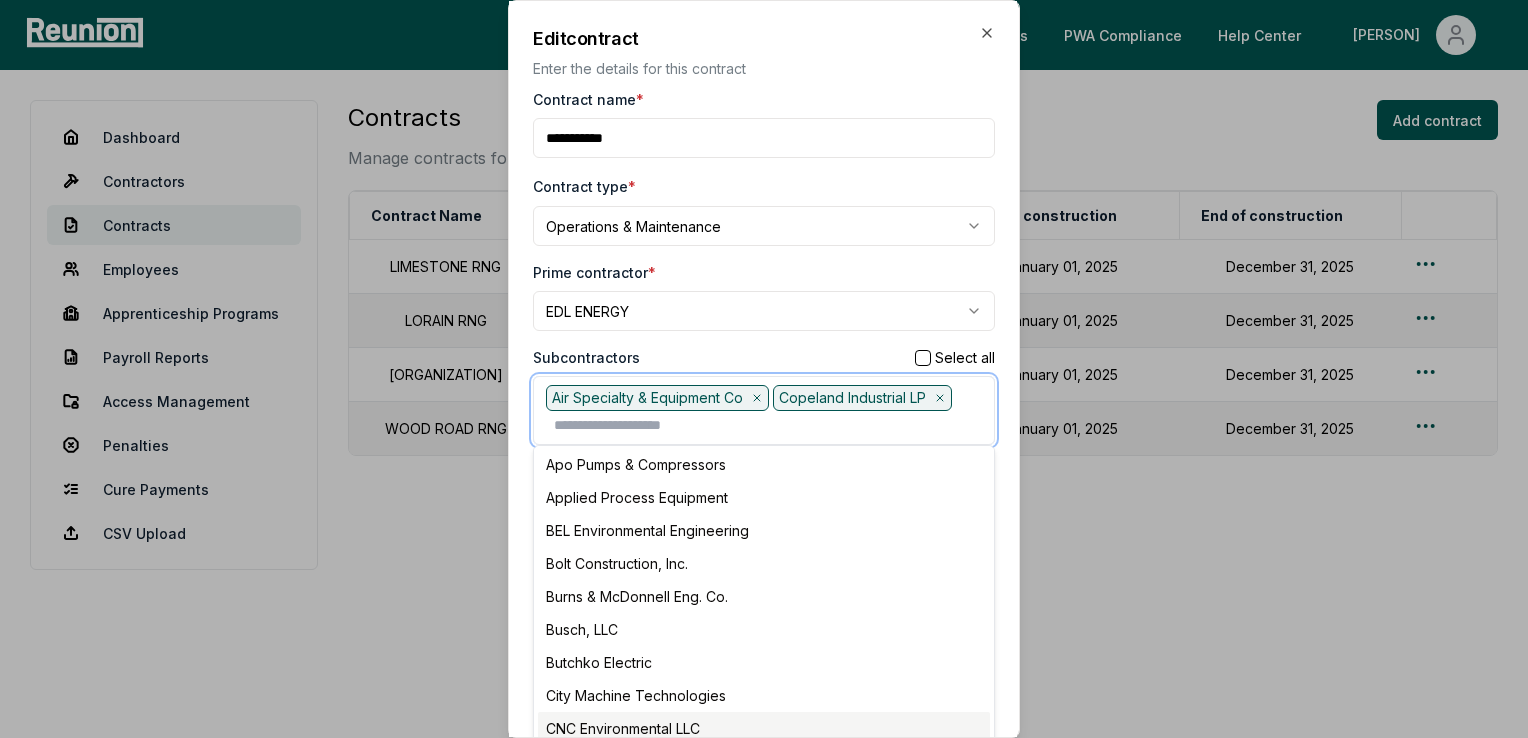 click on "CNC Environmental LLC" at bounding box center [764, 728] 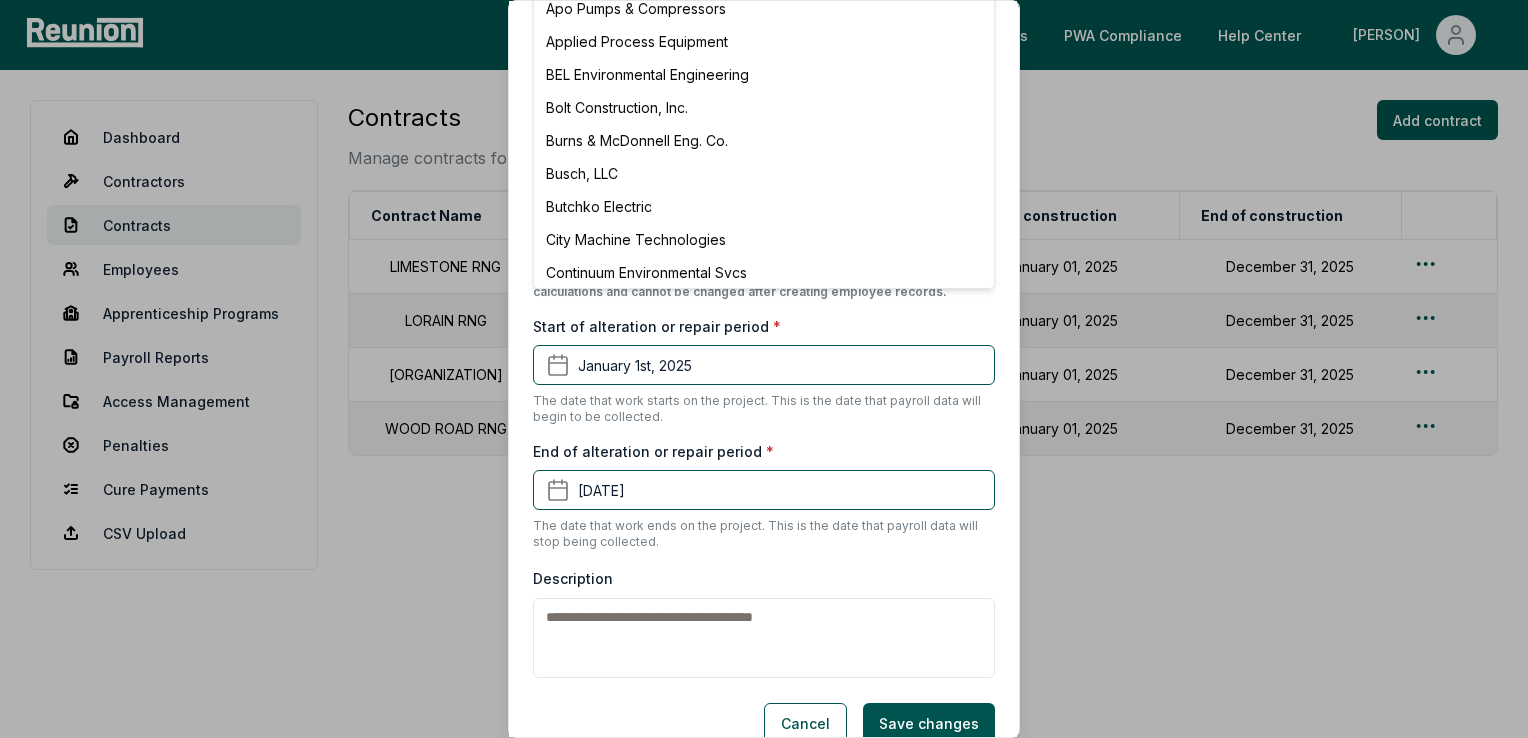 scroll, scrollTop: 488, scrollLeft: 0, axis: vertical 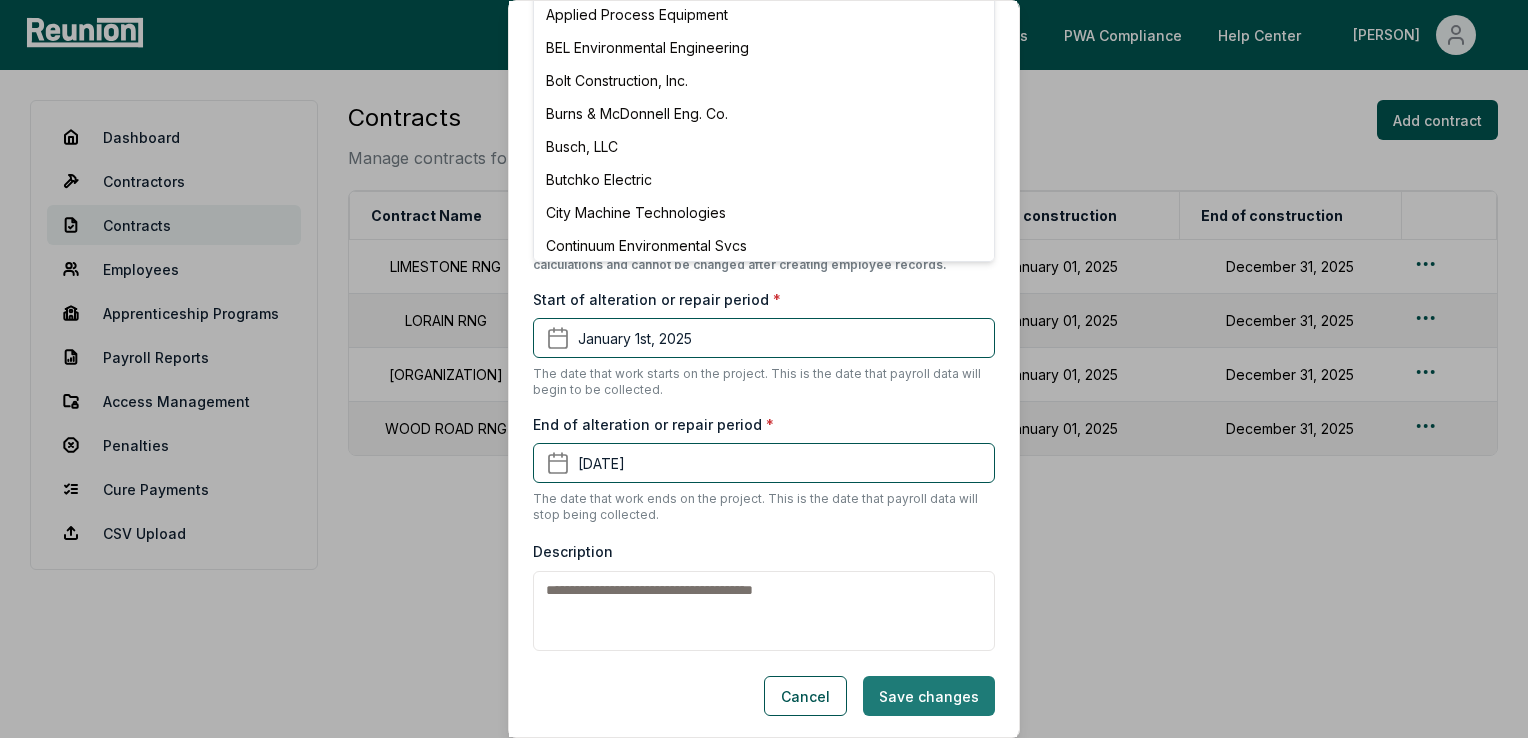 click on "Save changes" at bounding box center [929, 696] 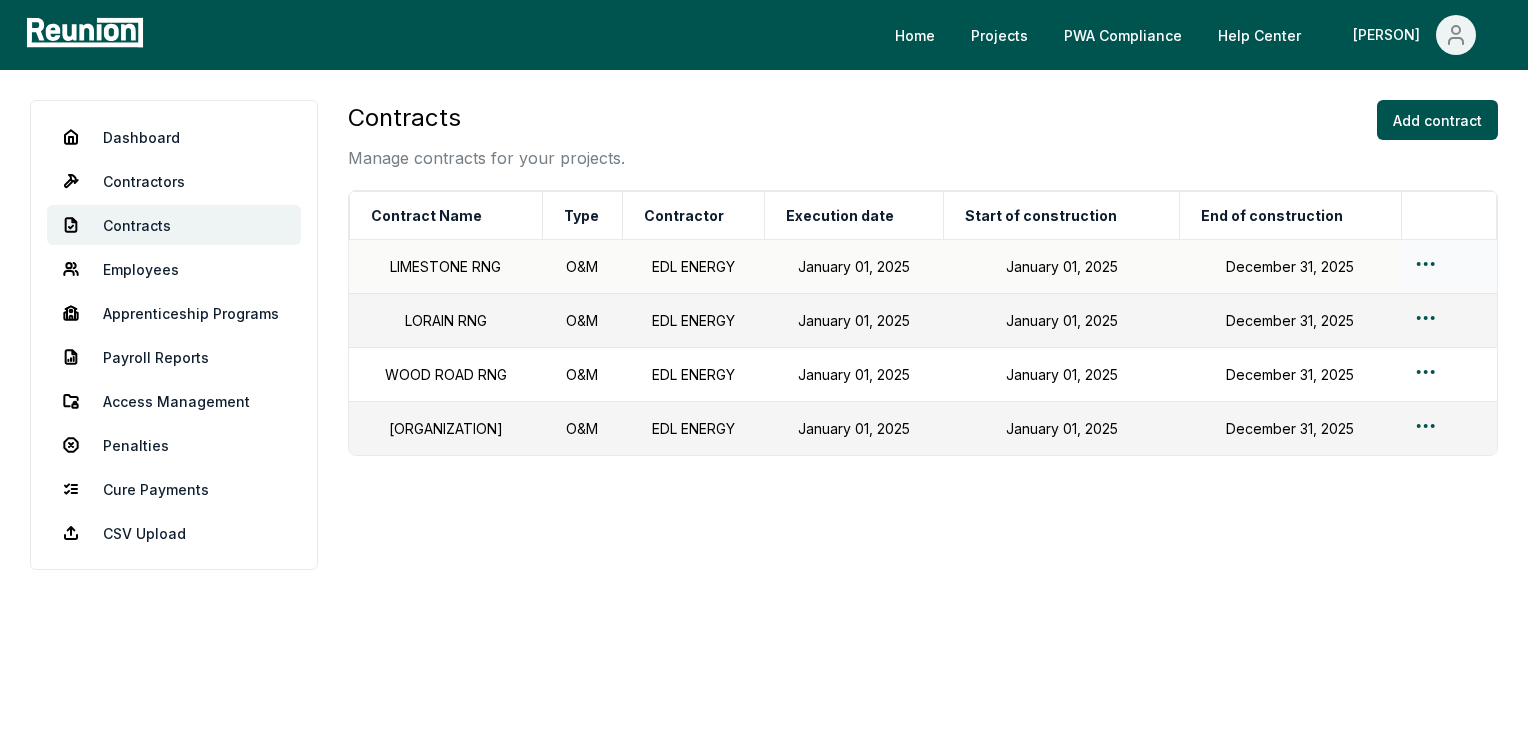 click on "Please visit us on your desktop We're working on making our marketplace mobile-friendly. For now, please visit Reunion on a desktop computer. Home Projects PWA Compliance Help Center [PERSON] Dashboard Contractors Contracts Employees Apprenticeship Programs Payroll Reports Access Management Penalties Cure Payments CSV Upload Contracts Manage contracts for your projects. Add contract Contract Name Type Contractor Execution date Start of construction End of construction LIMESTONE RNG O&M EDL ENERGY January 01, 2025 January 01, 2025 December 31, 2025 LORAIN RNG O&M EDL ENERGY January 01, 2025 January 01, 2025 December 31, 2025 WOOD ROAD RNG O&M EDL ENERGY January 01, 2025 January 01, 2025 December 31, 2025 TESSMAN RNG O&M EDL ENERGY January 01, 2025 January 01, 2025 December 31, 2025" at bounding box center (764, 369) 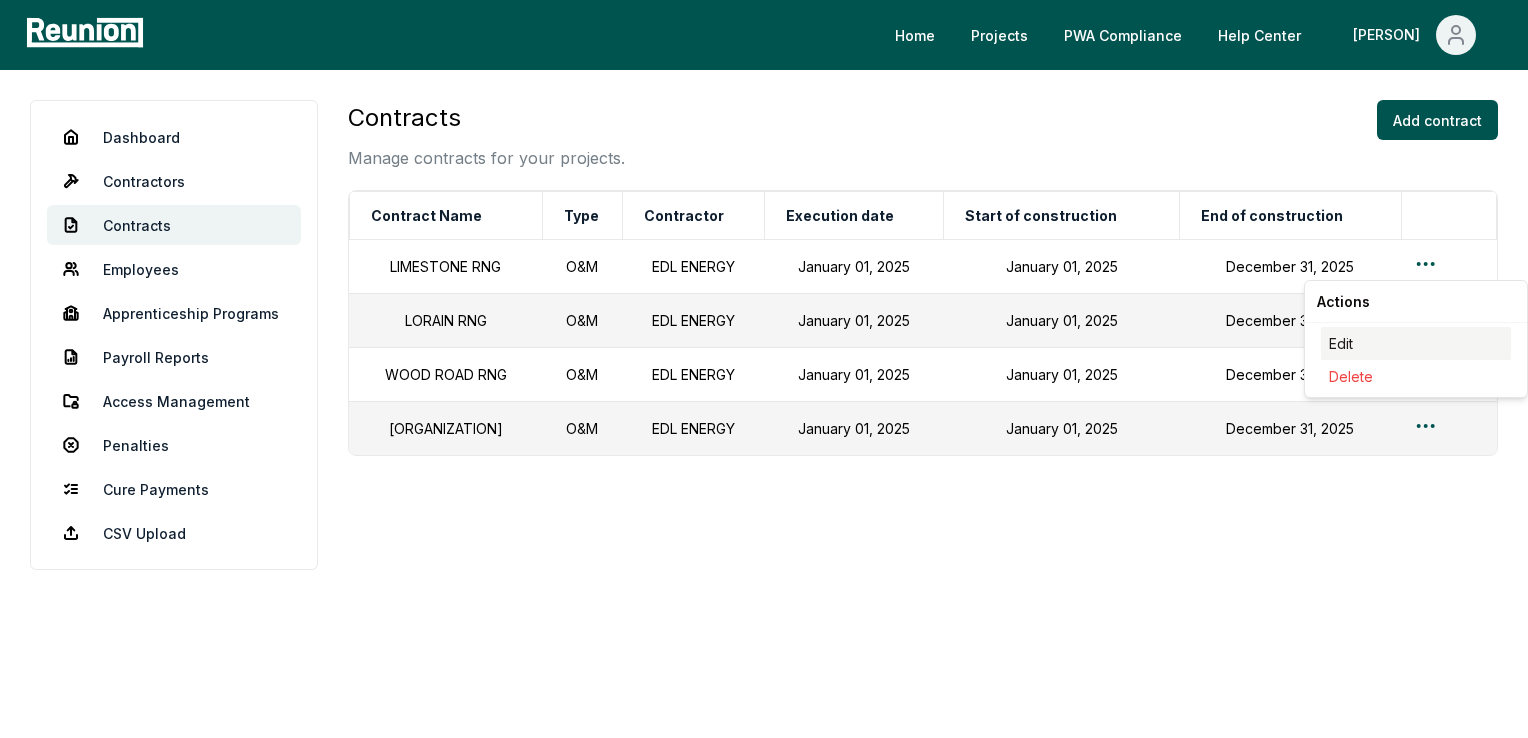 click on "Edit" at bounding box center (1416, 343) 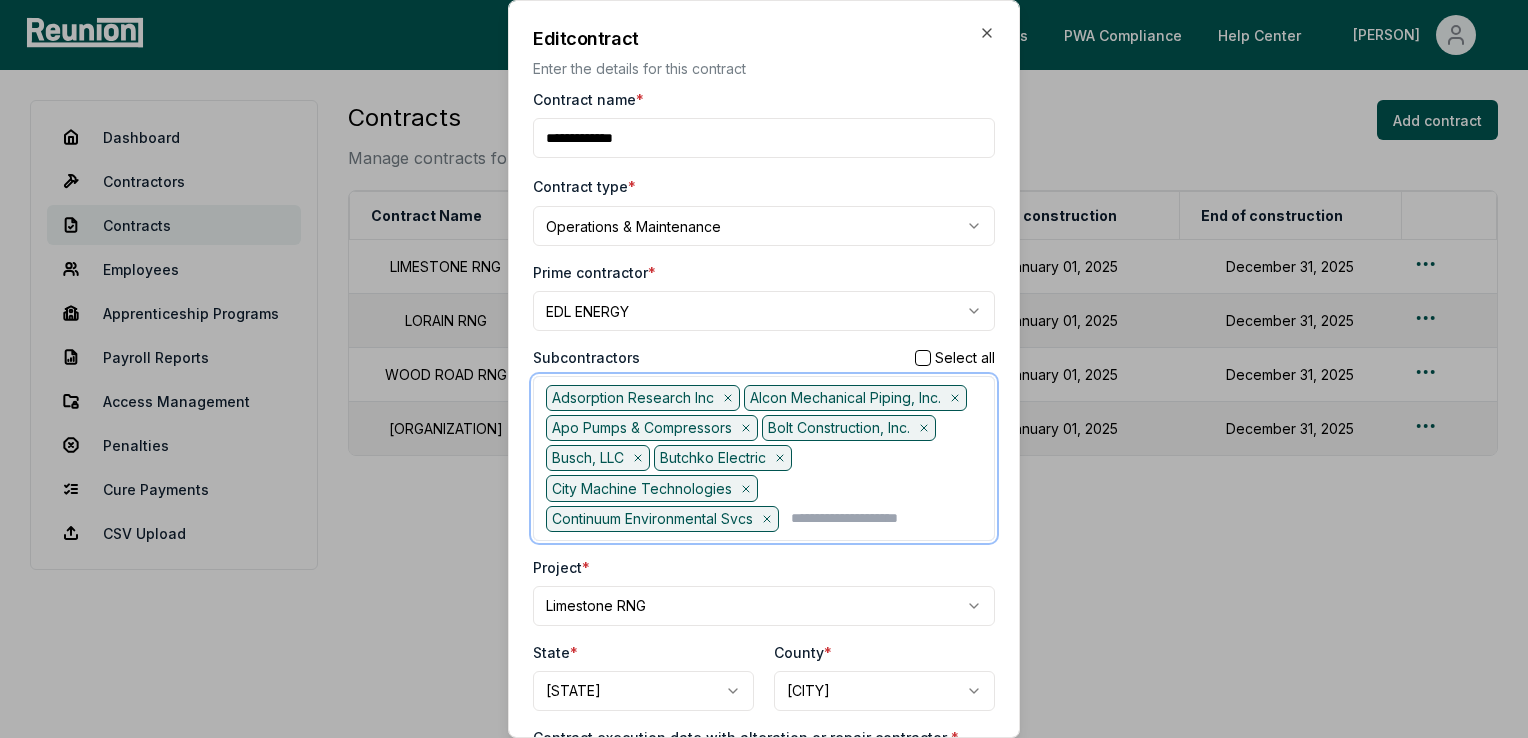 click at bounding box center [886, 519] 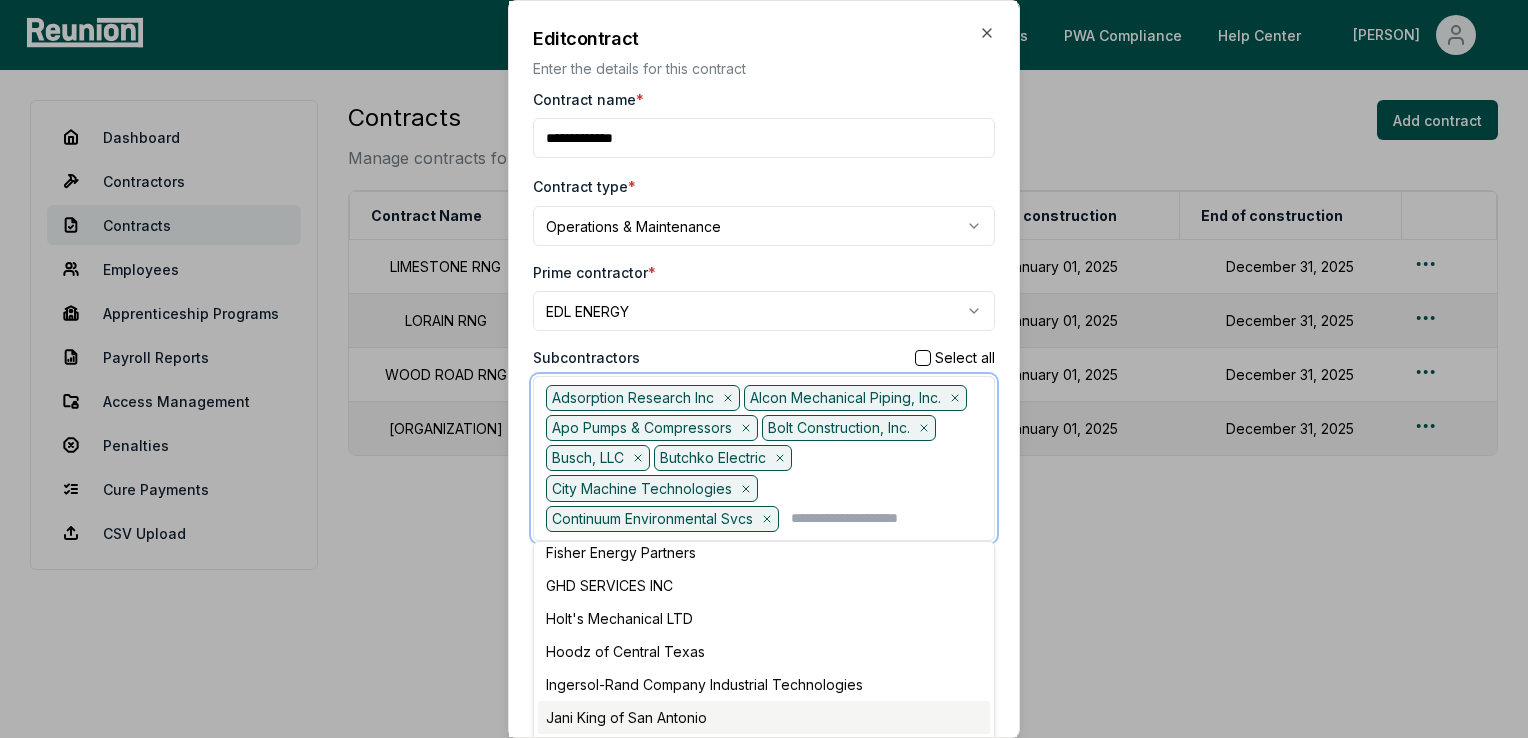 scroll, scrollTop: 300, scrollLeft: 0, axis: vertical 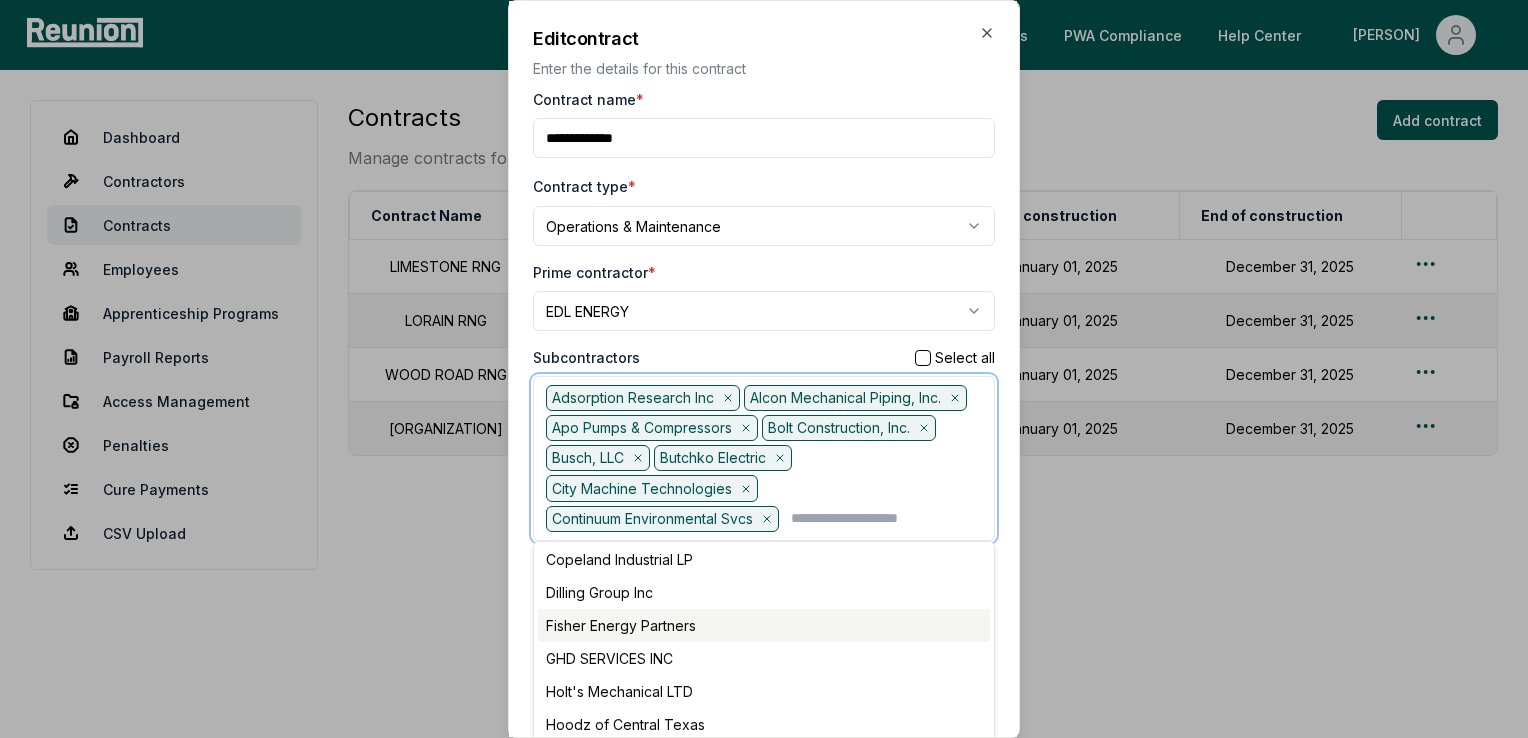 click on "Fisher Energy Partners" at bounding box center (764, 625) 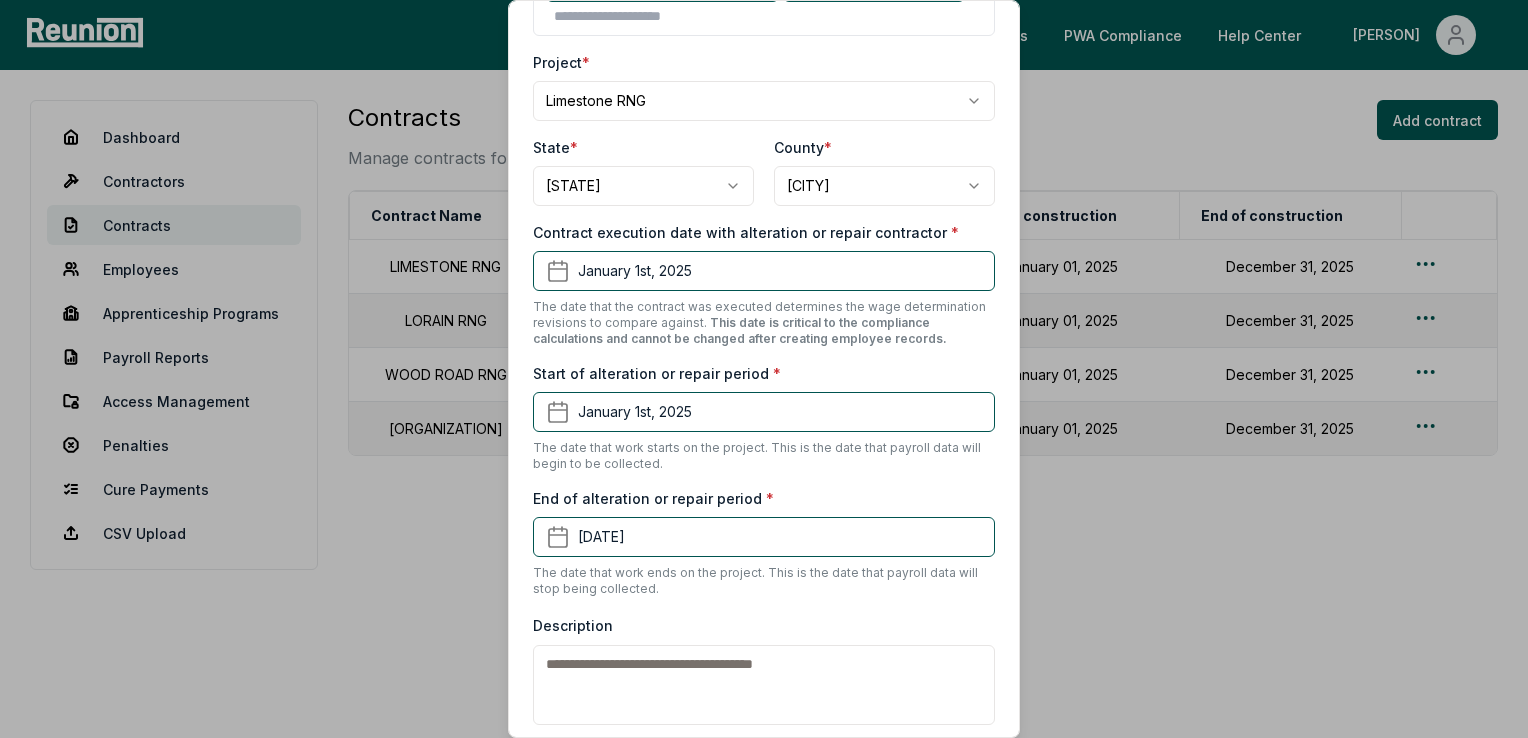 scroll, scrollTop: 637, scrollLeft: 0, axis: vertical 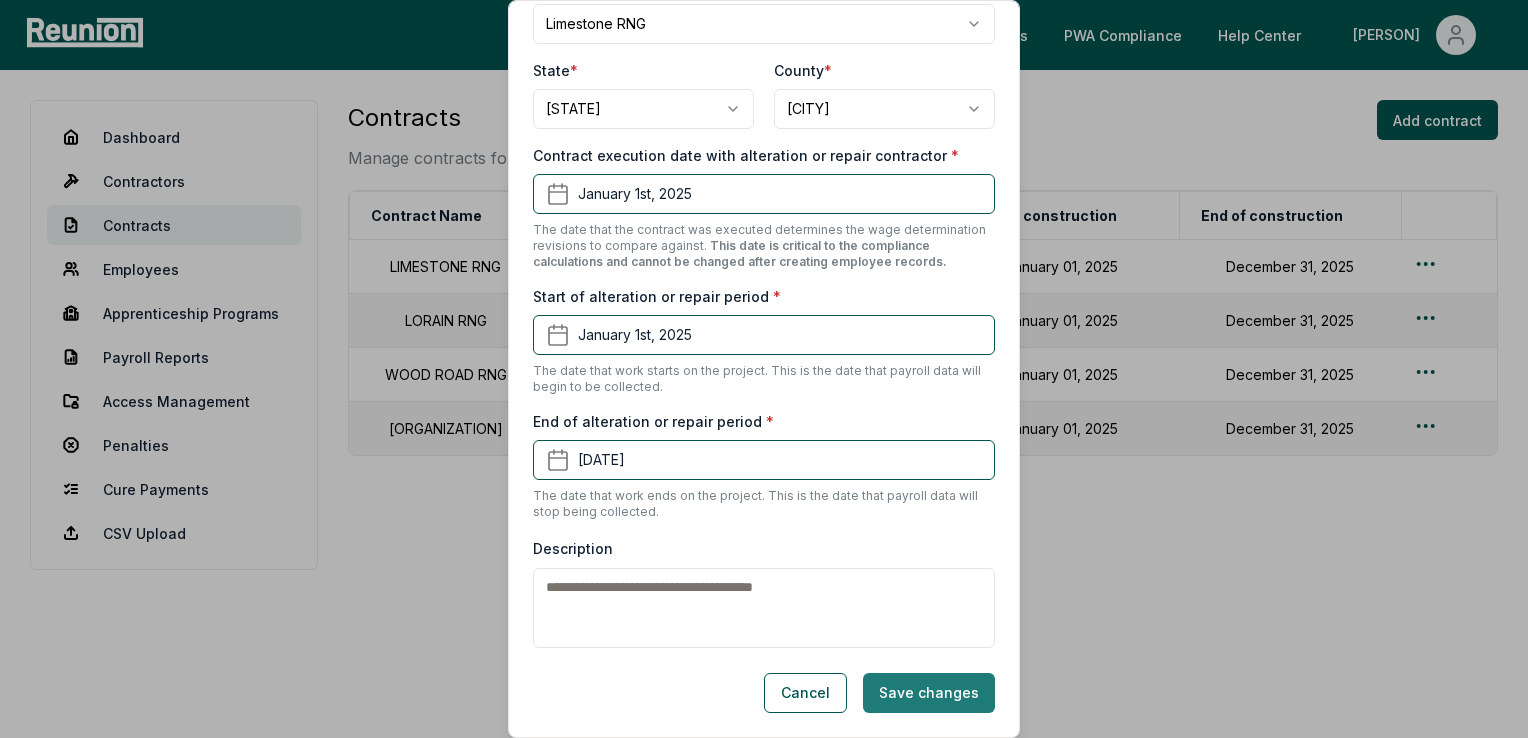 click on "Save changes" at bounding box center (929, 693) 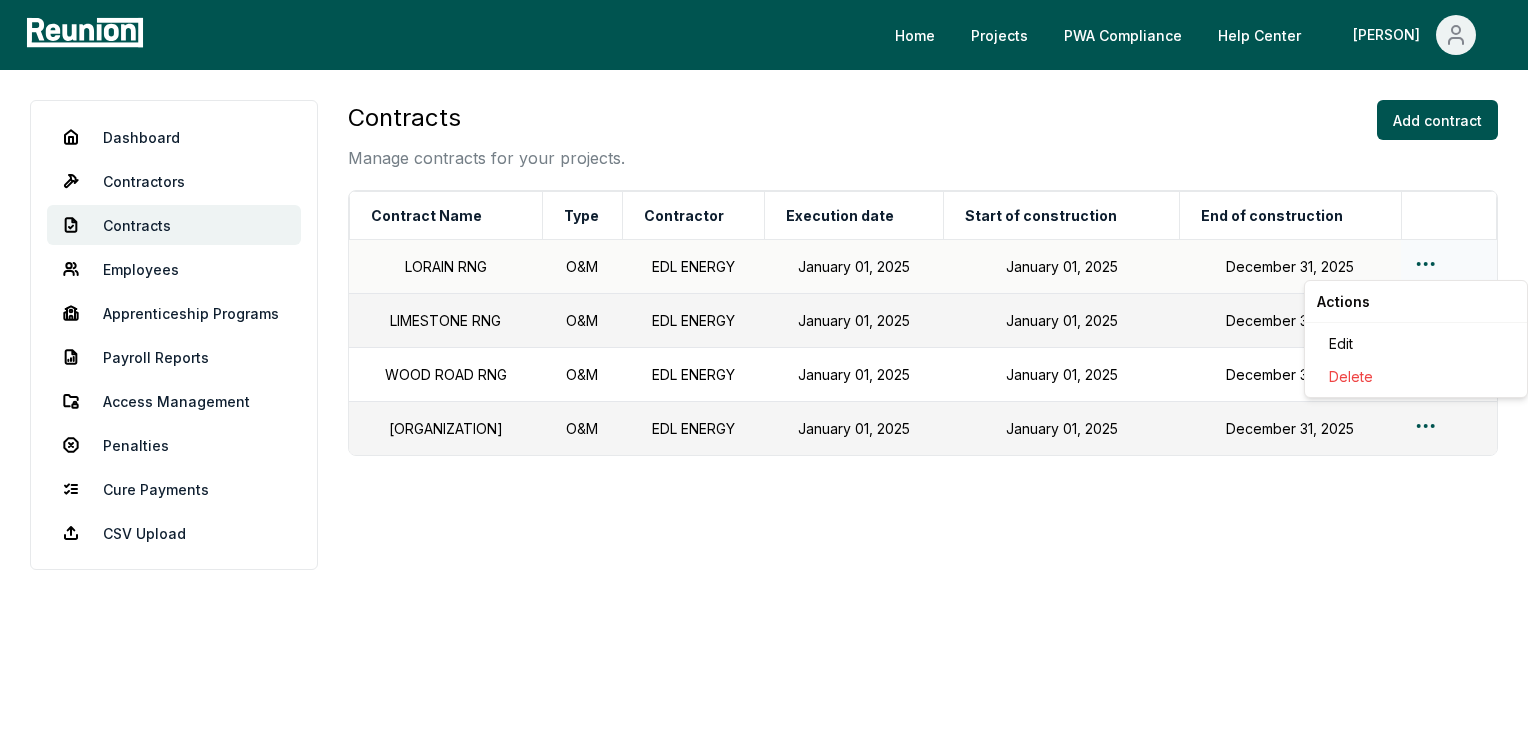 click on "Please visit us on your desktop We're working on making our marketplace mobile-friendly. For now, please visit Reunion on a desktop computer. Home Projects PWA Compliance Help Center [PERSON] Dashboard Contractors Contracts Employees Apprenticeship Programs Payroll Reports Access Management Penalties Cure Payments CSV Upload Contracts Manage contracts for your projects. Add contract Contract Name Type Contractor Execution date Start of construction End of construction LORAIN RNG O&M EDL ENERGY January 01, 2025 January 01, 2025 December 31, 2025 LIMESTONE RNG O&M EDL ENERGY January 01, 2025 January 01, 2025 December 31, 2025 WOOD ROAD RNG O&M EDL ENERGY January 01, 2025 January 01, 2025 December 31, 2025 TESSMAN RNG O&M EDL ENERGY January 01, 2025 January 01, 2025 December 31, 2025
Actions Edit Delete" at bounding box center [764, 369] 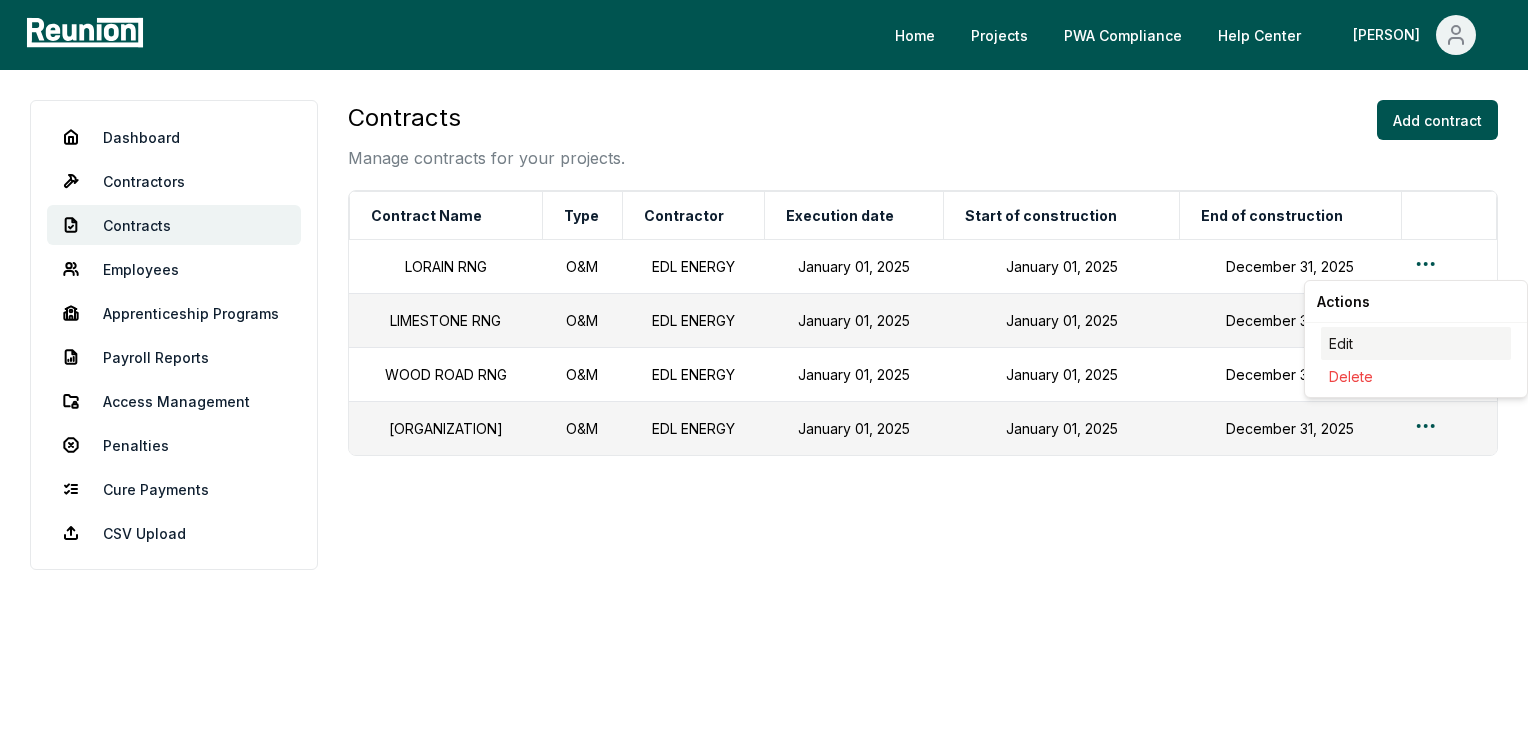 click on "Edit" at bounding box center [1416, 343] 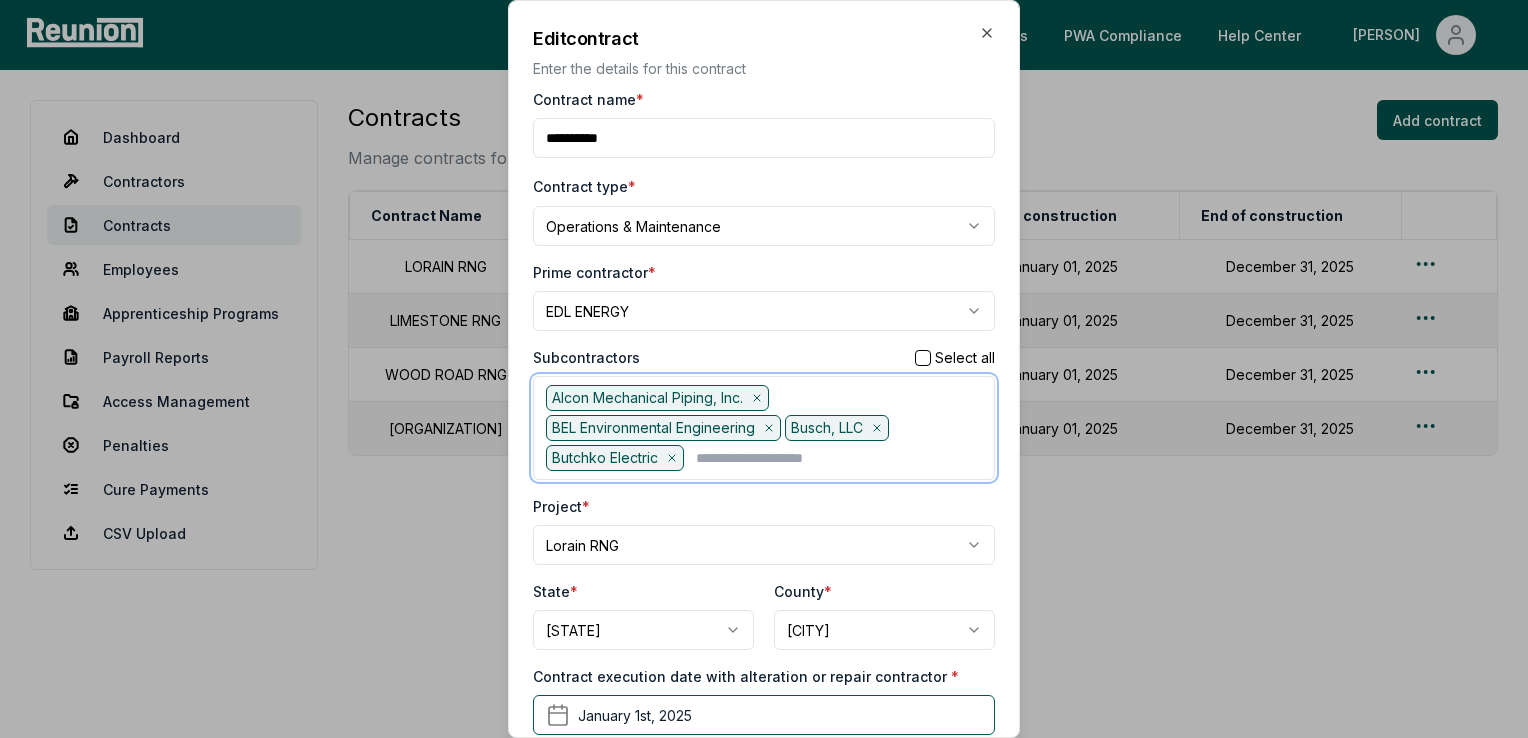 click at bounding box center (839, 458) 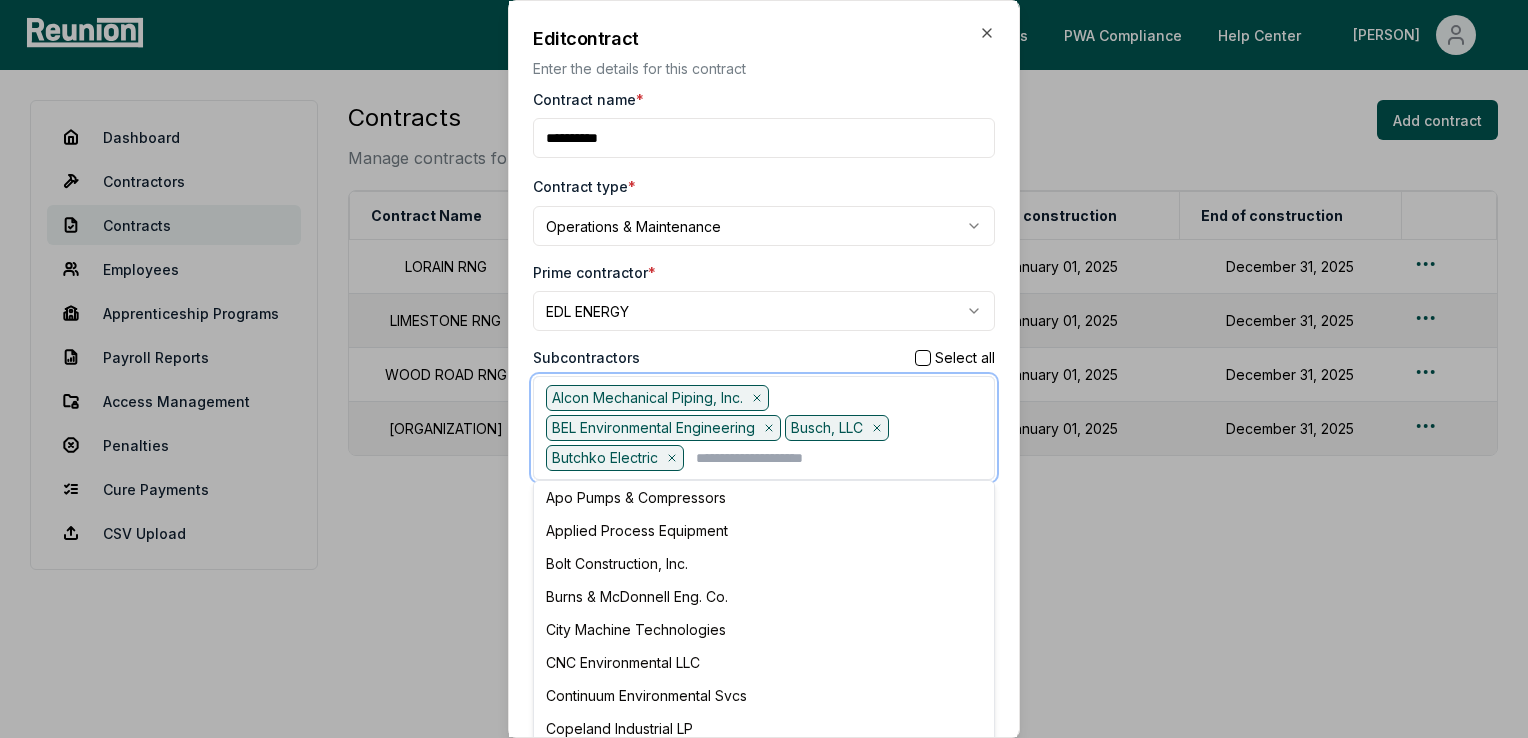 scroll, scrollTop: 300, scrollLeft: 0, axis: vertical 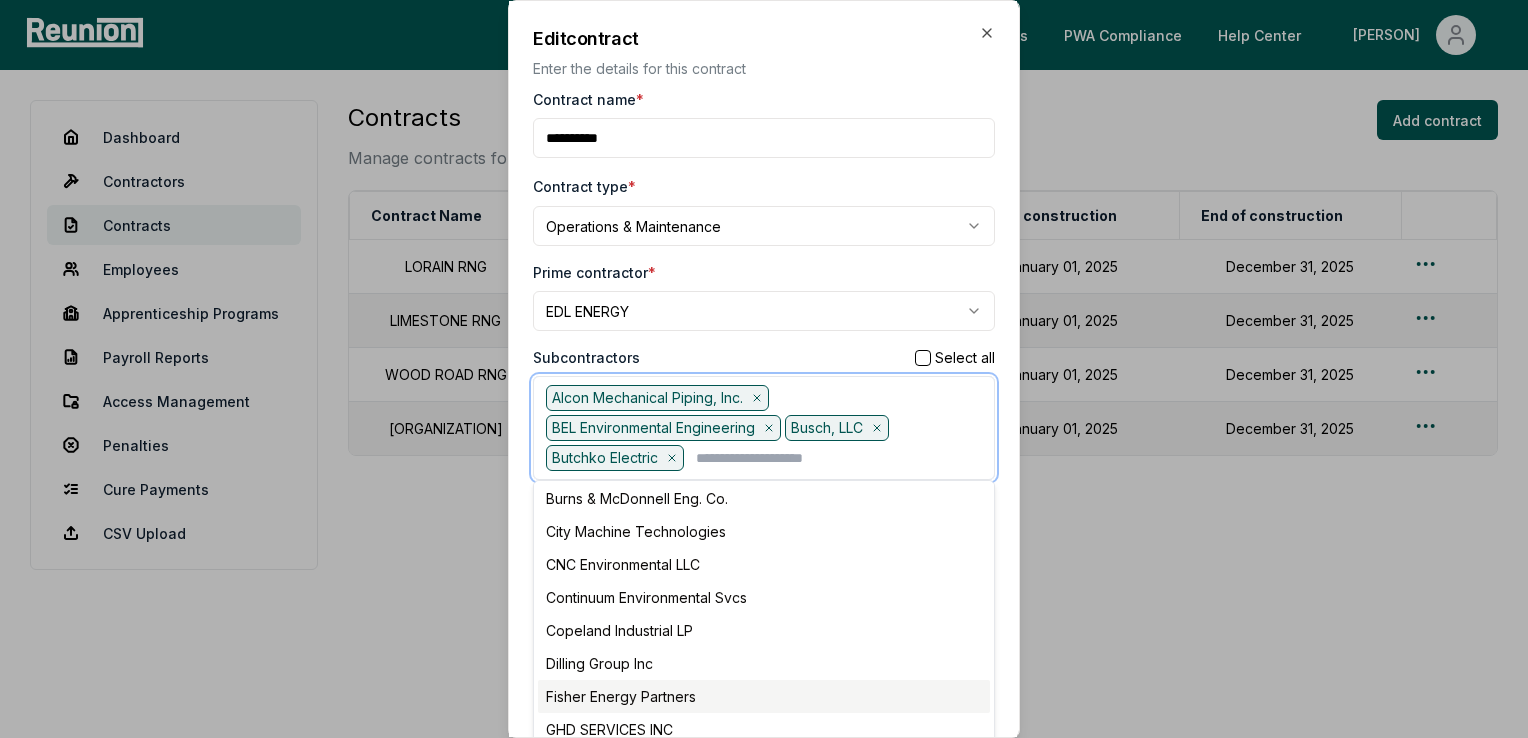 click on "Fisher Energy Partners" at bounding box center [764, 696] 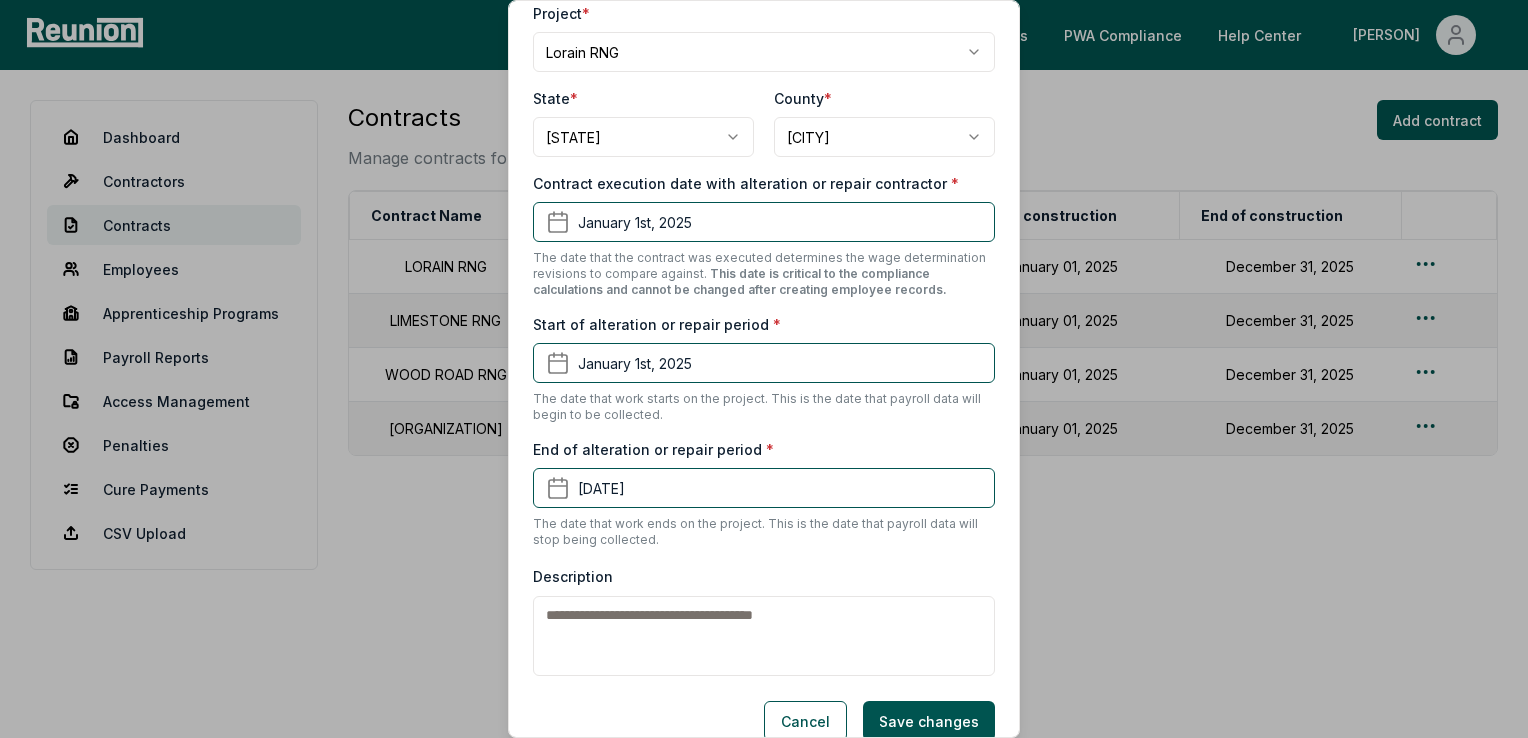 scroll, scrollTop: 544, scrollLeft: 0, axis: vertical 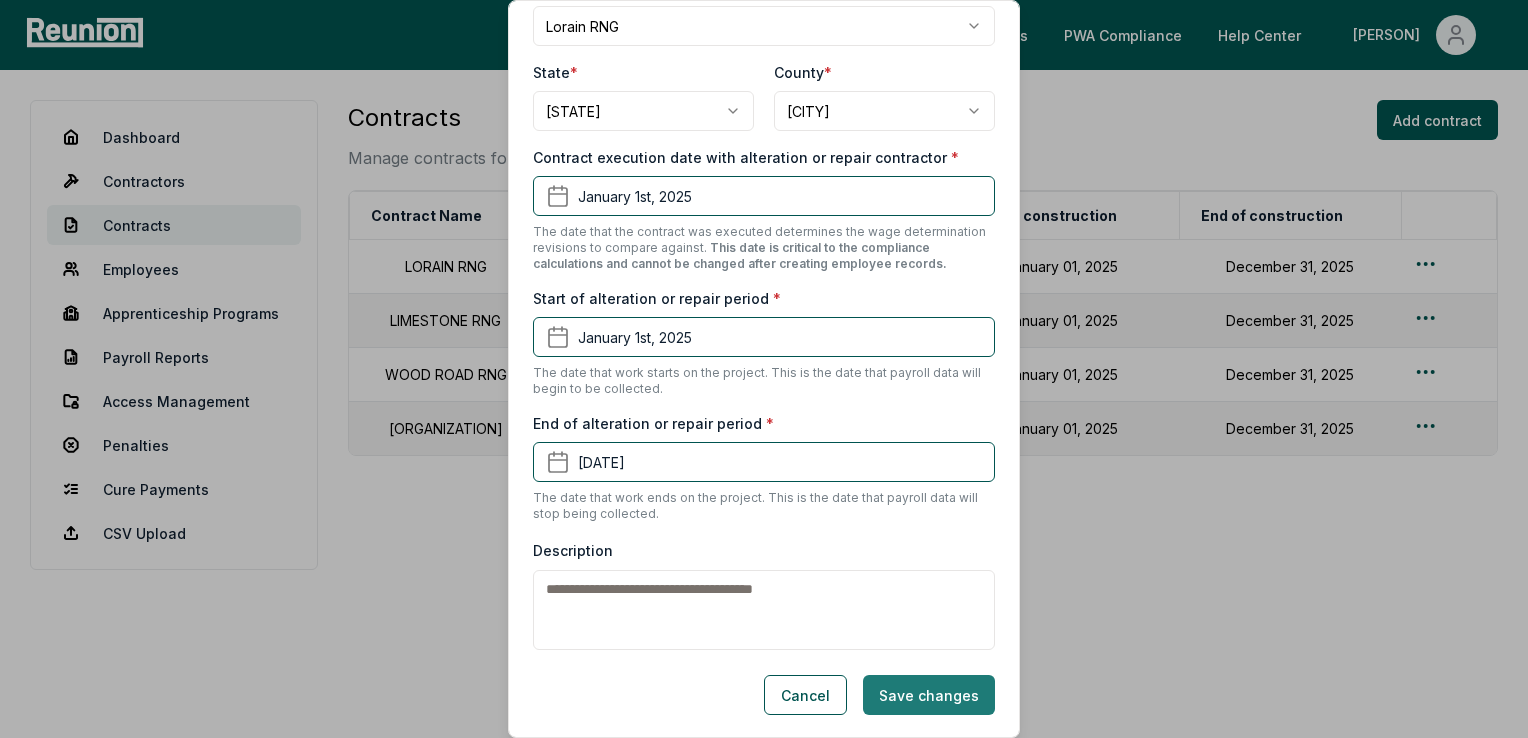 click on "Save changes" at bounding box center (929, 695) 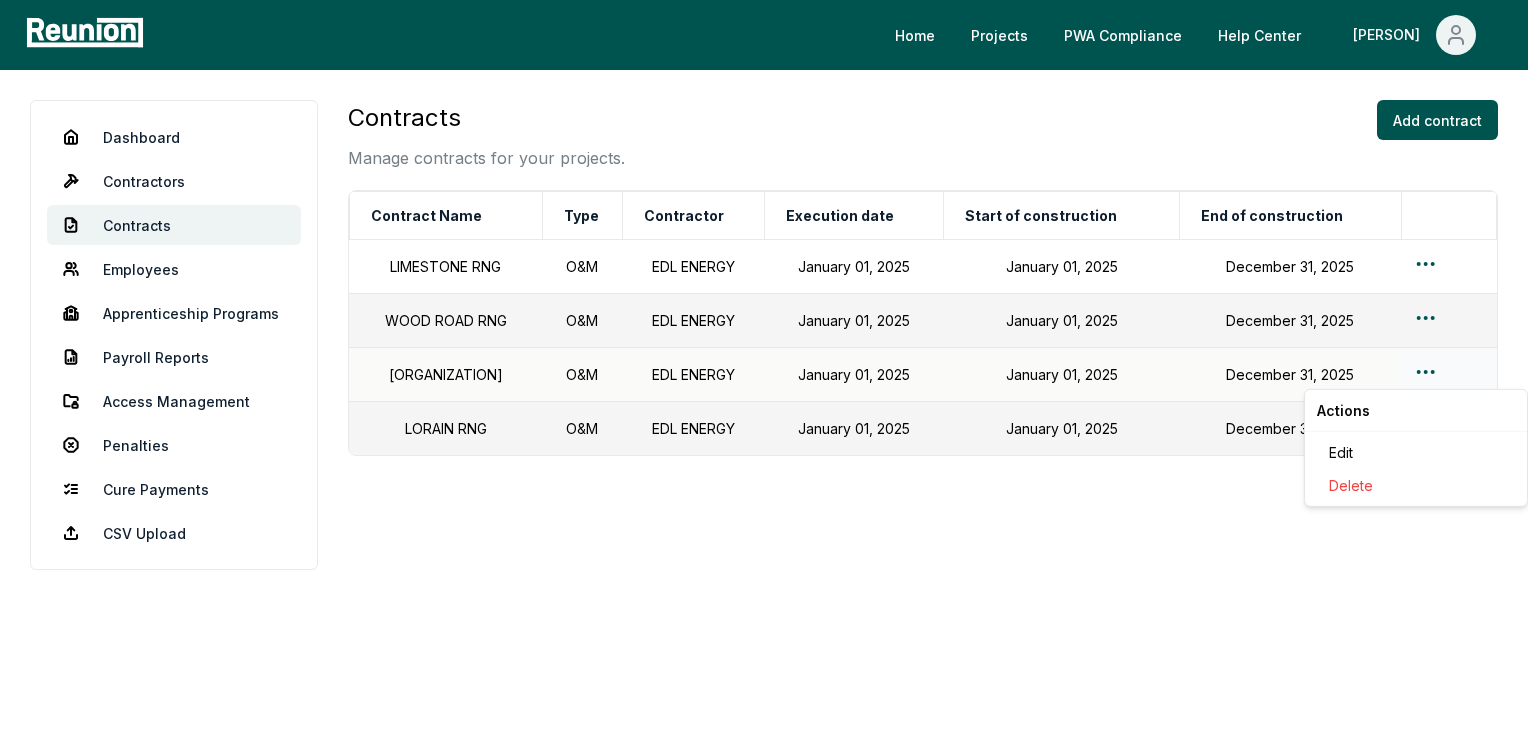 click on "Please visit us on your desktop We're working on making our marketplace mobile-friendly. For now, please visit Reunion on a desktop computer. Home Projects PWA Compliance Help Center [PERSON] Dashboard Contractors Contracts Employees Apprenticeship Programs Payroll Reports Access Management Penalties Cure Payments CSV Upload Contracts Manage contracts for your projects. Add contract Contract Name Type Contractor Execution date Start of construction End of construction LIMESTONE RNG O&M EDL ENERGY January 01, 2025 January 01, 2025 December 31, 2025 WOOD ROAD RNG O&M EDL ENERGY January 01, 2025 January 01, 2025 December 31, 2025 TESSMAN RNG O&M EDL ENERGY January 01, 2025 January 01, 2025 December 31, 2025 LORAIN RNG O&M EDL ENERGY January 01, 2025 January 01, 2025 December 31, 2025
Actions Edit Delete" at bounding box center (764, 369) 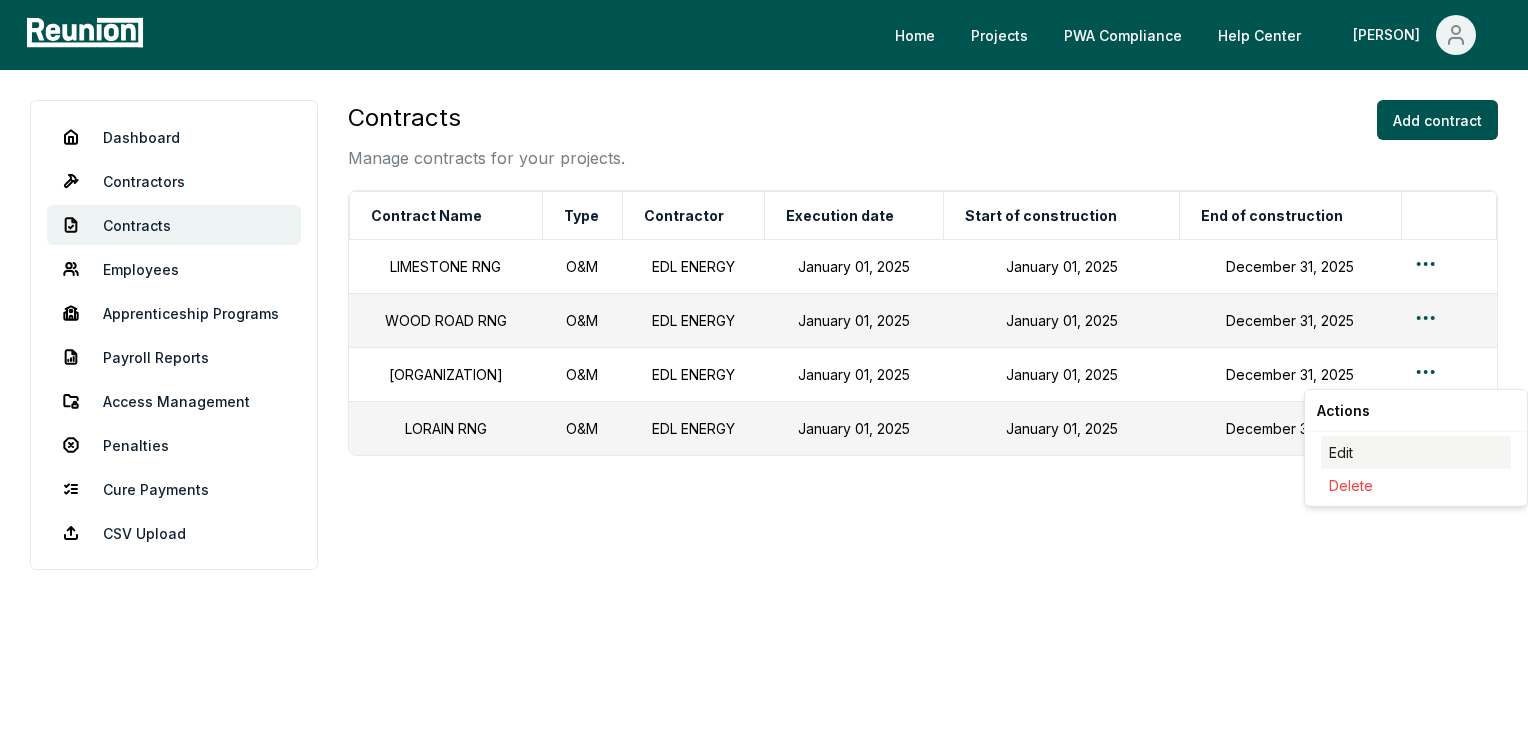 click on "Edit" at bounding box center [1416, 452] 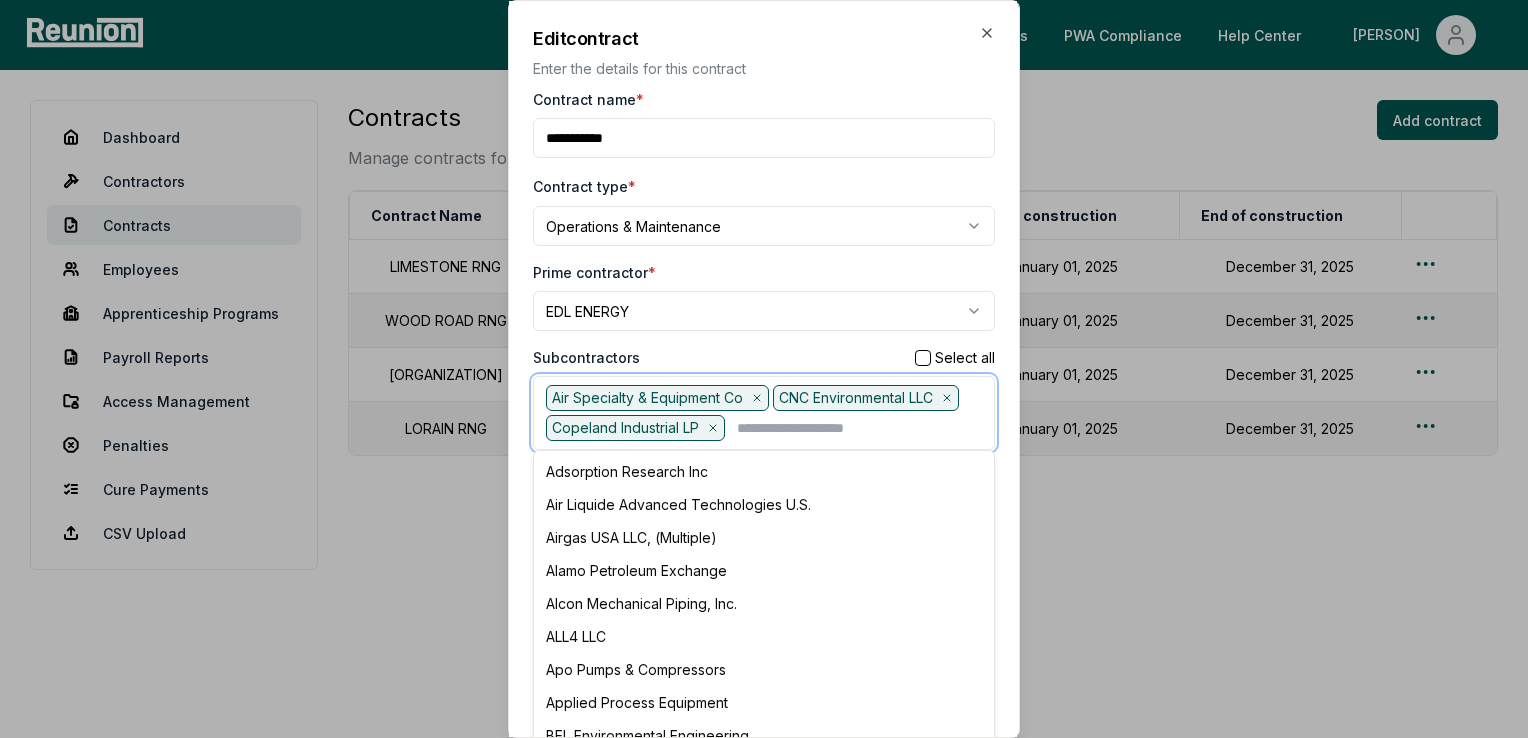 click at bounding box center [859, 428] 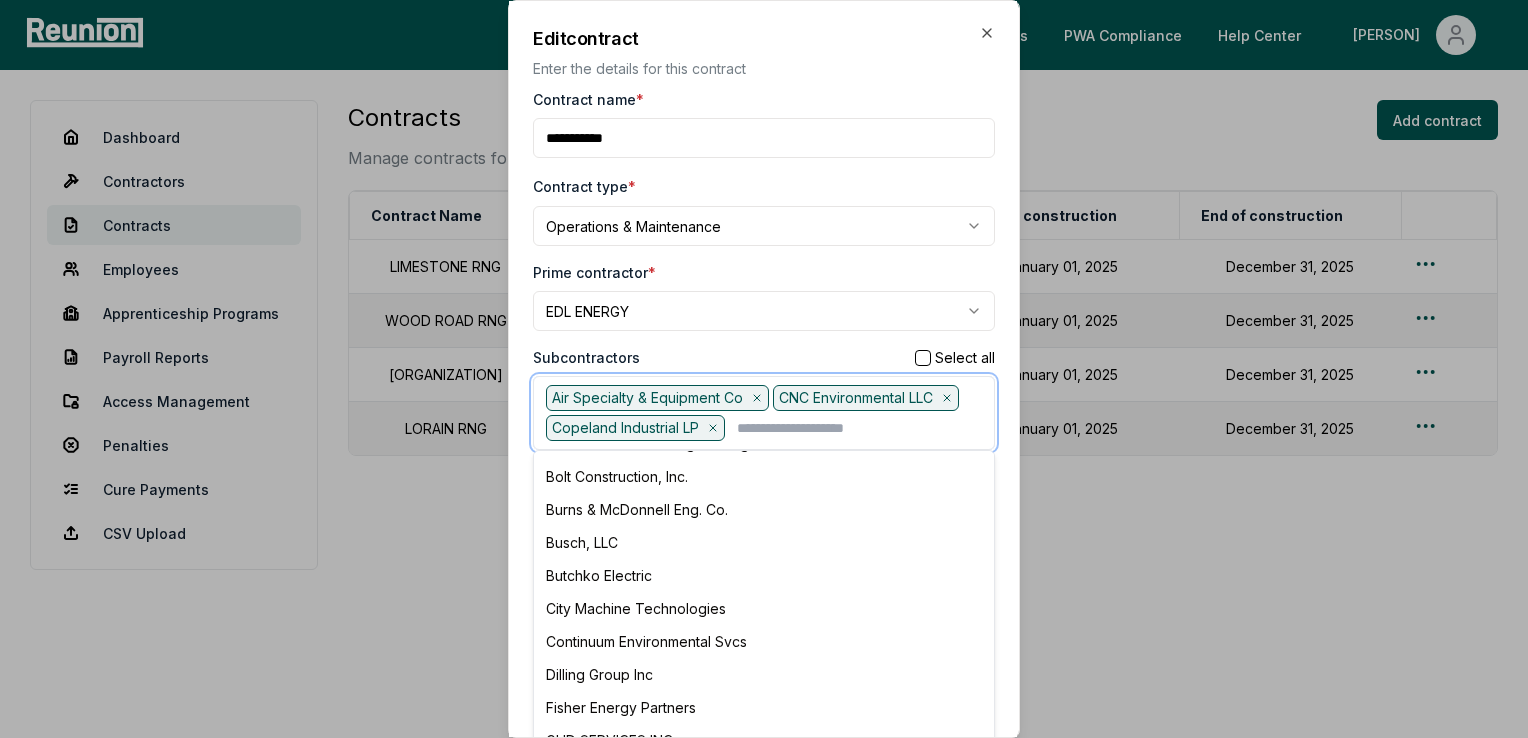 scroll, scrollTop: 300, scrollLeft: 0, axis: vertical 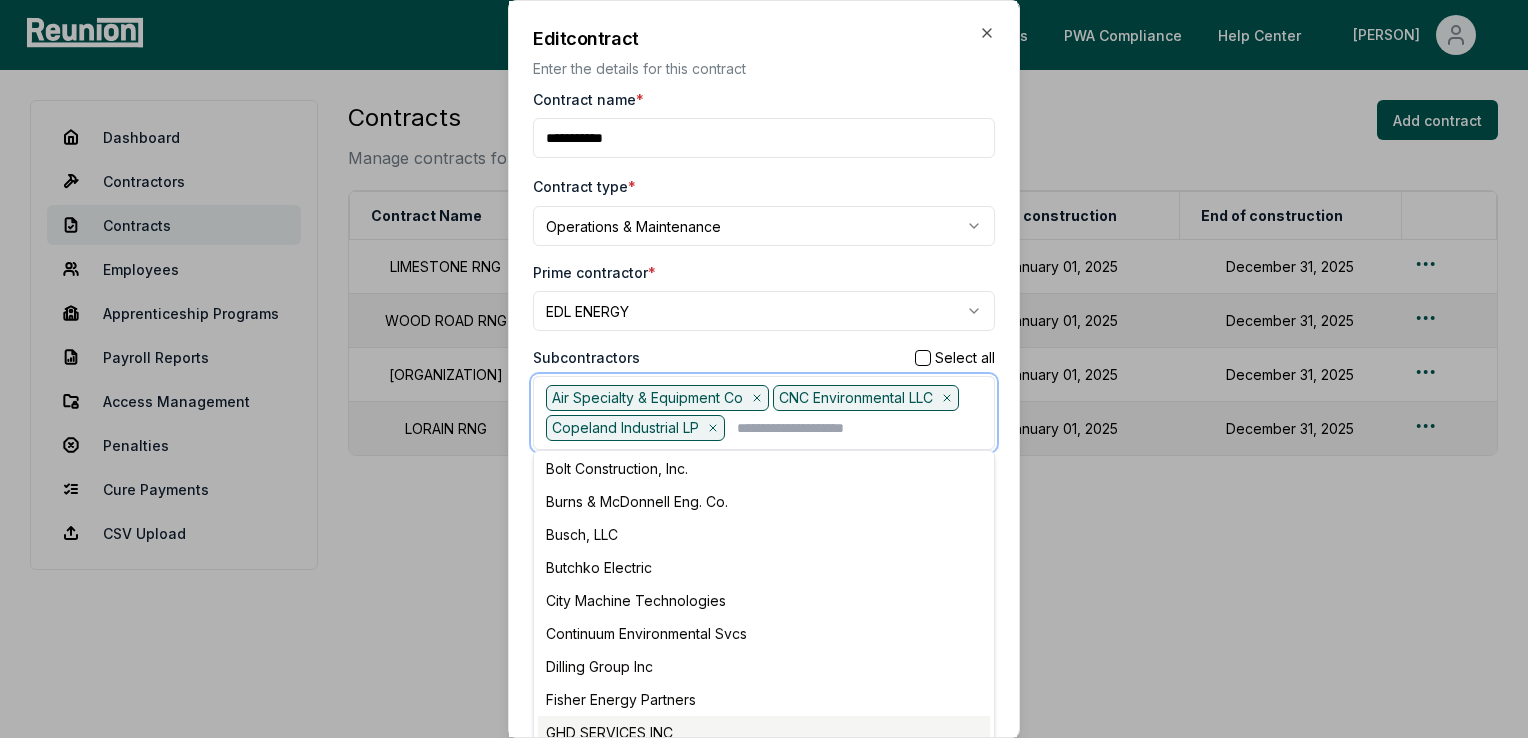 click on "GHD SERVICES INC" at bounding box center (764, 732) 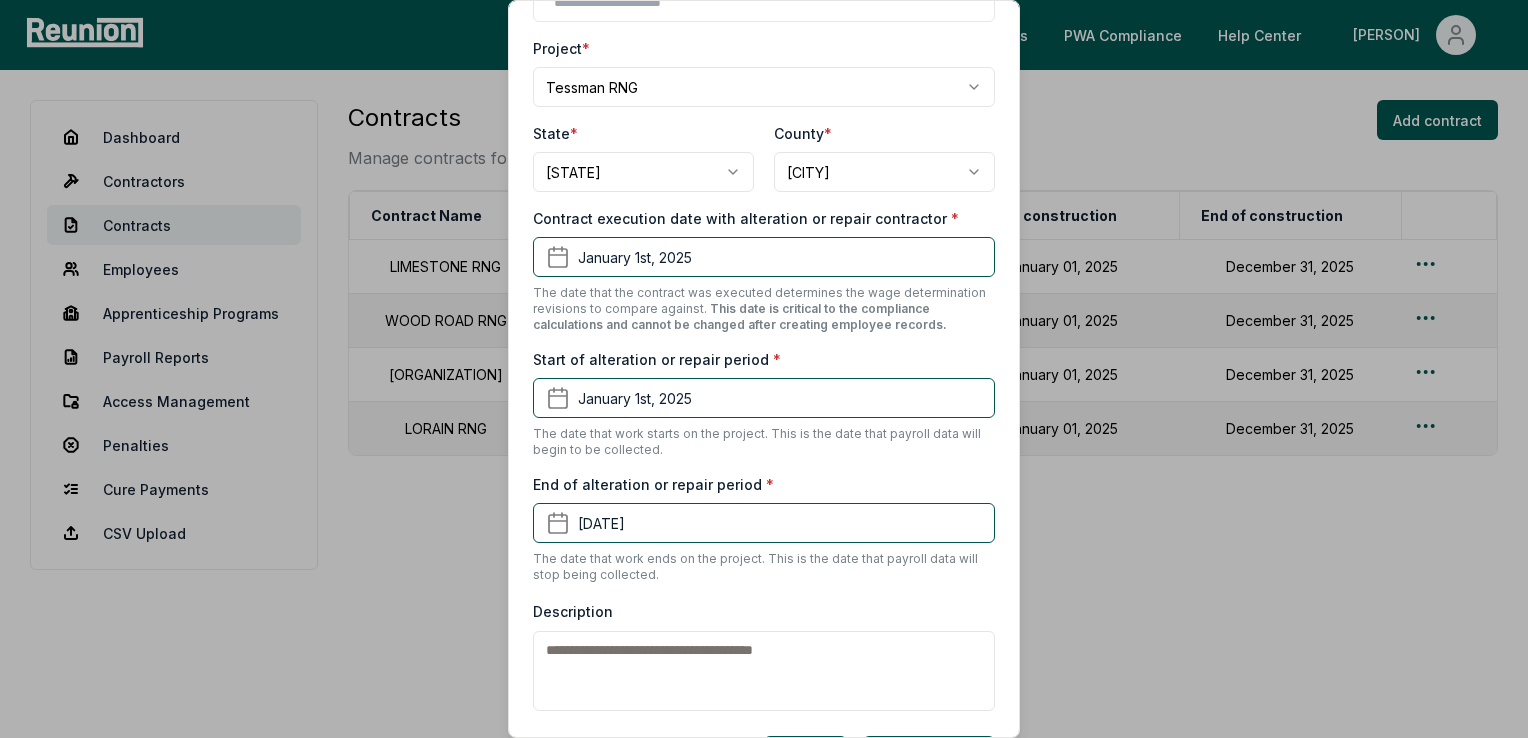 scroll, scrollTop: 513, scrollLeft: 0, axis: vertical 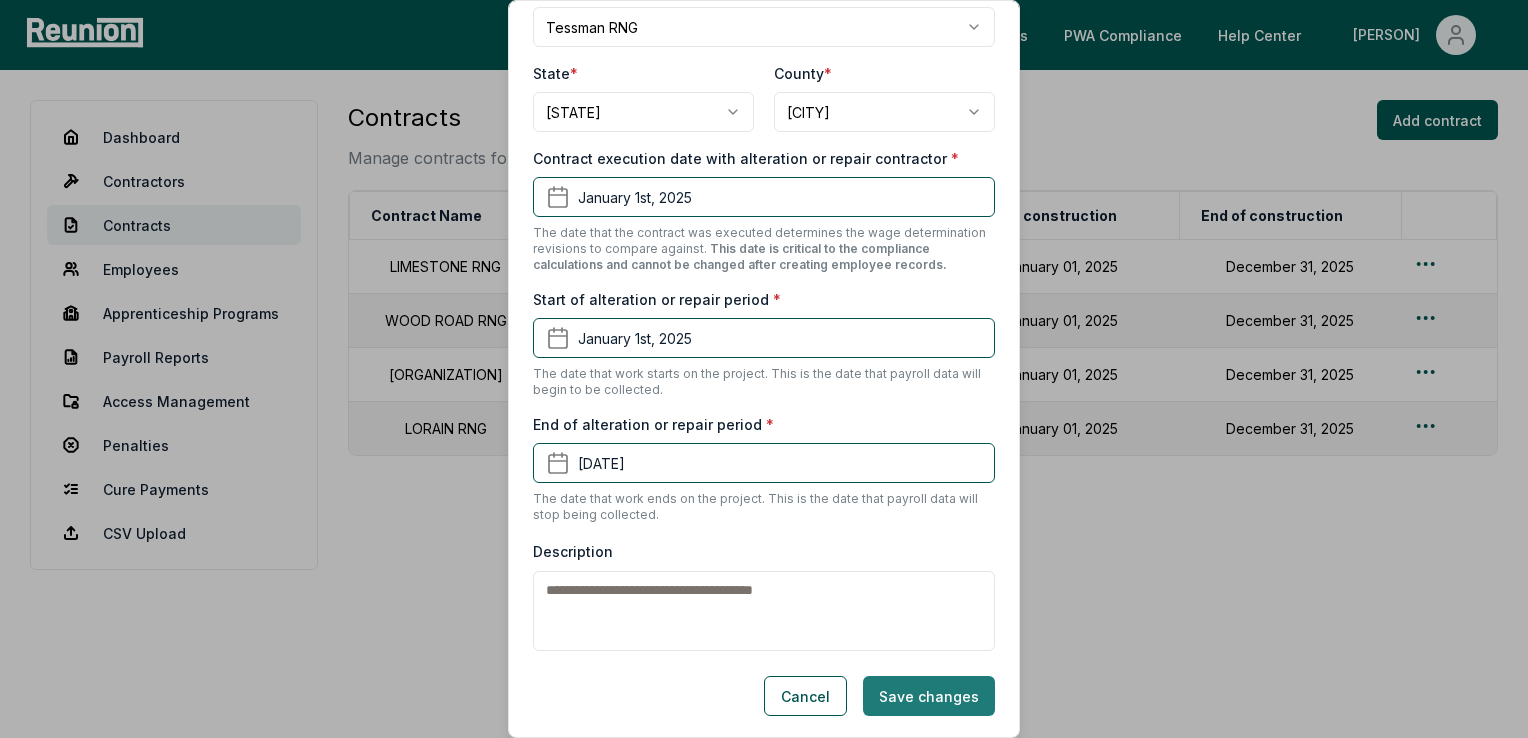 click on "Save changes" at bounding box center [929, 696] 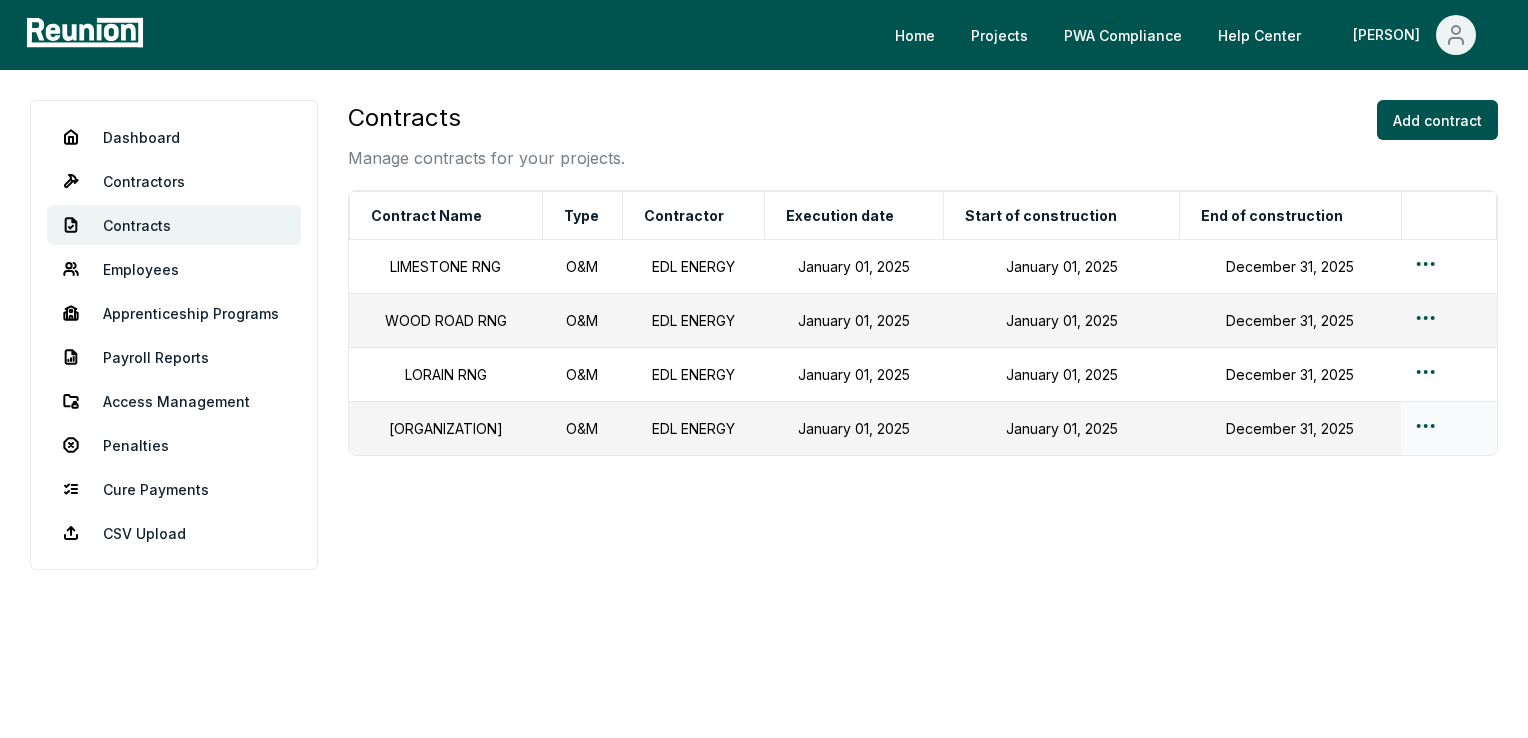 click on "Please visit us on your desktop We're working on making our marketplace mobile-friendly. For now, please visit Reunion on a desktop computer. Home Projects PWA Compliance Help Center [PERSON] Dashboard Contractors Contracts Employees Apprenticeship Programs Payroll Reports Access Management Penalties Cure Payments CSV Upload Contracts Manage contracts for your projects. Add contract Contract Name Type Contractor Execution date Start of construction End of construction LIMESTONE RNG O&M EDL ENERGY [DATE] [DATE] [DATE] WOOD ROAD RNG O&M EDL ENERGY [DATE] [DATE] [DATE] LORAIN RNG O&M EDL ENERGY [DATE] [DATE] [DATE] TESSMAN RNG O&M EDL ENERGY [DATE] [DATE] [DATE]" at bounding box center (764, 369) 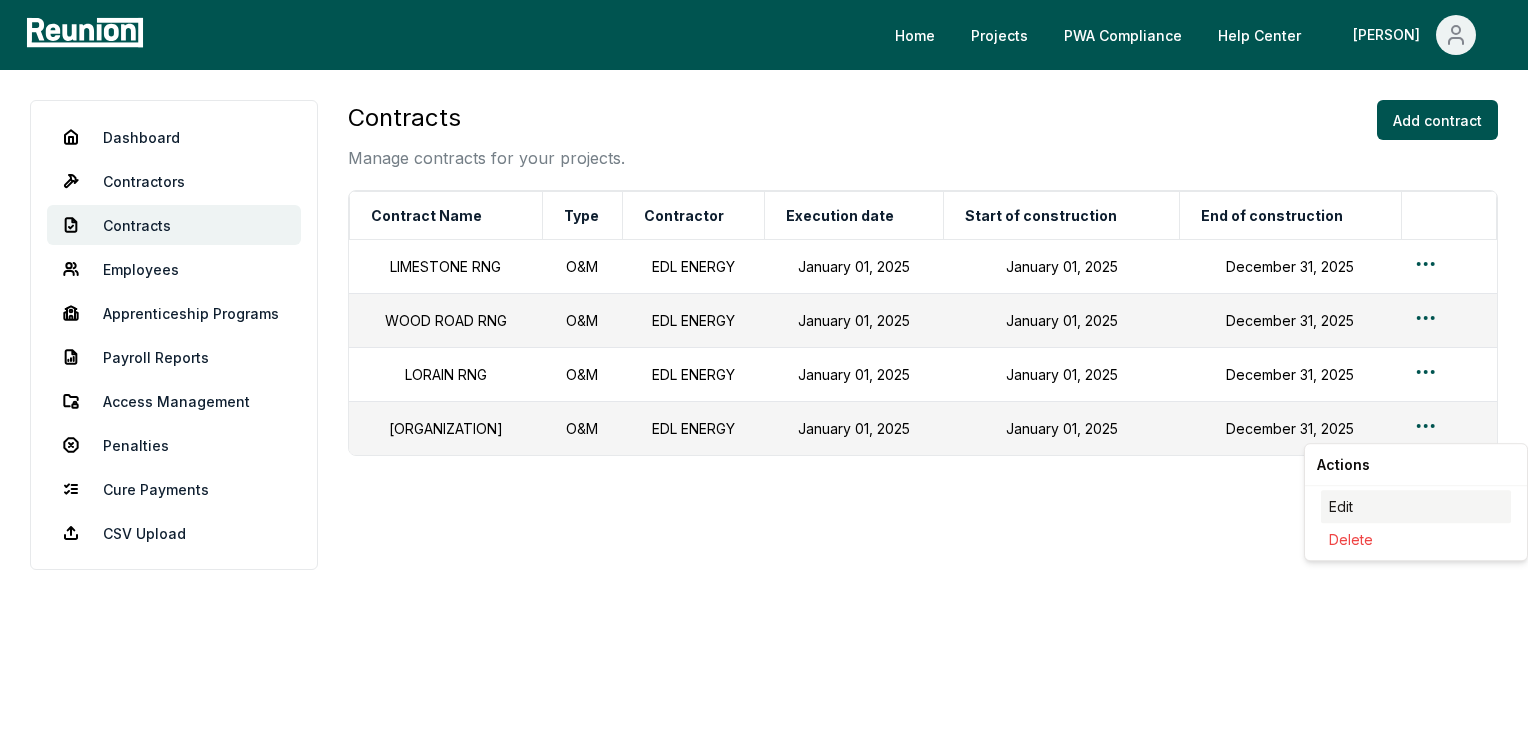click on "Edit" at bounding box center (1416, 506) 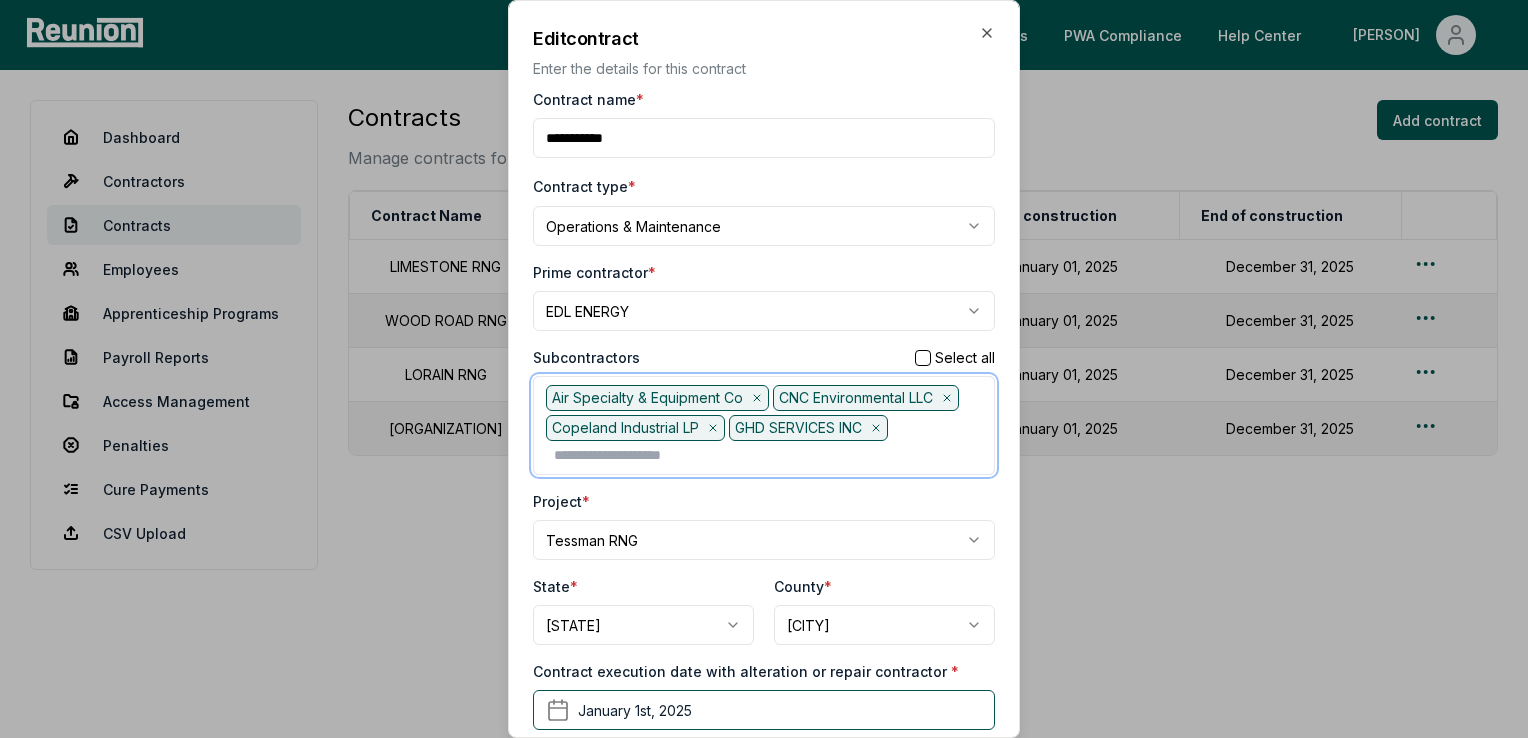 click at bounding box center [768, 455] 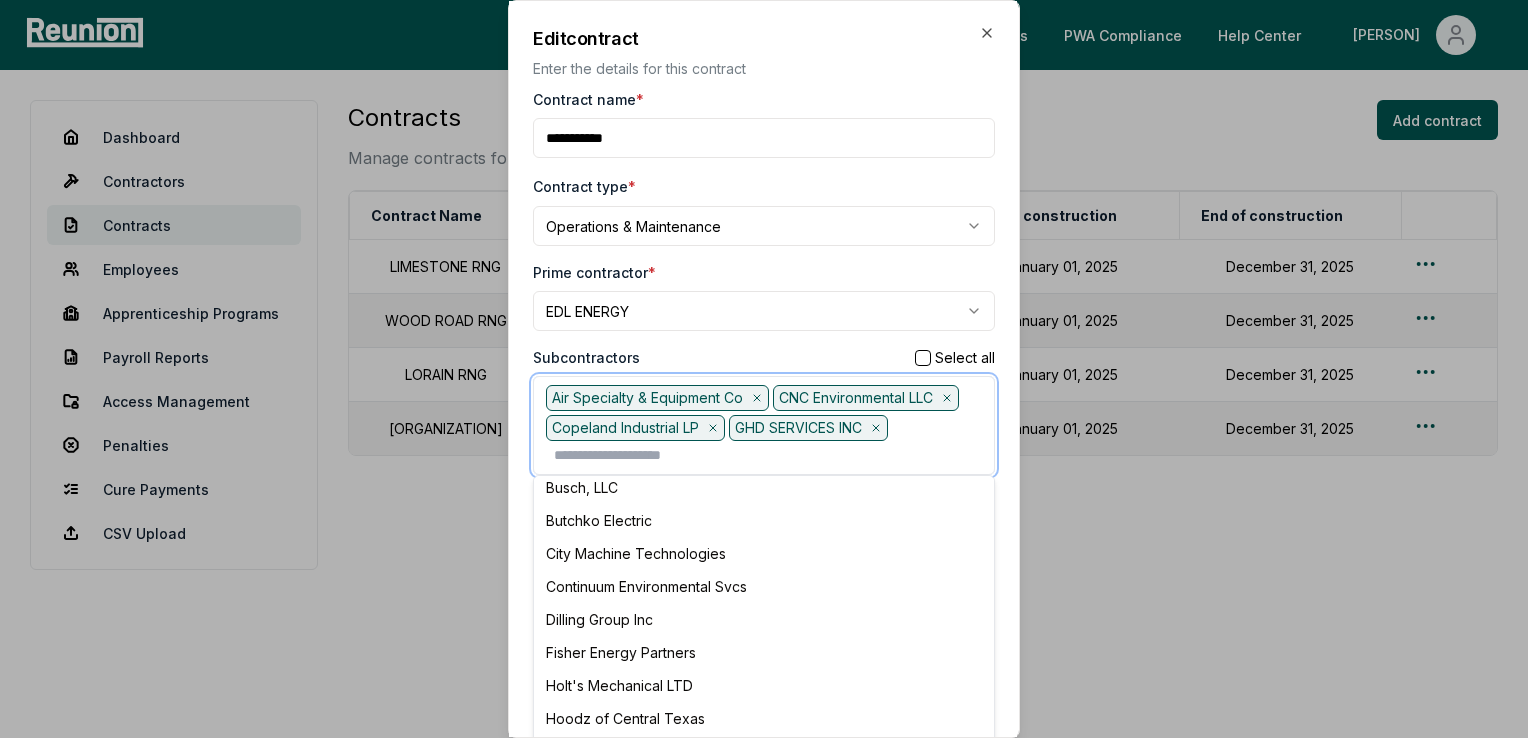 scroll, scrollTop: 400, scrollLeft: 0, axis: vertical 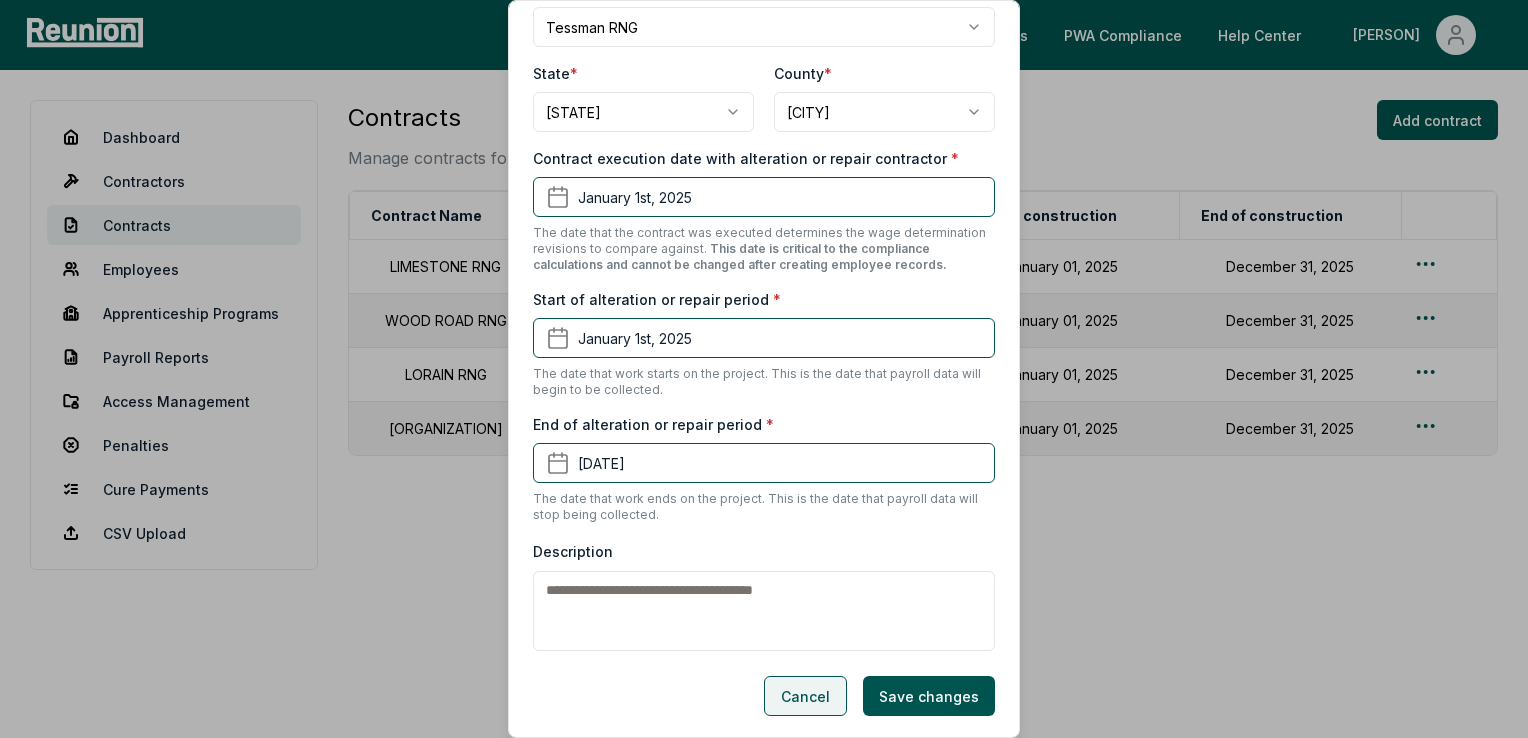 click on "Cancel" at bounding box center (805, 696) 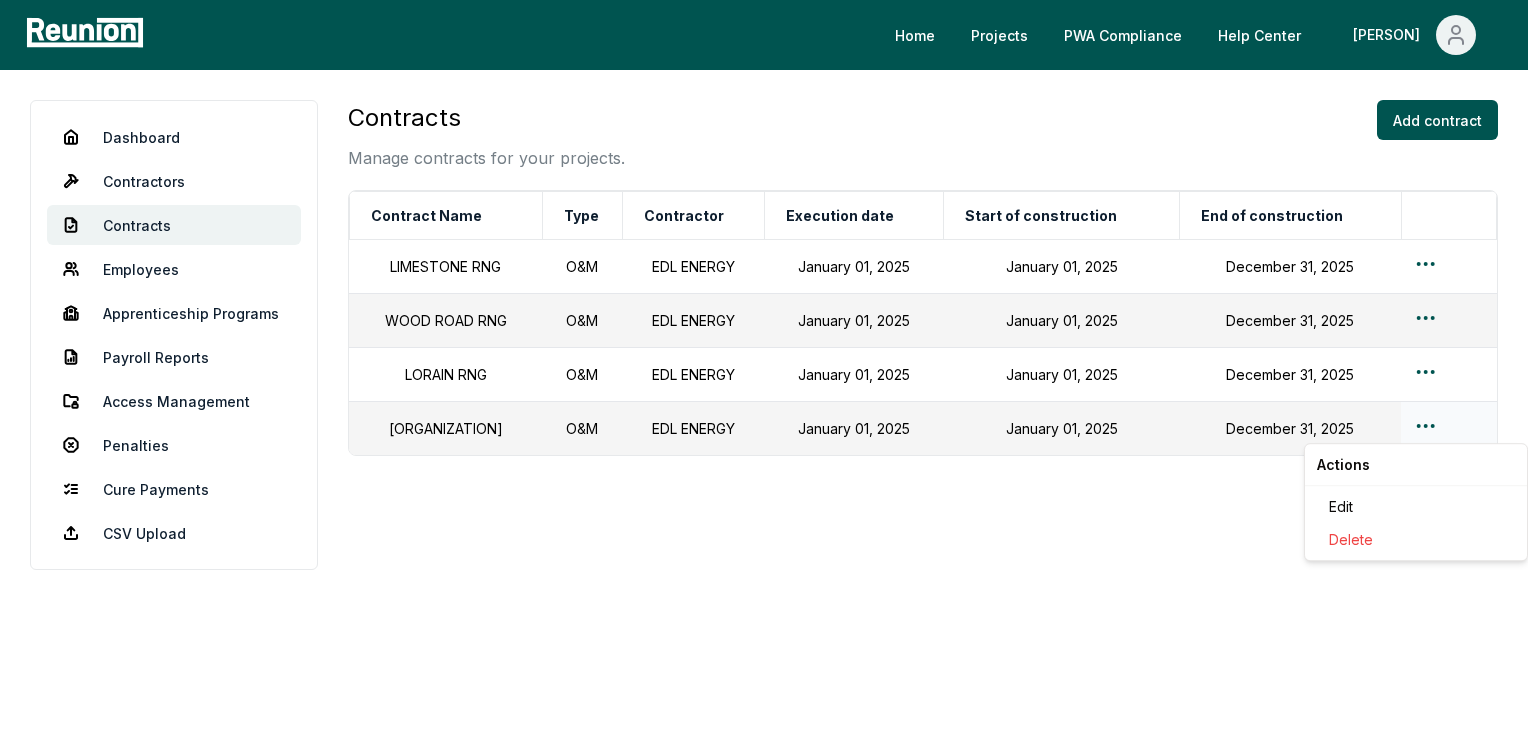 click on "Please visit us on your desktop We're working on making our marketplace mobile-friendly. For now, please visit Reunion on a desktop computer. Home Projects PWA Compliance Help Center [PERSON] Dashboard Contractors Contracts Employees Apprenticeship Programs Payroll Reports Access Management Penalties Cure Payments CSV Upload Contracts Manage contracts for your projects. Add contract Contract Name Type Contractor Execution date Start of construction End of construction LIMESTONE RNG O&M EDL ENERGY January 01, 2025 January 01, 2025 December 31, 2025 WOOD ROAD RNG O&M EDL ENERGY January 01, 2025 January 01, 2025 December 31, 2025 LORAIN RNG O&M EDL ENERGY January 01, 2025 January 01, 2025 December 31, 2025 TESSMAN RNG O&M EDL ENERGY January 01, 2025 January 01, 2025 December 31, 2025
Actions Edit Delete" at bounding box center (764, 369) 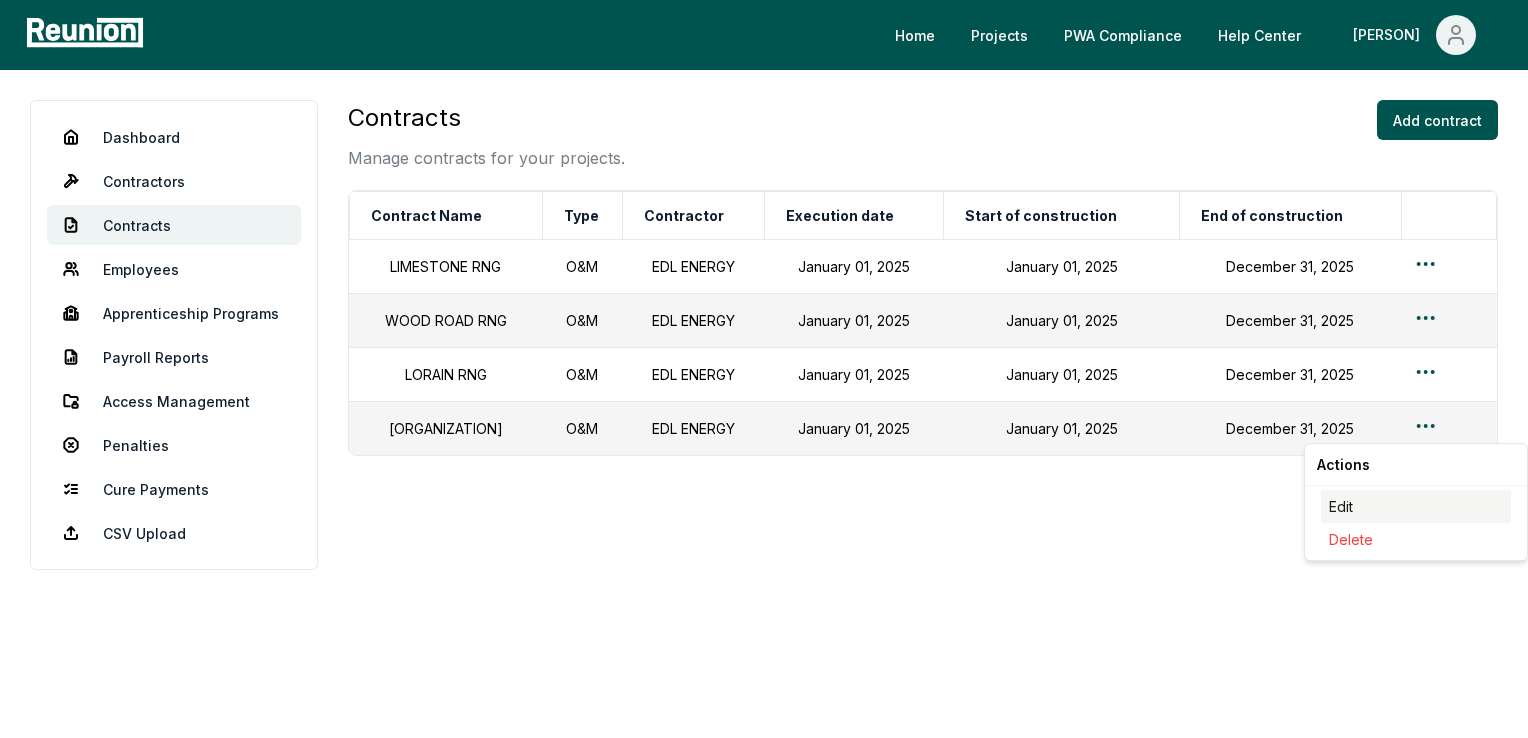 click on "Edit" at bounding box center [1416, 506] 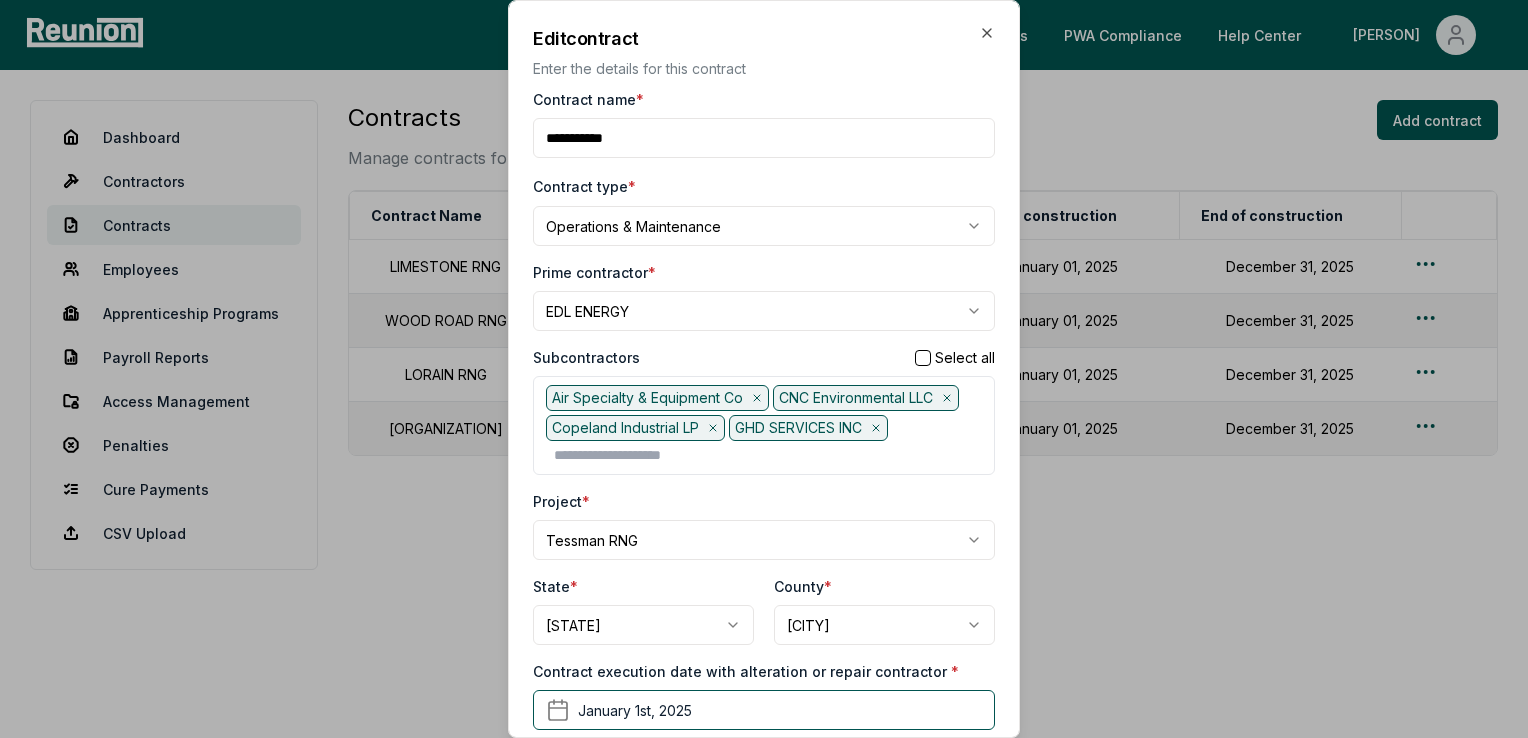 click on "Air Specialty & Equipment Co CNC Environmental LLC Copeland Industrial LP GHD SERVICES INC" at bounding box center [764, 425] 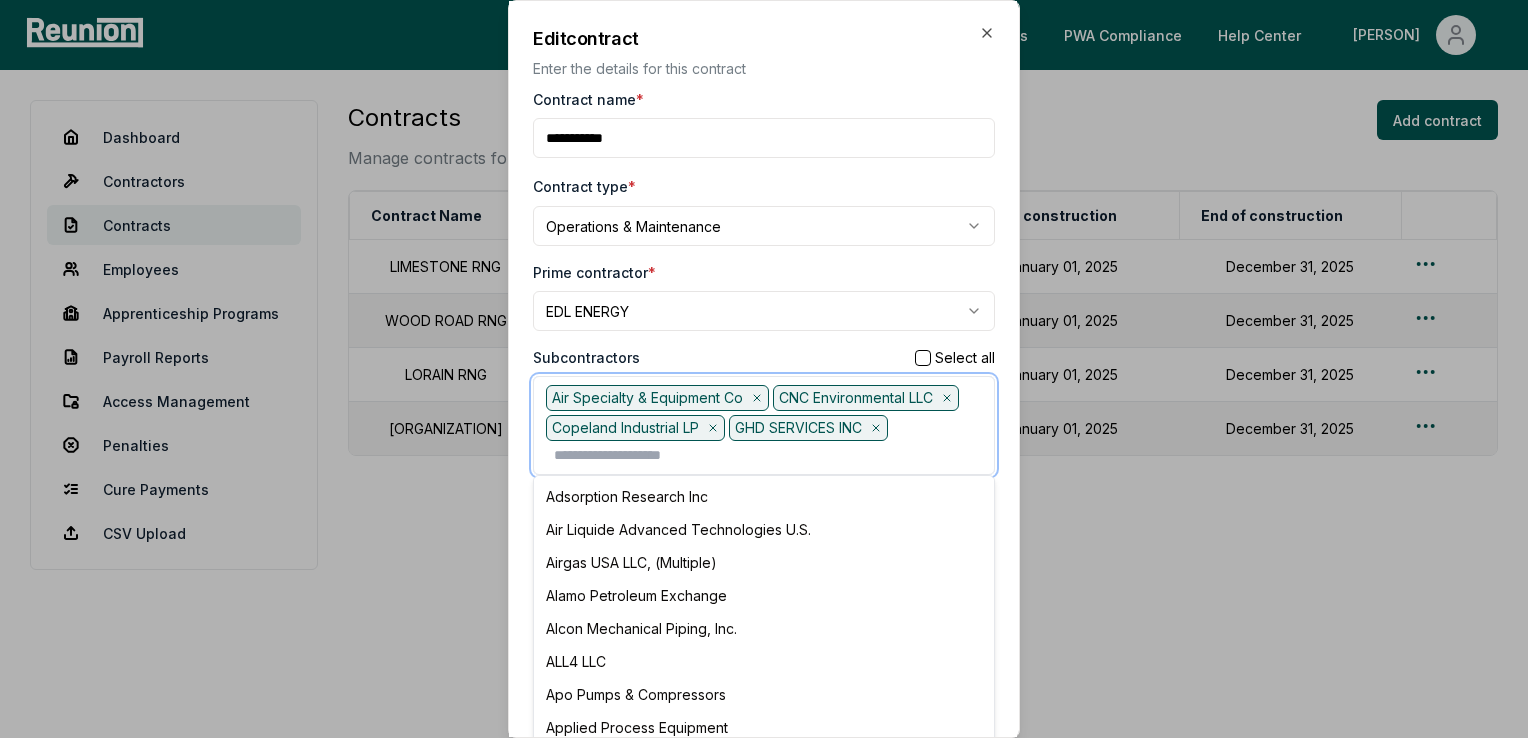 click at bounding box center (768, 455) 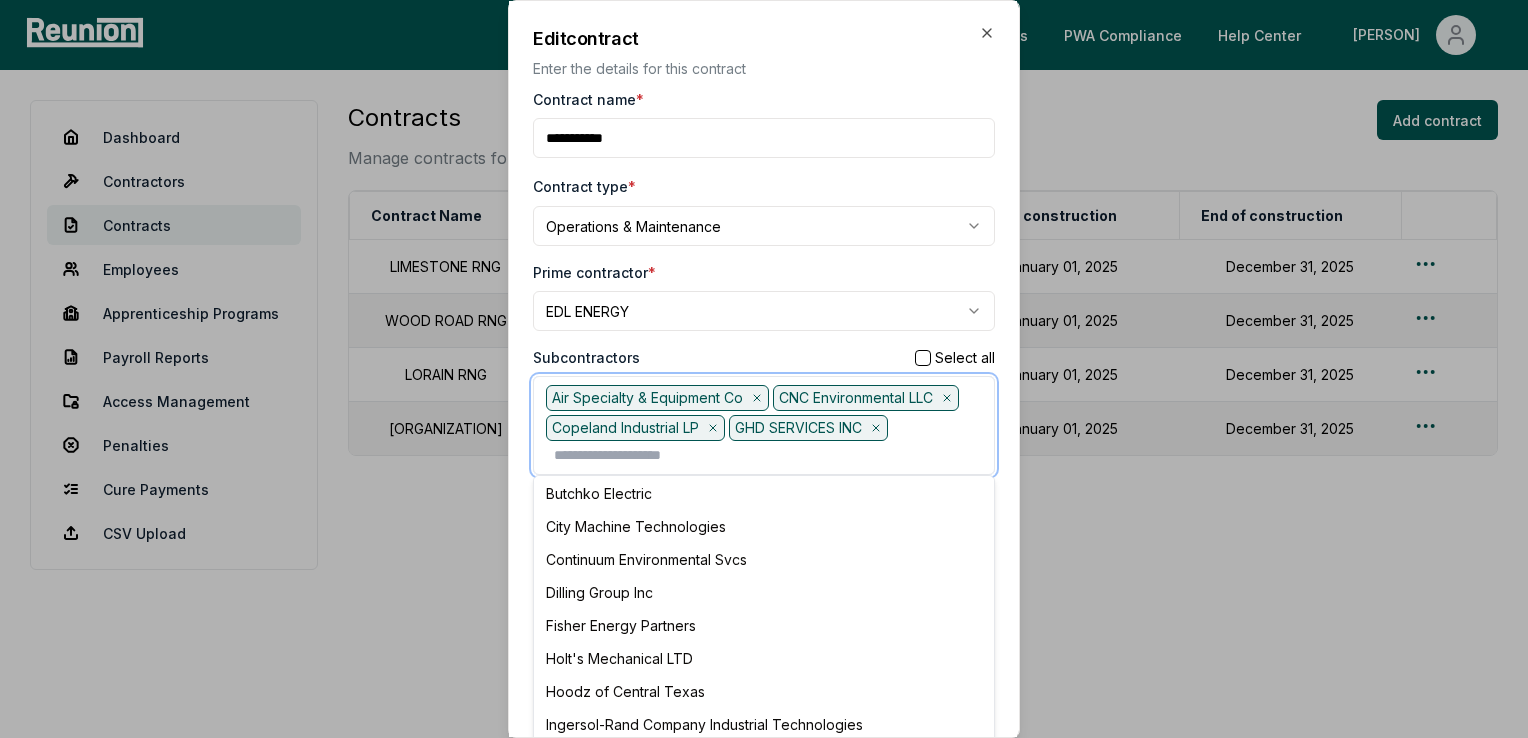 scroll, scrollTop: 400, scrollLeft: 0, axis: vertical 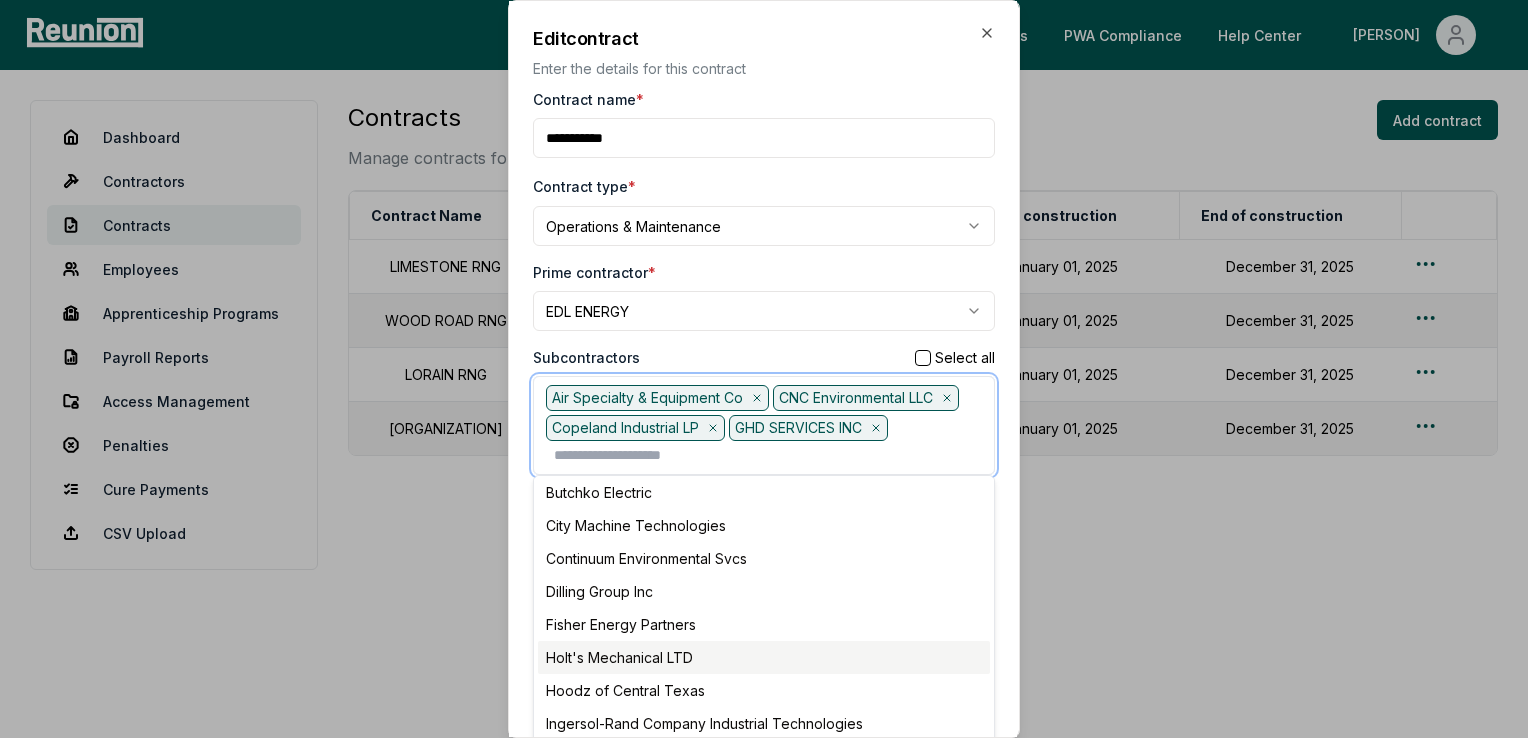 click on "Holt's Mechanical LTD" at bounding box center (764, 657) 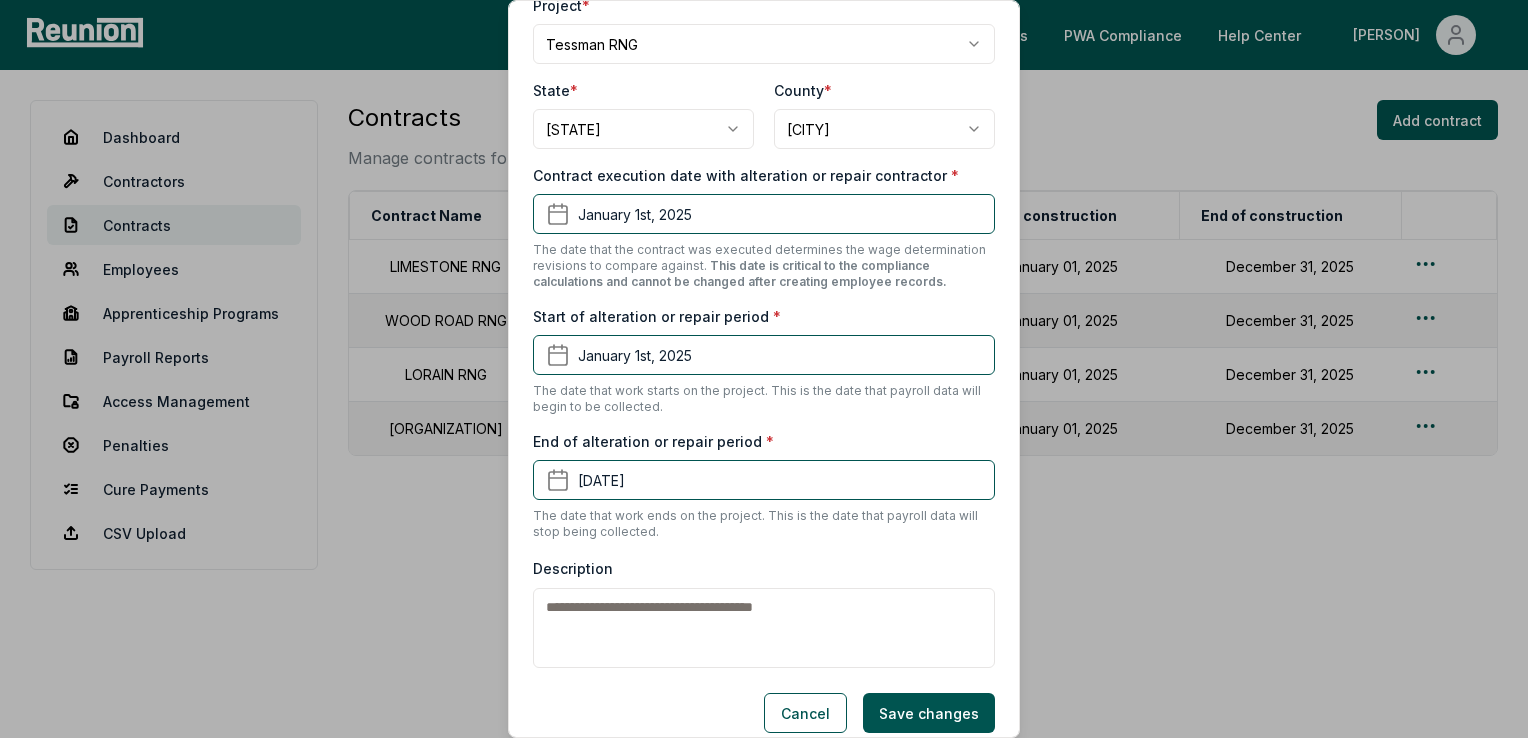 scroll, scrollTop: 518, scrollLeft: 0, axis: vertical 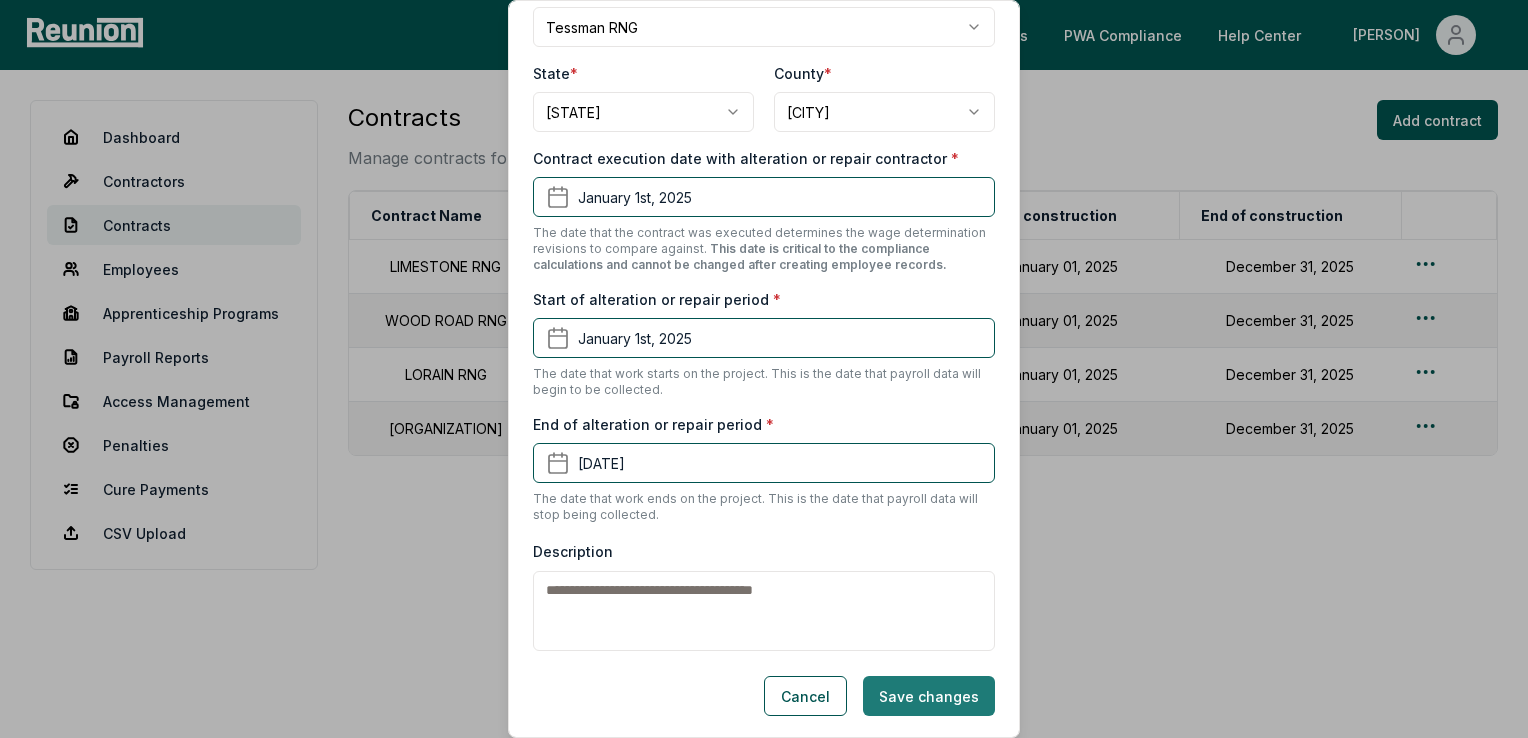 click on "Save changes" at bounding box center (929, 696) 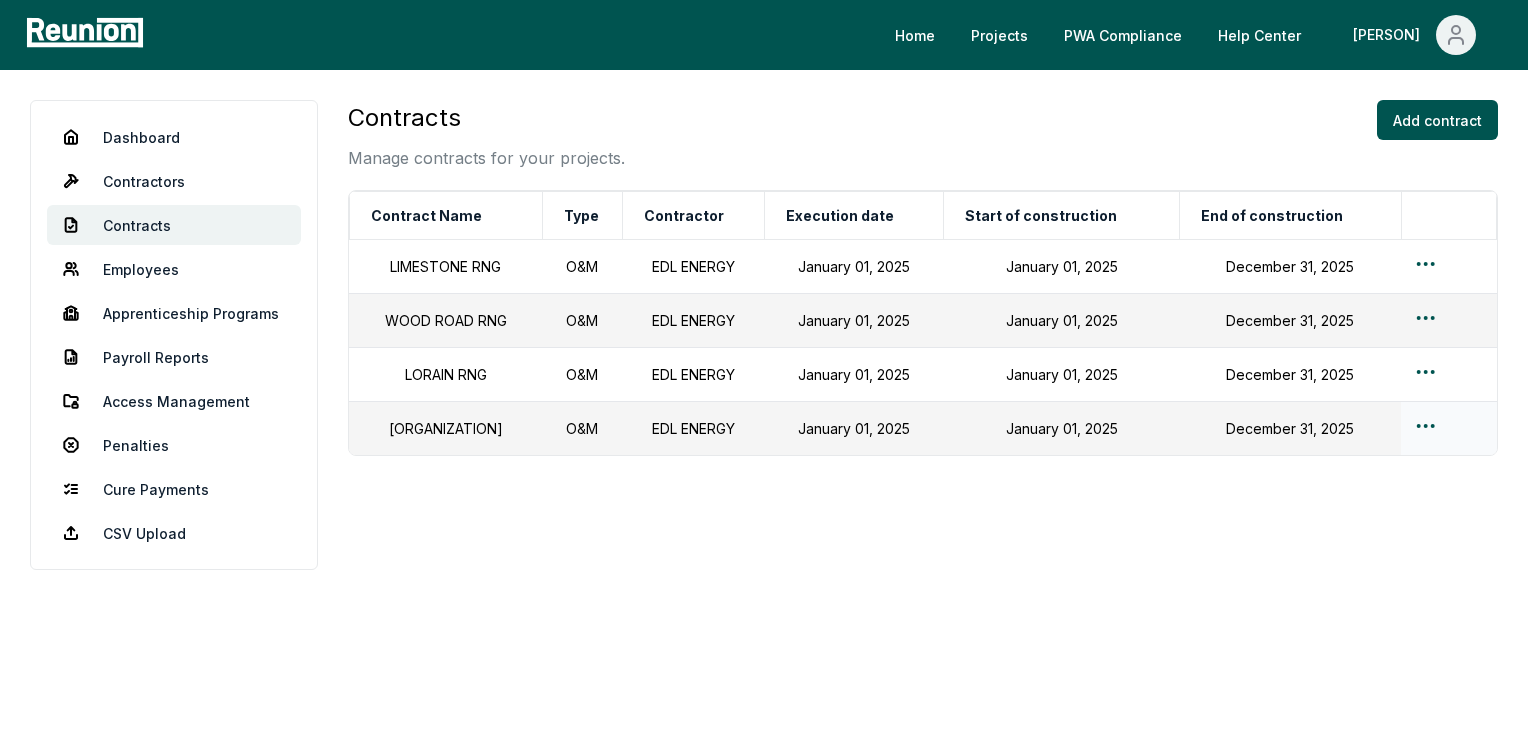 click on "Please visit us on your desktop We're working on making our marketplace mobile-friendly. For now, please visit Reunion on a desktop computer. Home Projects PWA Compliance Help Center [PERSON] Dashboard Contractors Contracts Employees Apprenticeship Programs Payroll Reports Access Management Penalties Cure Payments CSV Upload Contracts Manage contracts for your projects. Add contract Contract Name Type Contractor Execution date Start of construction End of construction LIMESTONE RNG O&M EDL ENERGY [DATE] [DATE] [DATE] WOOD ROAD RNG O&M EDL ENERGY [DATE] [DATE] [DATE] LORAIN RNG O&M EDL ENERGY [DATE] [DATE] [DATE] TESSMAN RNG O&M EDL ENERGY [DATE] [DATE] [DATE]" at bounding box center [764, 369] 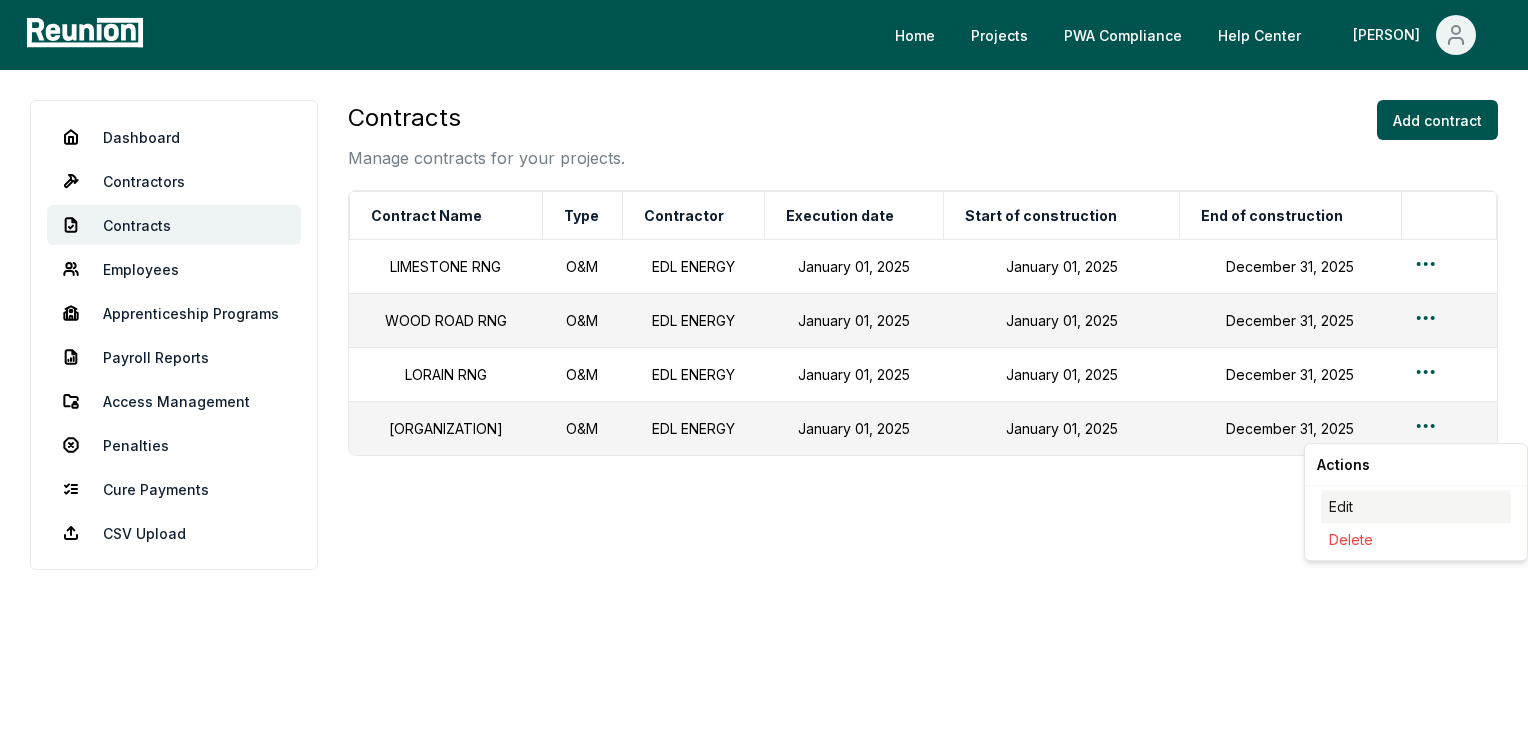 click on "Edit" at bounding box center [1416, 506] 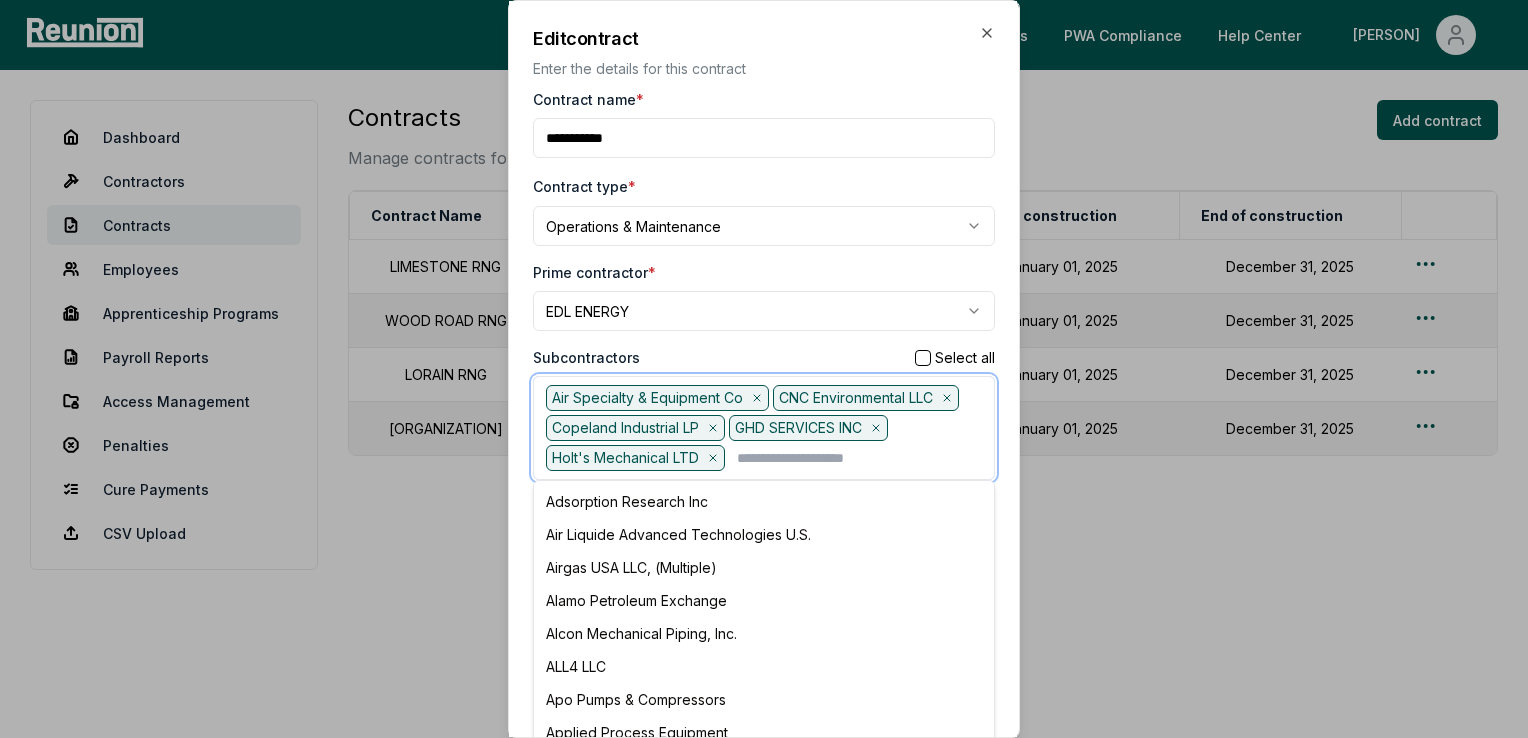 click at bounding box center (859, 458) 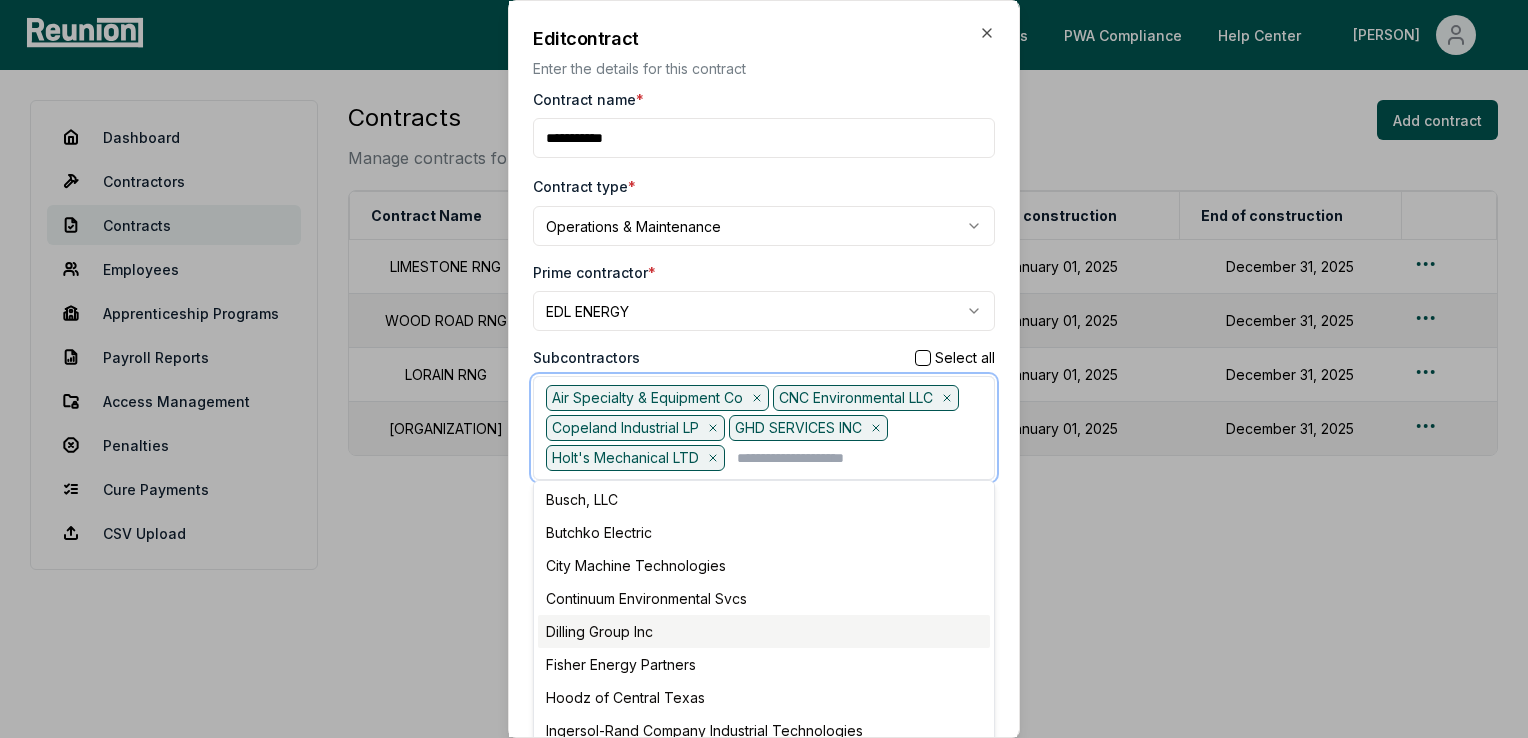 scroll, scrollTop: 400, scrollLeft: 0, axis: vertical 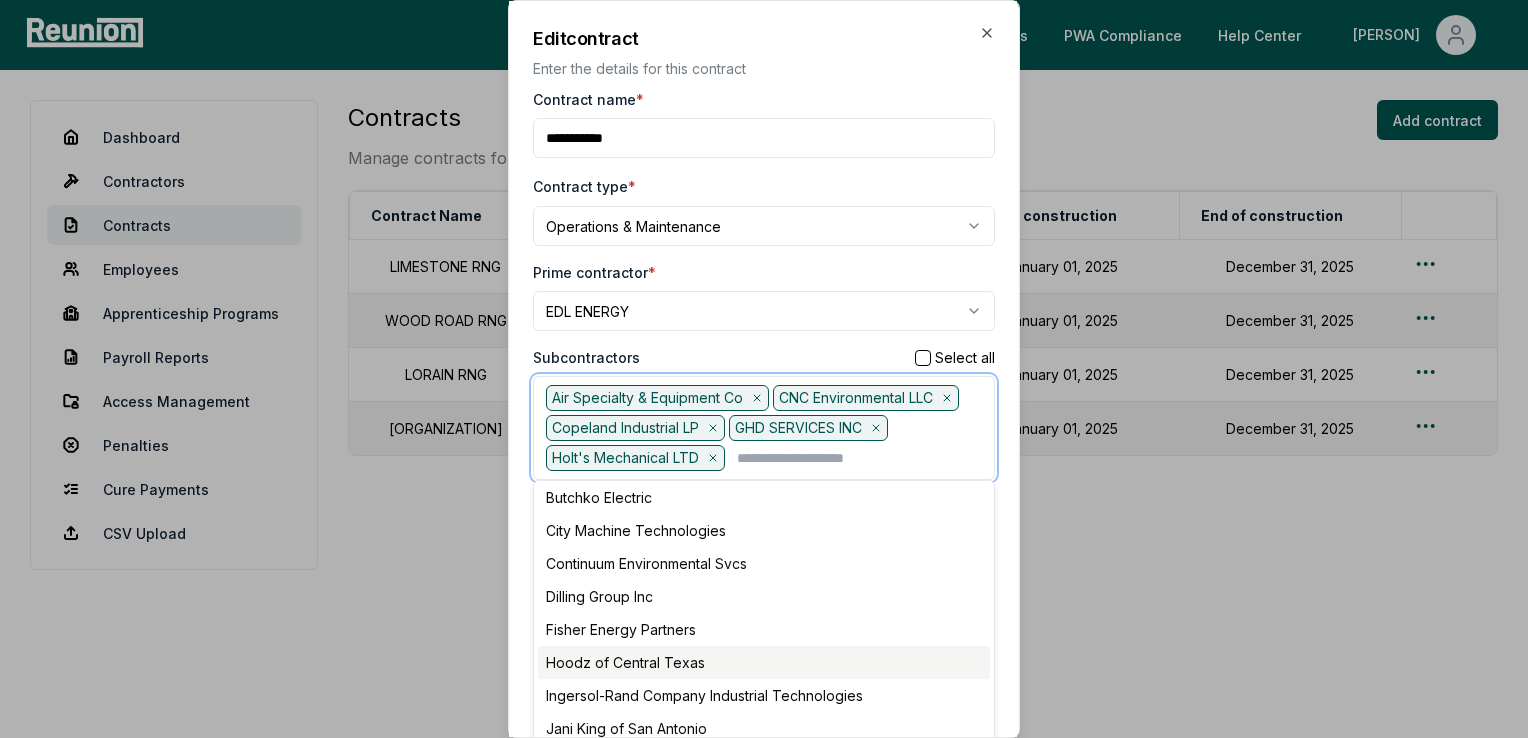 click on "Hoodz of Central Texas" at bounding box center [764, 662] 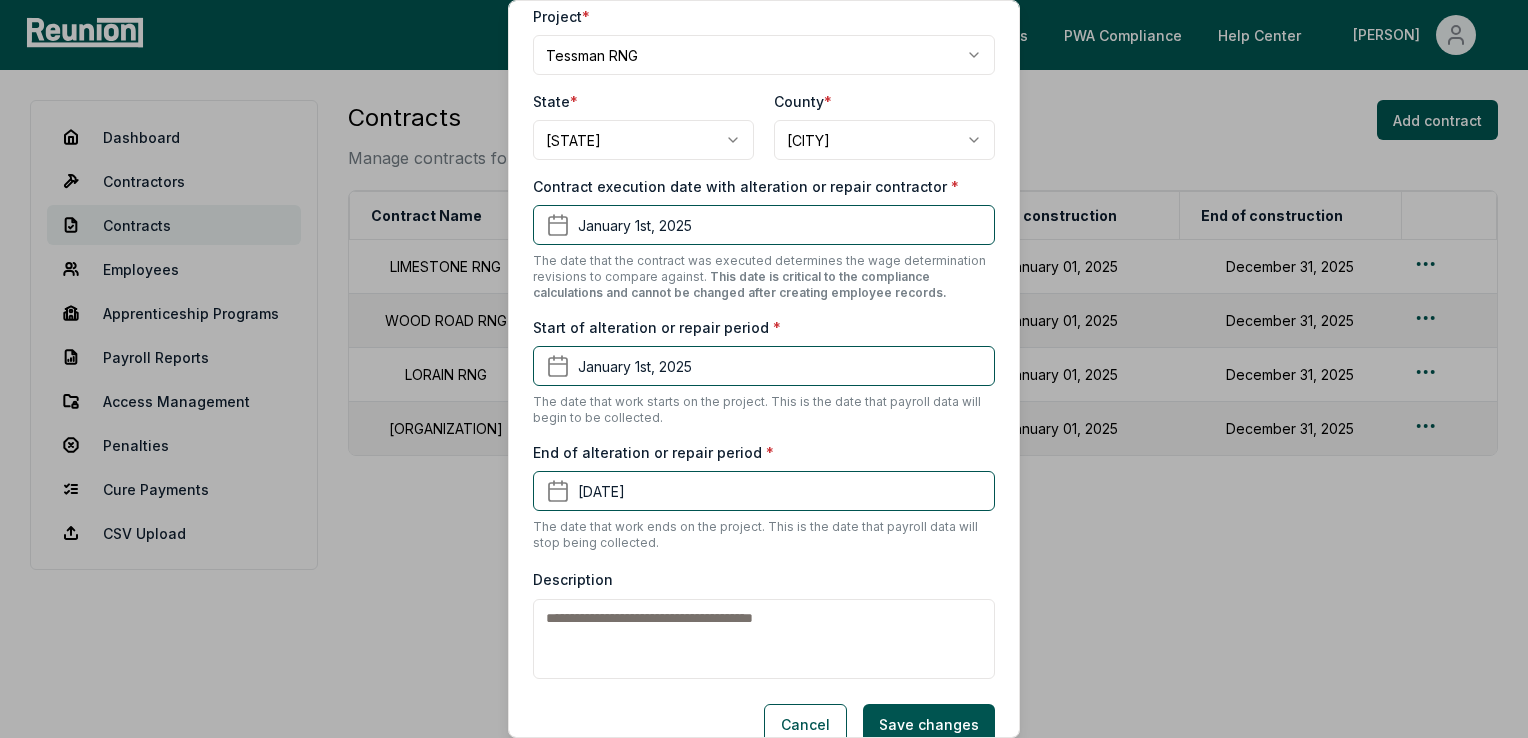 scroll, scrollTop: 544, scrollLeft: 0, axis: vertical 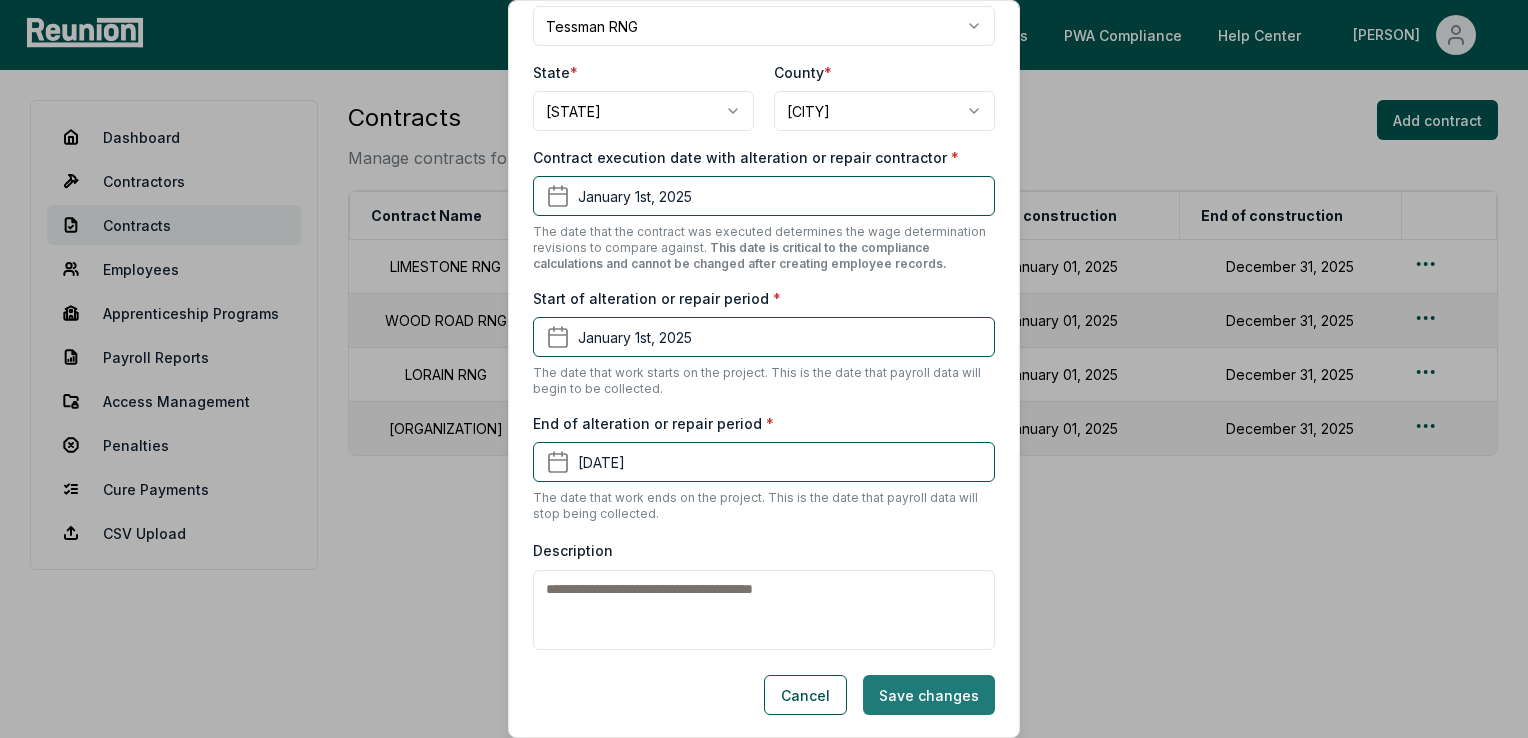 click on "Save changes" at bounding box center (929, 695) 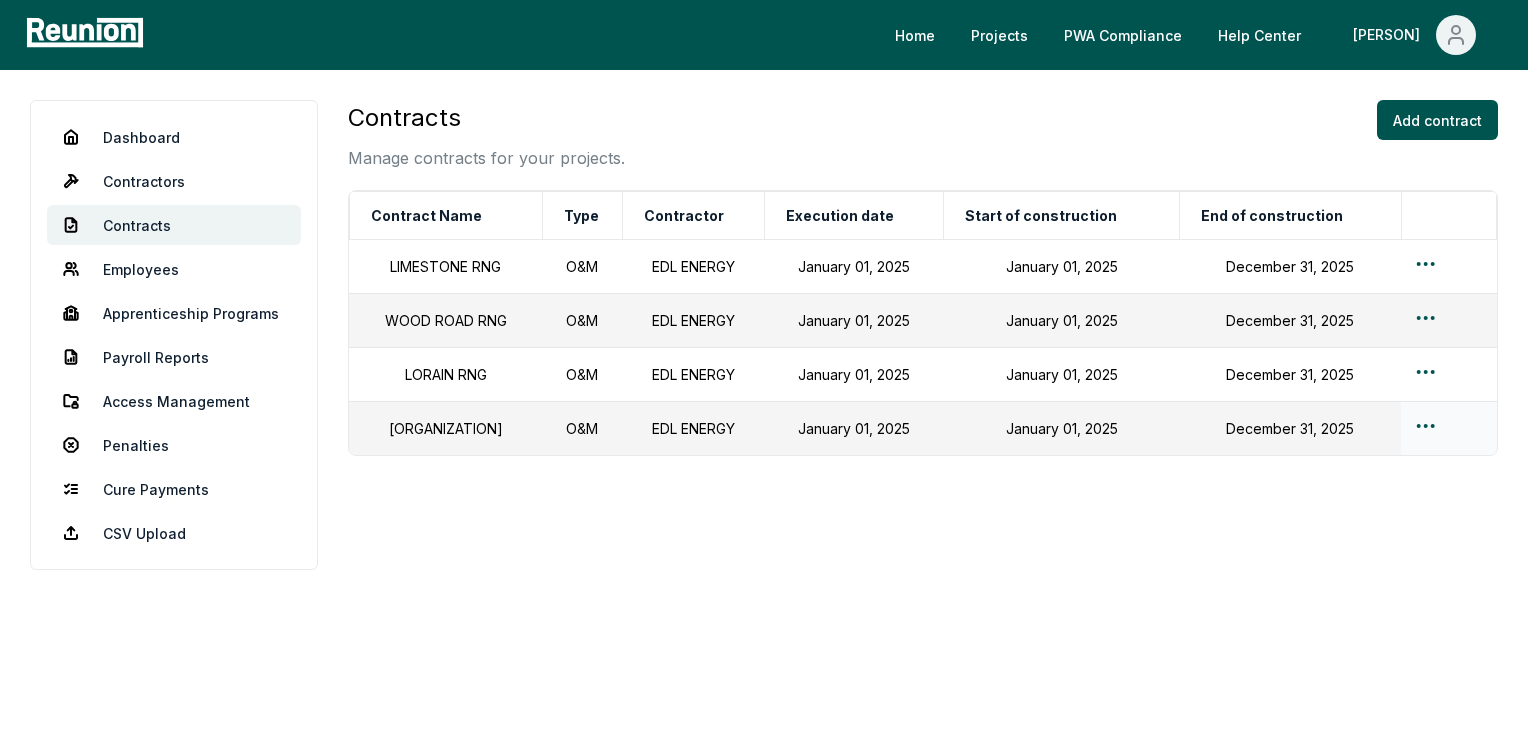 click on "Please visit us on your desktop We're working on making our marketplace mobile-friendly. For now, please visit Reunion on a desktop computer. Home Projects PWA Compliance Help Center [PERSON] Dashboard Contractors Contracts Employees Apprenticeship Programs Payroll Reports Access Management Penalties Cure Payments CSV Upload Contracts Manage contracts for your projects. Add contract Contract Name Type Contractor Execution date Start of construction End of construction LIMESTONE RNG O&M EDL ENERGY [DATE] [DATE] [DATE] WOOD ROAD RNG O&M EDL ENERGY [DATE] [DATE] [DATE] LORAIN RNG O&M EDL ENERGY [DATE] [DATE] [DATE] TESSMAN RNG O&M EDL ENERGY [DATE] [DATE] [DATE]" at bounding box center [764, 369] 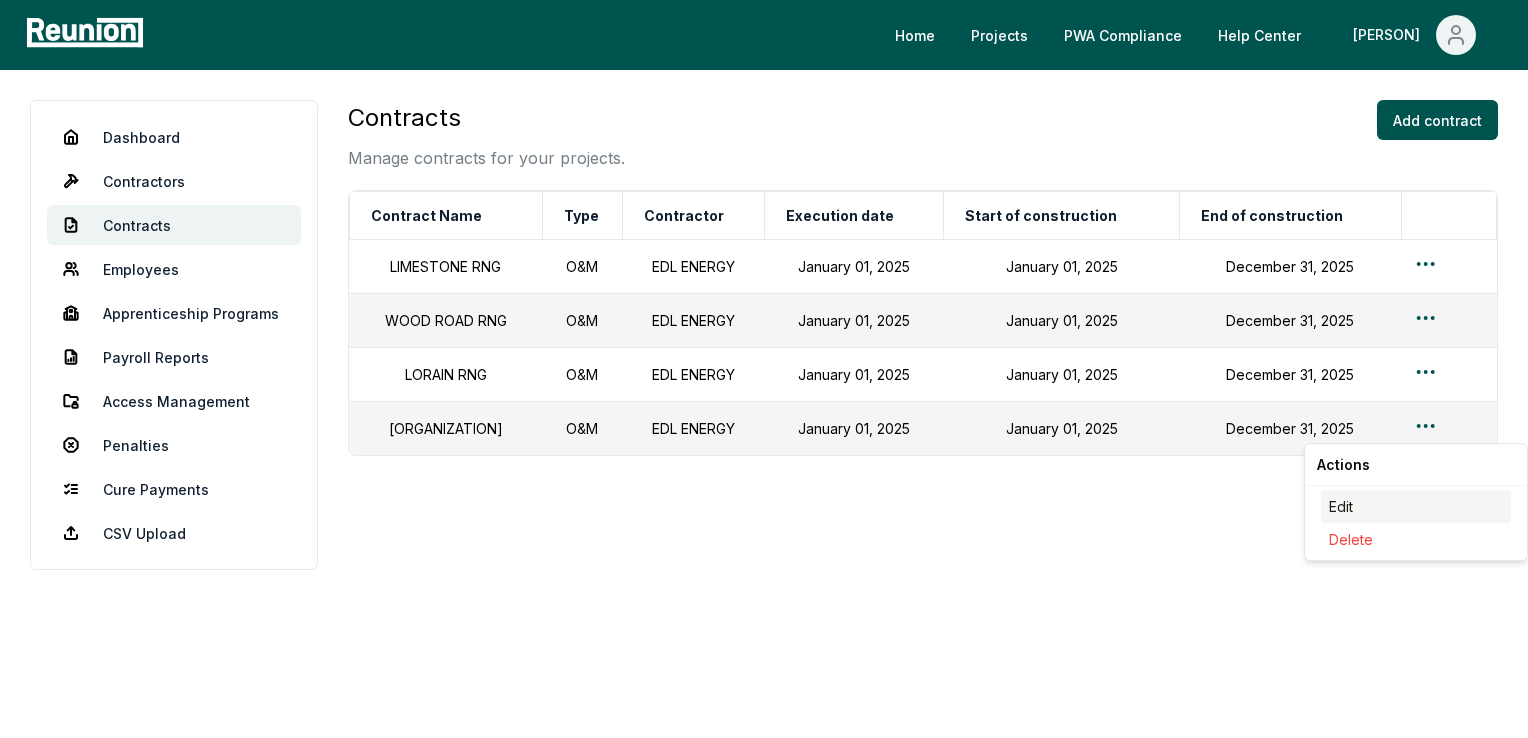 click on "Edit" at bounding box center [1416, 506] 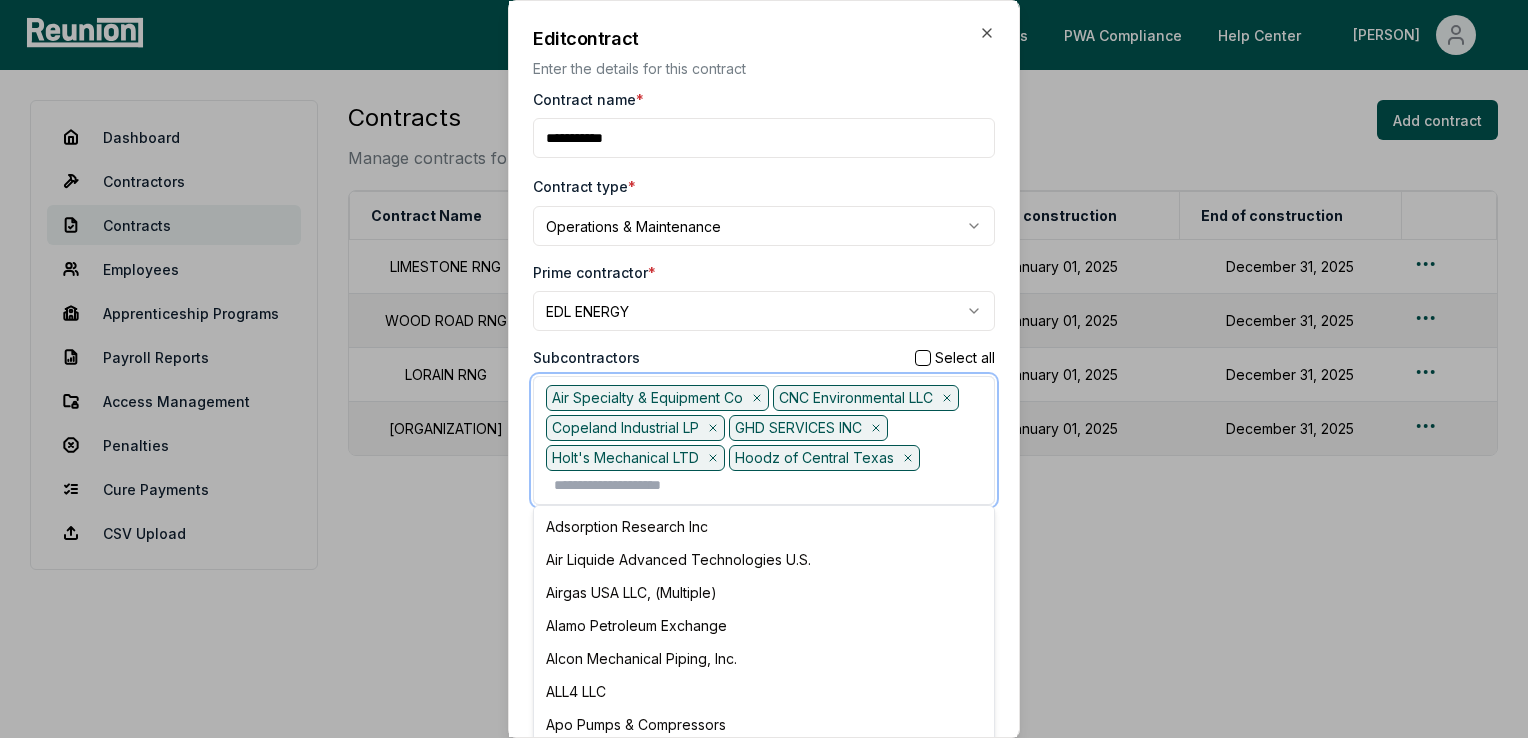 click at bounding box center (768, 485) 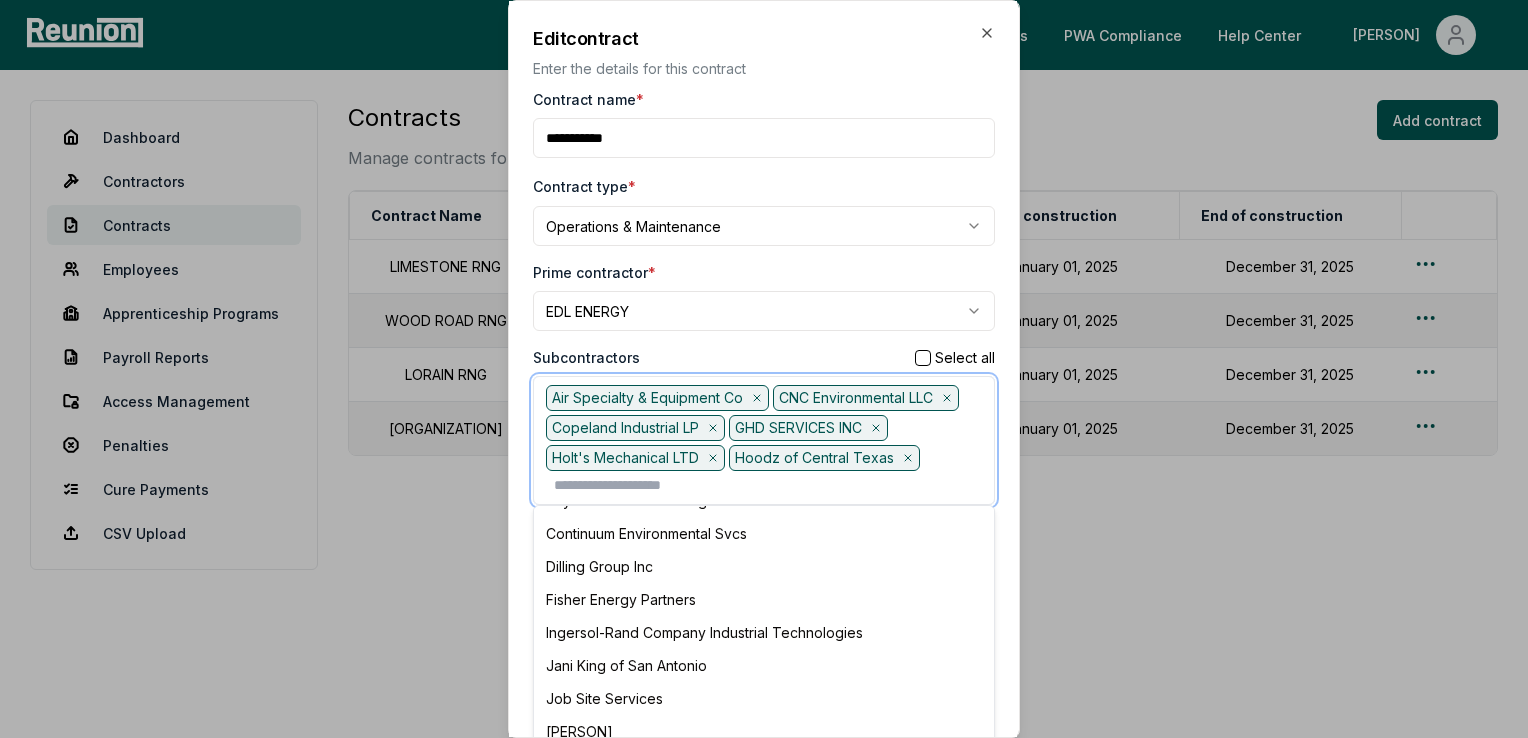 scroll, scrollTop: 500, scrollLeft: 0, axis: vertical 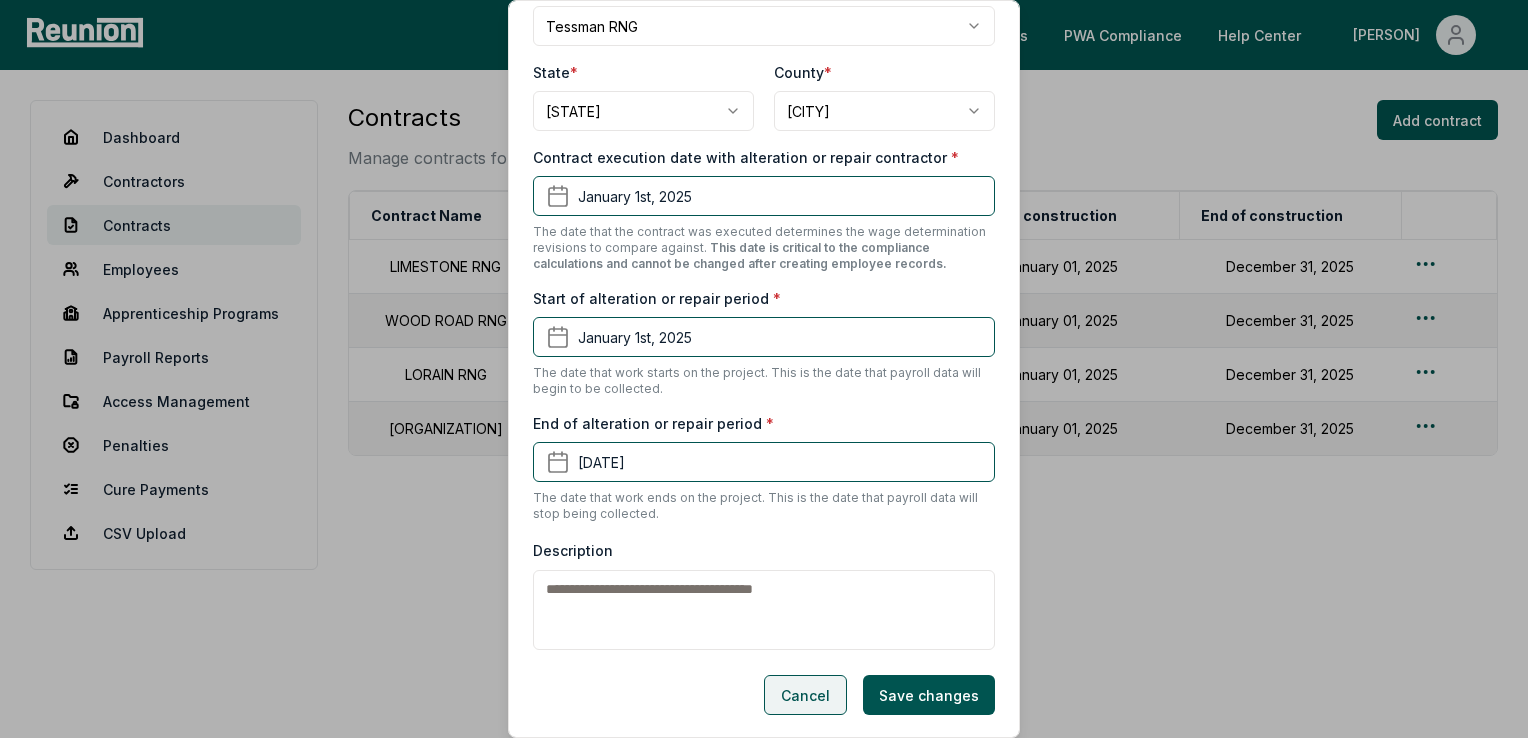 click on "Cancel" at bounding box center [805, 695] 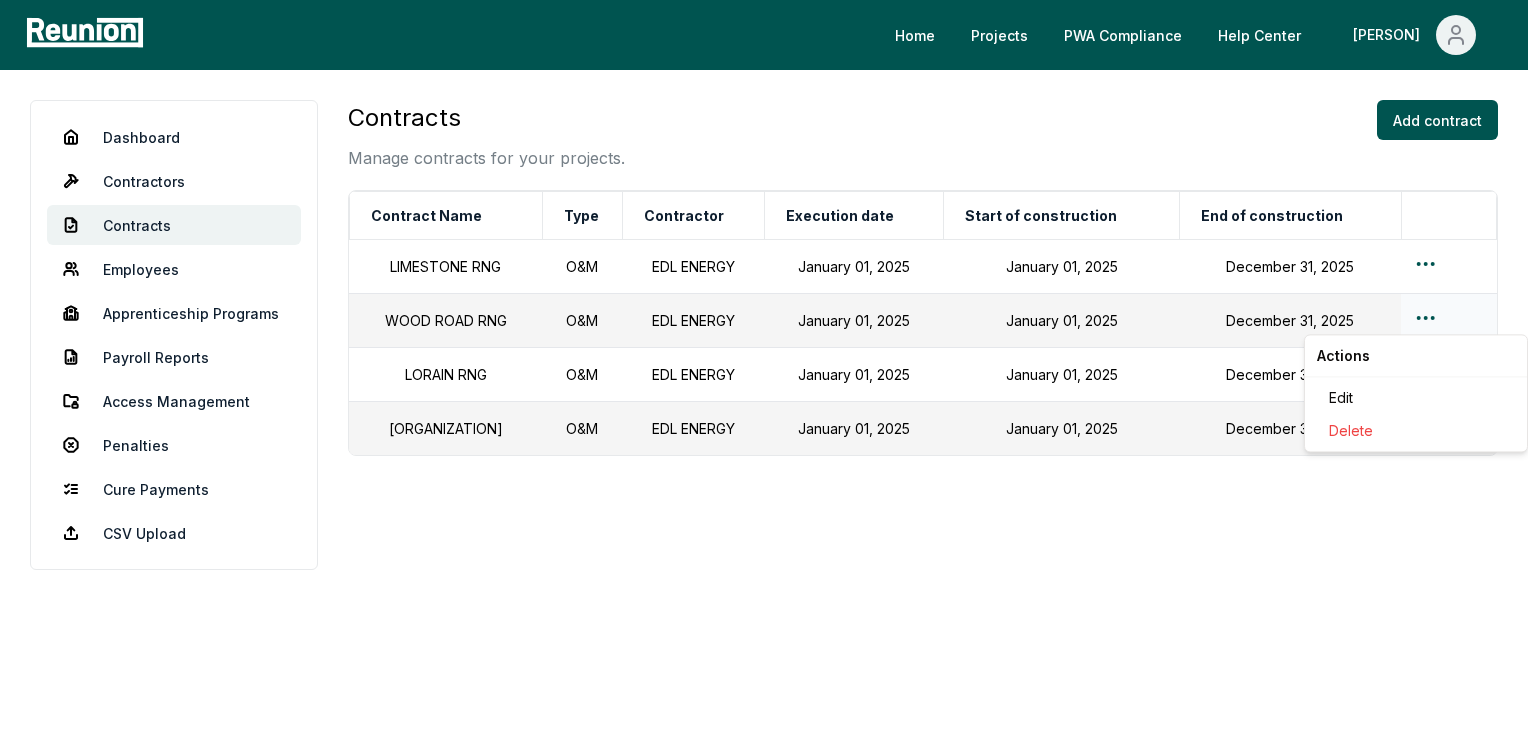 click on "Please visit us on your desktop We're working on making our marketplace mobile-friendly. For now, please visit Reunion on a desktop computer. Home Projects PWA Compliance Help Center [PERSON] Dashboard Contractors Contracts Employees Apprenticeship Programs Payroll Reports Access Management Penalties Cure Payments CSV Upload Contracts Manage contracts for your projects. Add contract Contract Name Type Contractor Execution date Start of construction End of construction LIMESTONE RNG O&M EDL ENERGY January 01, 2025 January 01, 2025 December 31, 2025 WOOD ROAD RNG O&M EDL ENERGY January 01, 2025 January 01, 2025 December 31, 2025 LORAIN RNG O&M EDL ENERGY January 01, 2025 January 01, 2025 December 31, 2025 TESSMAN RNG O&M EDL ENERGY January 01, 2025 January 01, 2025 December 31, 2025
Actions Edit Delete" at bounding box center (764, 369) 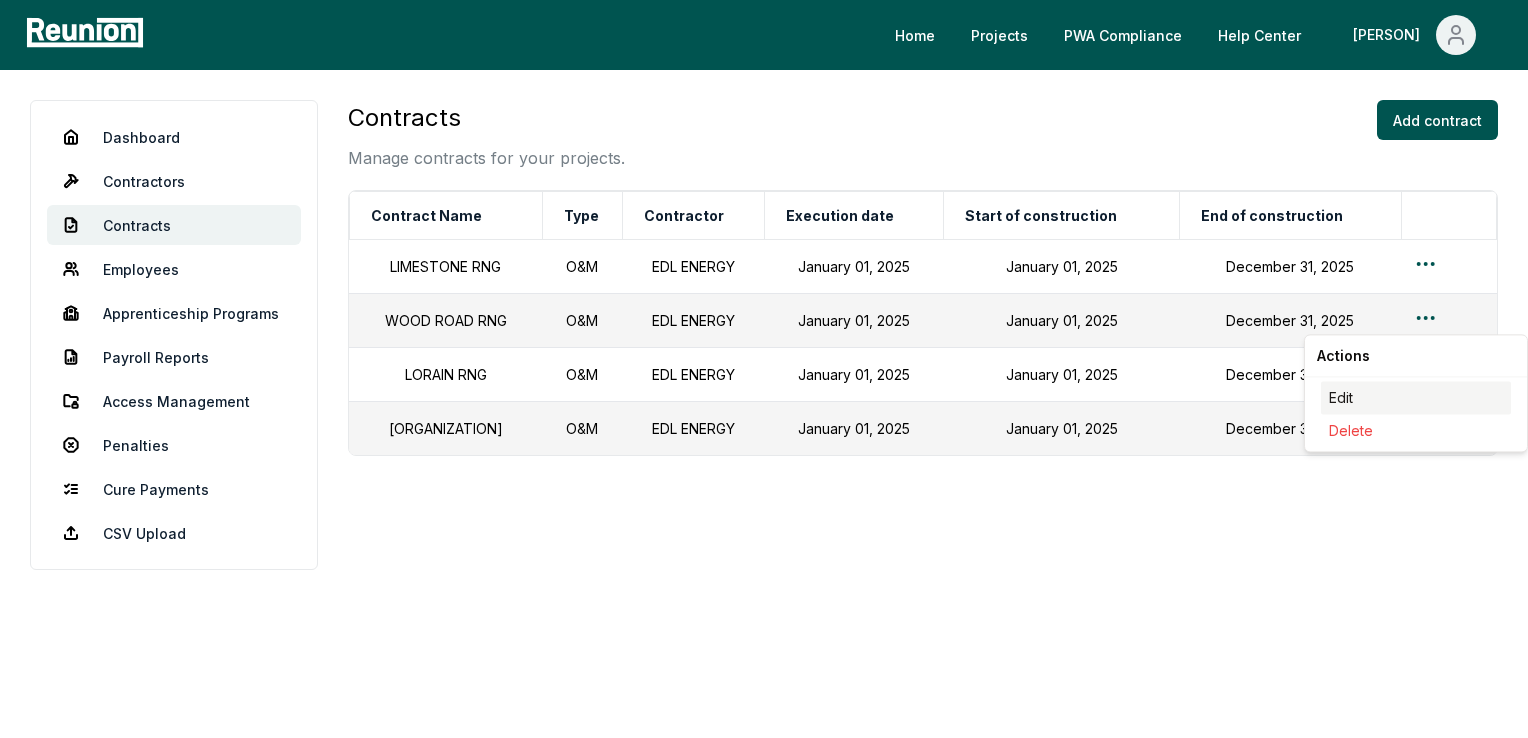 click on "Edit" at bounding box center [1416, 397] 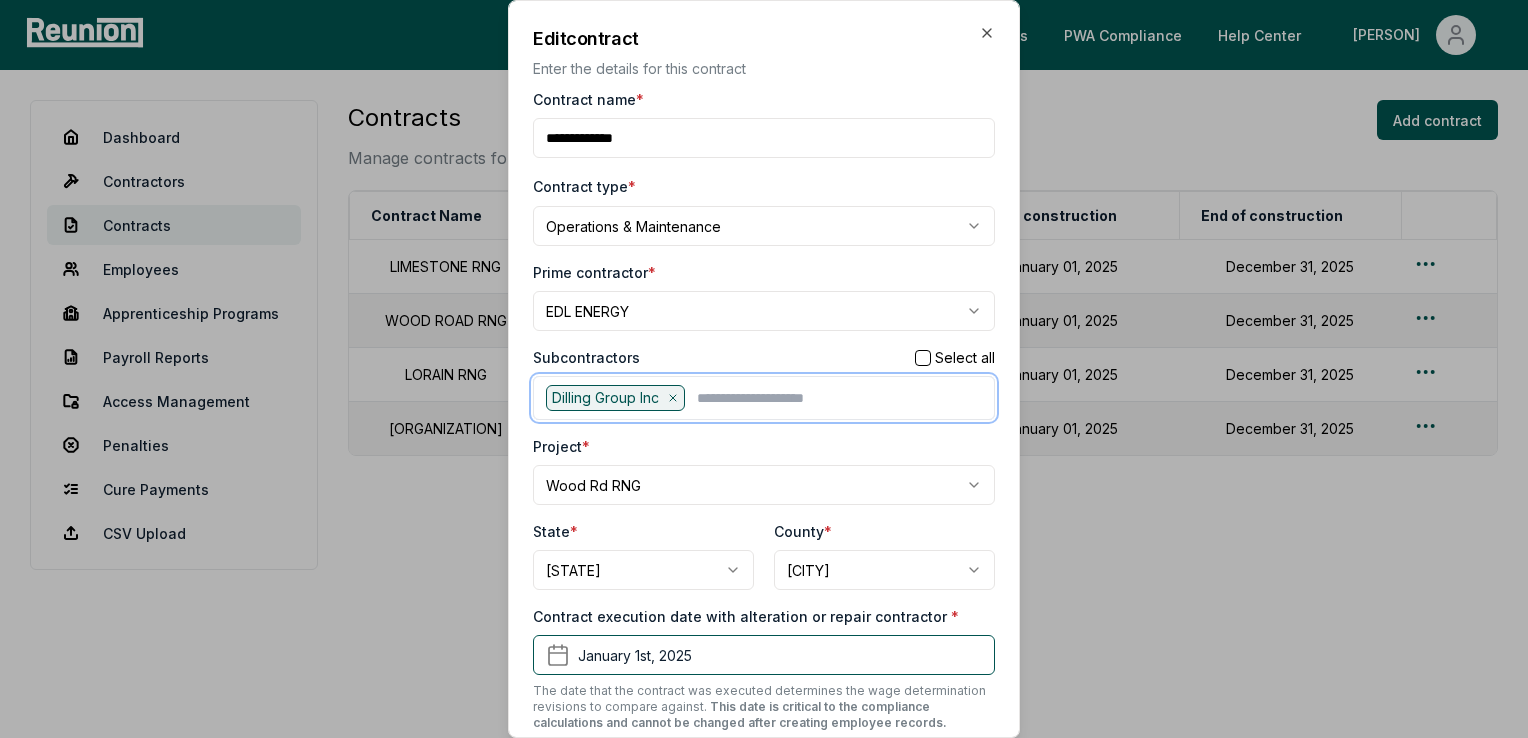 click at bounding box center (839, 398) 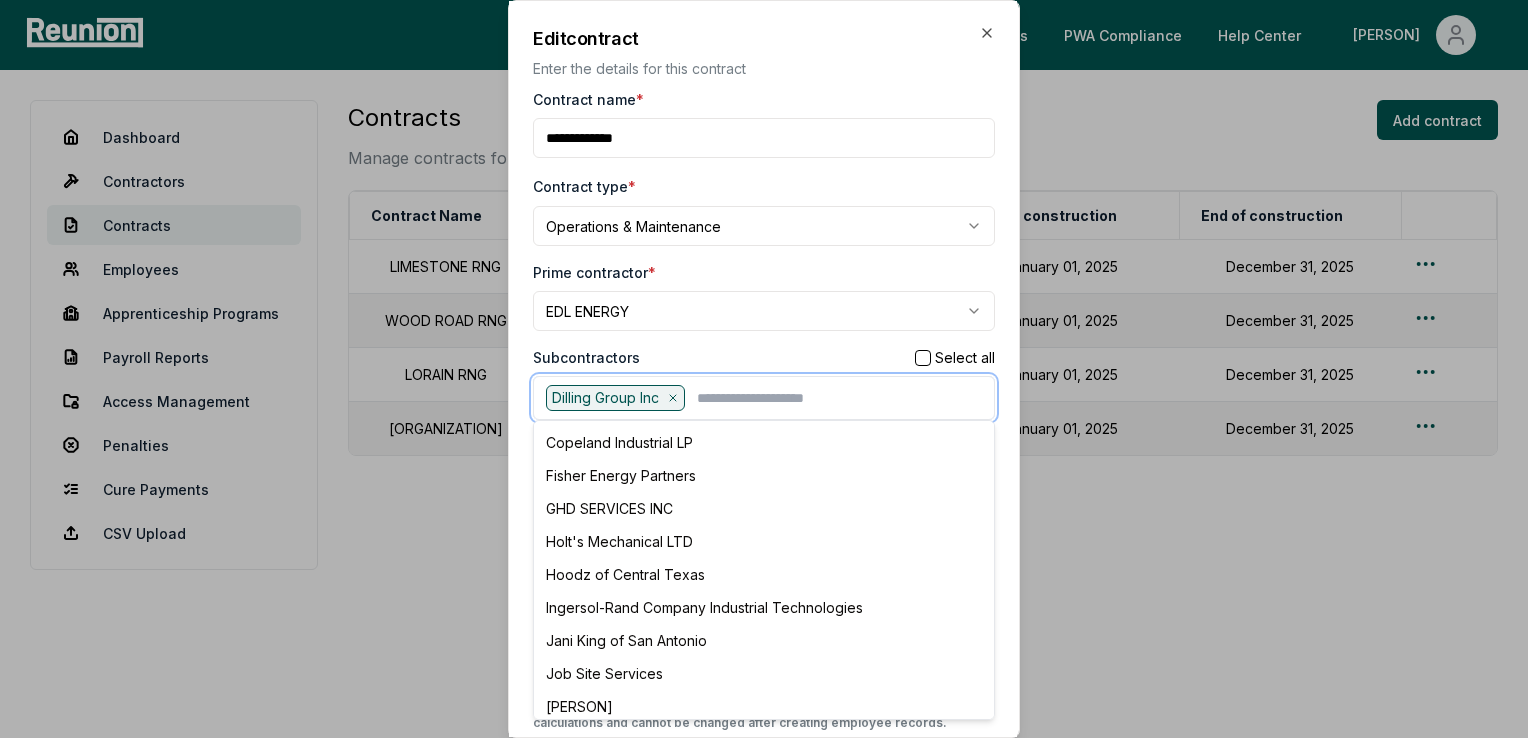 scroll, scrollTop: 600, scrollLeft: 0, axis: vertical 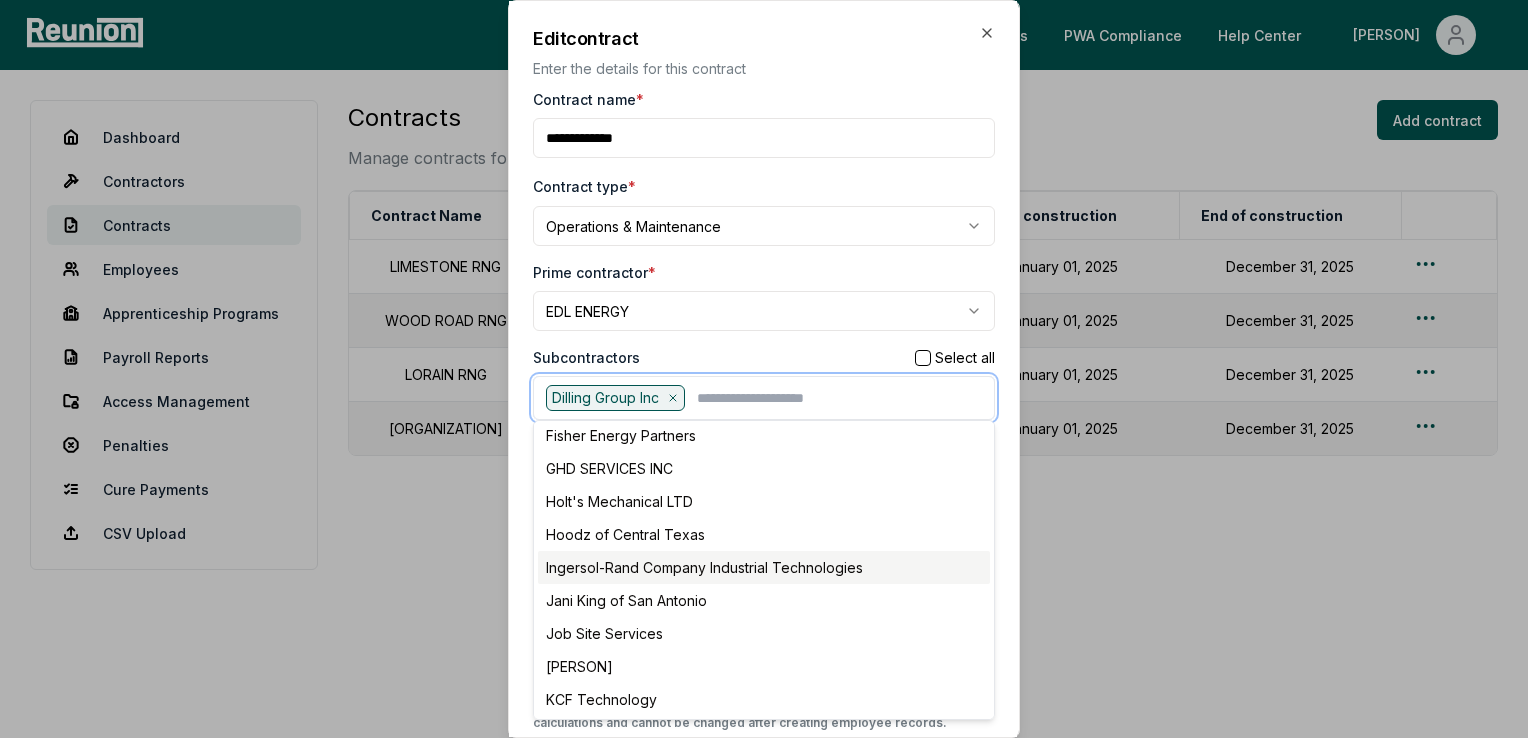 click on "Ingersol-Rand Company Industrial Technologies" at bounding box center (764, 567) 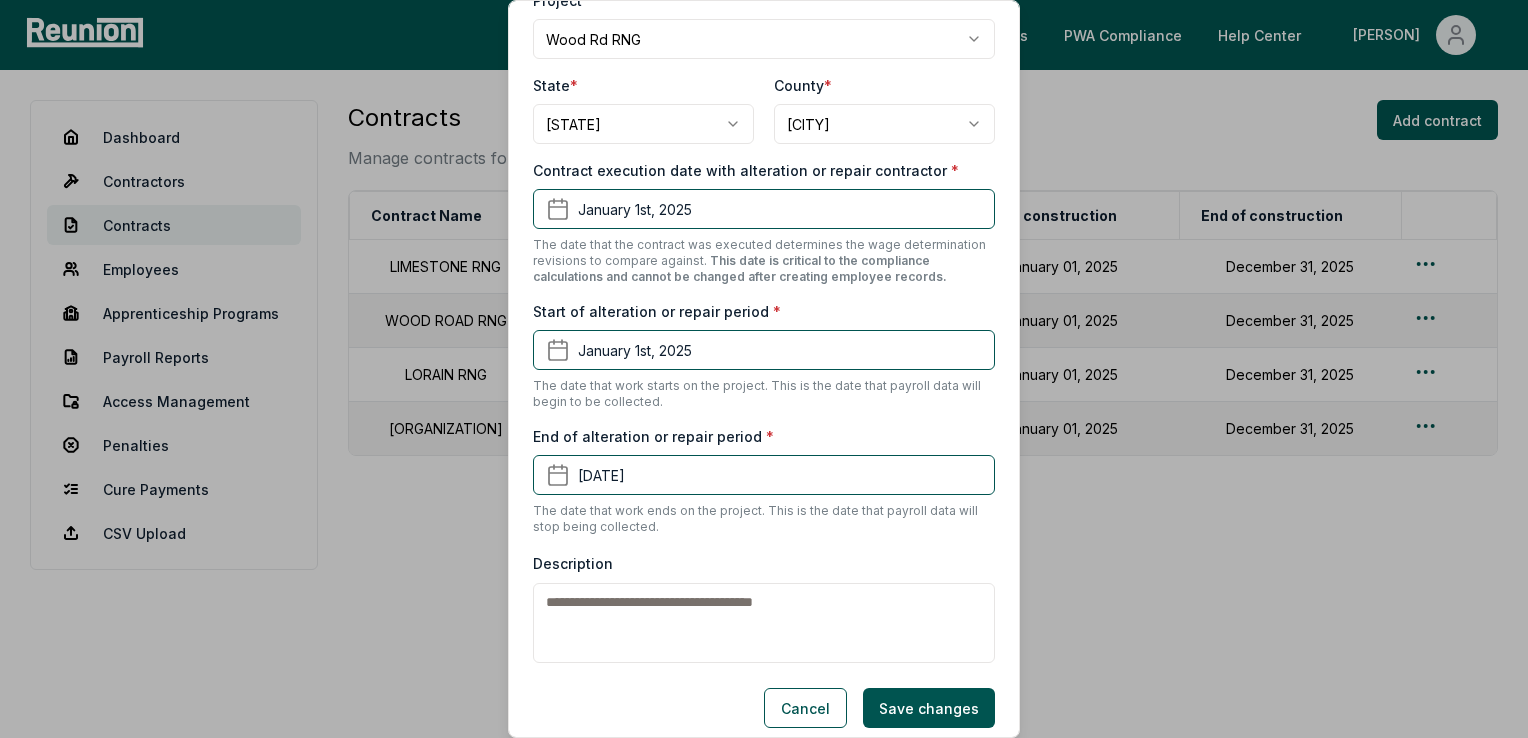 scroll, scrollTop: 513, scrollLeft: 0, axis: vertical 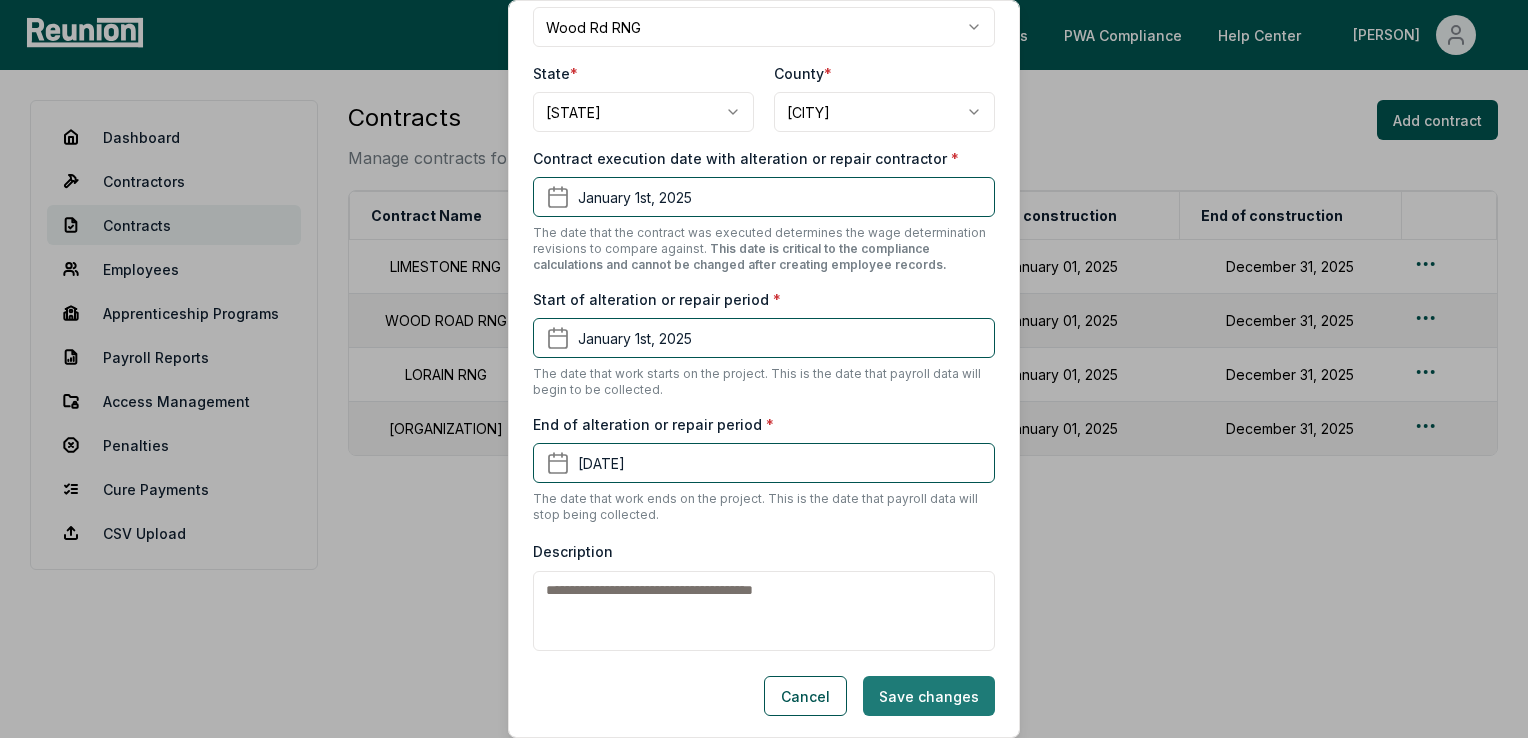 click on "Save changes" at bounding box center (929, 696) 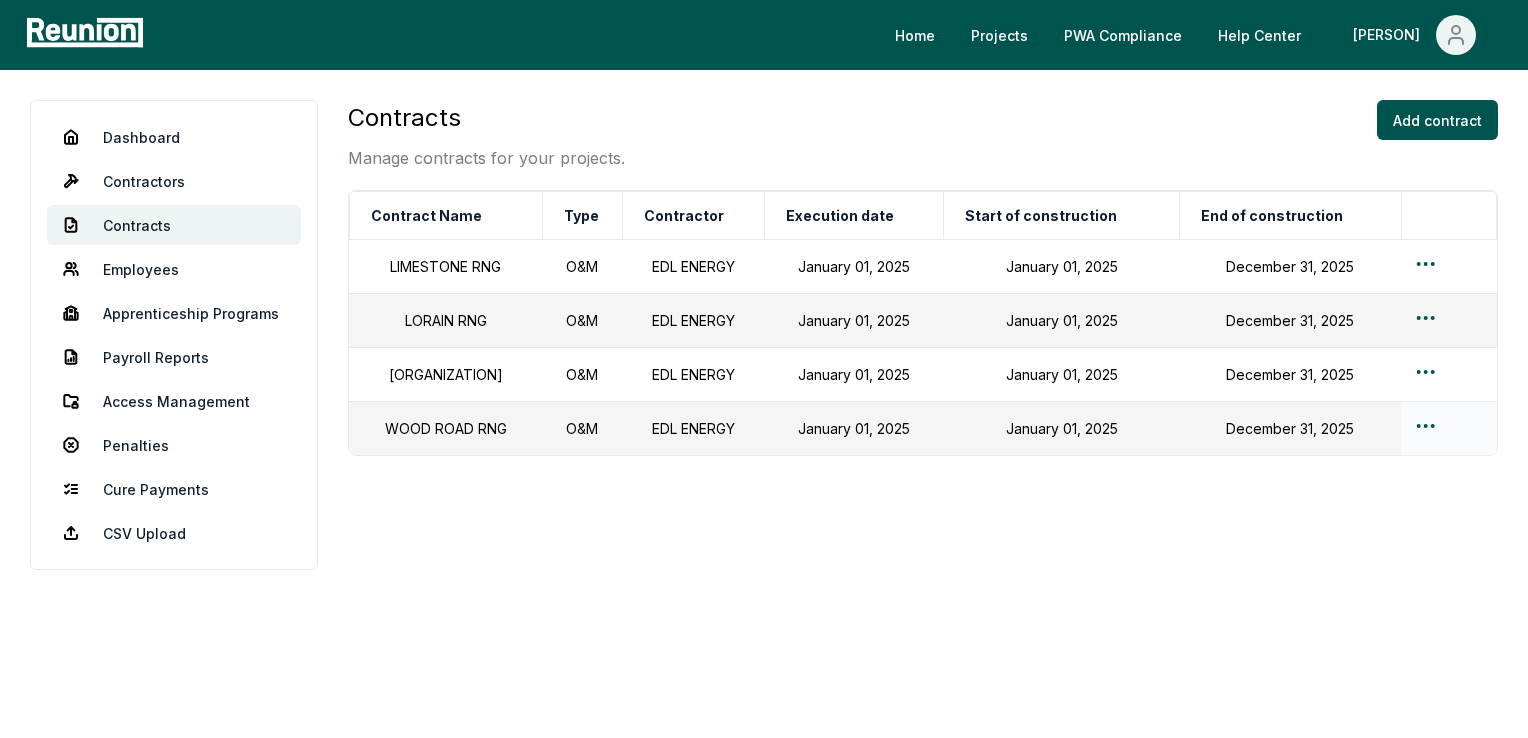 click on "Please visit us on your desktop We're working on making our marketplace mobile-friendly. For now, please visit Reunion on a desktop computer. Home Projects PWA Compliance Help Center [PERSON] Dashboard Contractors Contracts Employees Apprenticeship Programs Payroll Reports Access Management Penalties Cure Payments CSV Upload Contracts Manage contracts for your projects. Add contract Contract Name Type Contractor Execution date Start of construction End of construction LIMESTONE RNG O&M EDL ENERGY January 01, 2025 January 01, 2025 December 31, 2025 LORAIN RNG O&M EDL ENERGY January 01, 2025 January 01, 2025 December 31, 2025 TESSMAN RNG O&M EDL ENERGY January 01, 2025 January 01, 2025 December 31, 2025 WOOD ROAD RNG O&M EDL ENERGY January 01, 2025 January 01, 2025 December 31, 2025
Actions Edit Delete" at bounding box center (764, 369) 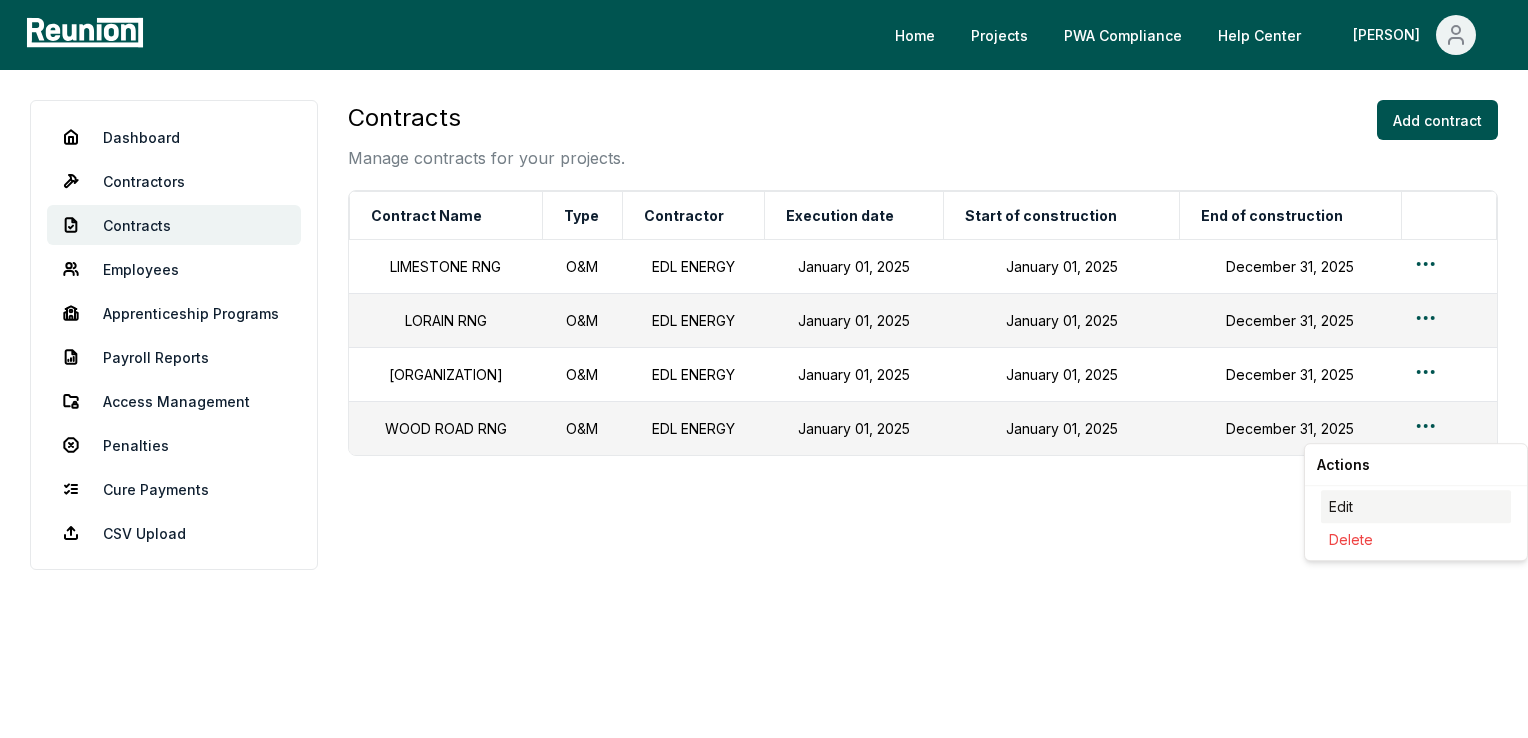 click on "Edit" at bounding box center (1416, 506) 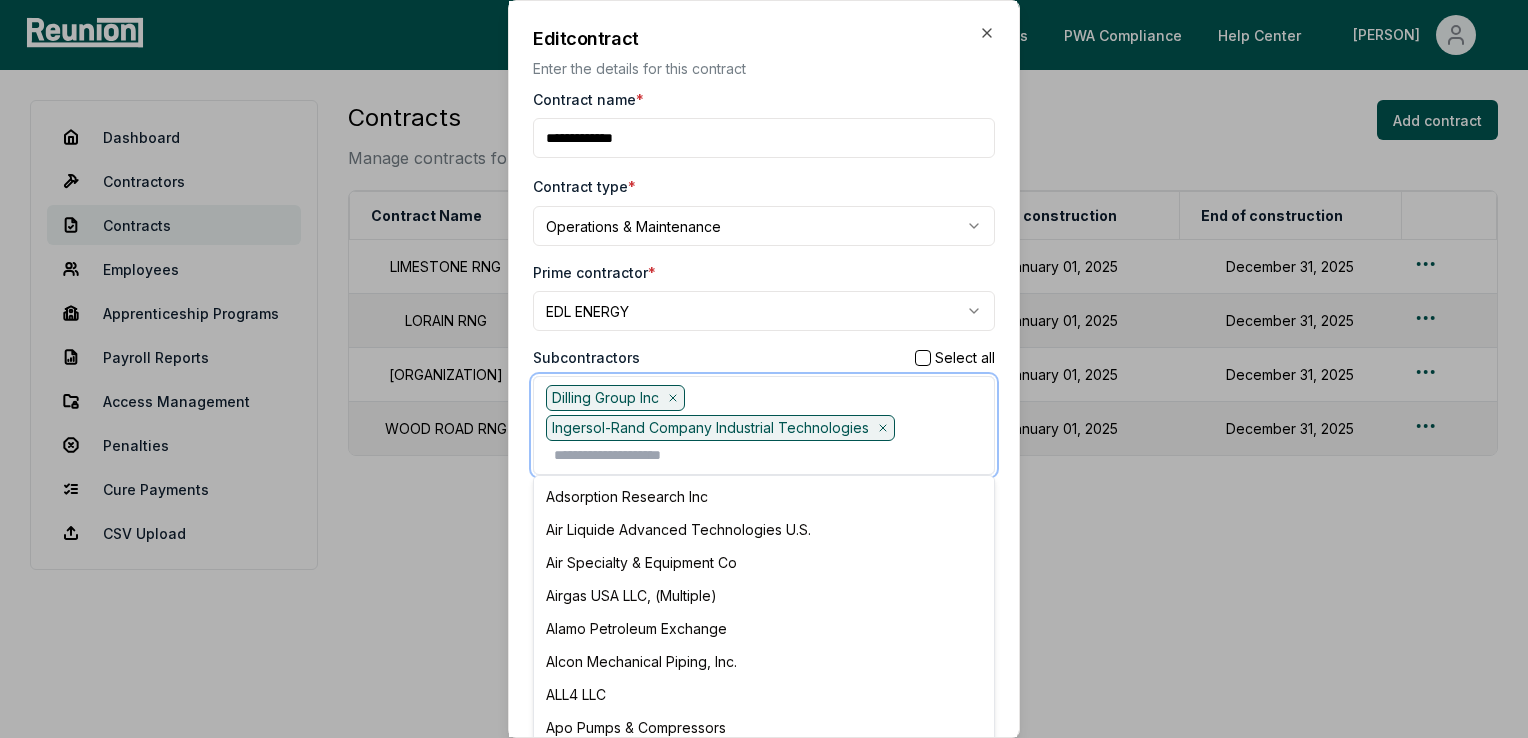 click at bounding box center (768, 455) 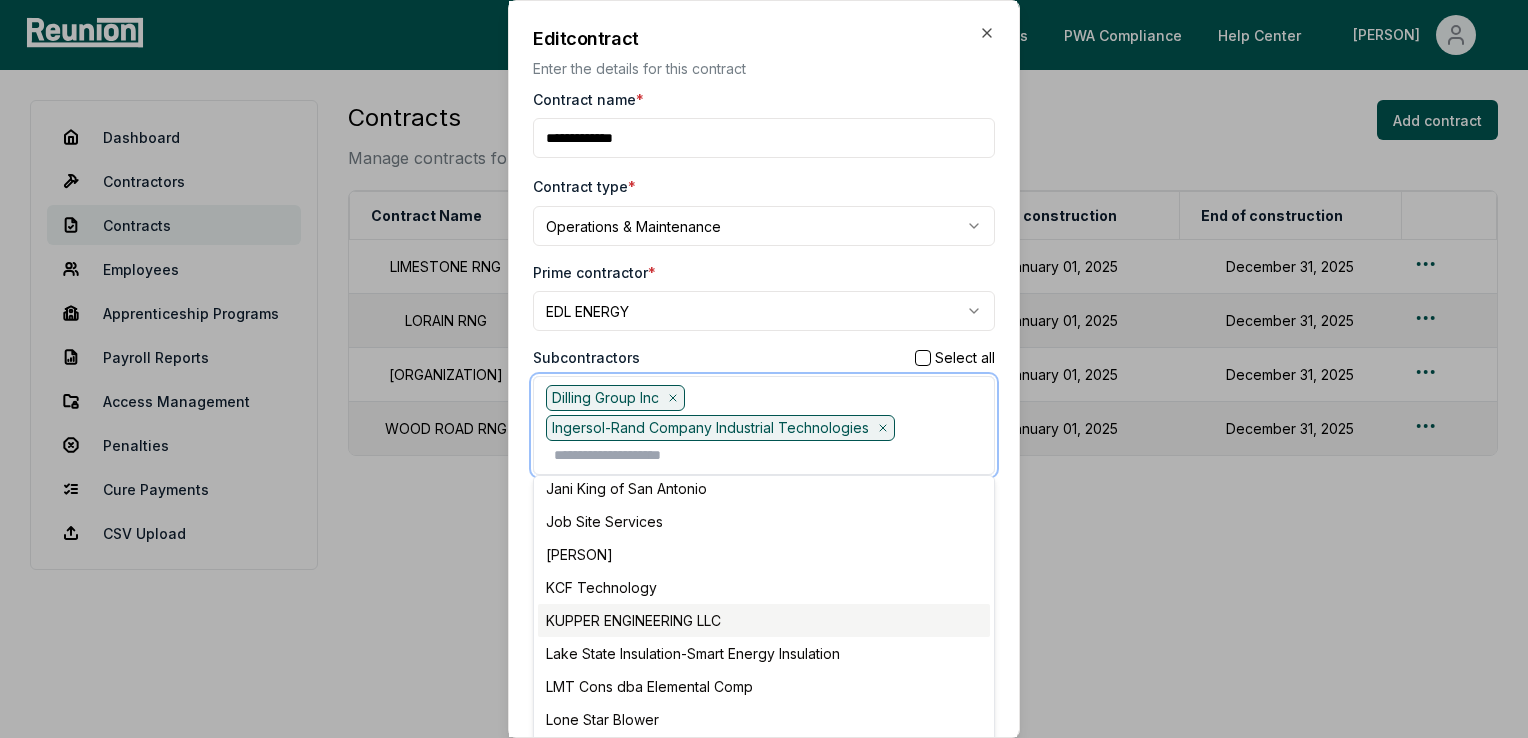 scroll, scrollTop: 700, scrollLeft: 0, axis: vertical 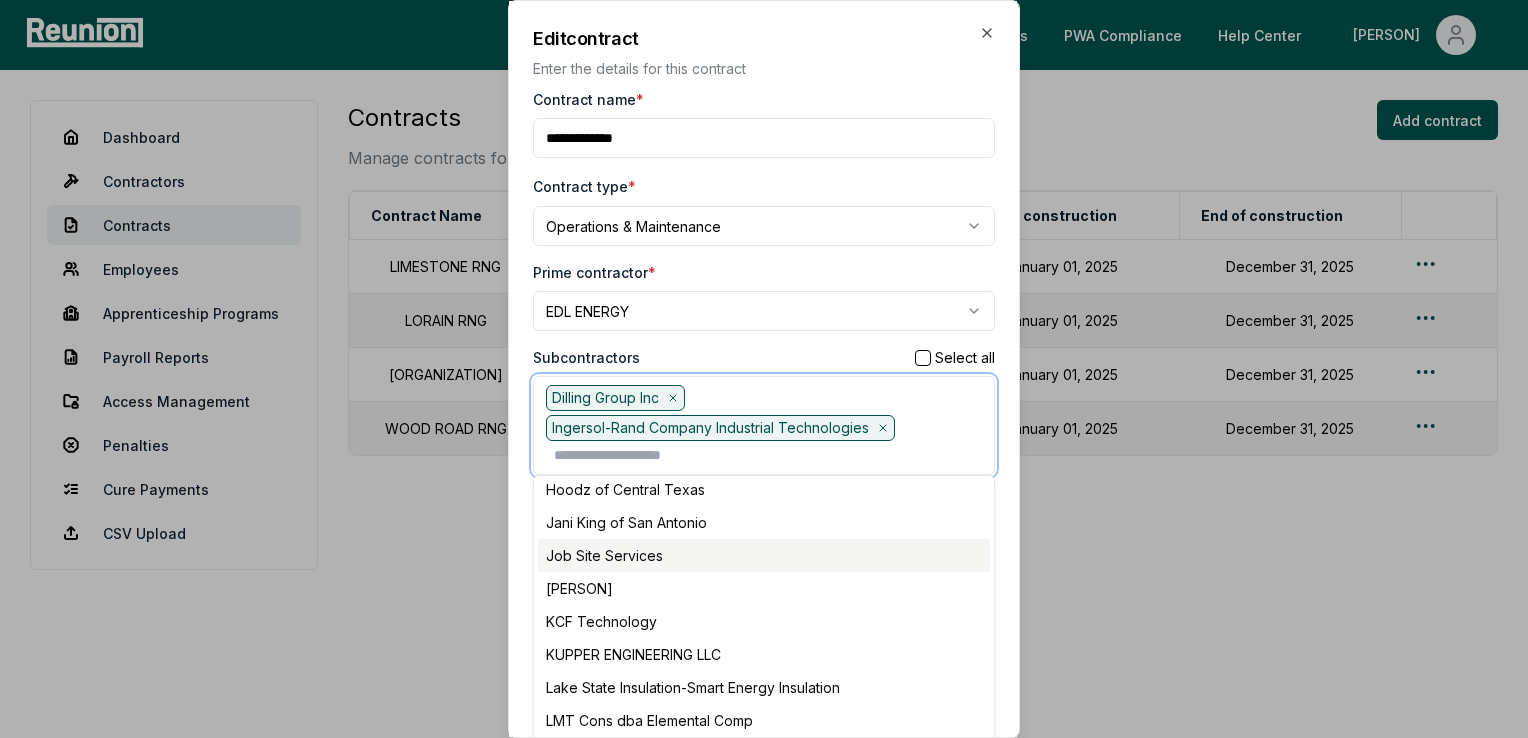 click on "Job Site Services" at bounding box center [764, 555] 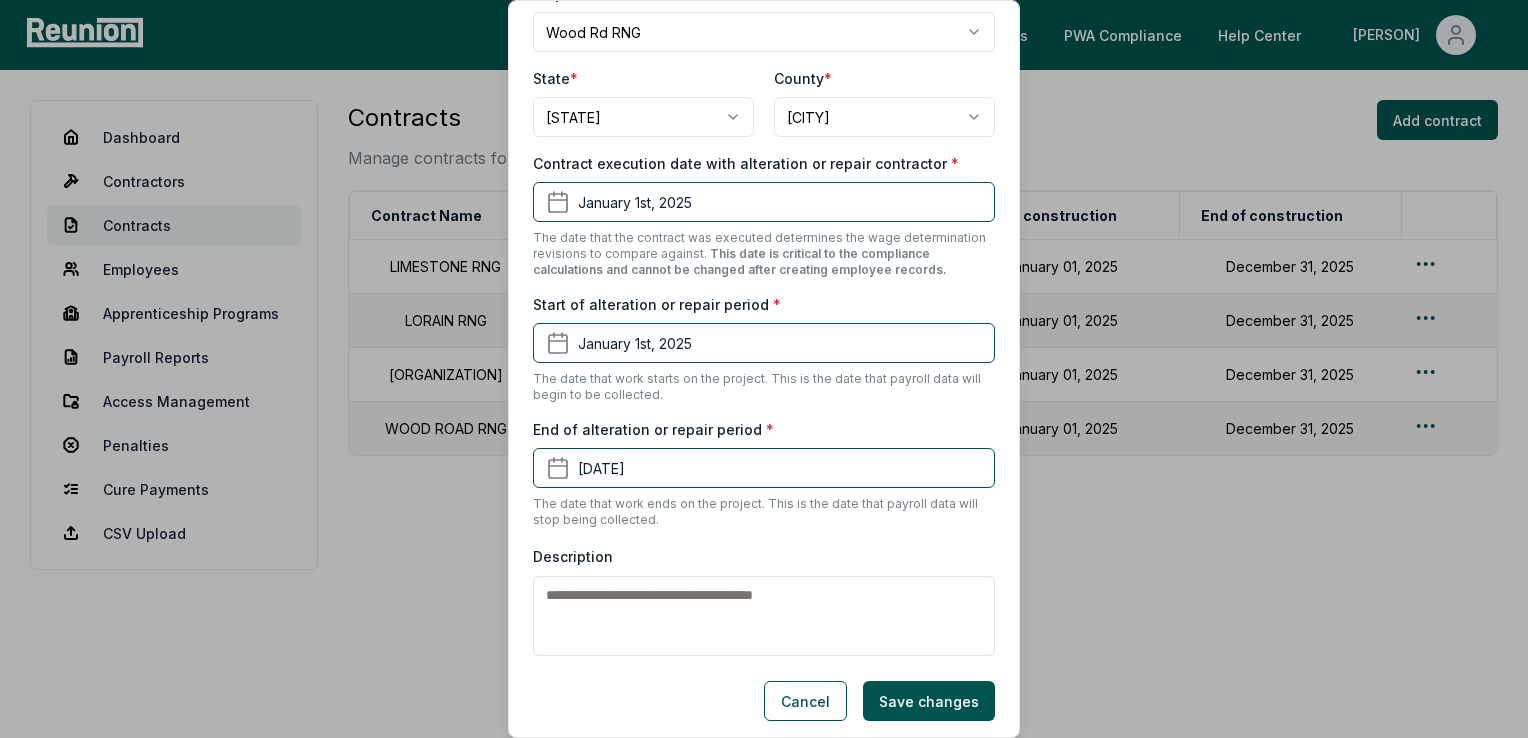 scroll, scrollTop: 518, scrollLeft: 0, axis: vertical 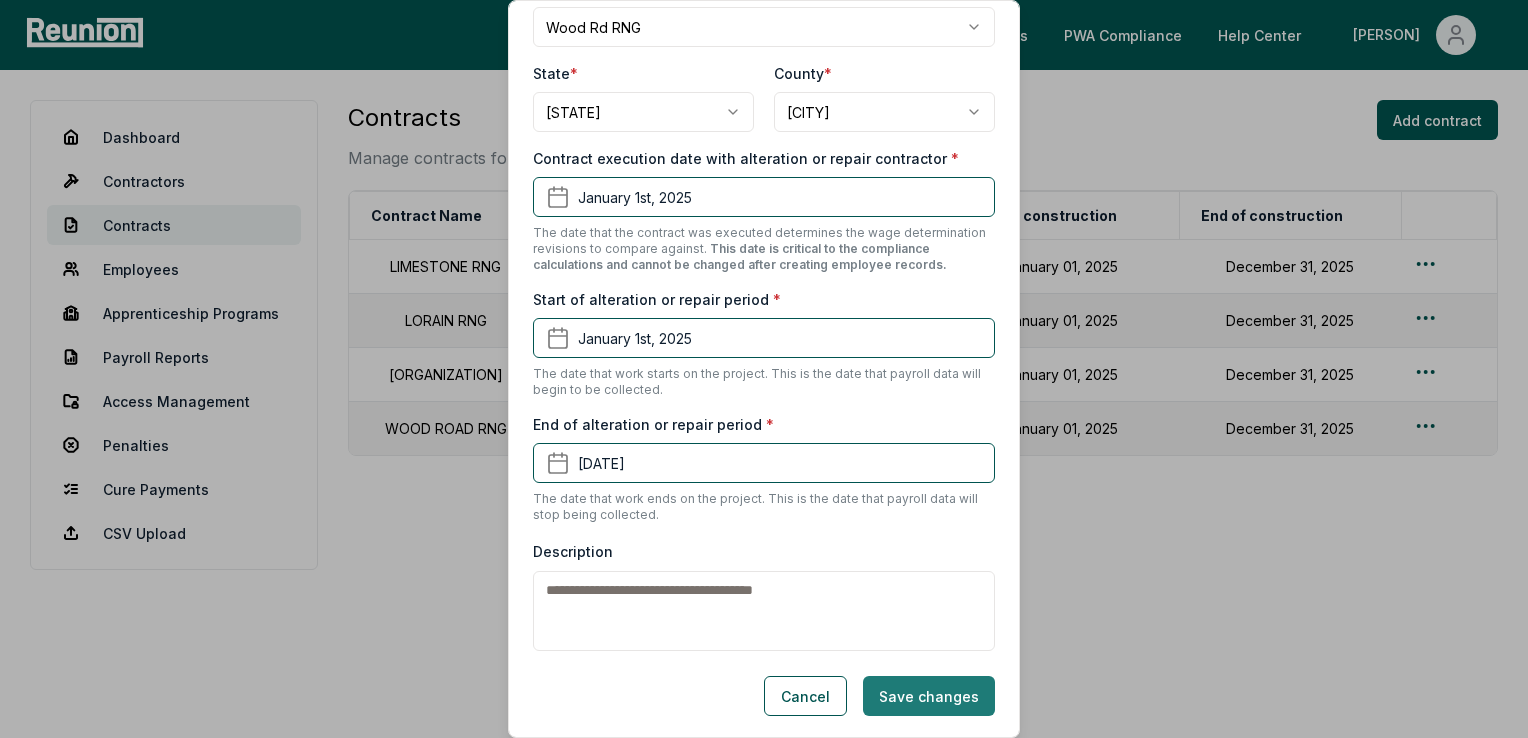 click on "Save changes" at bounding box center (929, 696) 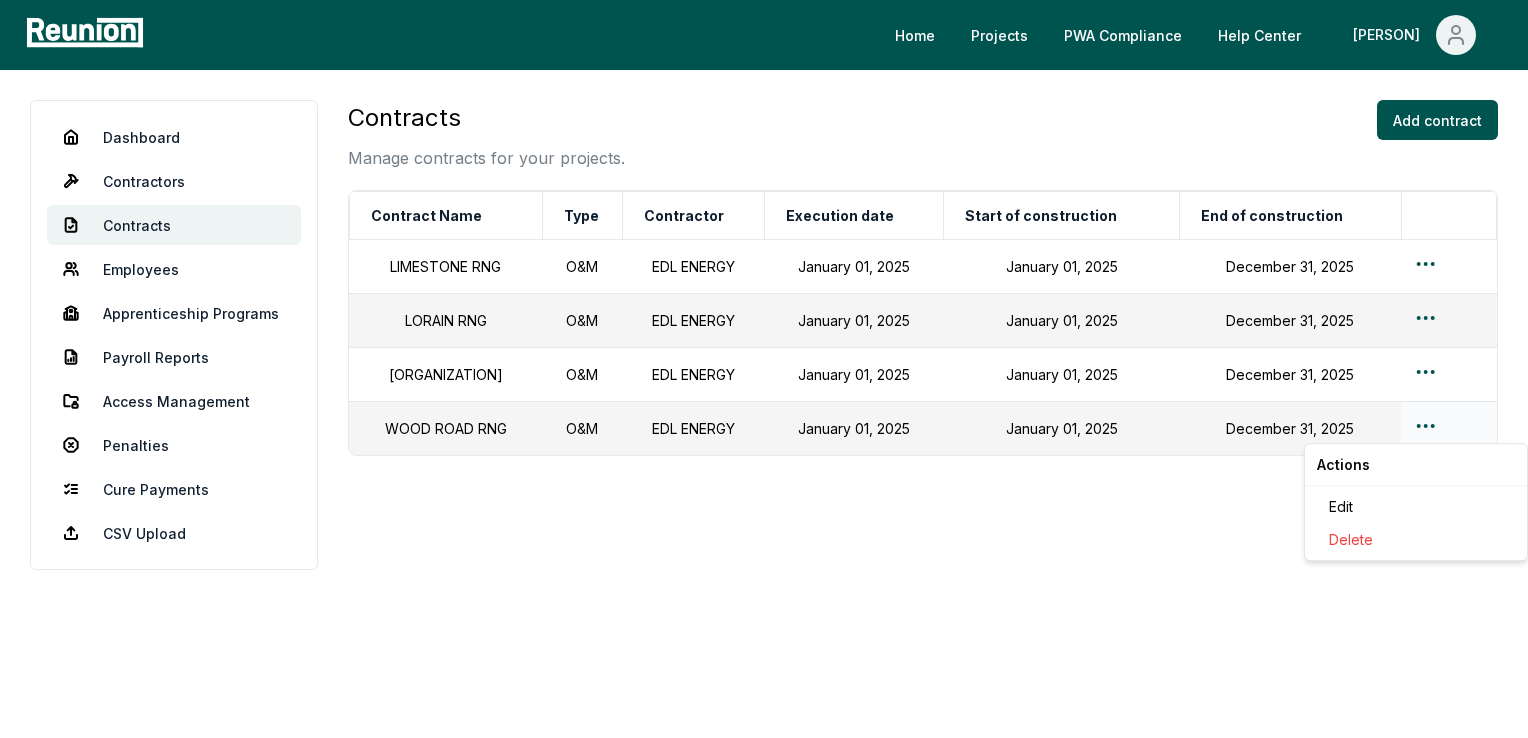 click on "Please visit us on your desktop We're working on making our marketplace mobile-friendly. For now, please visit Reunion on a desktop computer. Home Projects PWA Compliance Help Center [PERSON] Dashboard Contractors Contracts Employees Apprenticeship Programs Payroll Reports Access Management Penalties Cure Payments CSV Upload Contracts Manage contracts for your projects. Add contract Contract Name Type Contractor Execution date Start of construction End of construction LIMESTONE RNG O&M EDL ENERGY January 01, 2025 January 01, 2025 December 31, 2025 LORAIN RNG O&M EDL ENERGY January 01, 2025 January 01, 2025 December 31, 2025 TESSMAN RNG O&M EDL ENERGY January 01, 2025 January 01, 2025 December 31, 2025 WOOD ROAD RNG O&M EDL ENERGY January 01, 2025 January 01, 2025 December 31, 2025
Actions Edit Delete" at bounding box center [764, 369] 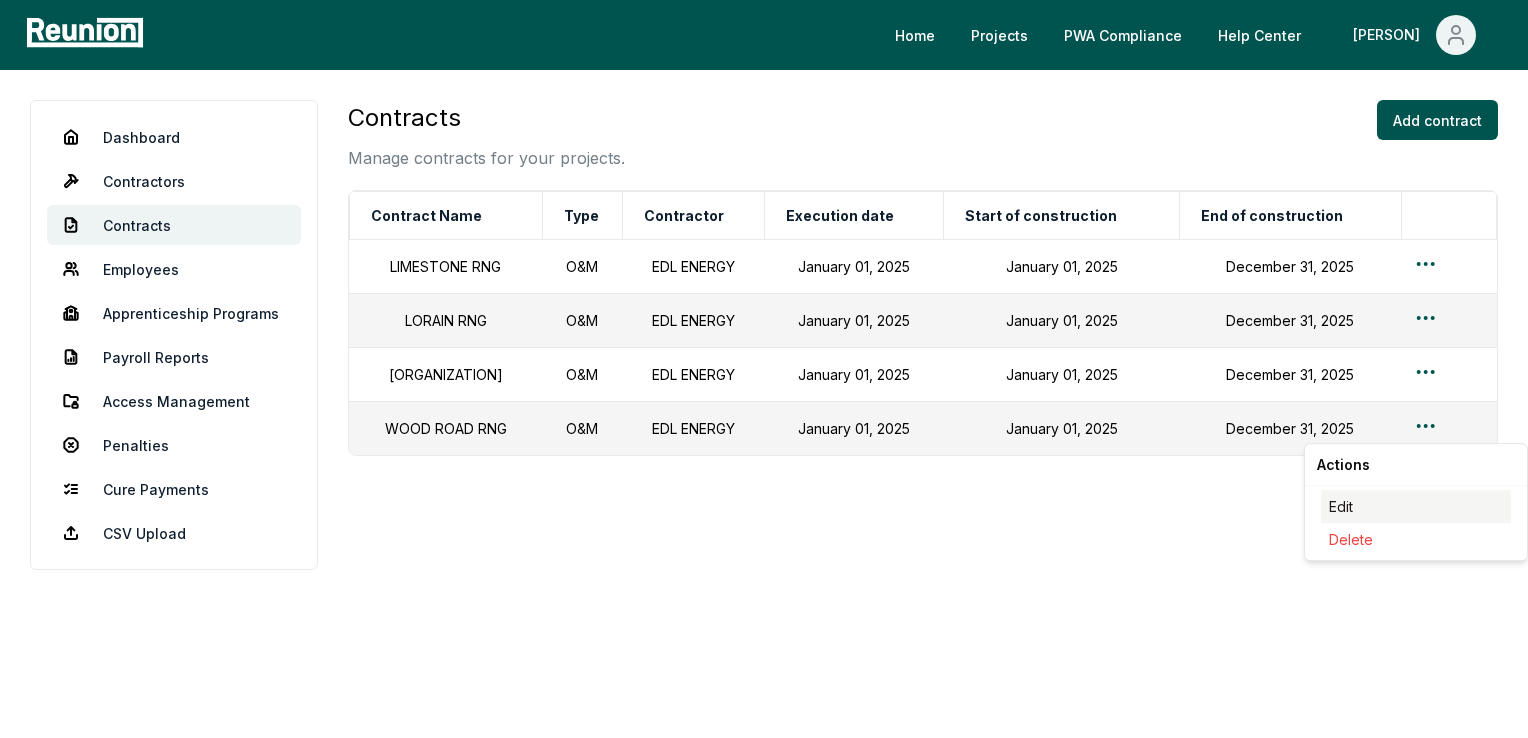 click on "Edit" at bounding box center (1416, 506) 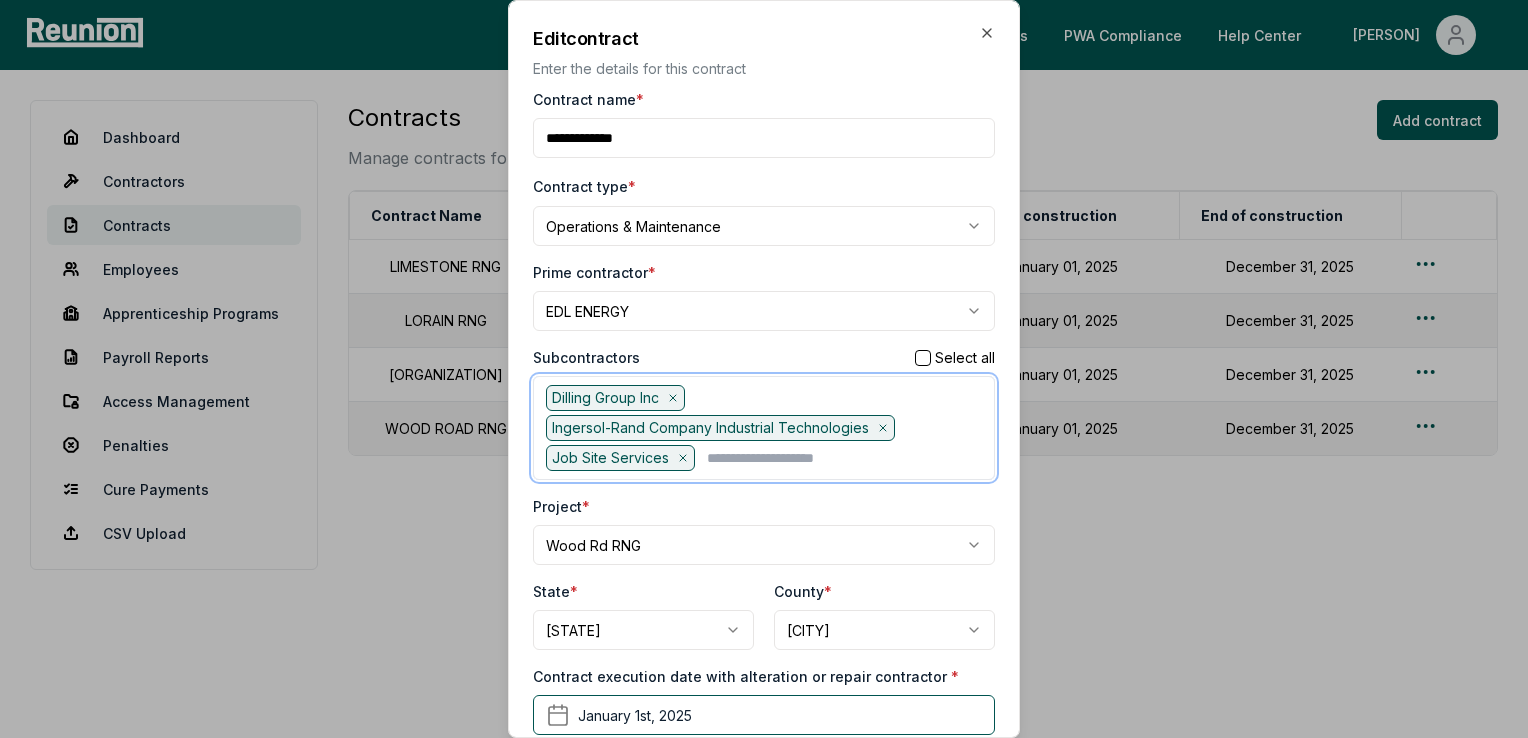 click at bounding box center [844, 458] 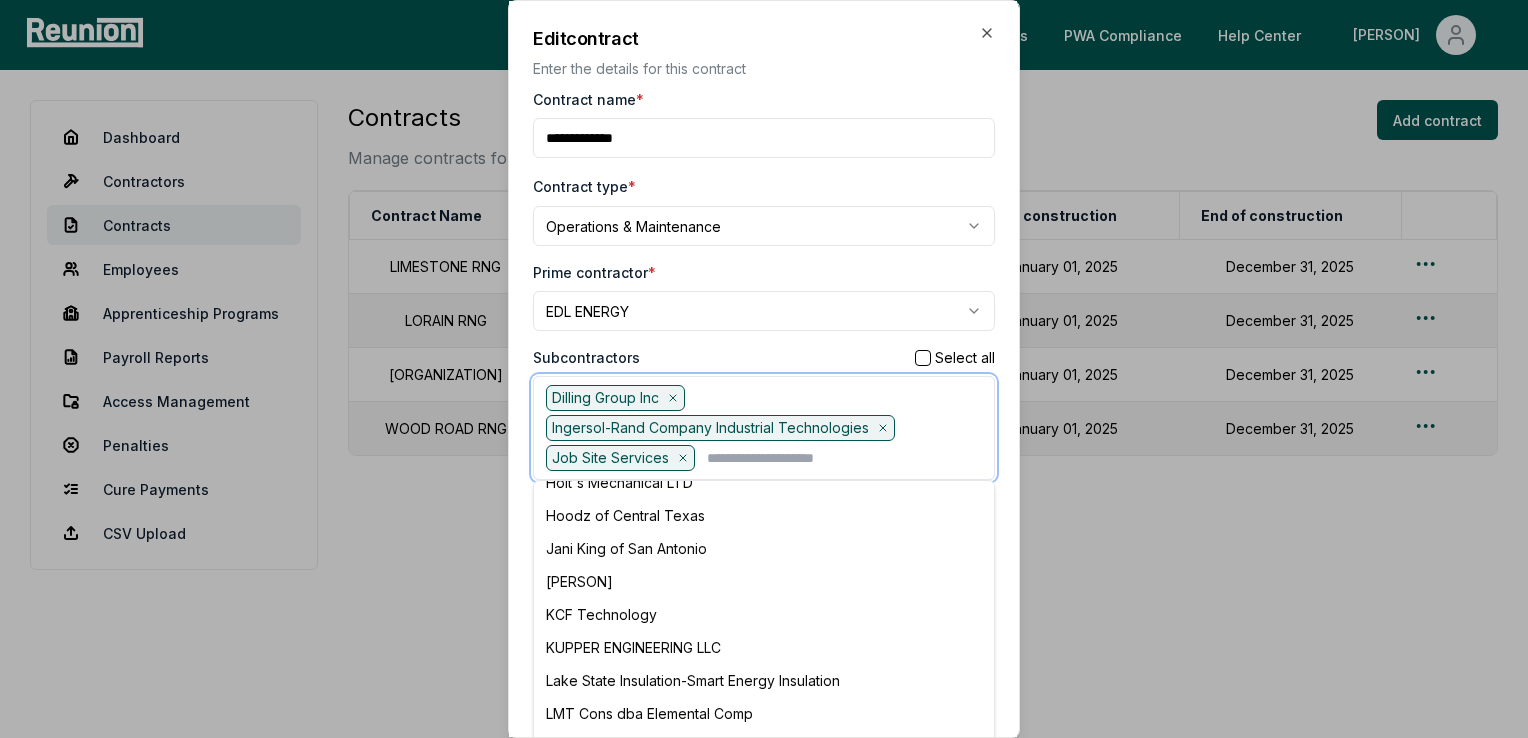 scroll, scrollTop: 700, scrollLeft: 0, axis: vertical 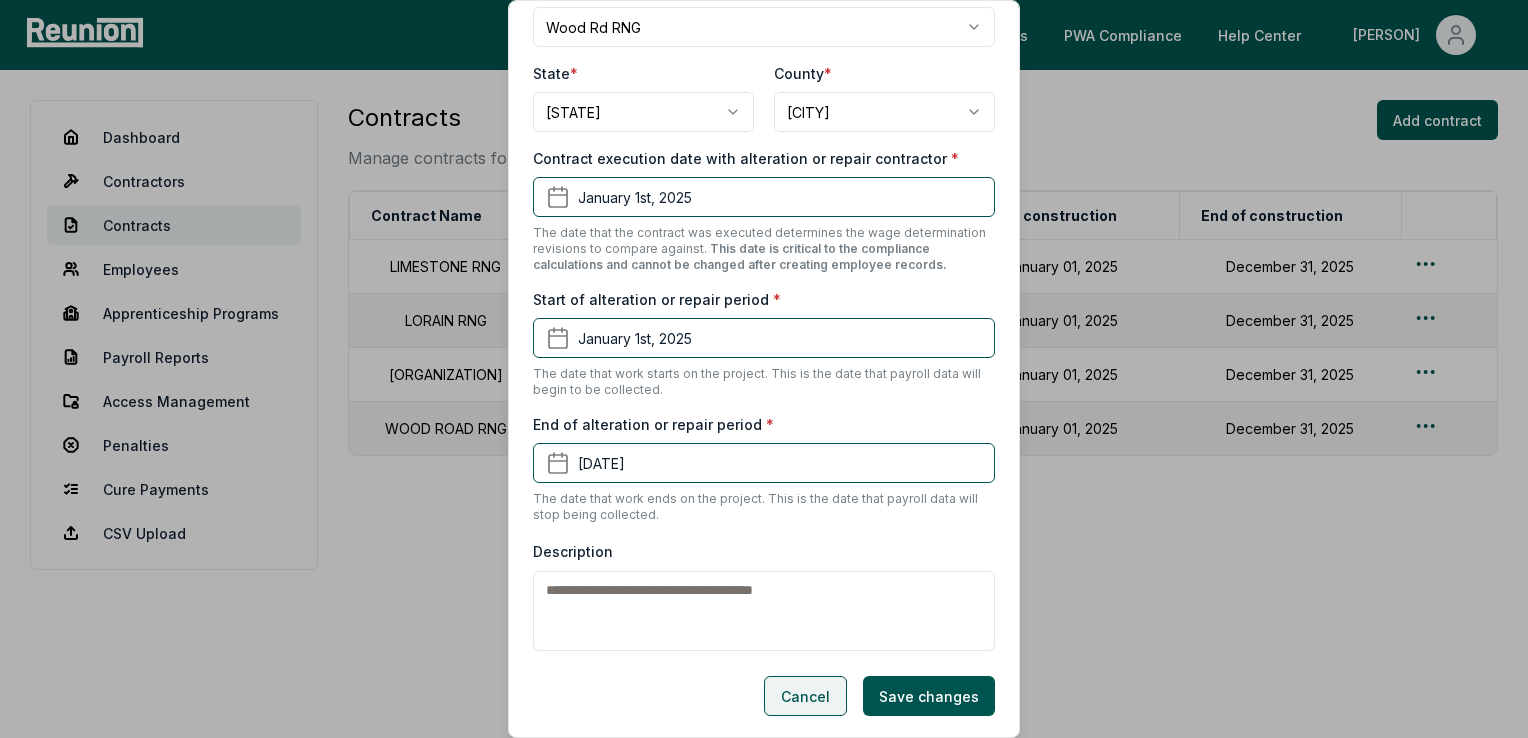 click on "Cancel" at bounding box center (805, 696) 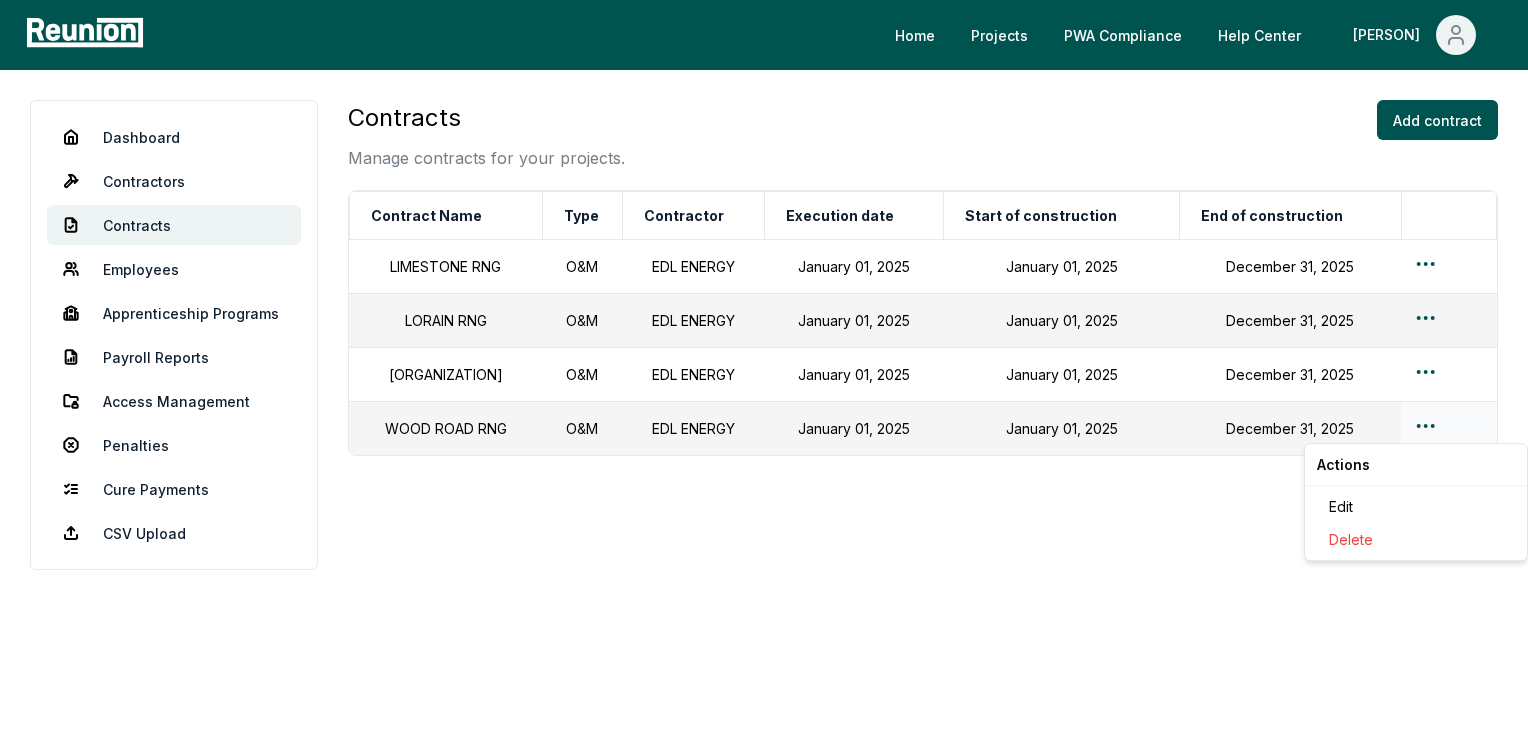 click on "Please visit us on your desktop We're working on making our marketplace mobile-friendly. For now, please visit Reunion on a desktop computer. Home Projects PWA Compliance Help Center [PERSON] Dashboard Contractors Contracts Employees Apprenticeship Programs Payroll Reports Access Management Penalties Cure Payments CSV Upload Contracts Manage contracts for your projects. Add contract Contract Name Type Contractor Execution date Start of construction End of construction LIMESTONE RNG O&M EDL ENERGY January 01, 2025 January 01, 2025 December 31, 2025 LORAIN RNG O&M EDL ENERGY January 01, 2025 January 01, 2025 December 31, 2025 TESSMAN RNG O&M EDL ENERGY January 01, 2025 January 01, 2025 December 31, 2025 WOOD ROAD RNG O&M EDL ENERGY January 01, 2025 January 01, 2025 December 31, 2025
Actions Edit Delete" at bounding box center [764, 369] 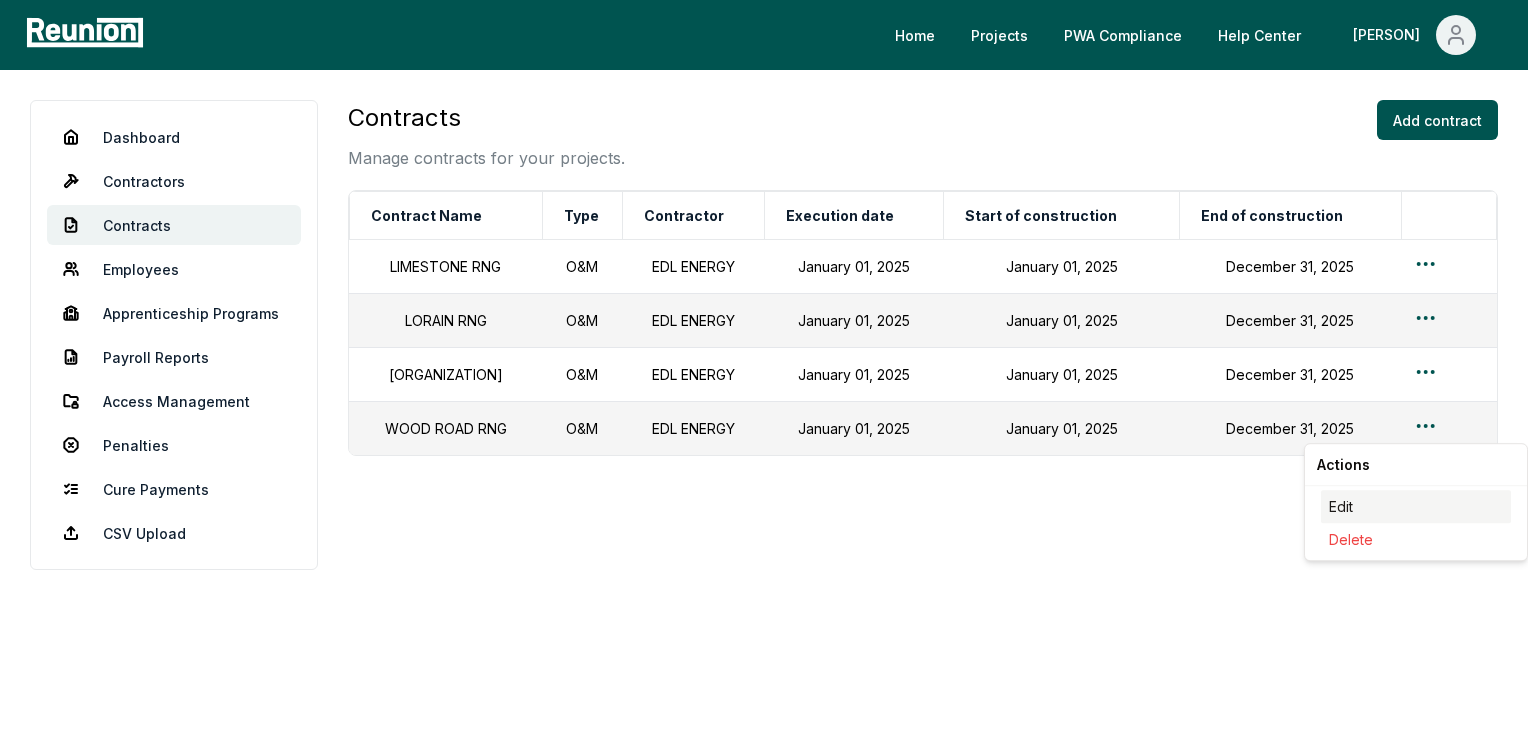 click on "Edit" at bounding box center (1416, 506) 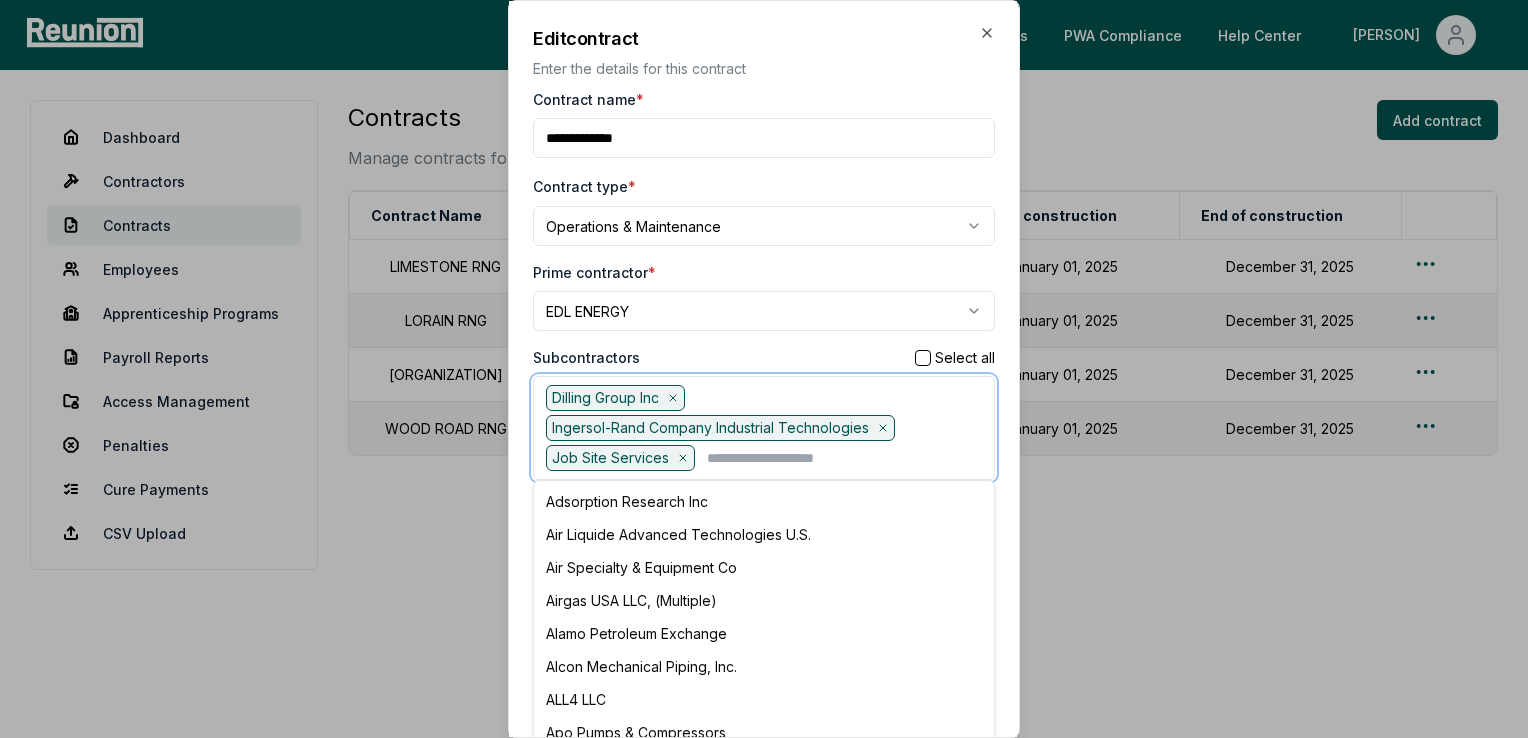 click at bounding box center [844, 458] 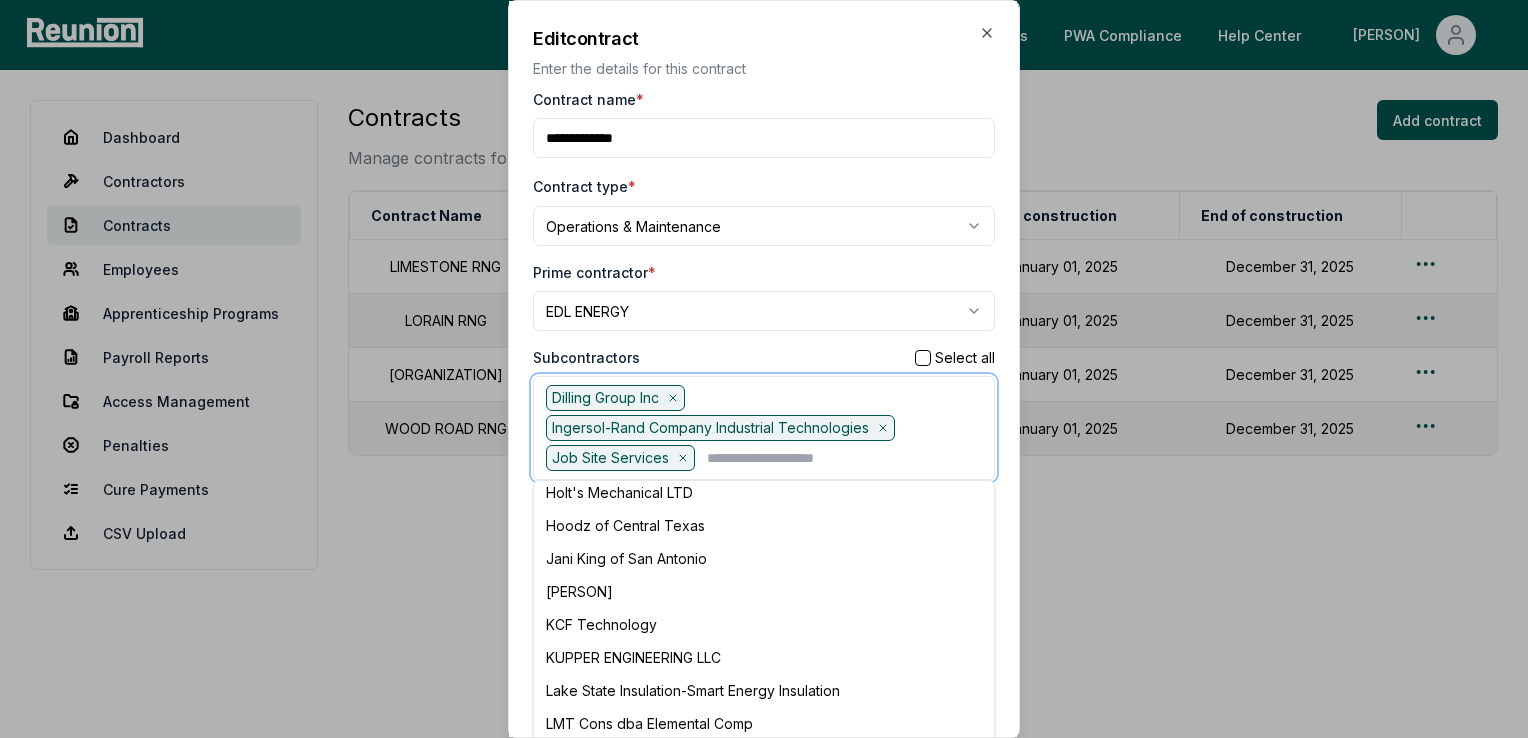 scroll, scrollTop: 800, scrollLeft: 0, axis: vertical 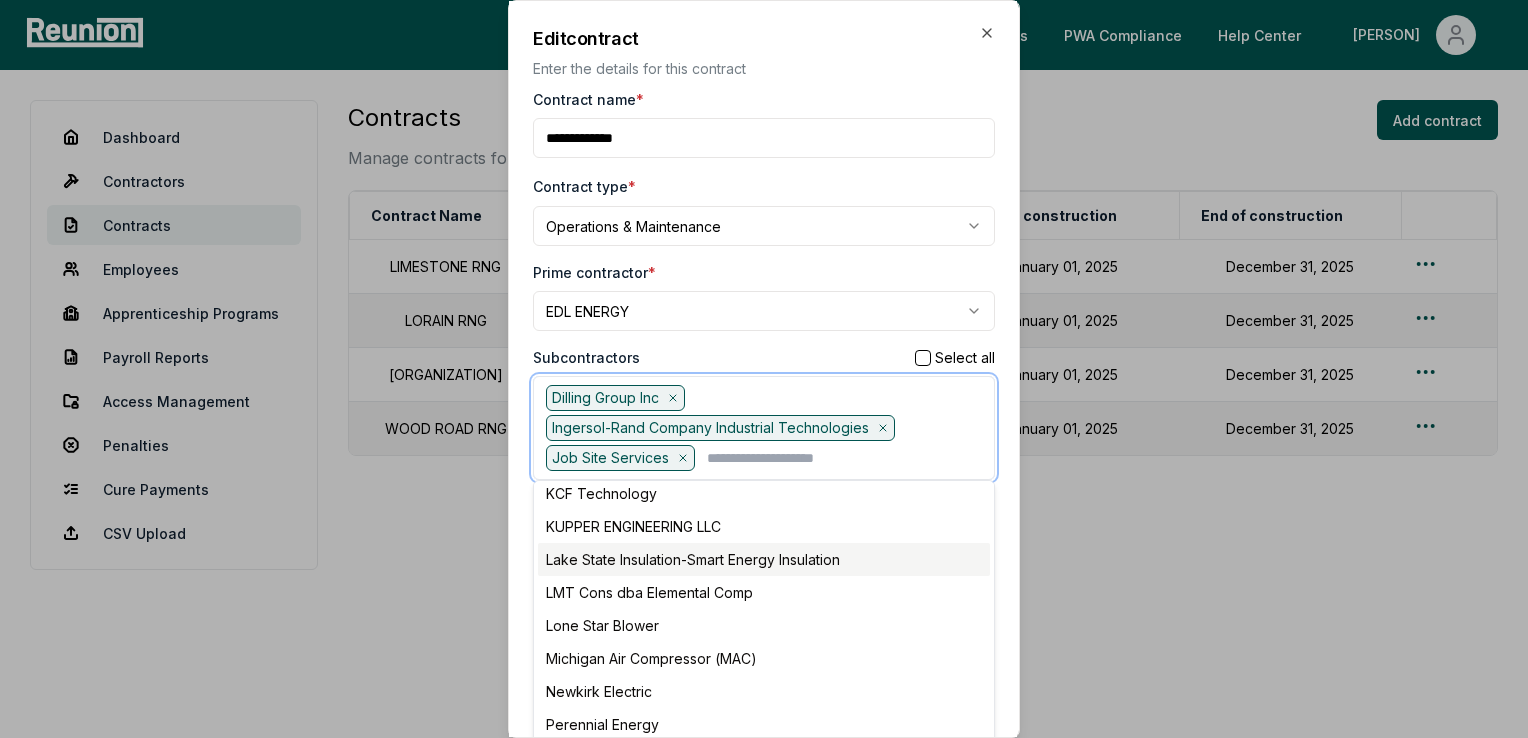 click on "Lake State Insulation-Smart Energy Insulation" at bounding box center [764, 559] 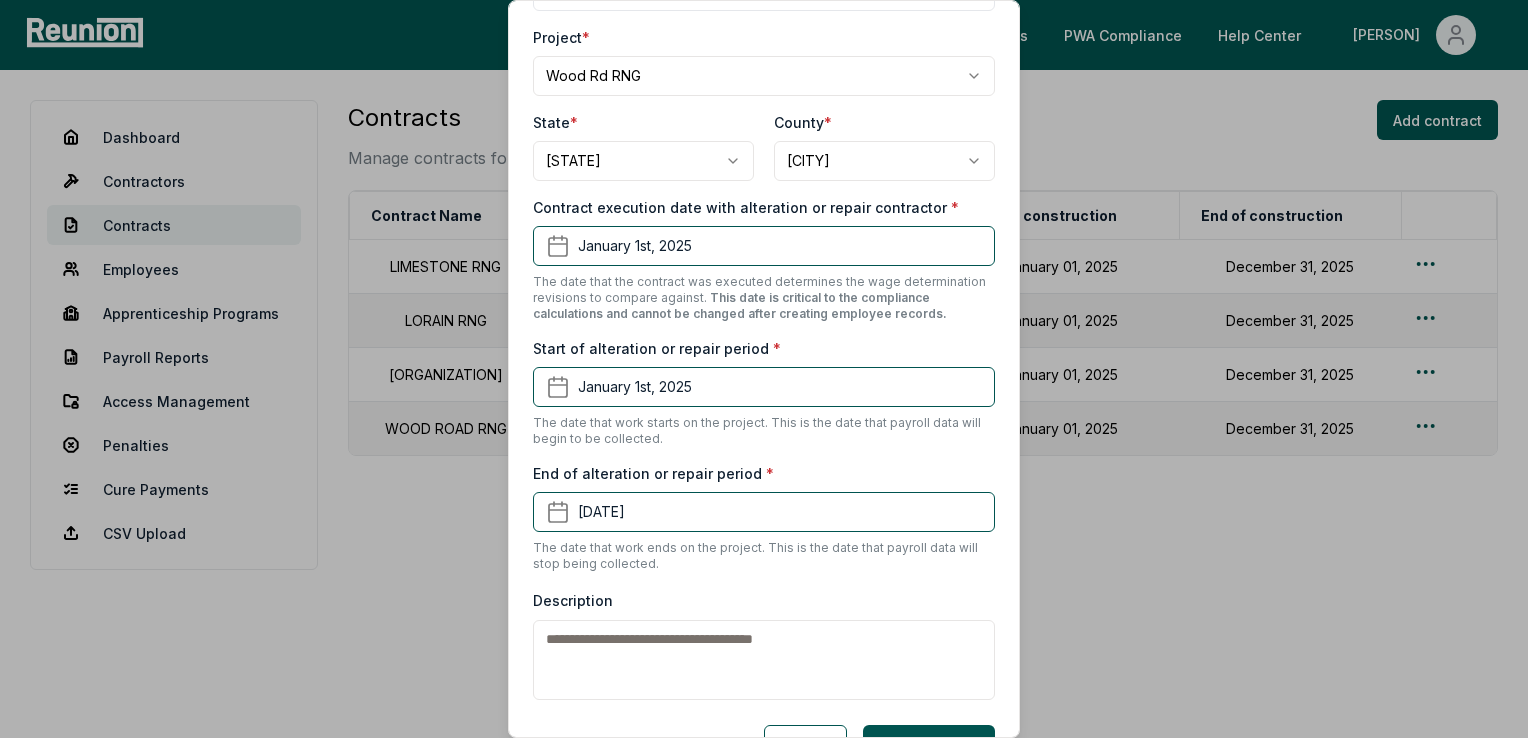 scroll, scrollTop: 573, scrollLeft: 0, axis: vertical 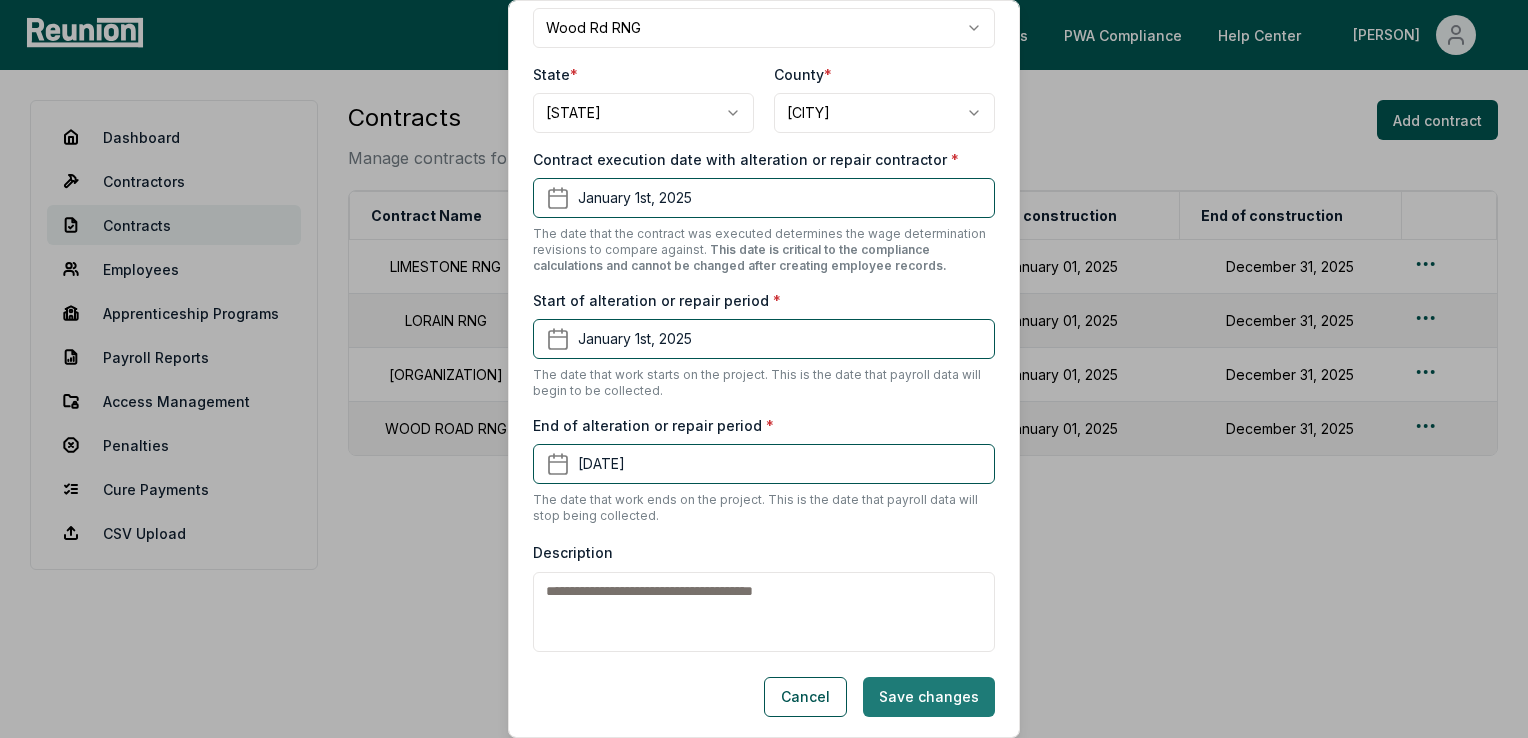 click on "Save changes" at bounding box center [929, 697] 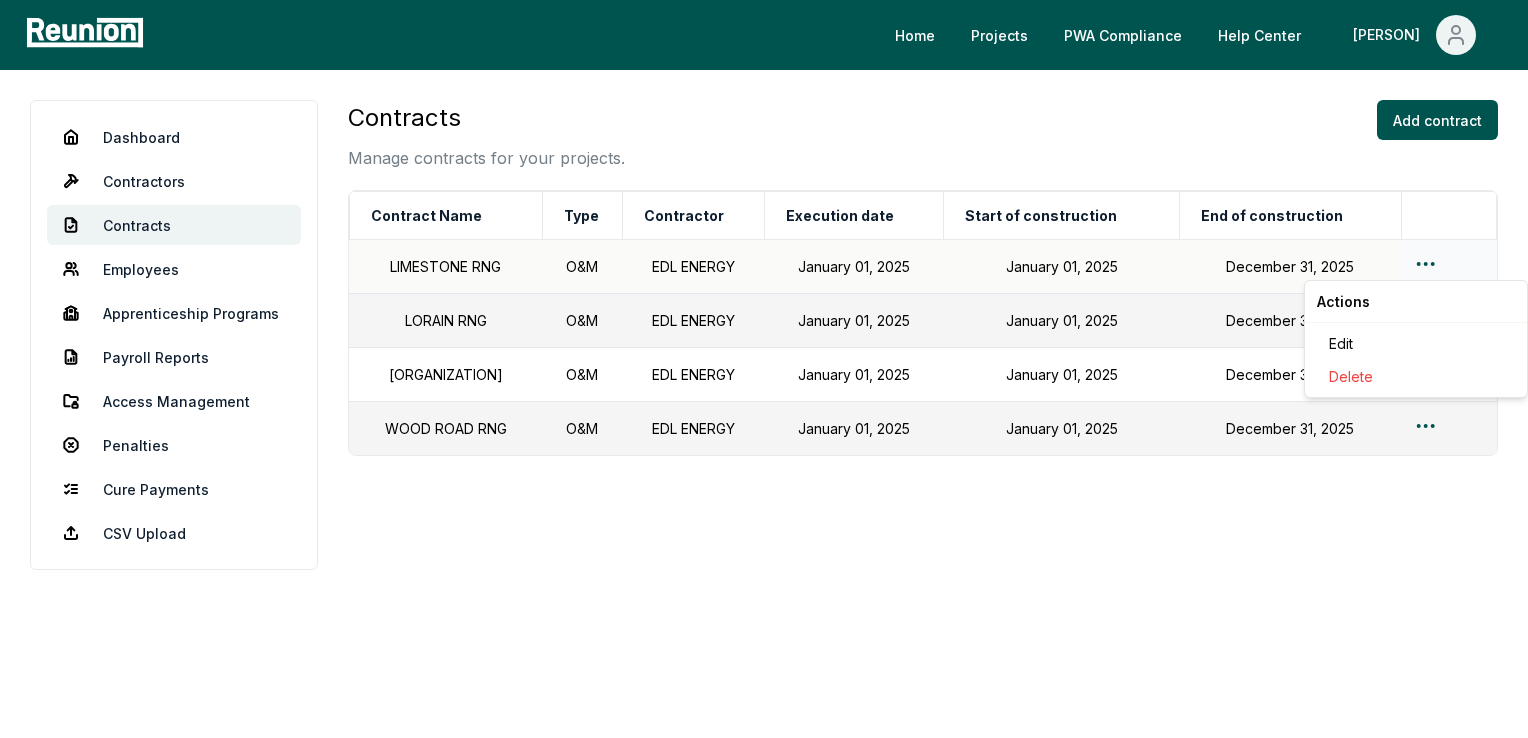 click on "Please visit us on your desktop We're working on making our marketplace mobile-friendly. For now, please visit Reunion on a desktop computer. Home Projects PWA Compliance Help Center [PERSON] Dashboard Contractors Contracts Employees Apprenticeship Programs Payroll Reports Access Management Penalties Cure Payments CSV Upload Contracts Manage contracts for your projects. Add contract Contract Name Type Contractor Execution date Start of construction End of construction LIMESTONE RNG O&M EDL ENERGY January 01, 2025 January 01, 2025 December 31, 2025 LORAIN RNG O&M EDL ENERGY January 01, 2025 January 01, 2025 December 31, 2025 TESSMAN RNG O&M EDL ENERGY January 01, 2025 January 01, 2025 December 31, 2025 WOOD ROAD RNG O&M EDL ENERGY January 01, 2025 January 01, 2025 December 31, 2025
Actions Edit Delete" at bounding box center [764, 369] 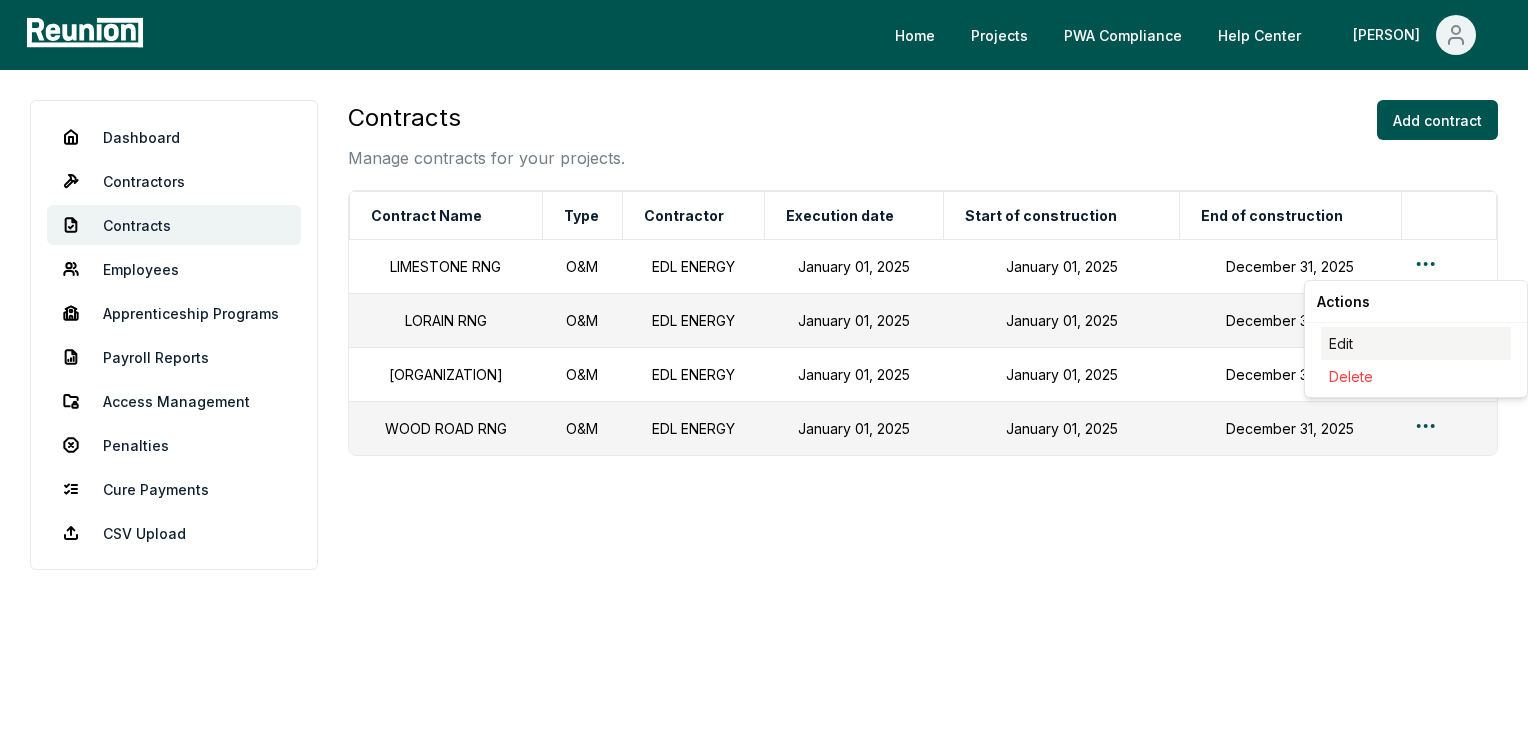 click on "Edit" at bounding box center (1416, 343) 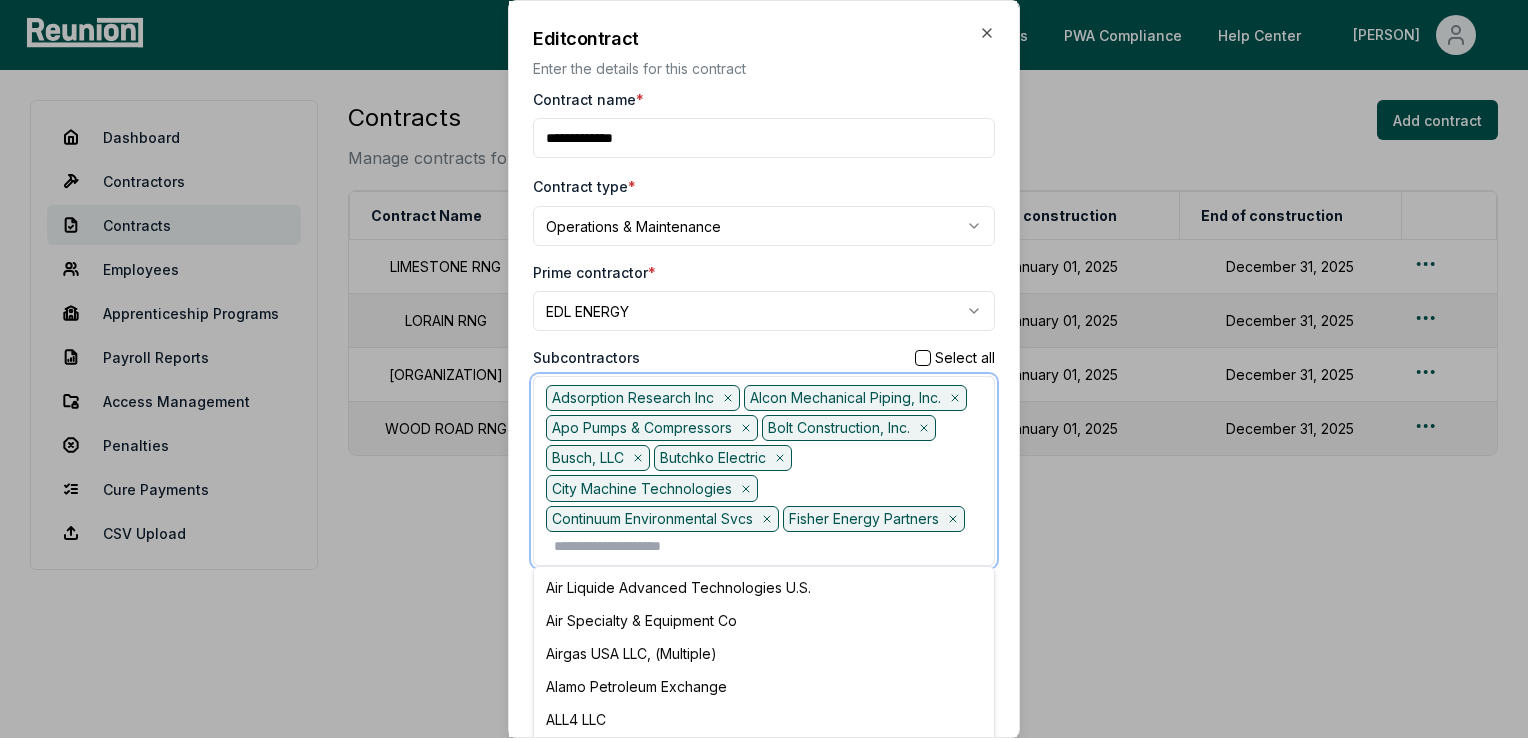 click at bounding box center (768, 546) 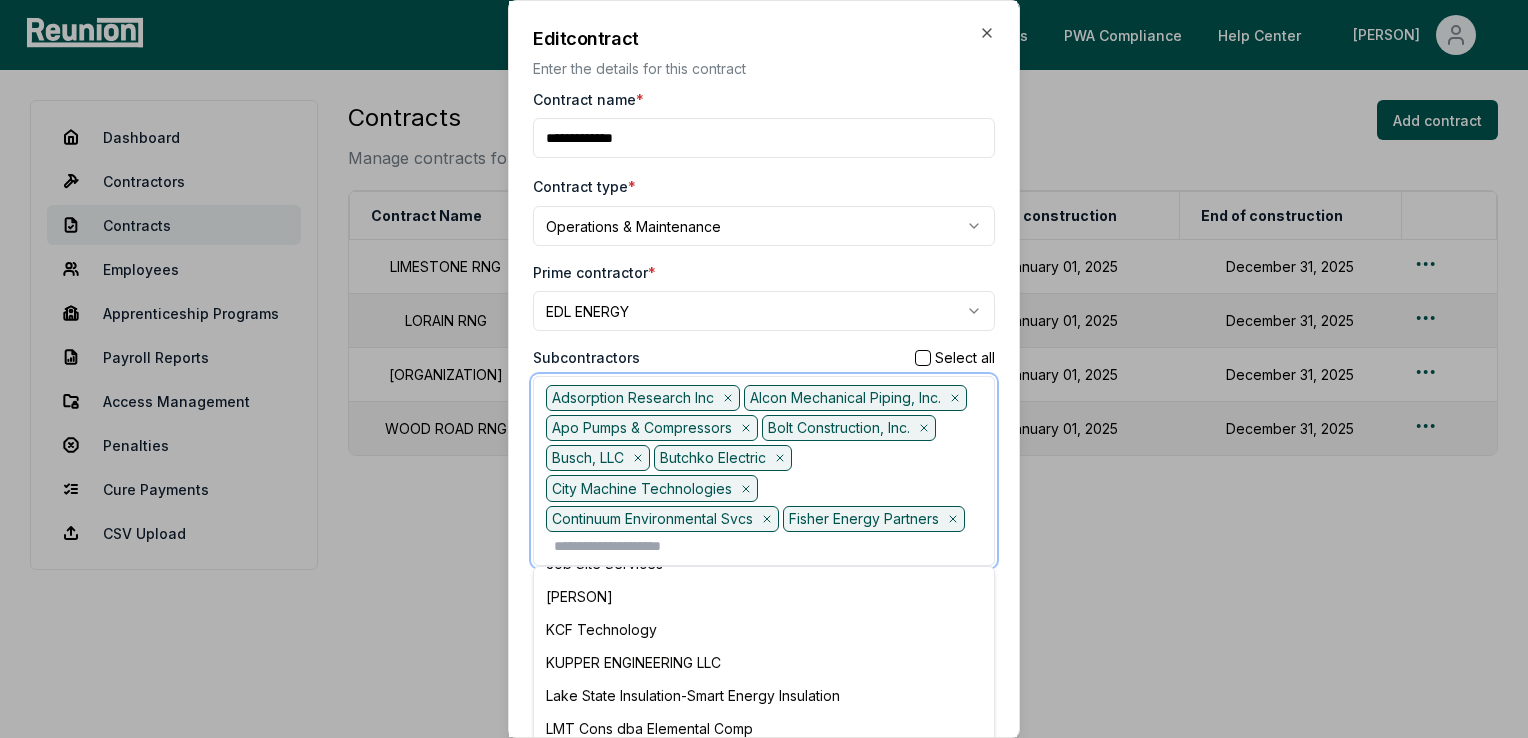 scroll, scrollTop: 600, scrollLeft: 0, axis: vertical 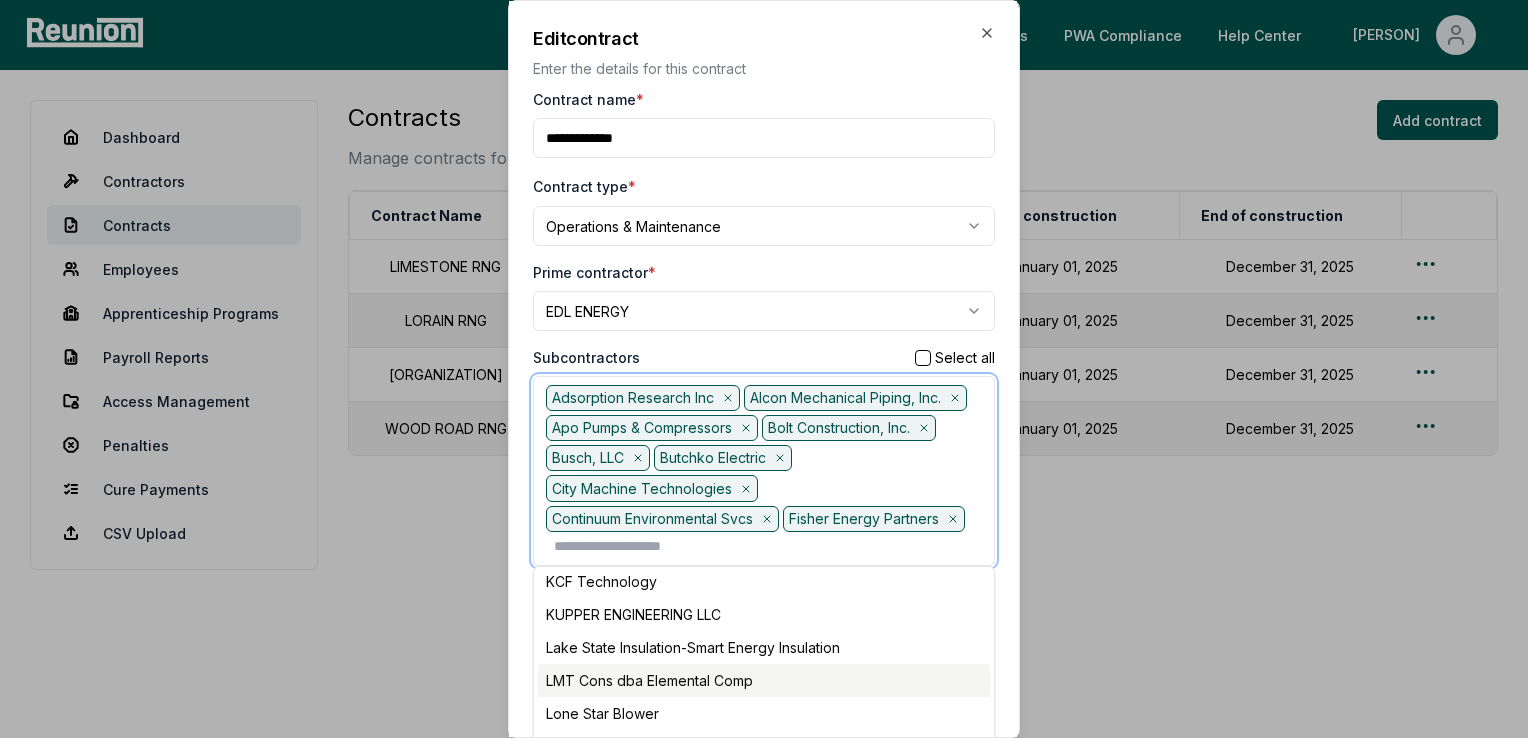 click on "LMT Cons dba Elemental Comp" at bounding box center (764, 680) 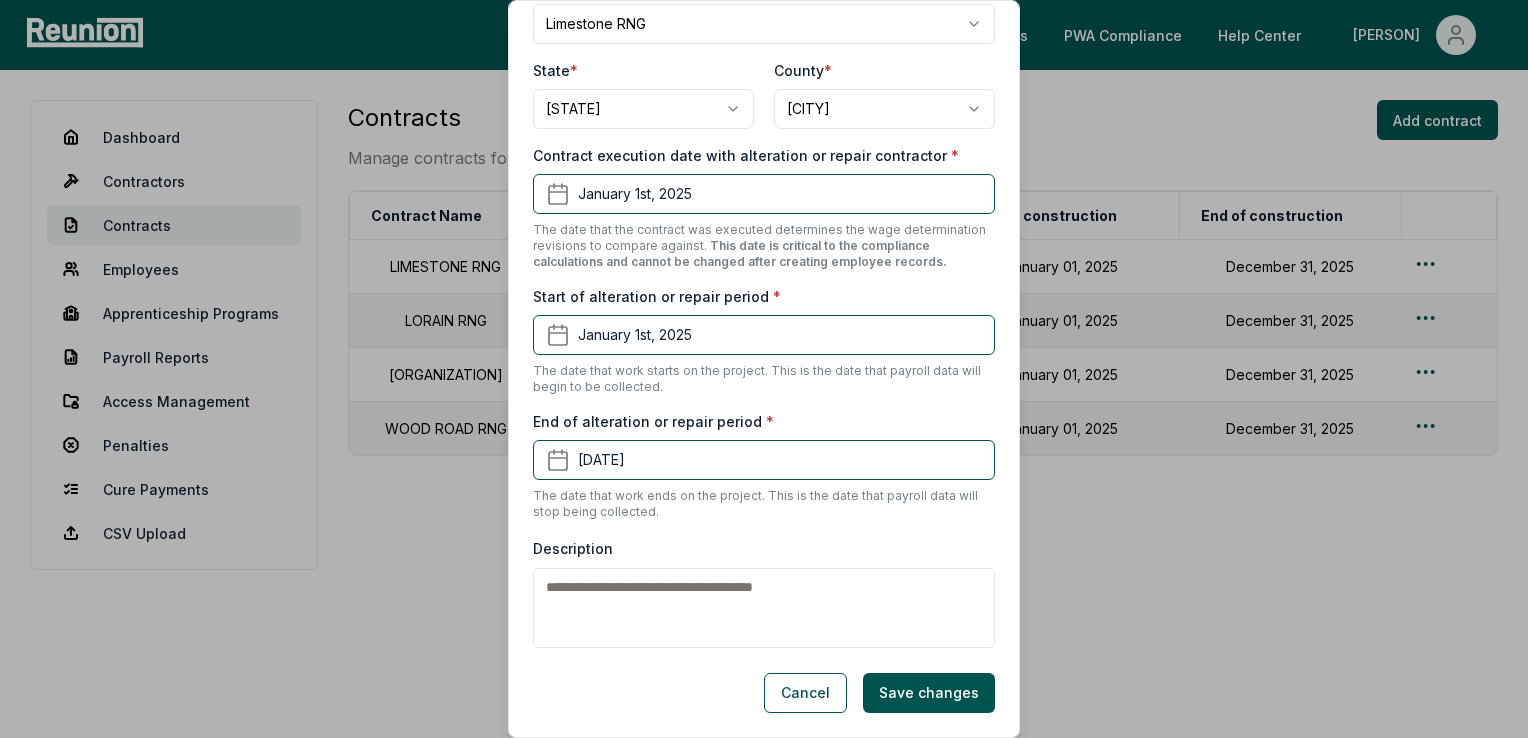 scroll, scrollTop: 692, scrollLeft: 0, axis: vertical 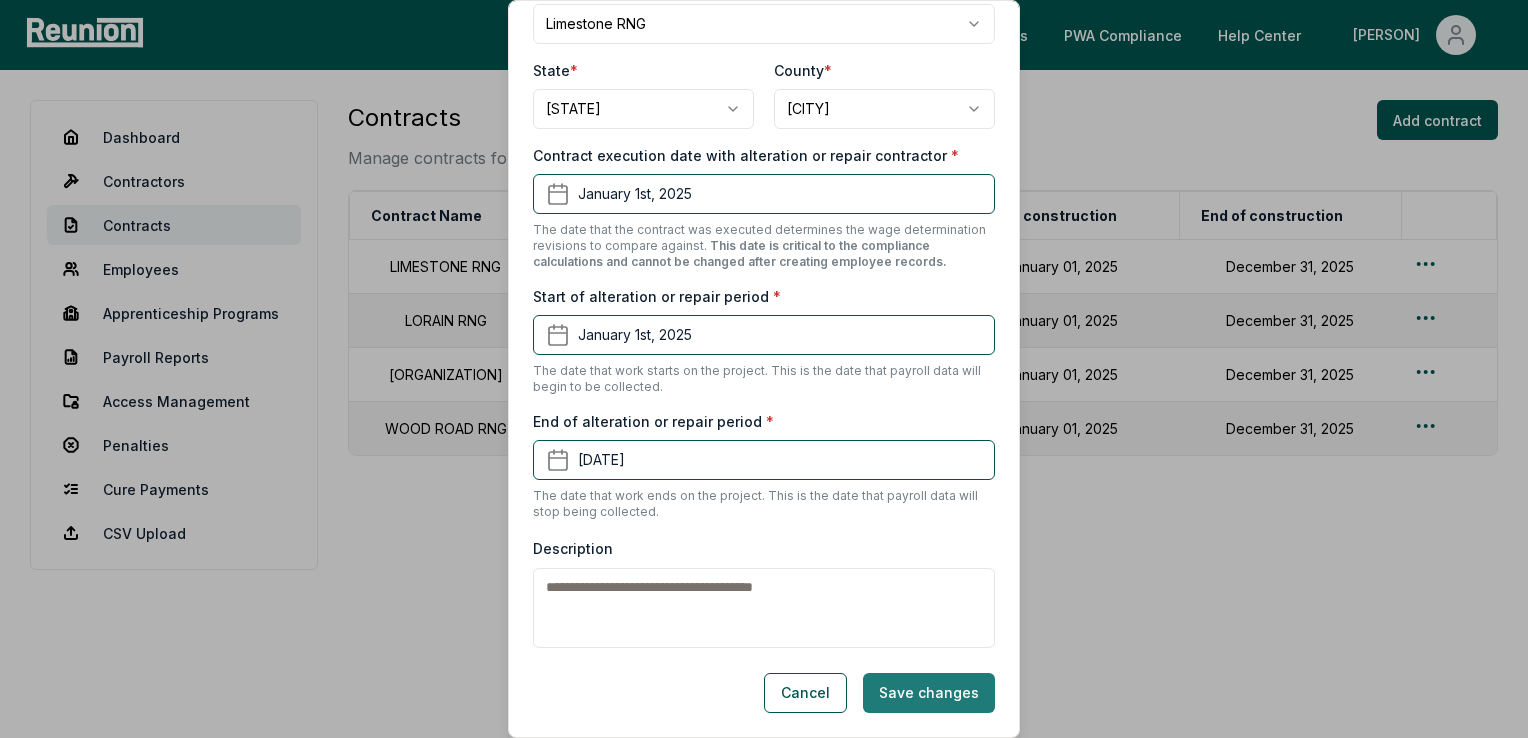 click on "Save changes" at bounding box center (929, 693) 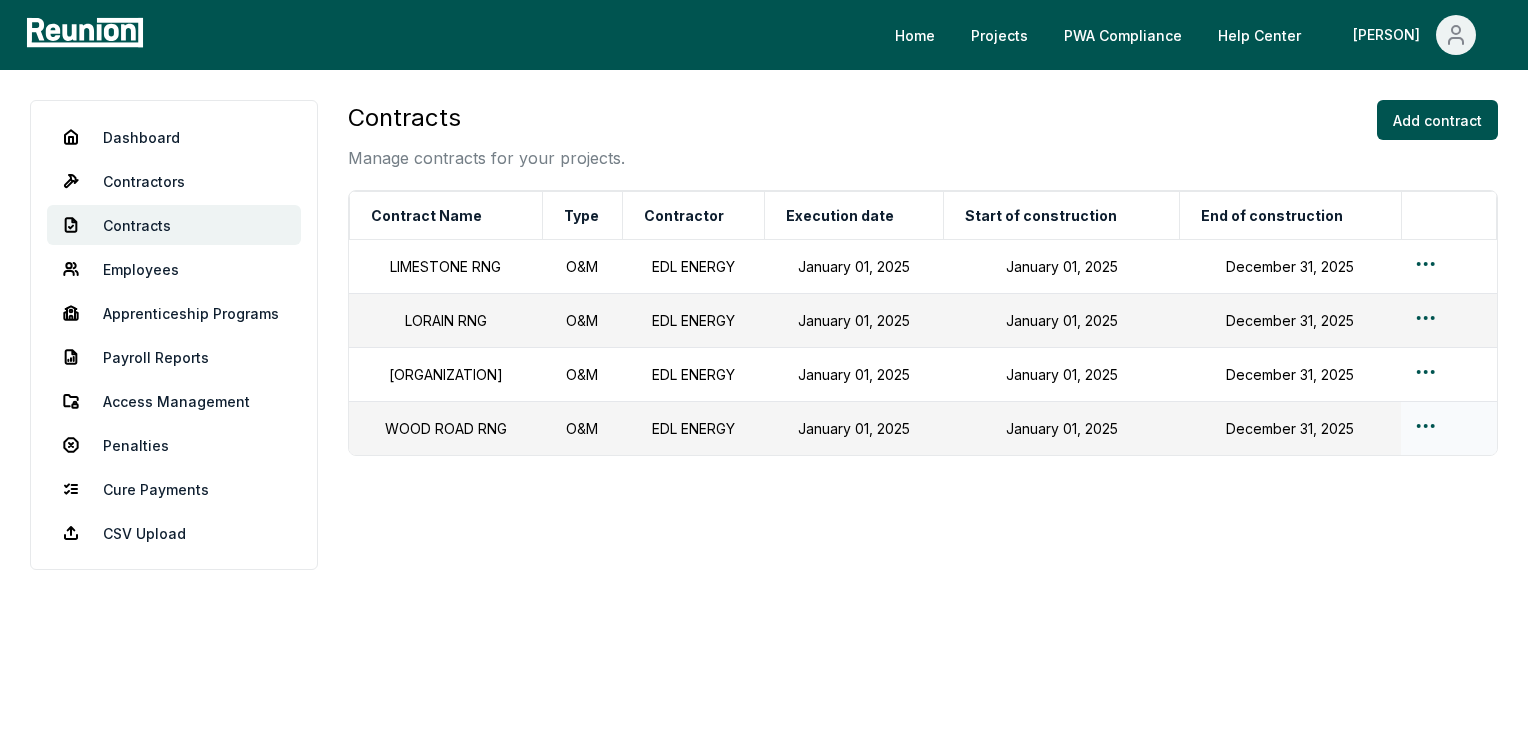 click on "Please visit us on your desktop We're working on making our marketplace mobile-friendly. For now, please visit Reunion on a desktop computer. Home Projects PWA Compliance Help Center [PERSON] Dashboard Contractors Contracts Employees Apprenticeship Programs Payroll Reports Access Management Penalties Cure Payments CSV Upload Contracts Manage contracts for your projects. Add contract Contract Name Type Contractor Execution date Start of construction End of construction LIMESTONE RNG O&M EDL ENERGY January 01, 2025 January 01, 2025 December 31, 2025 LORAIN RNG O&M EDL ENERGY January 01, 2025 January 01, 2025 December 31, 2025 TESSMAN RNG O&M EDL ENERGY January 01, 2025 January 01, 2025 December 31, 2025 WOOD ROAD RNG O&M EDL ENERGY January 01, 2025 January 01, 2025 December 31, 2025
Actions Edit Delete" at bounding box center [764, 369] 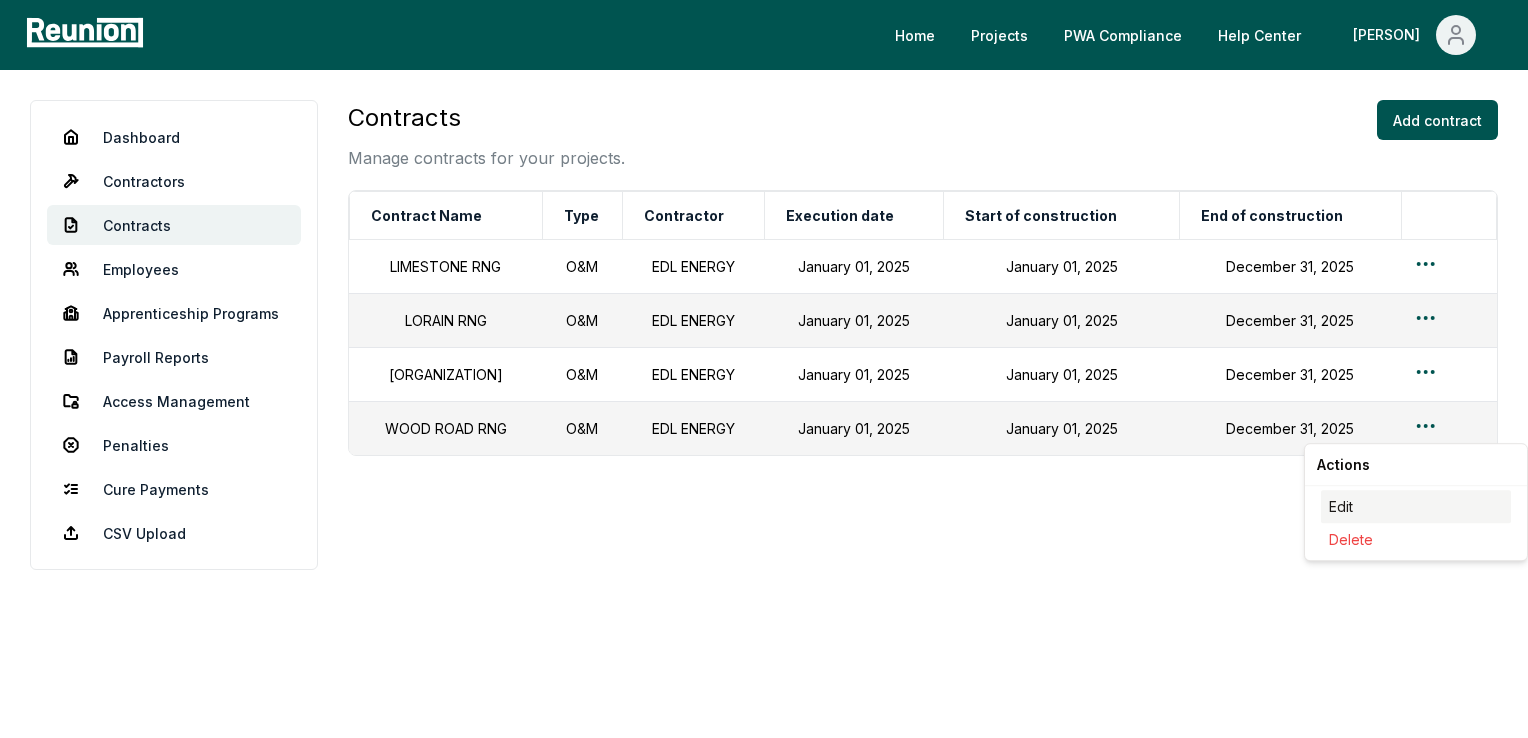 click on "Edit" at bounding box center (1416, 506) 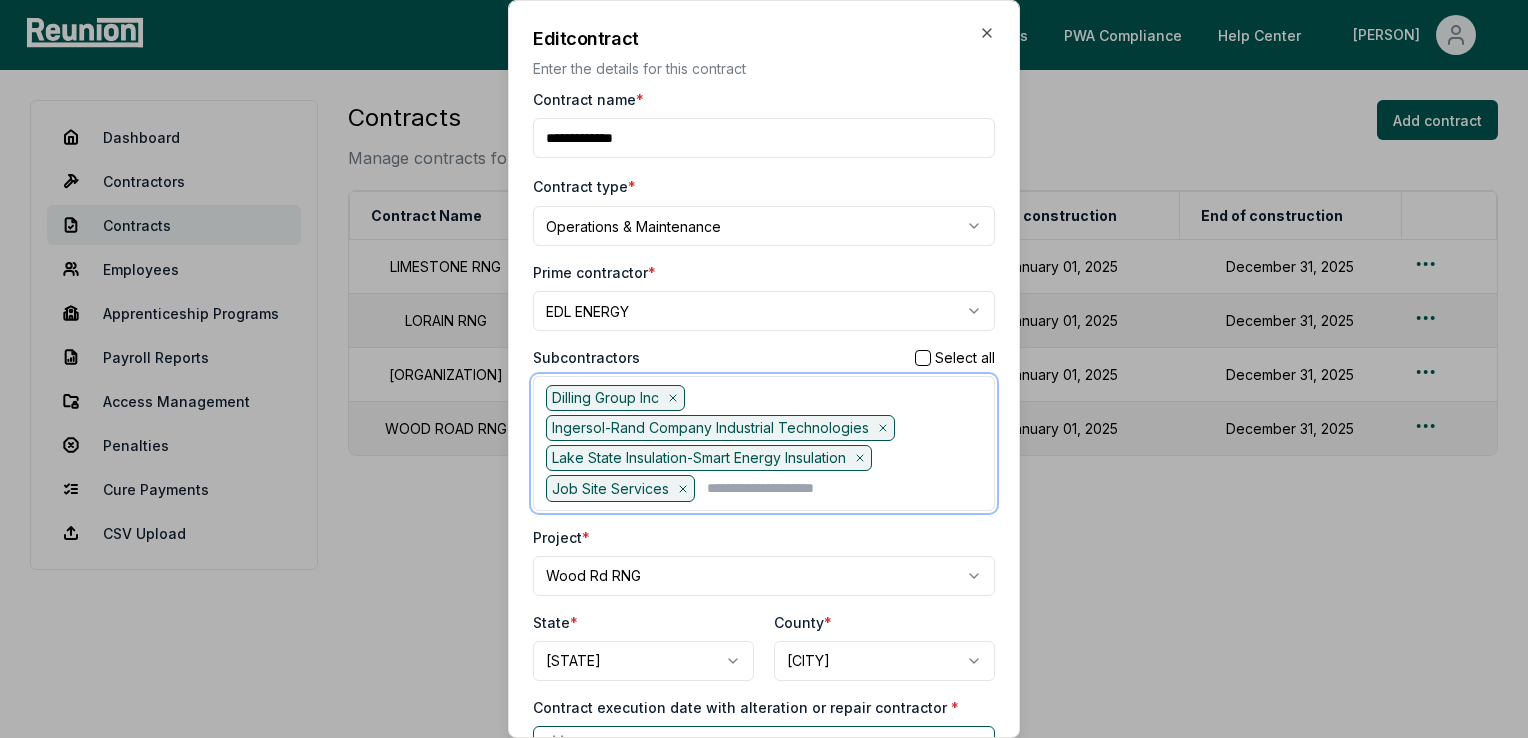click at bounding box center (844, 488) 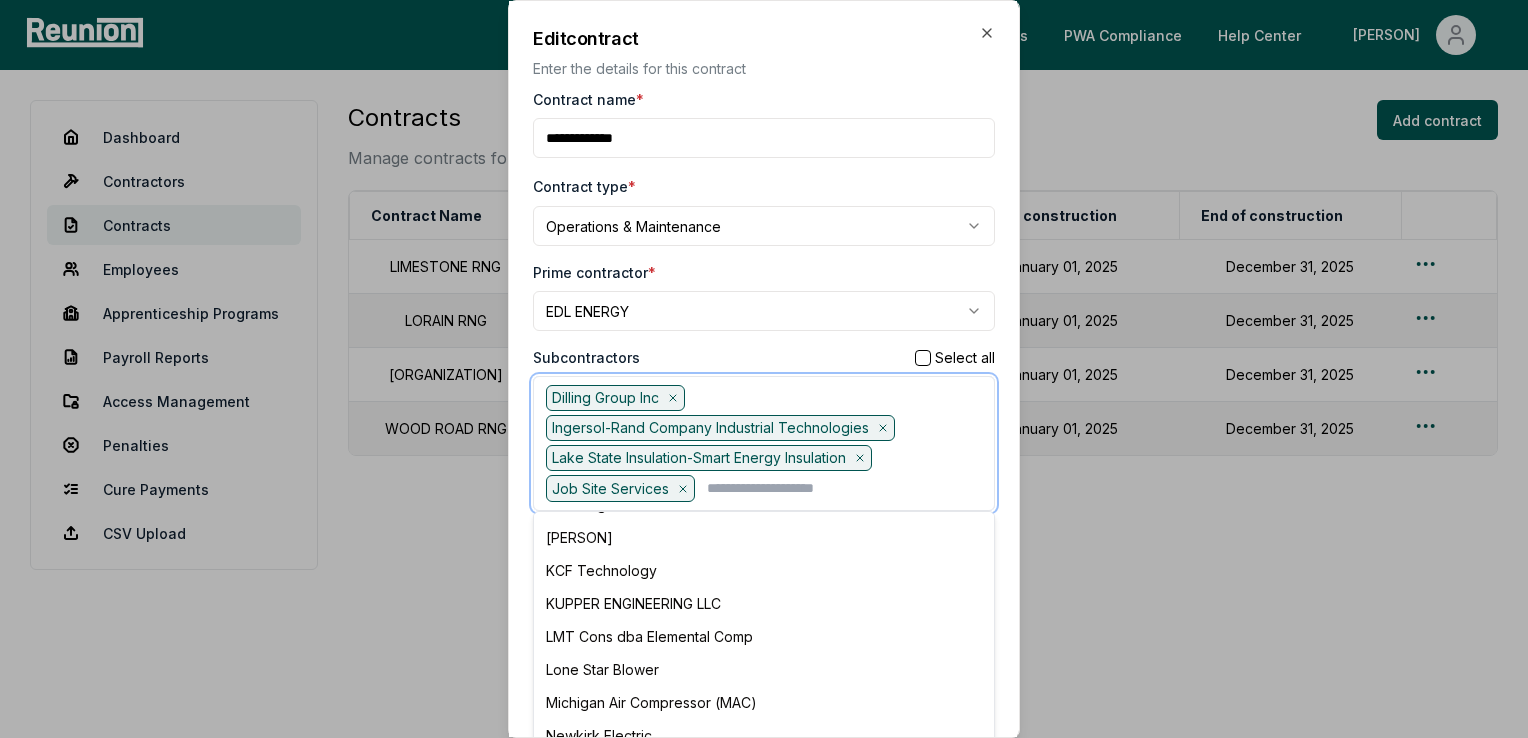 scroll, scrollTop: 800, scrollLeft: 0, axis: vertical 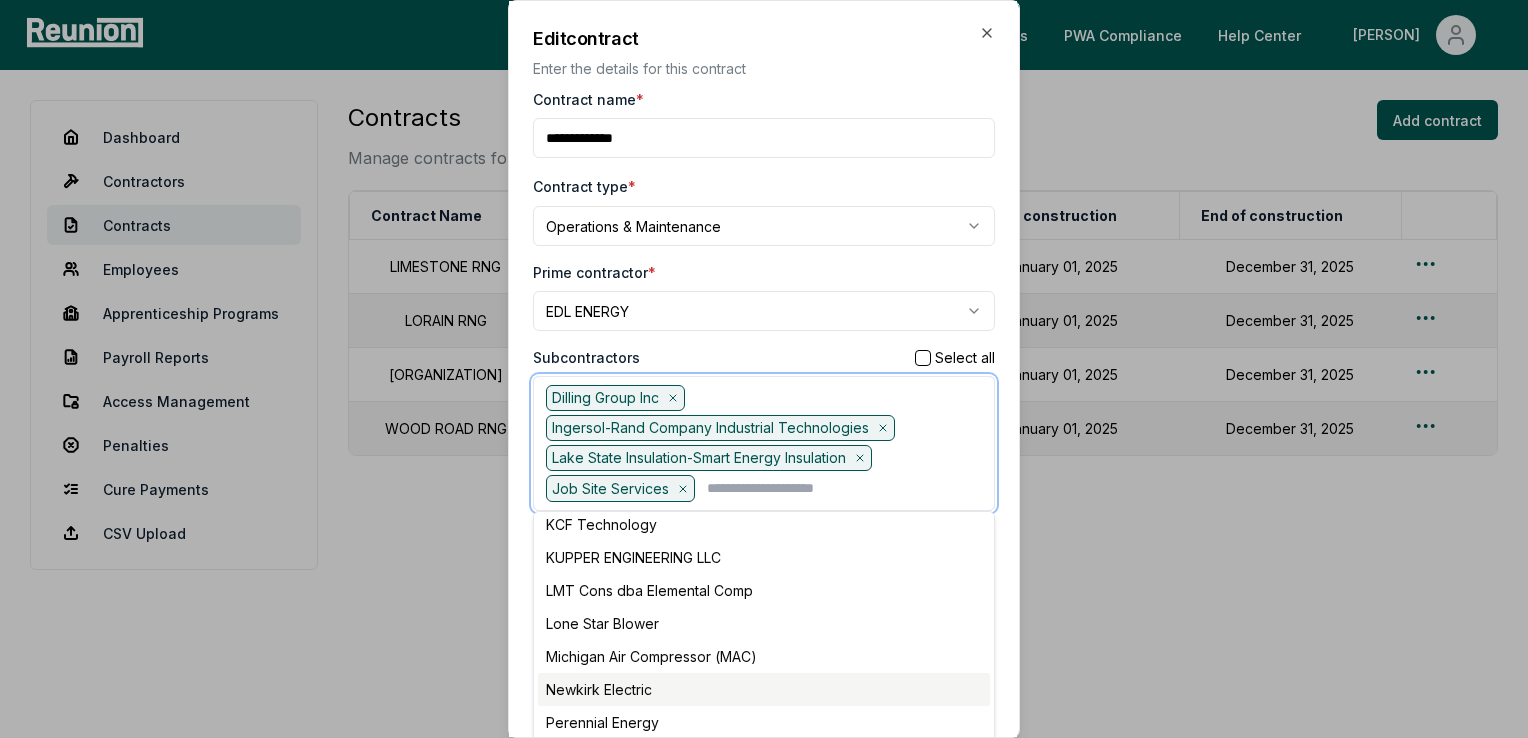 click on "Newkirk Electric" at bounding box center (764, 689) 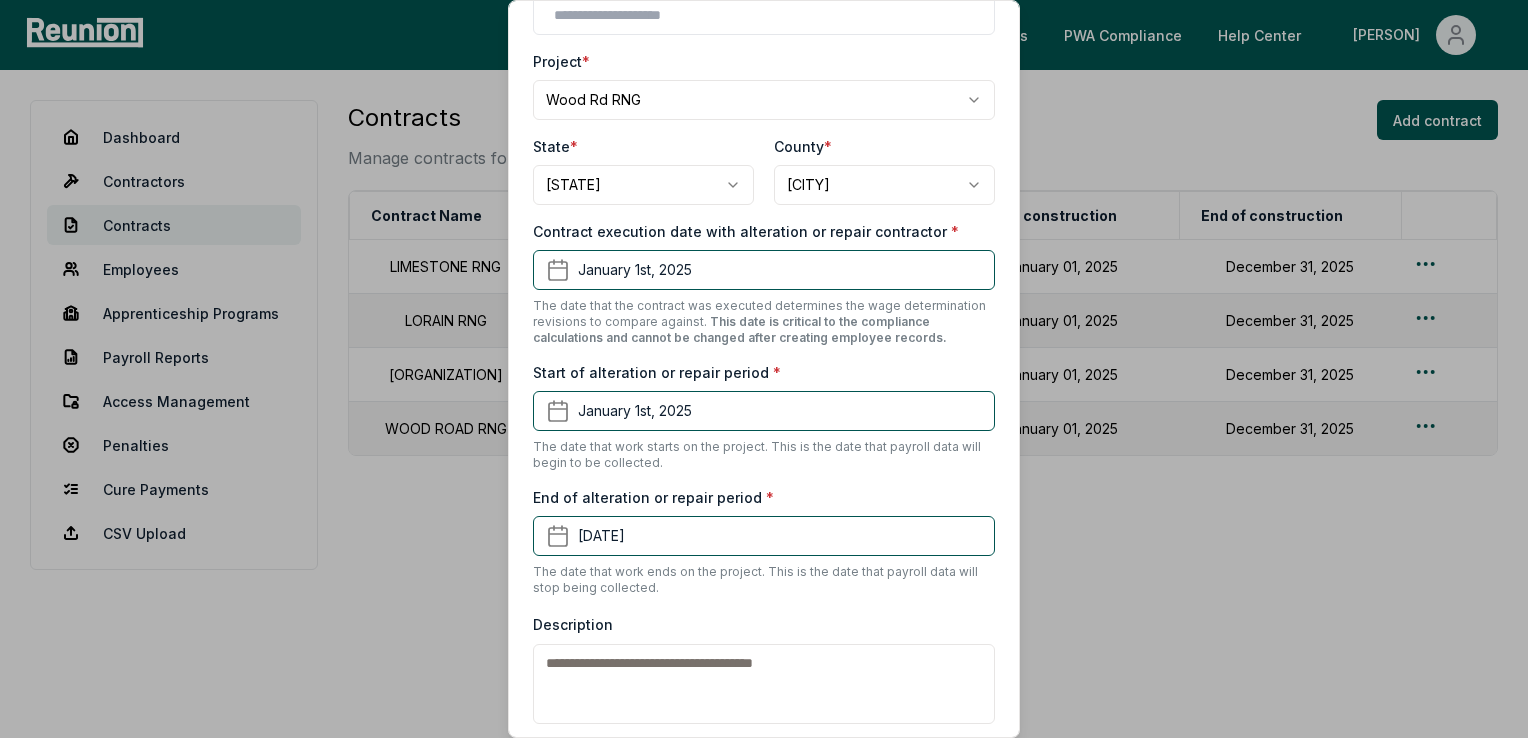scroll, scrollTop: 573, scrollLeft: 0, axis: vertical 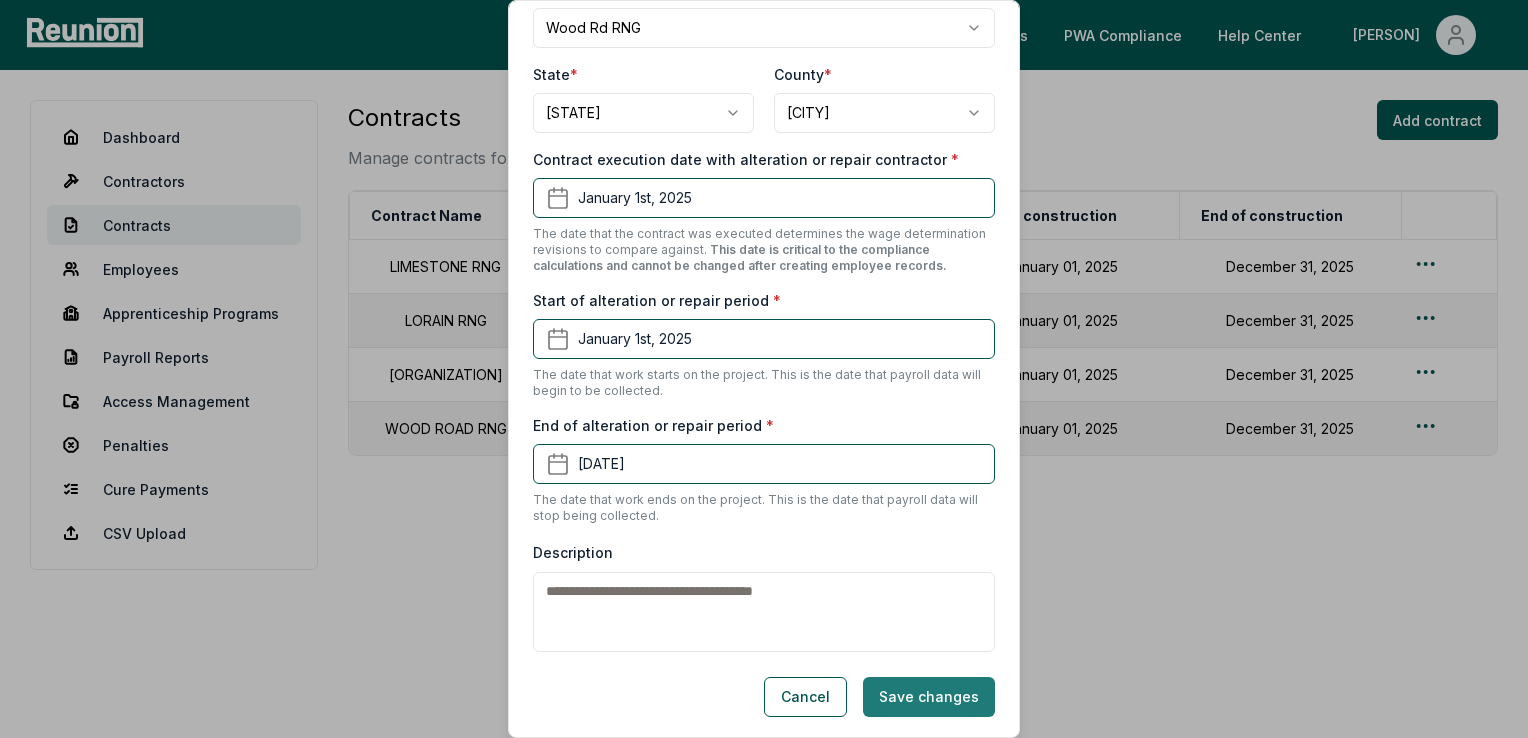 click on "Save changes" at bounding box center (929, 697) 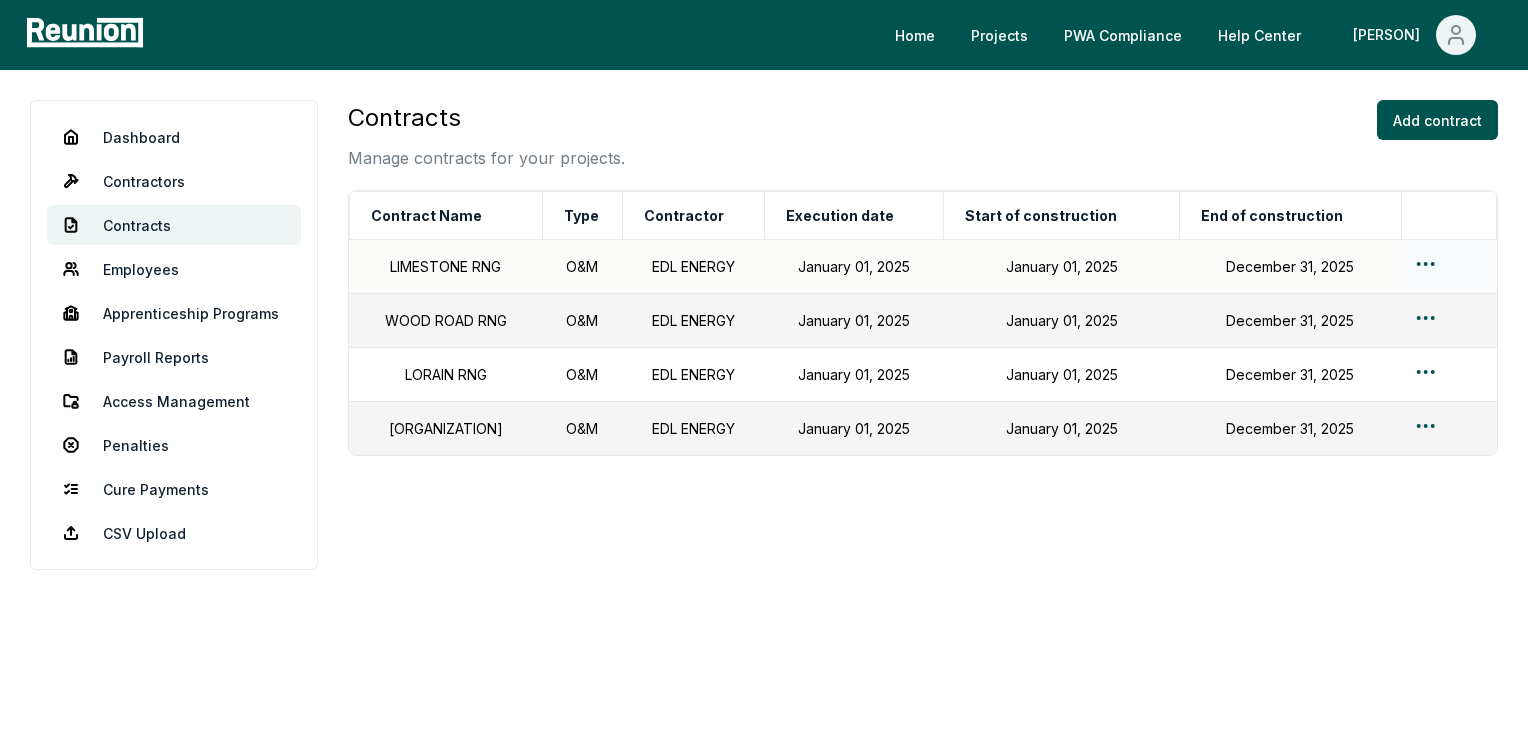click on "Please visit us on your desktop We're working on making our marketplace mobile-friendly. For now, please visit Reunion on a desktop computer. Home Projects PWA Compliance Help Center [PERSON] Dashboard Contractors Contracts Employees Apprenticeship Programs Payroll Reports Access Management Penalties Cure Payments CSV Upload Contracts Manage contracts for your projects. Add contract Contract Name Type Contractor Execution date Start of construction End of construction LIMESTONE RNG O&M EDL ENERGY [DATE] [DATE] [DATE] WOOD ROAD RNG O&M EDL ENERGY [DATE] [DATE] [DATE] LORAIN RNG O&M EDL ENERGY [DATE] [DATE] [DATE] TESSMAN RNG O&M EDL ENERGY [DATE] [DATE] [DATE]" at bounding box center (764, 369) 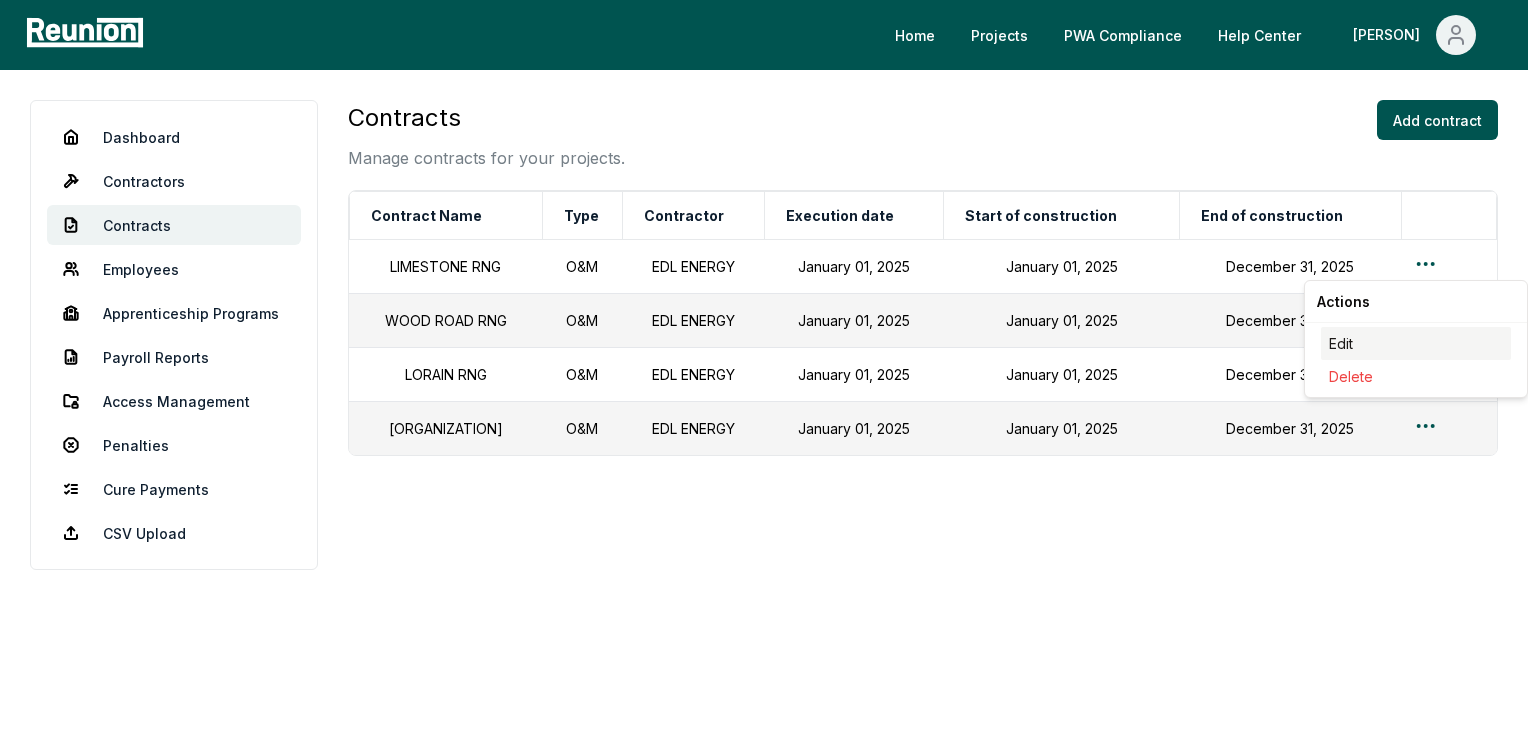 click on "Edit" at bounding box center (1416, 343) 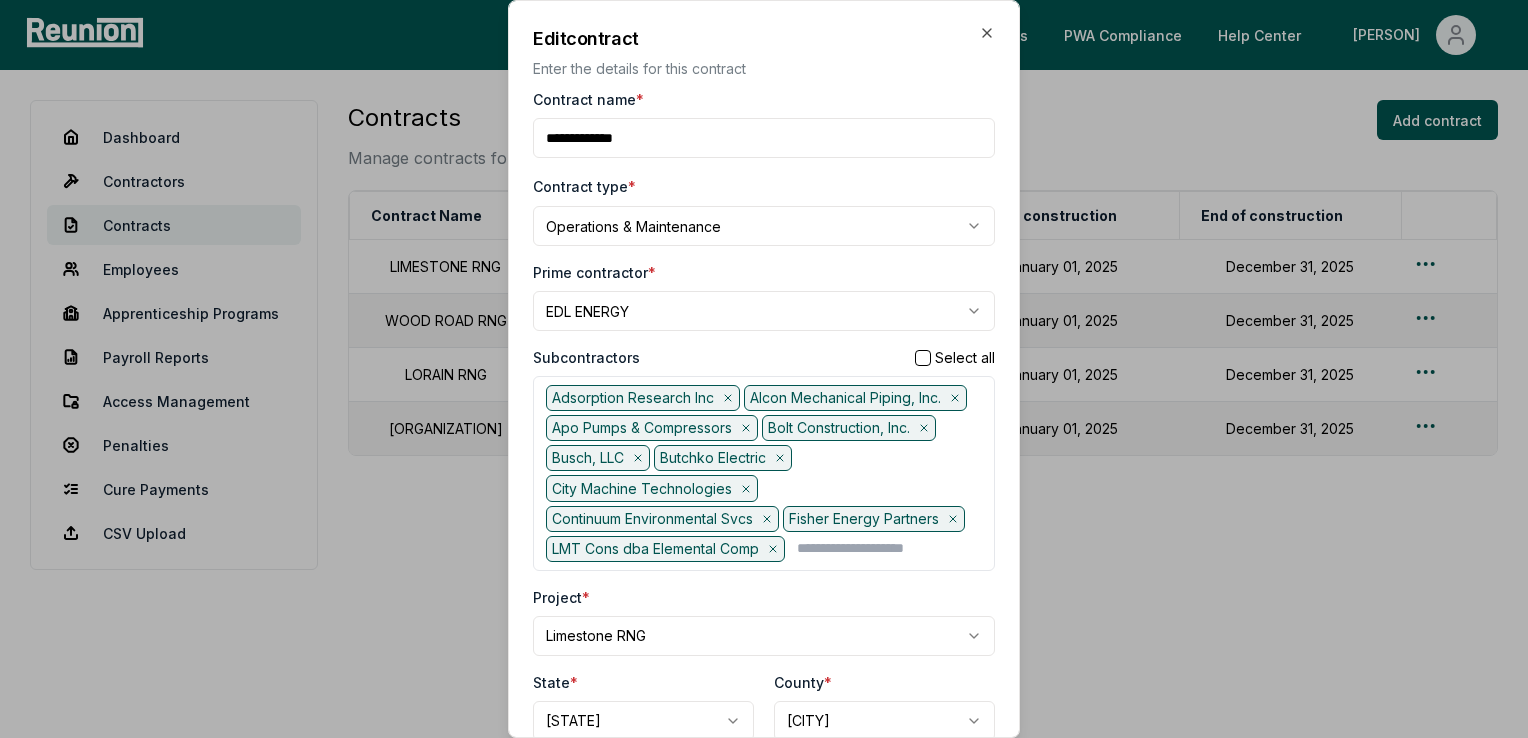 scroll, scrollTop: 100, scrollLeft: 0, axis: vertical 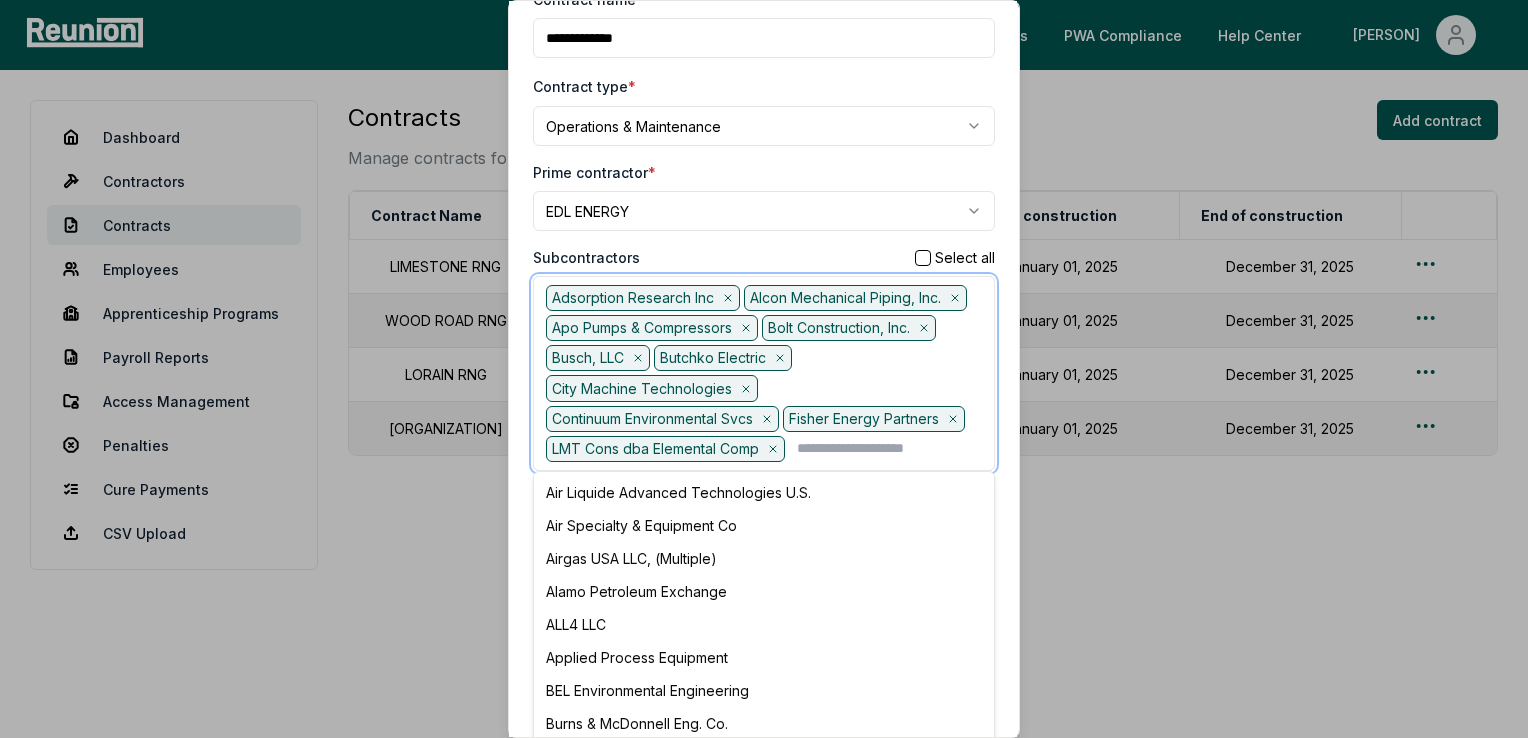 click at bounding box center [889, 449] 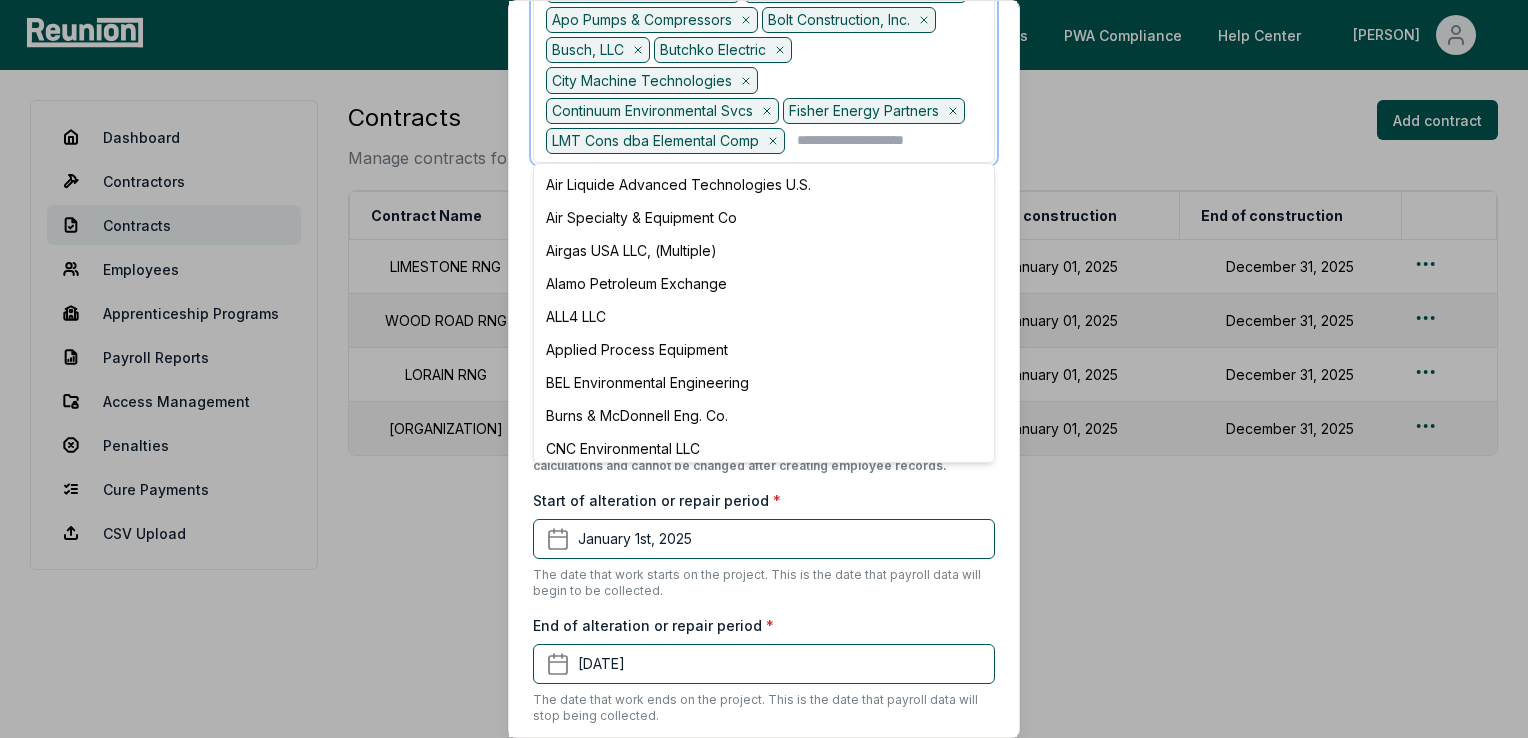 scroll, scrollTop: 500, scrollLeft: 0, axis: vertical 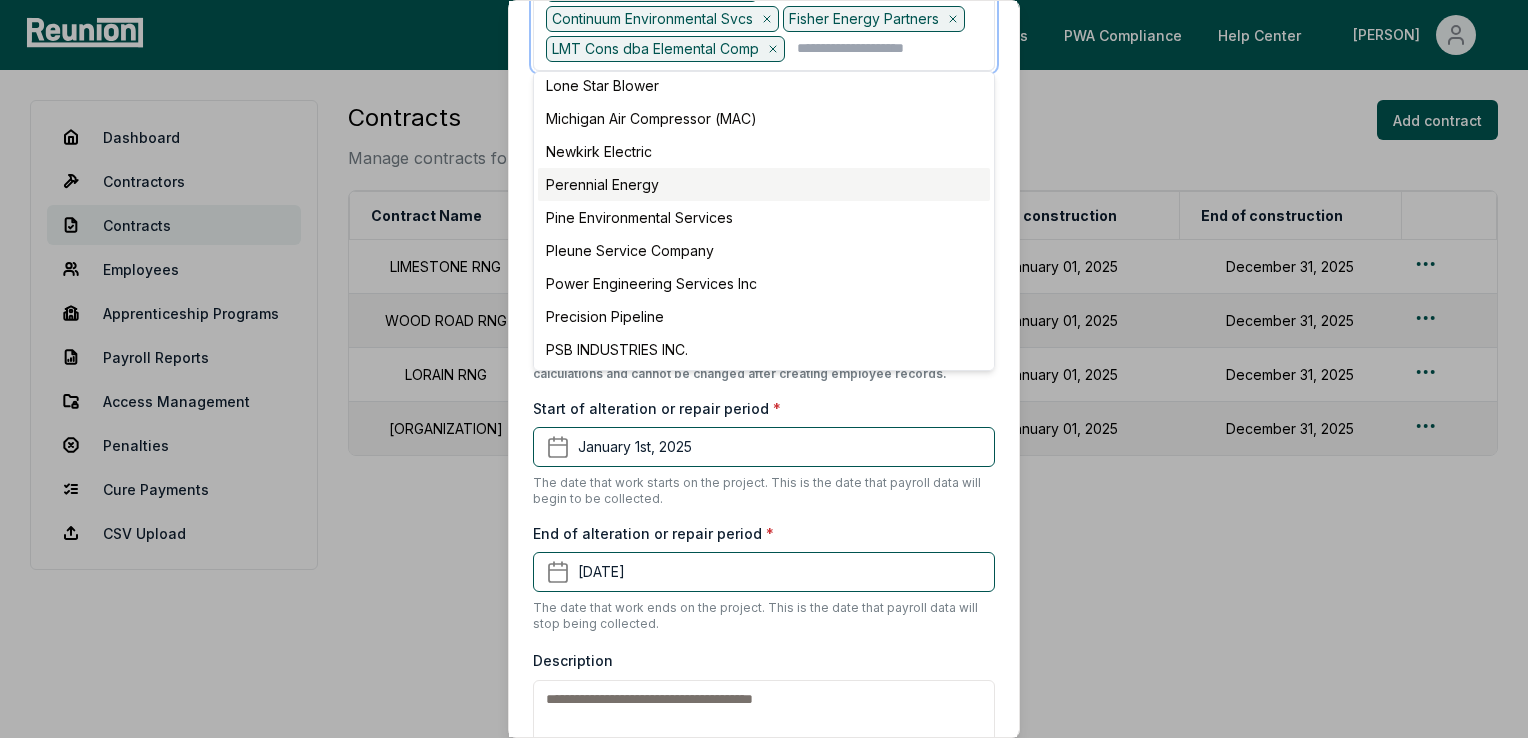click on "Perennial Energy" at bounding box center (764, 184) 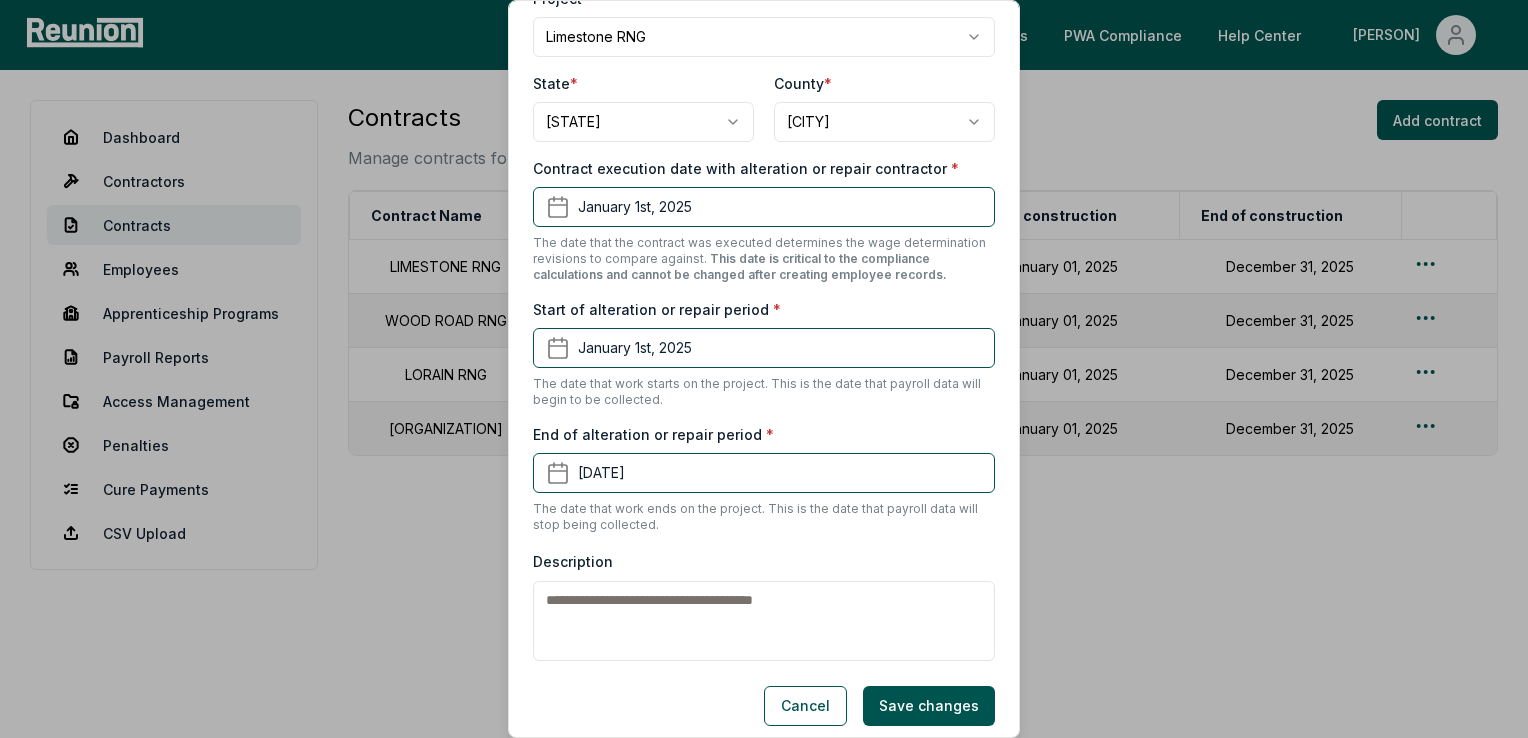 scroll, scrollTop: 692, scrollLeft: 0, axis: vertical 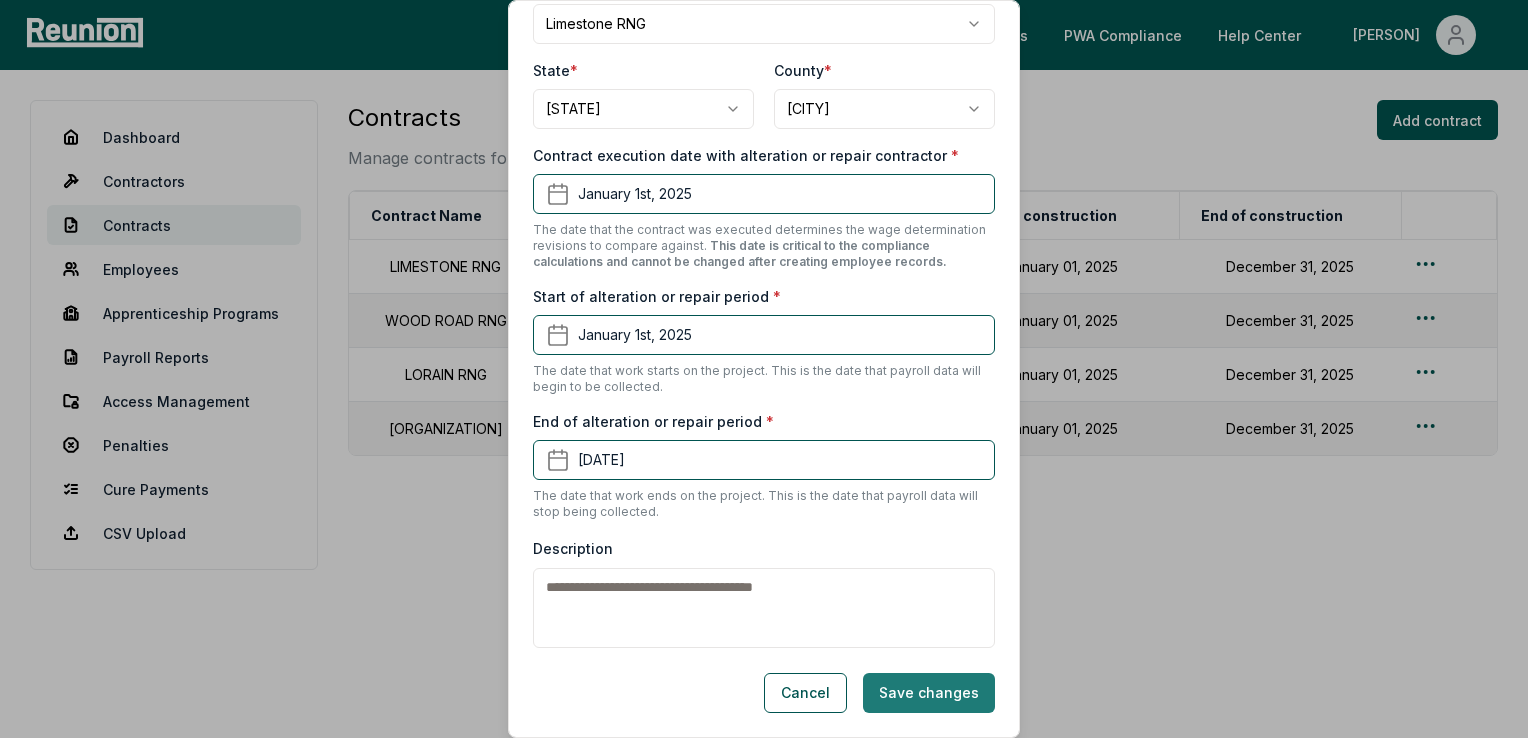 click on "Save changes" at bounding box center [929, 693] 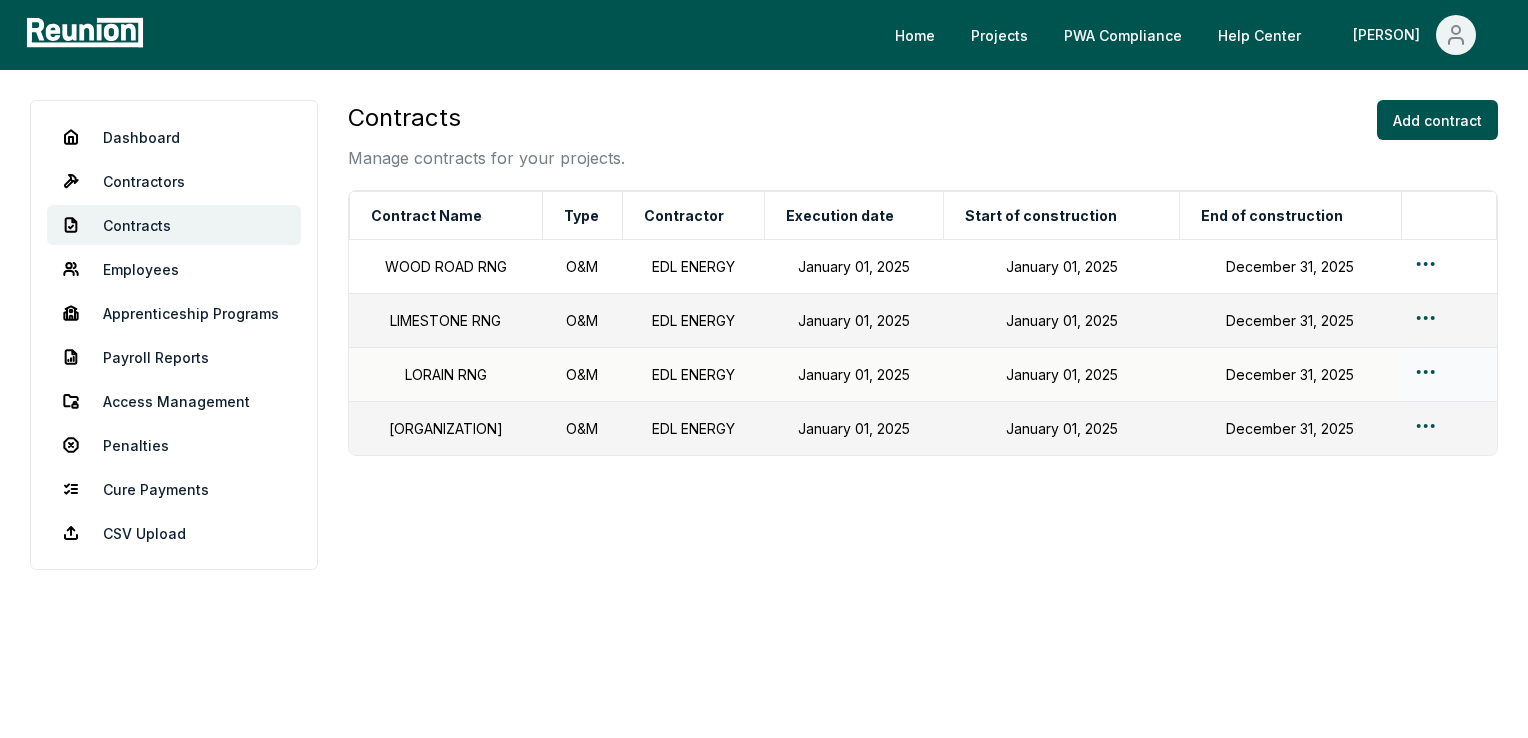 click on "Please visit us on your desktop We're working on making our marketplace mobile-friendly. For now, please visit Reunion on a desktop computer. Home Projects PWA Compliance Help Center [PERSON] Dashboard Contractors Contracts Employees Apprenticeship Programs Payroll Reports Access Management Penalties Cure Payments CSV Upload Contracts Manage contracts for your projects. Add contract Contract Name Type Contractor Execution date Start of construction End of construction WOOD ROAD RNG O&M EDL ENERGY January 01, 2025 January 01, 2025 December 31, 2025 LIMESTONE RNG O&M EDL ENERGY January 01, 2025 January 01, 2025 December 31, 2025 LORAIN RNG O&M EDL ENERGY January 01, 2025 January 01, 2025 December 31, 2025 TESSMAN RNG O&M EDL ENERGY January 01, 2025 January 01, 2025 December 31, 2025
Actions Edit Delete" at bounding box center (764, 369) 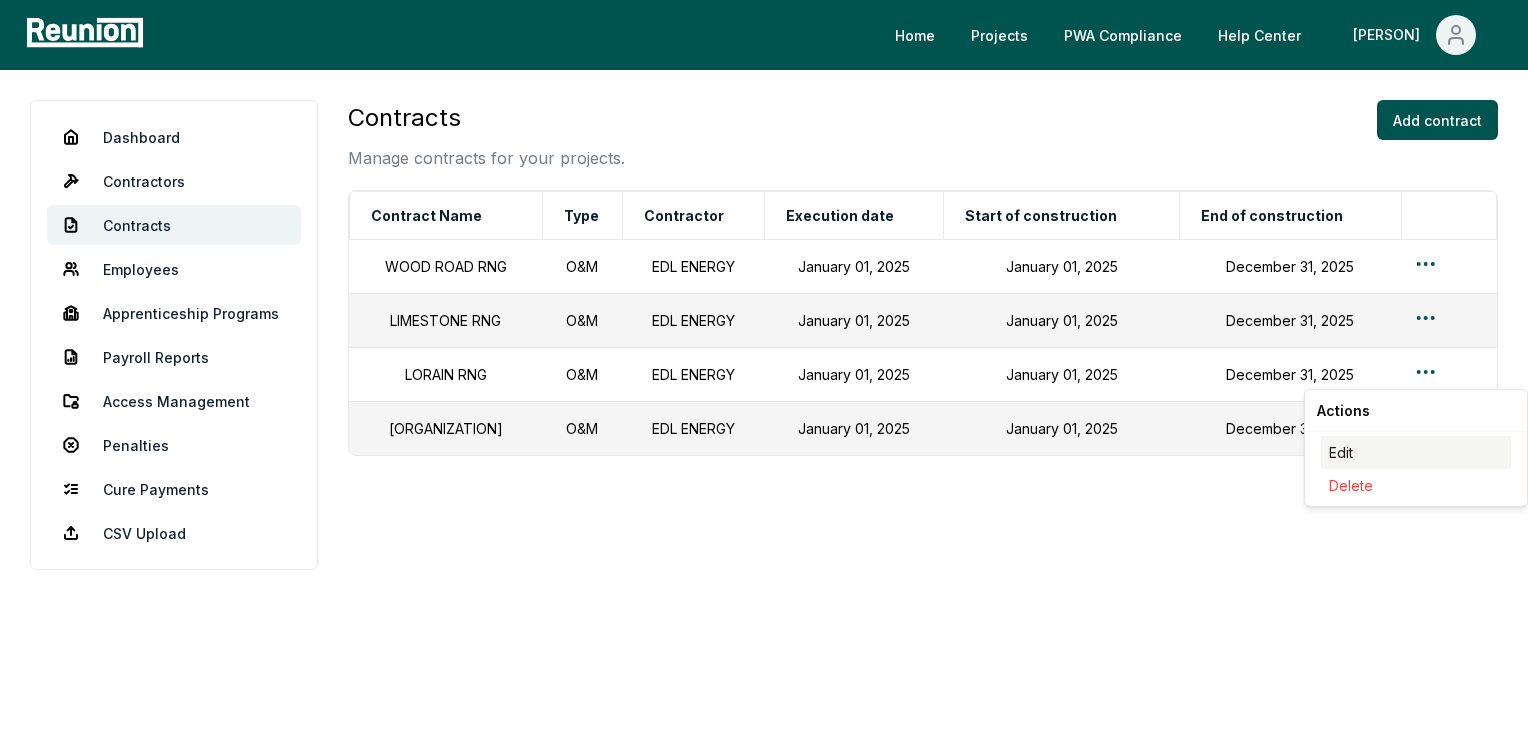 click on "Edit" at bounding box center (1416, 452) 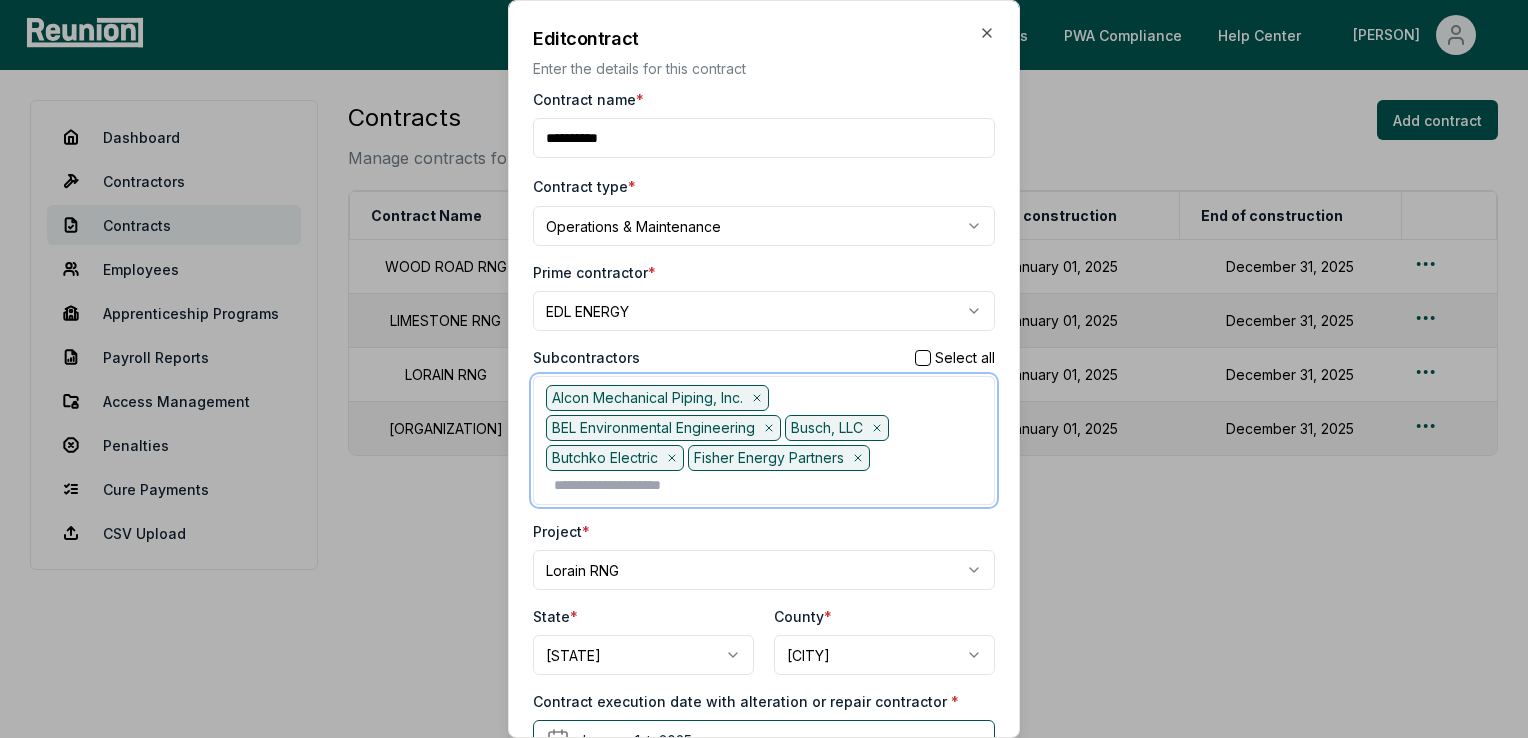 click at bounding box center [768, 485] 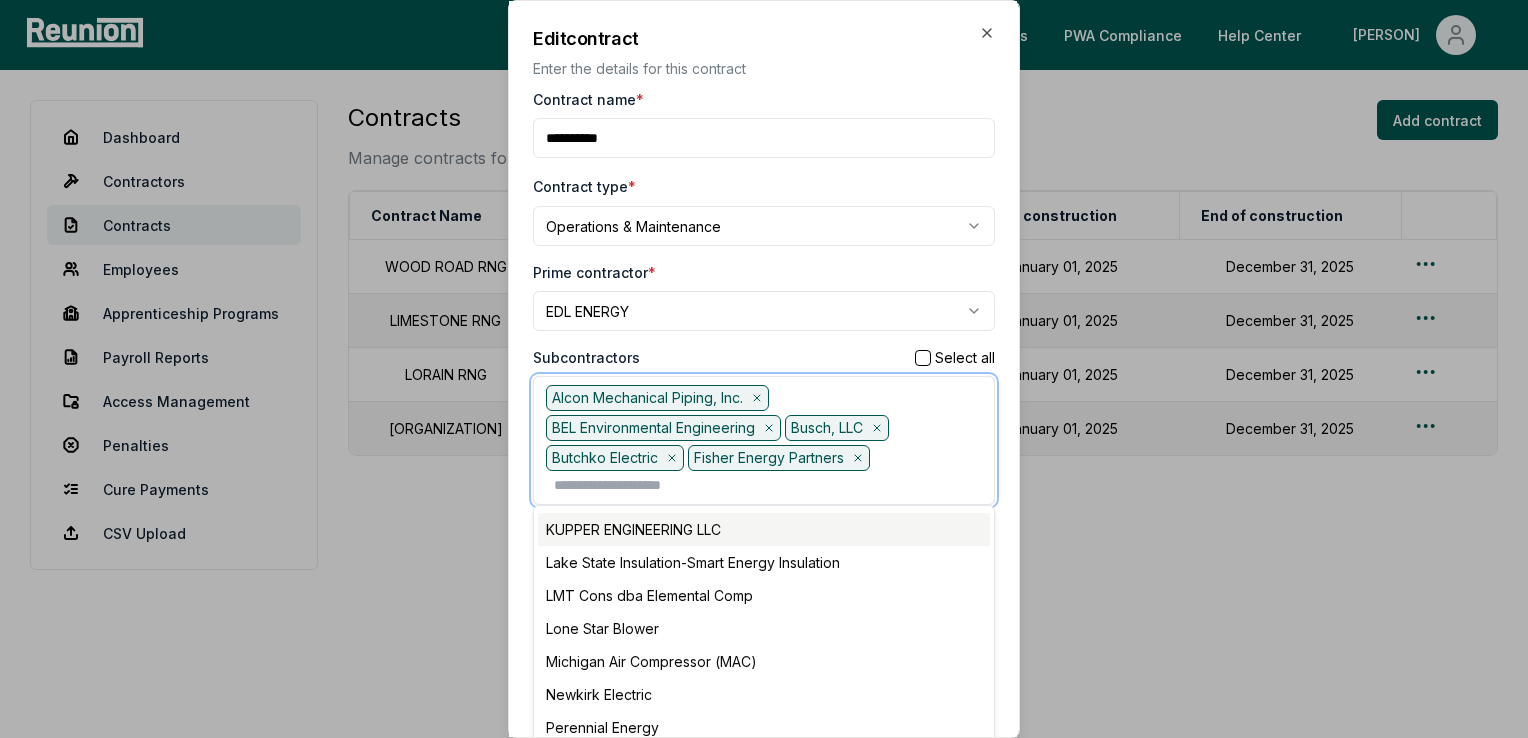 scroll, scrollTop: 800, scrollLeft: 0, axis: vertical 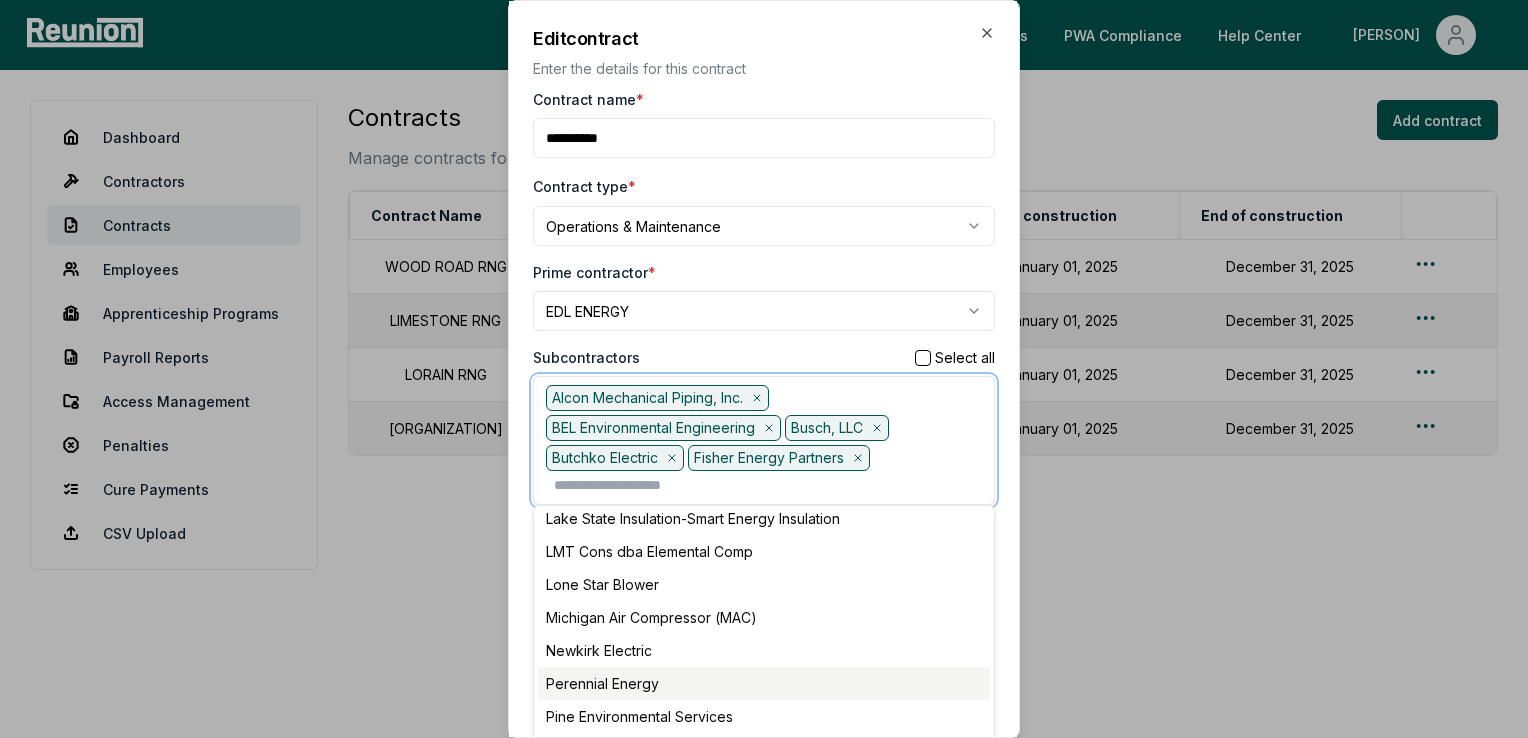 click on "Perennial Energy" at bounding box center (764, 683) 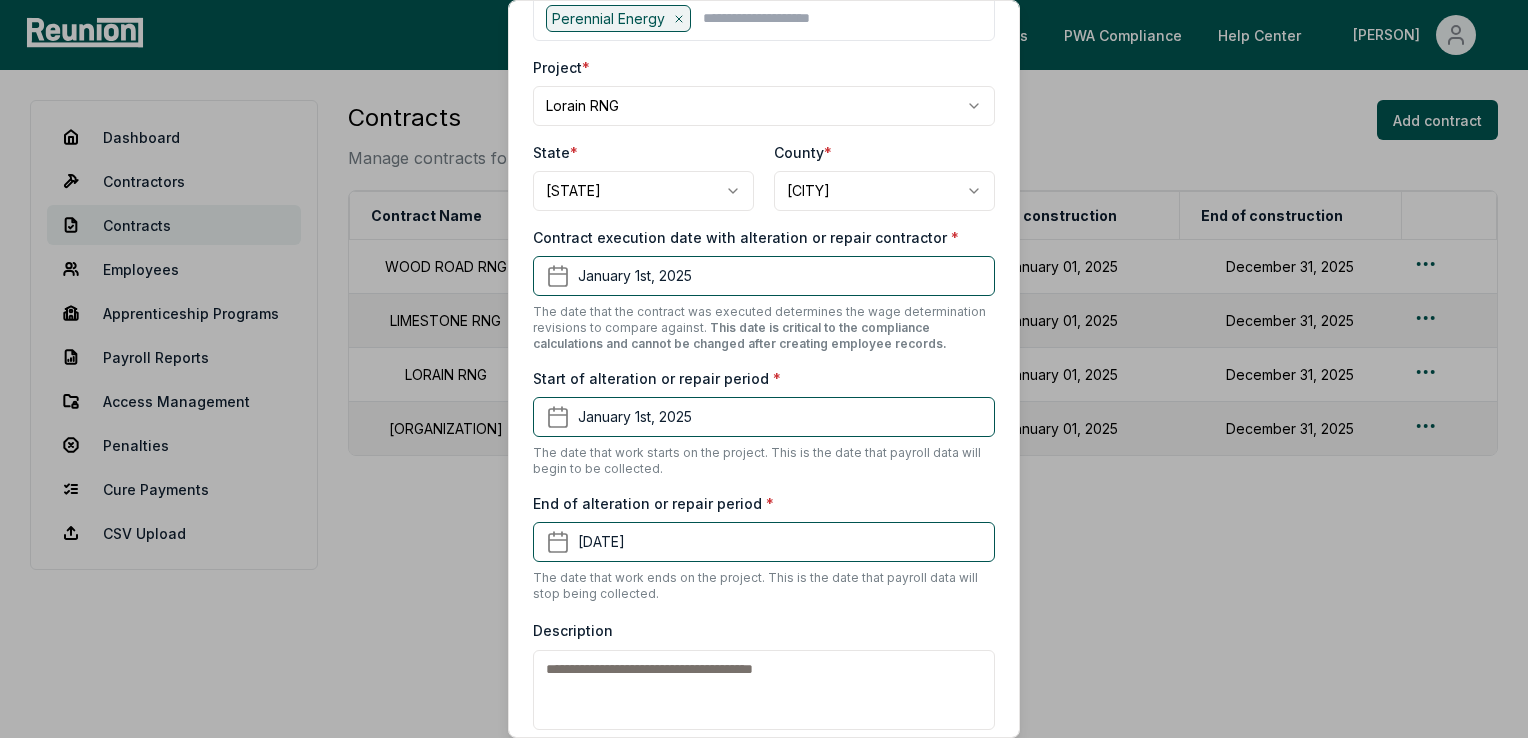 scroll, scrollTop: 548, scrollLeft: 0, axis: vertical 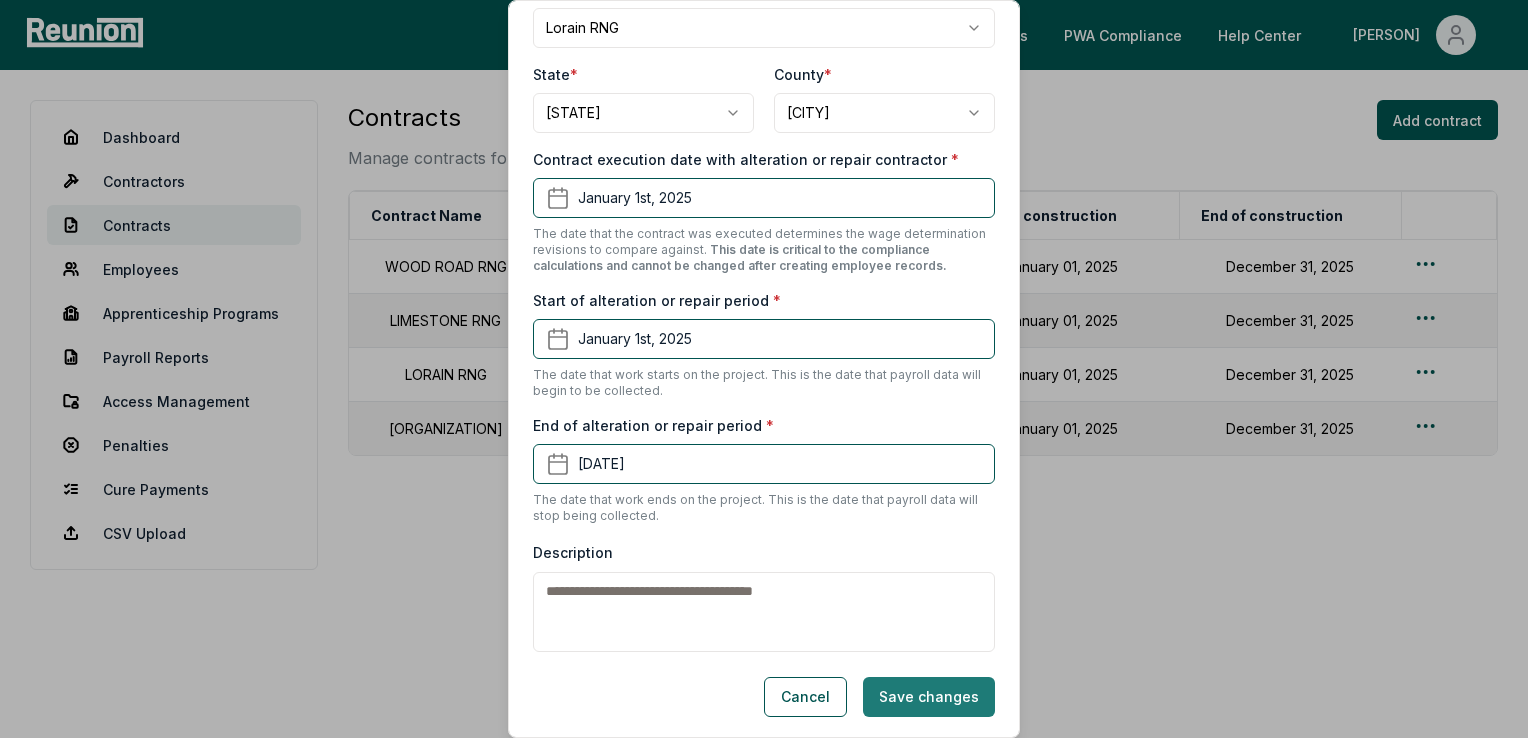 click on "Save changes" at bounding box center [929, 697] 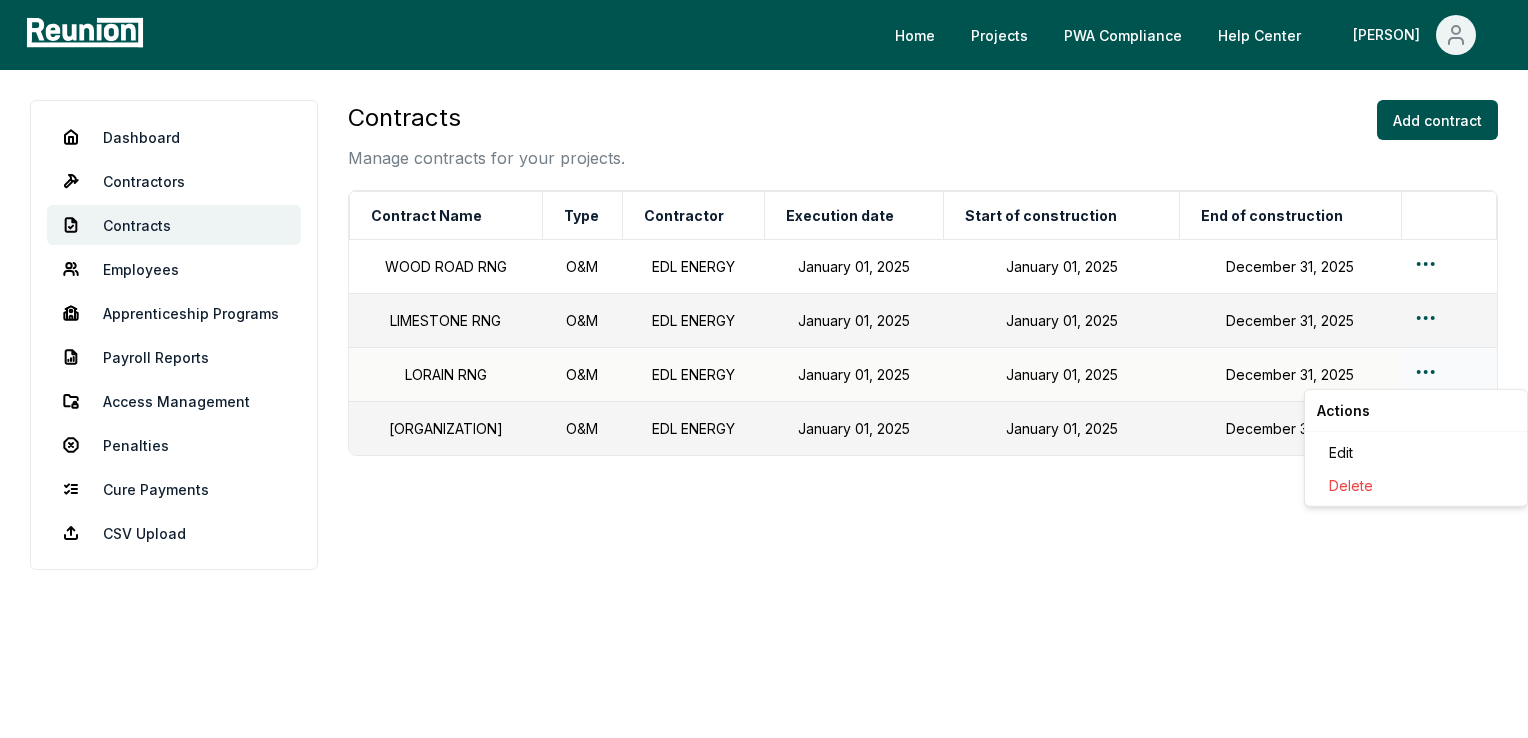 click on "Please visit us on your desktop We're working on making our marketplace mobile-friendly. For now, please visit Reunion on a desktop computer. Home Projects PWA Compliance Help Center [PERSON] Dashboard Contractors Contracts Employees Apprenticeship Programs Payroll Reports Access Management Penalties Cure Payments CSV Upload Contracts Manage contracts for your projects. Add contract Contract Name Type Contractor Execution date Start of construction End of construction LIMESTONE RNG O&M EDL ENERGY January 01, 2025 January 01, 2025 December 31, 2025 LORAIN RNG O&M EDL ENERGY January 01, 2025 January 01, 2025 December 31, 2025 TESSMAN RNG O&M EDL ENERGY January 01, 2025 January 01, 2025 December 31, 2025 WOOD ROAD RNG O&M EDL ENERGY January 01, 2025 January 01, 2025 December 31, 2025
Actions Edit Delete" at bounding box center [764, 369] 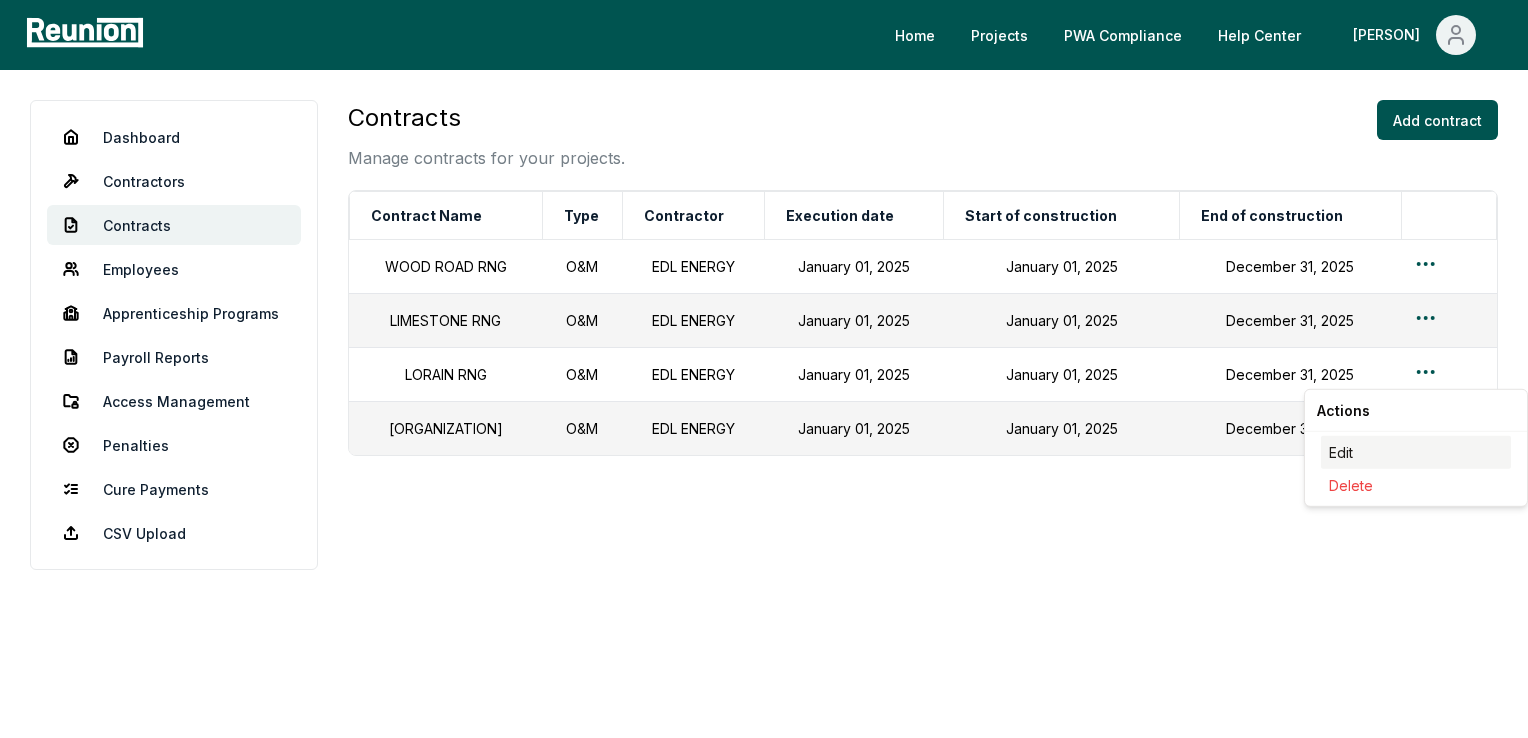 click on "Edit" at bounding box center [1416, 452] 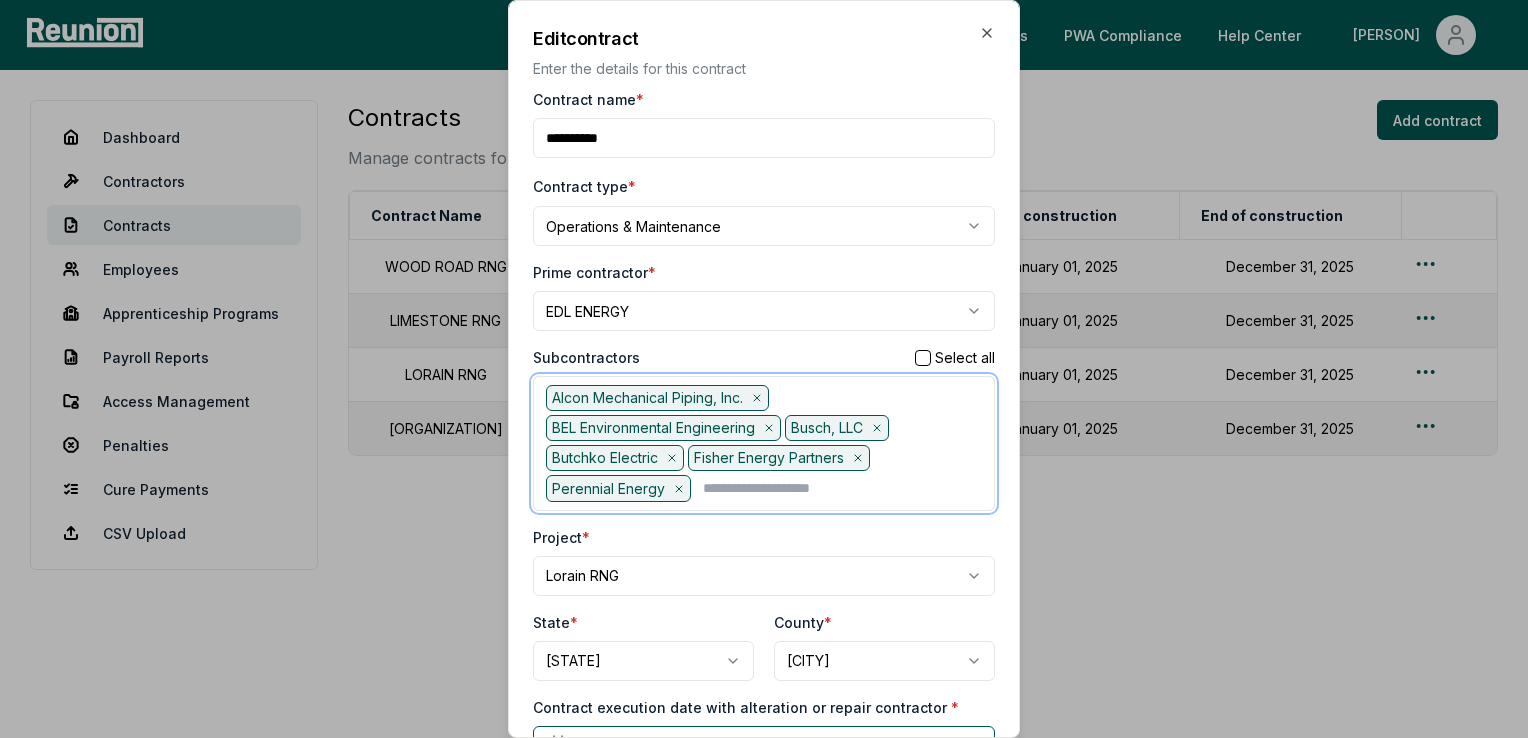 click at bounding box center [842, 488] 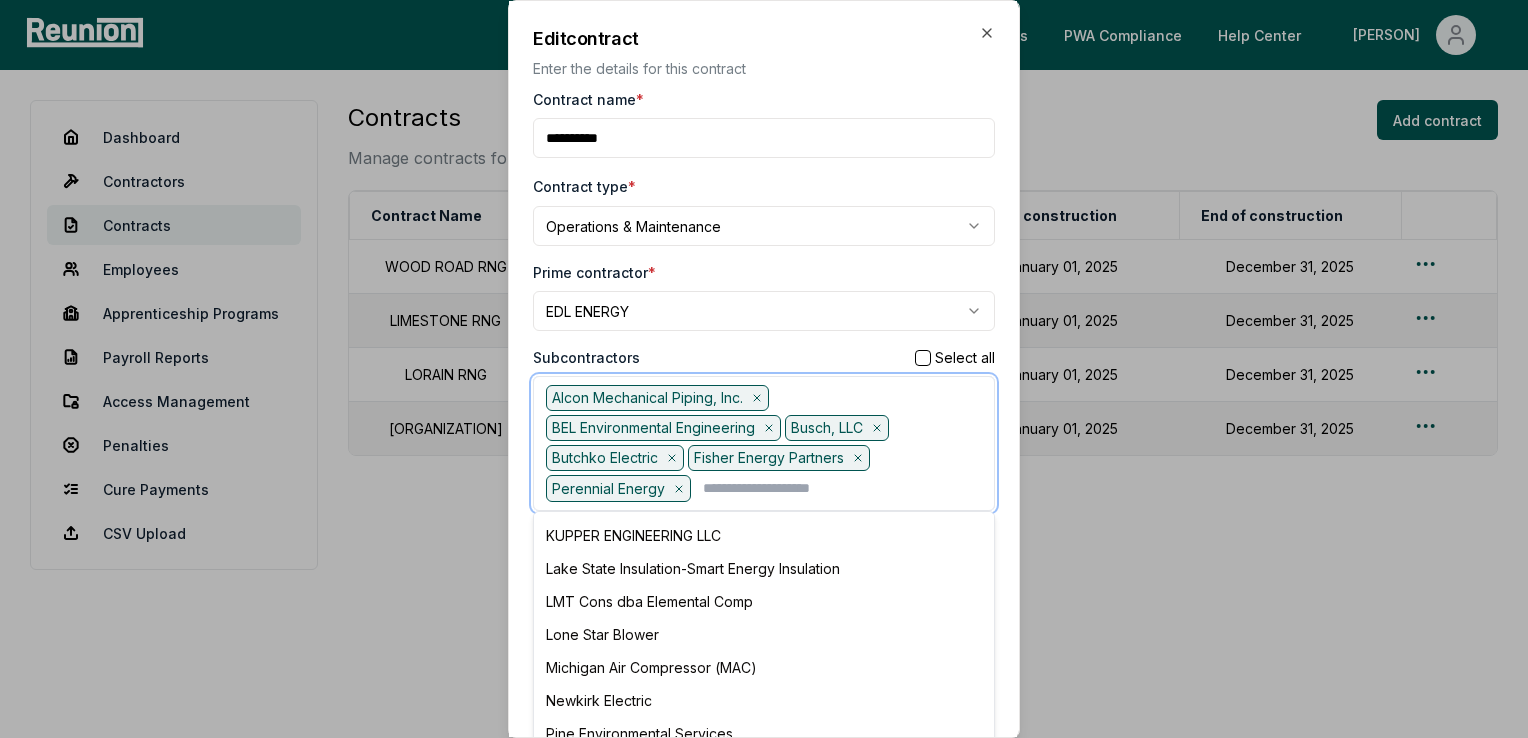 scroll, scrollTop: 800, scrollLeft: 0, axis: vertical 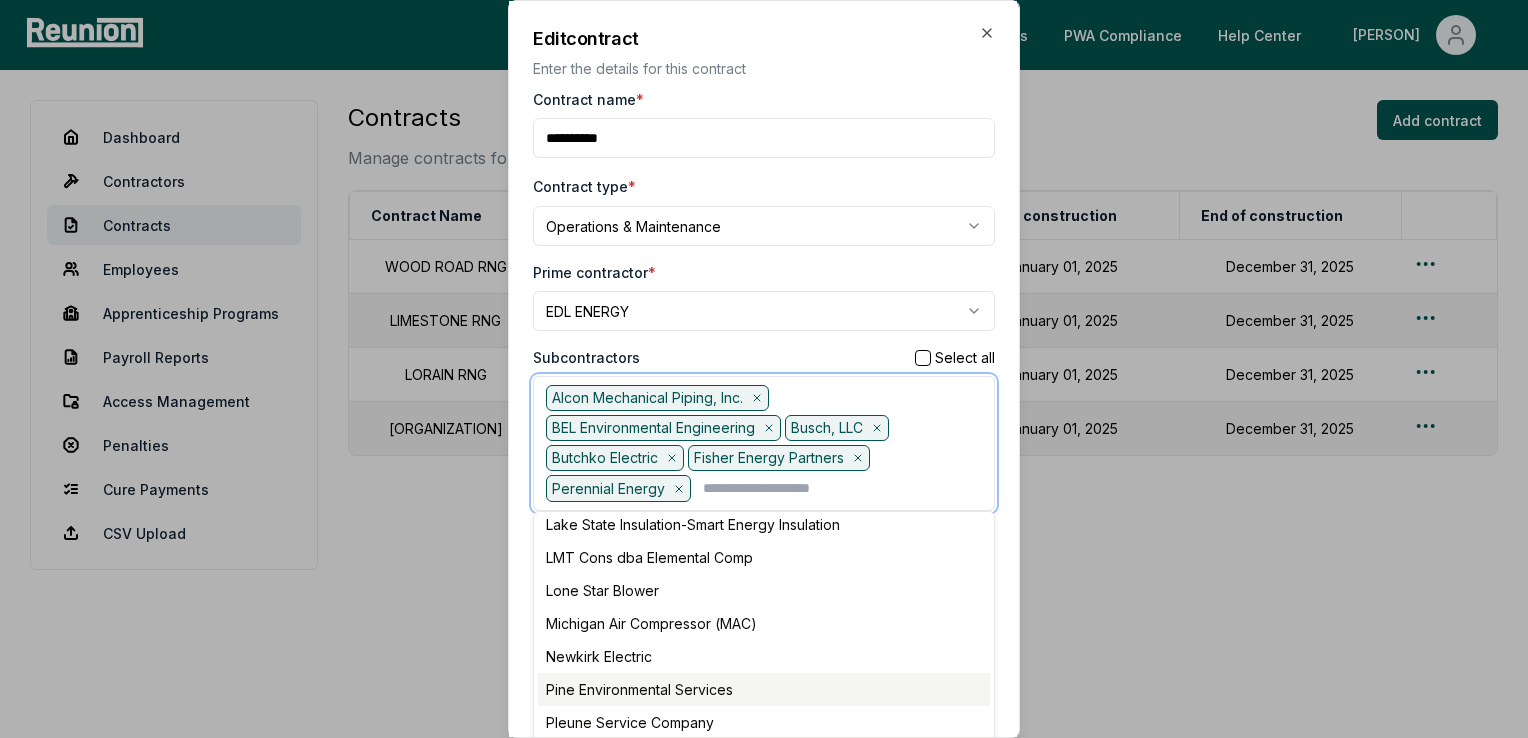 click on "Pine Environmental Services" at bounding box center (764, 689) 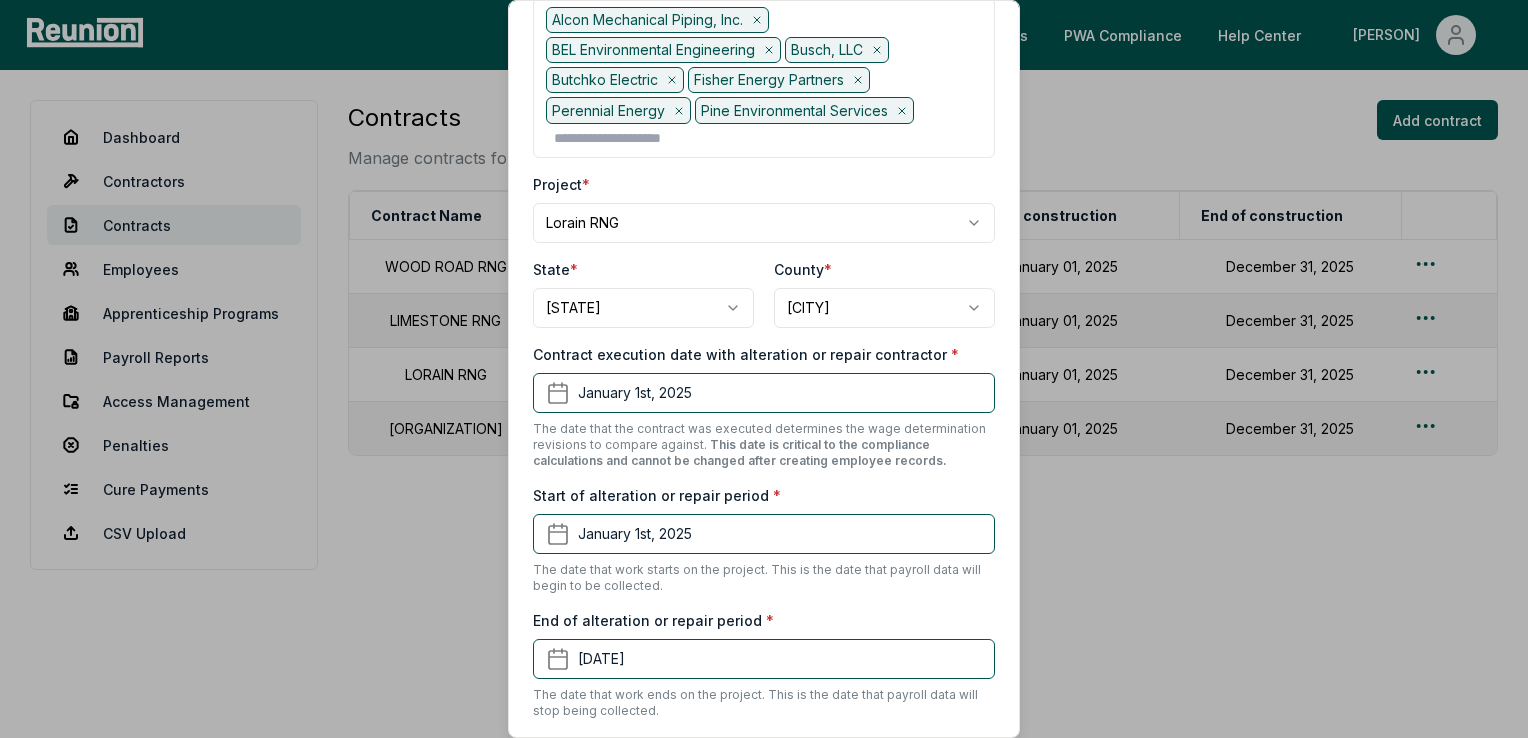 scroll, scrollTop: 573, scrollLeft: 0, axis: vertical 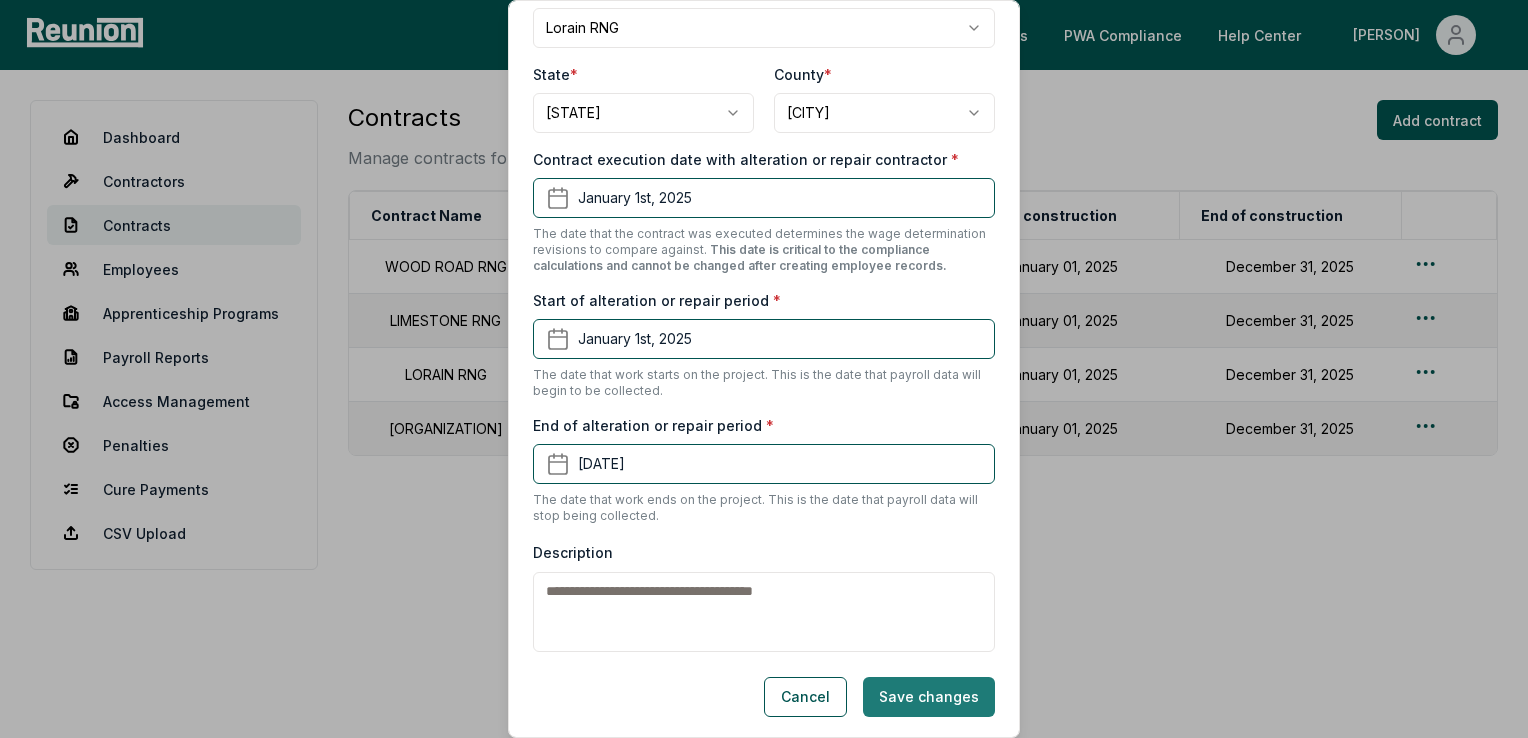 click on "Save changes" at bounding box center (929, 697) 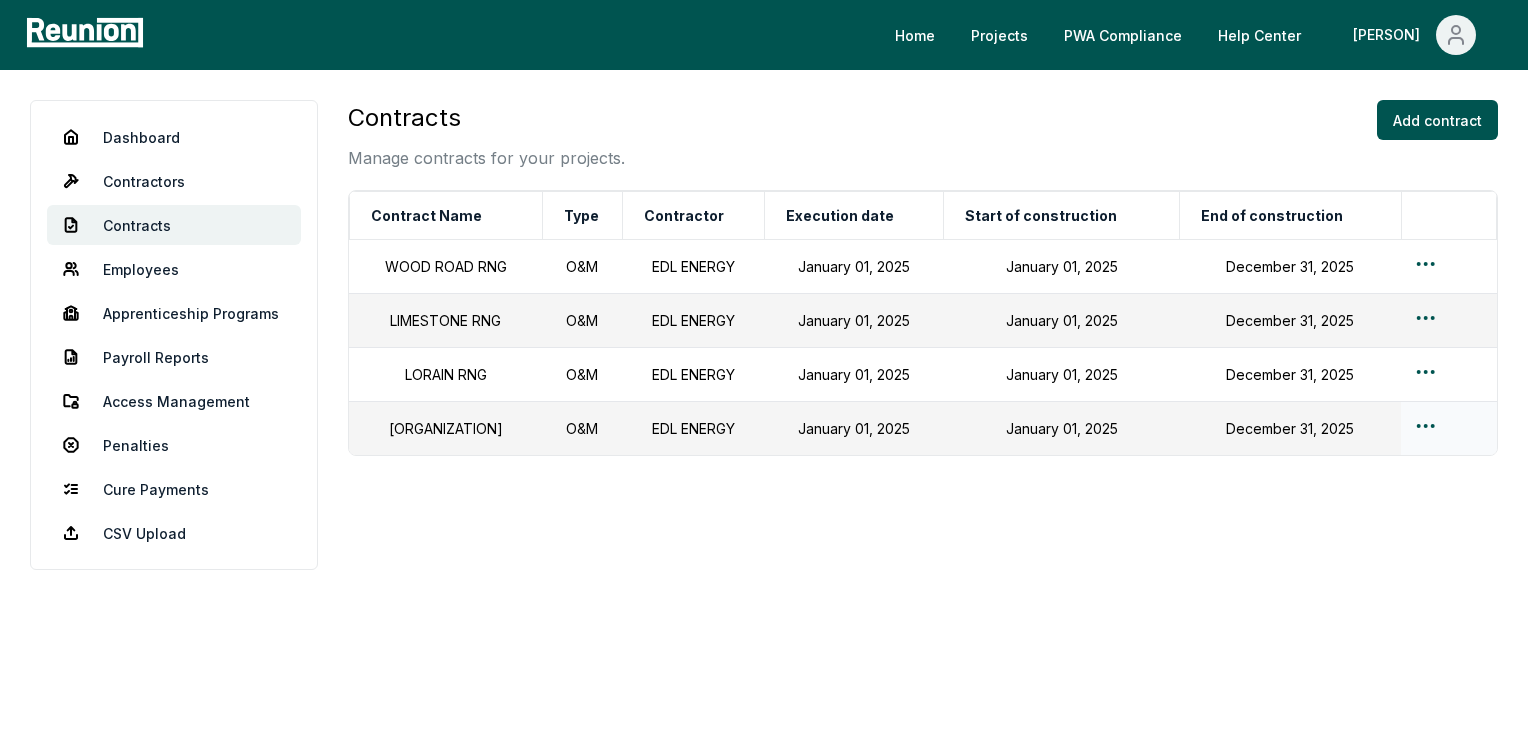 click on "Please visit us on your desktop We're working on making our marketplace mobile-friendly. For now, please visit Reunion on a desktop computer. Home Projects PWA Compliance Help Center [PERSON] Dashboard Contractors Contracts Employees Apprenticeship Programs Payroll Reports Access Management Penalties Cure Payments CSV Upload Contracts Manage contracts for your projects. Add contract Contract Name Type Contractor Execution date Start of construction End of construction WOOD ROAD RNG O&M EDL ENERGY January 01, 2025 January 01, 2025 December 31, 2025 LIMESTONE RNG O&M EDL ENERGY January 01, 2025 January 01, 2025 December 31, 2025 LORAIN RNG O&M EDL ENERGY January 01, 2025 January 01, 2025 December 31, 2025 TESSMAN RNG O&M EDL ENERGY January 01, 2025 January 01, 2025 December 31, 2025
Actions Edit Delete" at bounding box center [764, 369] 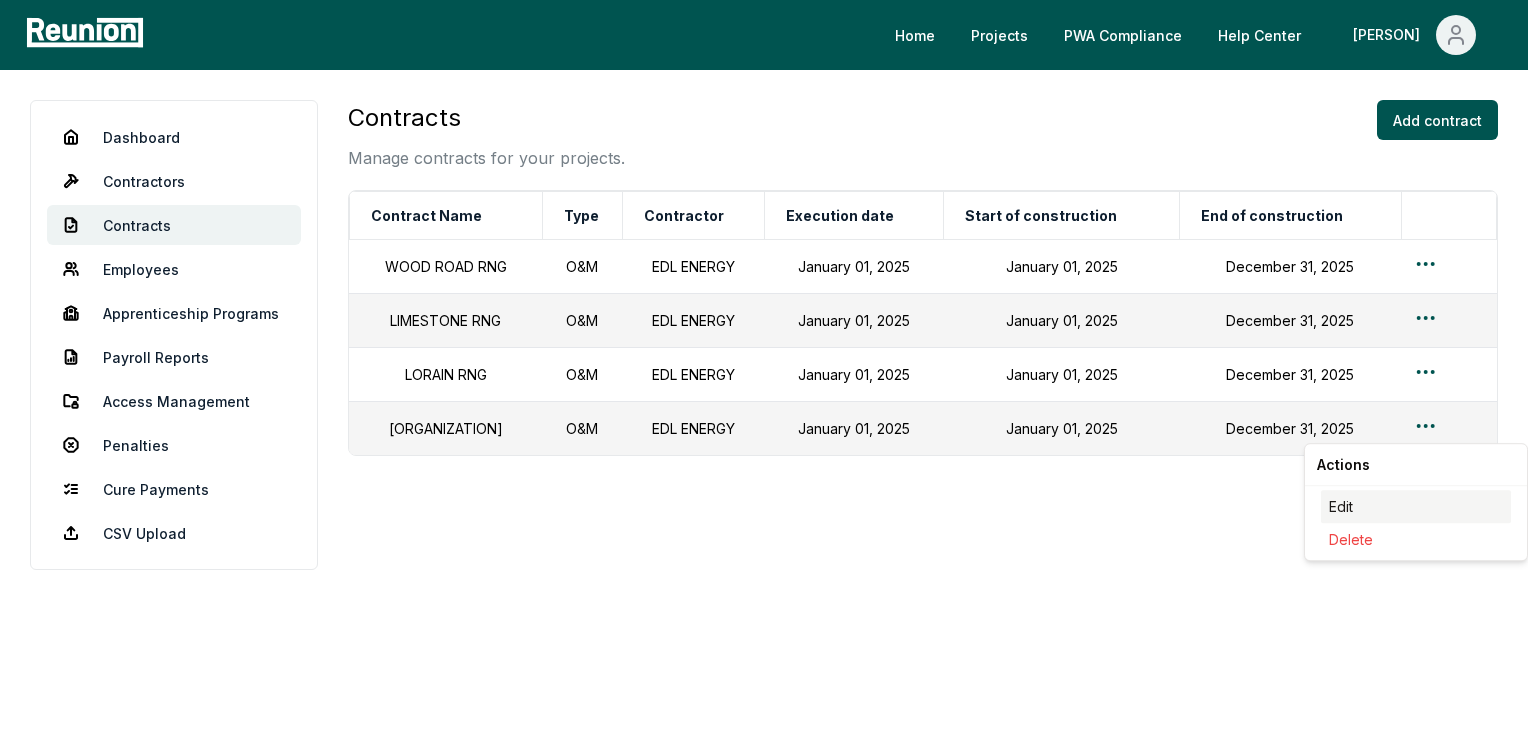 click on "Edit" at bounding box center (1416, 506) 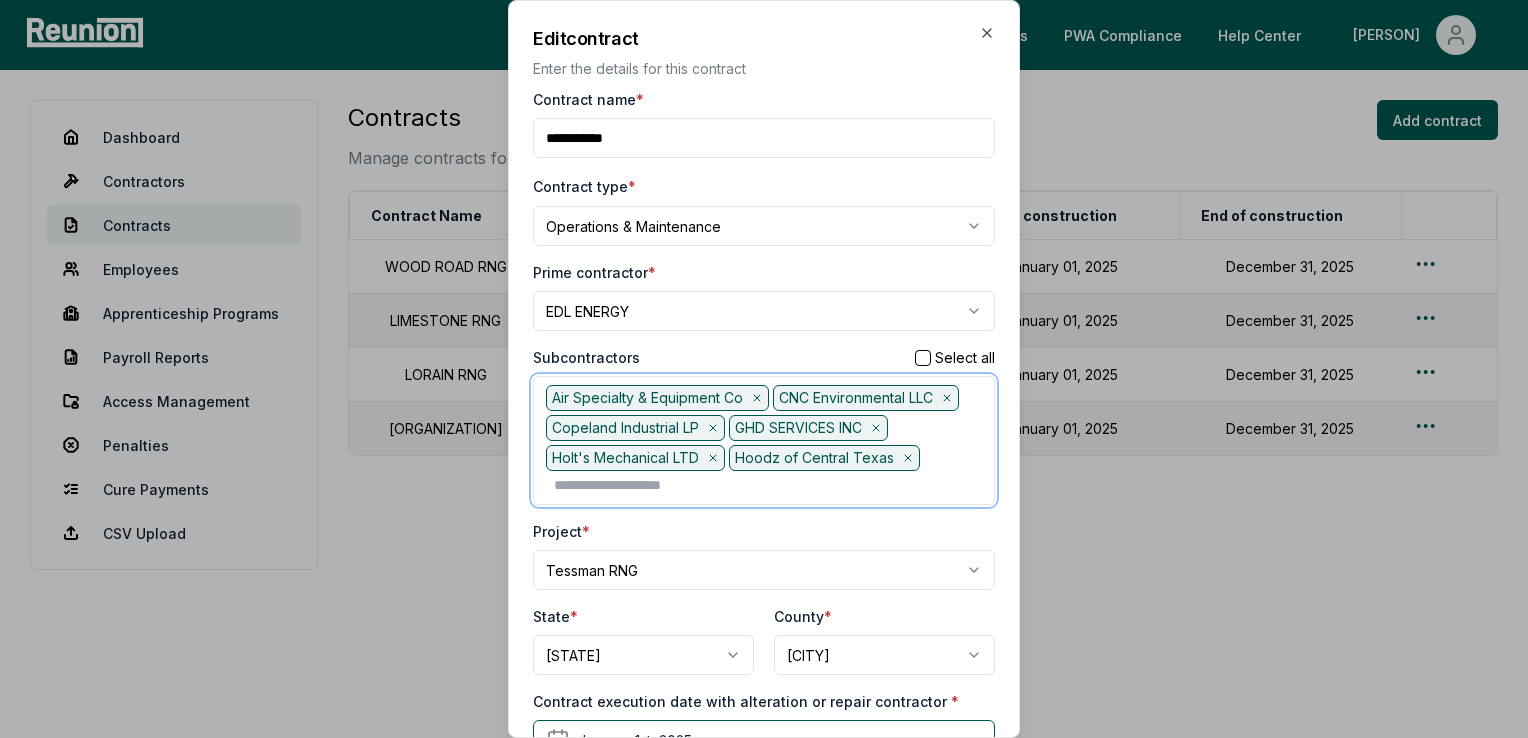 click at bounding box center [768, 485] 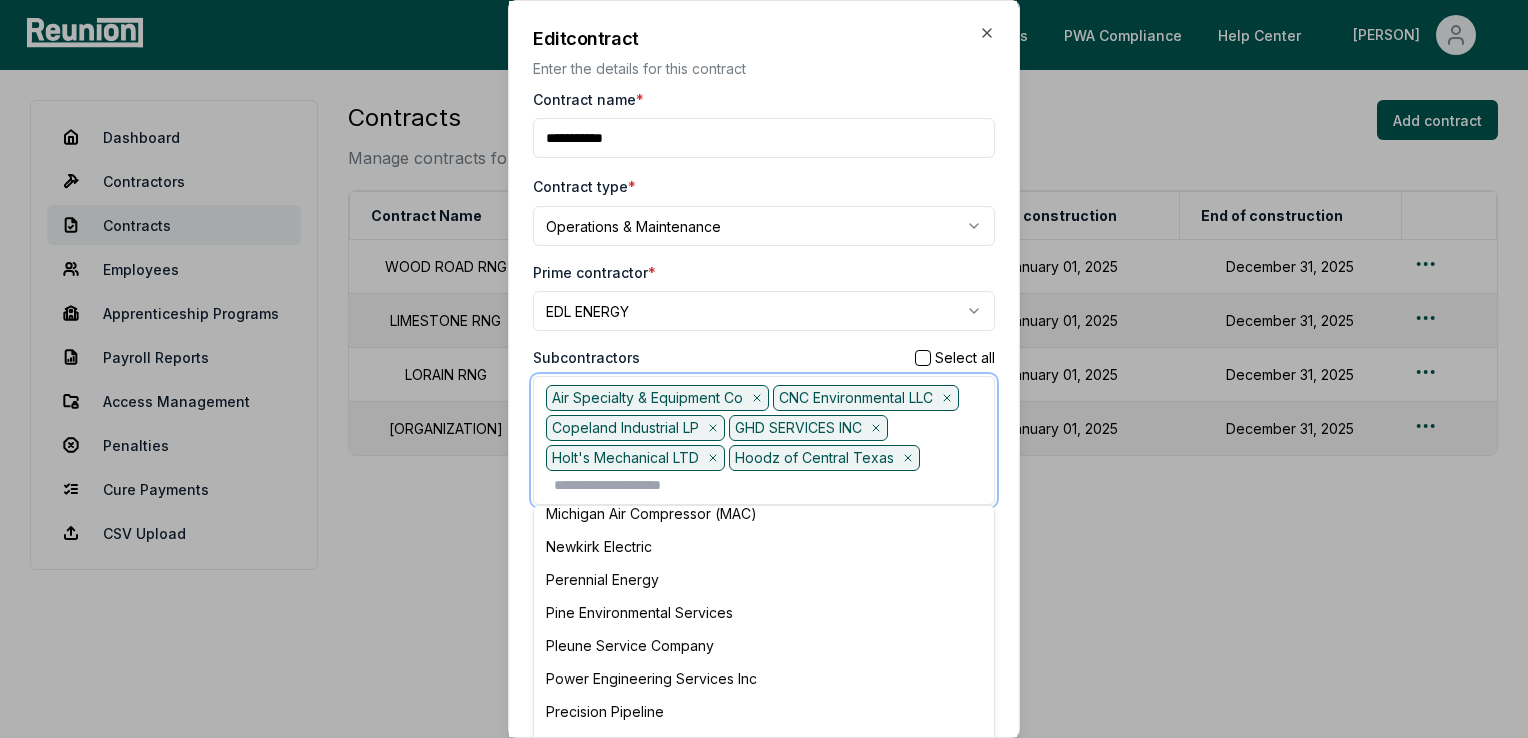 scroll, scrollTop: 900, scrollLeft: 0, axis: vertical 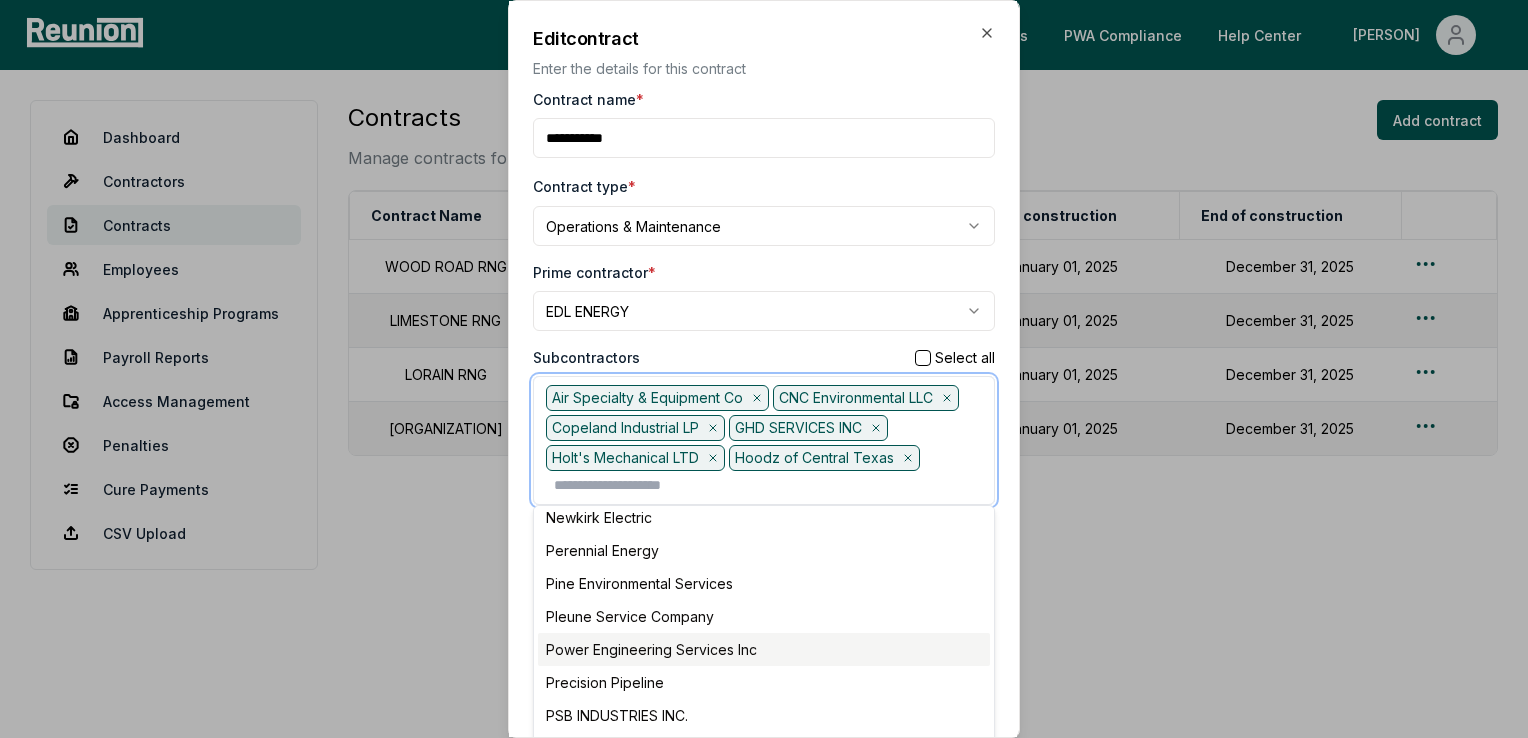 click on "Power Engineering Services Inc" at bounding box center (764, 649) 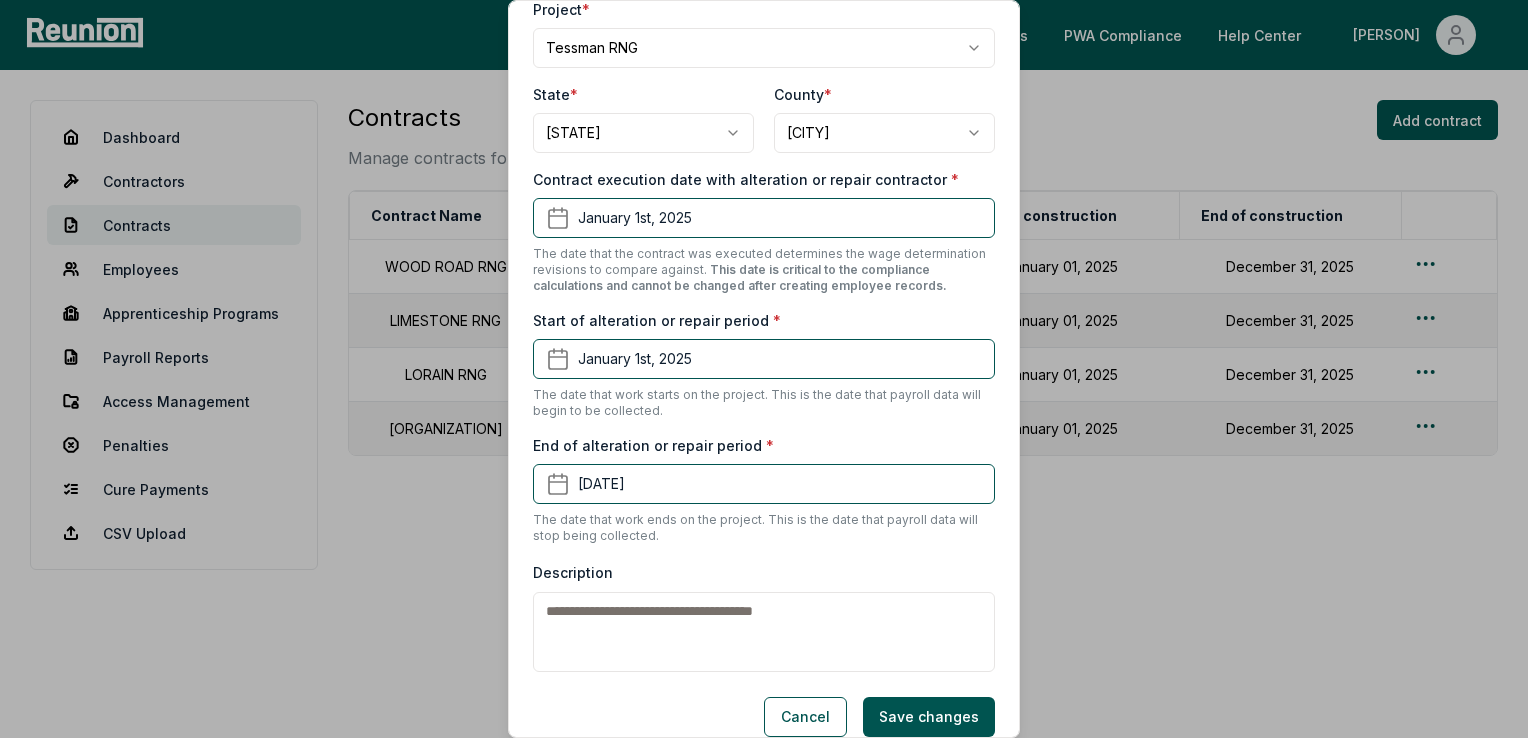 scroll, scrollTop: 573, scrollLeft: 0, axis: vertical 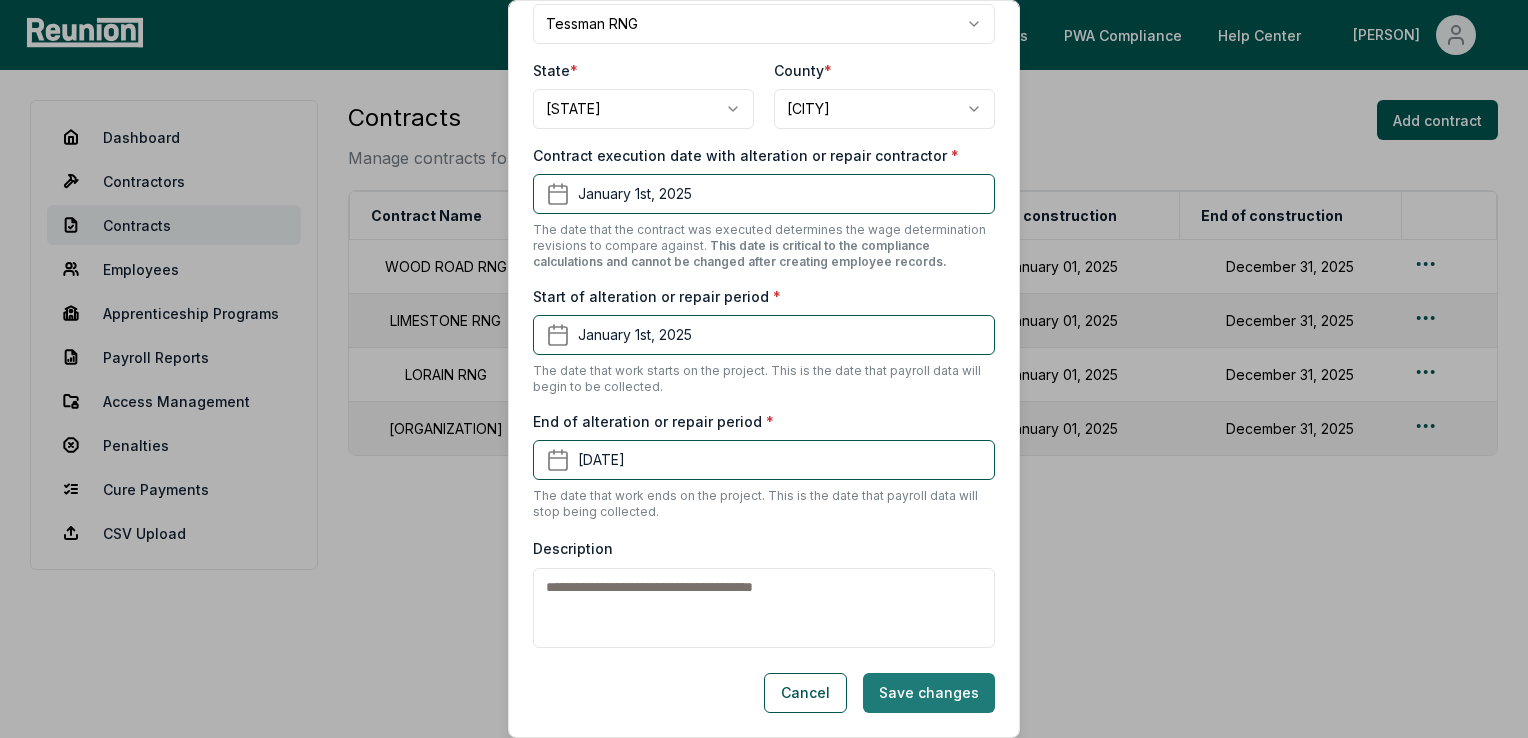 click on "Save changes" at bounding box center [929, 693] 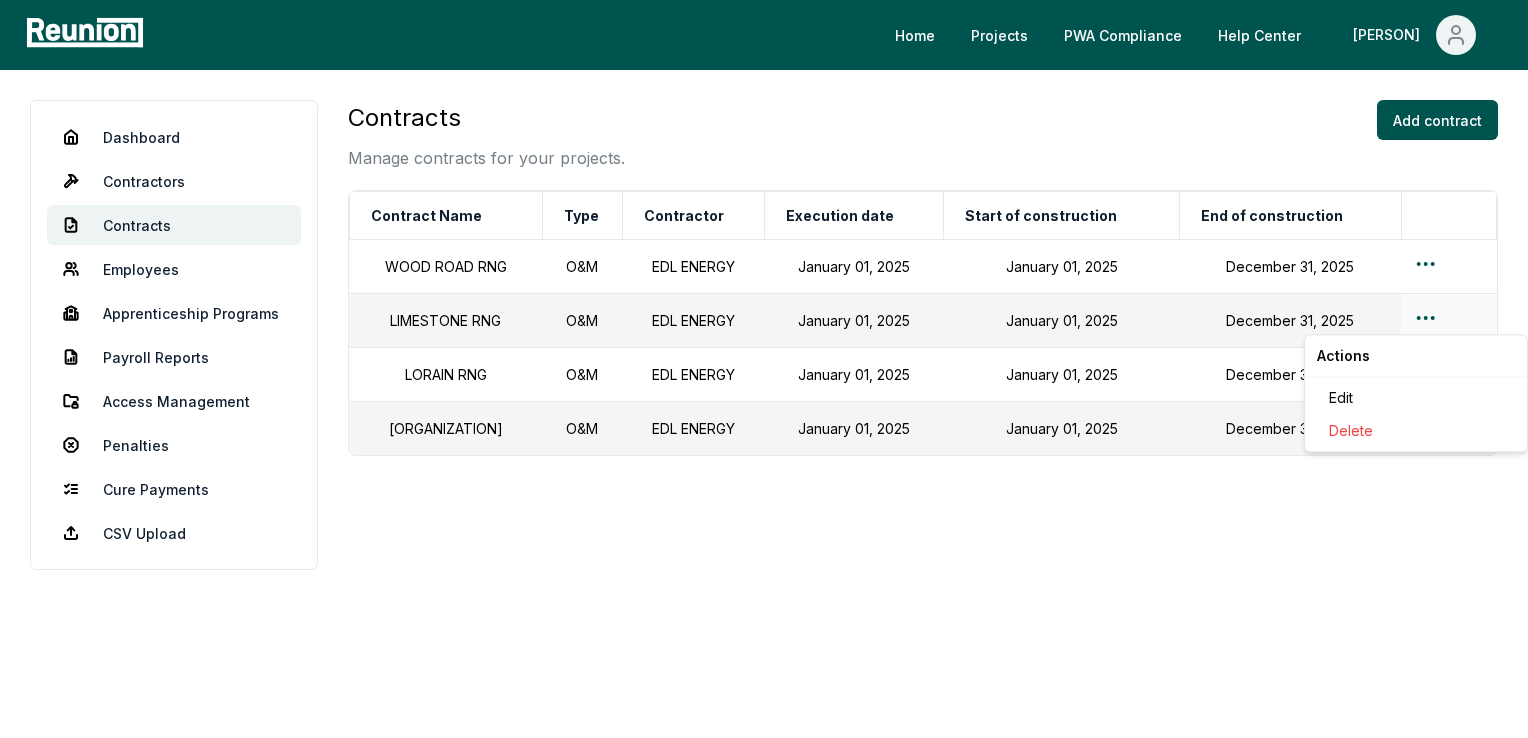 click on "Please visit us on your desktop We're working on making our marketplace mobile-friendly. For now, please visit Reunion on a desktop computer. Home Projects PWA Compliance Help Center [PERSON] Dashboard Contractors Contracts Employees Apprenticeship Programs Payroll Reports Access Management Penalties Cure Payments CSV Upload Contracts Manage contracts for your projects. Add contract Contract Name Type Contractor Execution date Start of construction End of construction LIMESTONE RNG O&M EDL ENERGY January 01, 2025 January 01, 2025 December 31, 2025 LORAIN RNG O&M EDL ENERGY January 01, 2025 January 01, 2025 December 31, 2025 TESSMAN RNG O&M EDL ENERGY January 01, 2025 January 01, 2025 December 31, 2025 WOOD ROAD RNG O&M EDL ENERGY January 01, 2025 January 01, 2025 December 31, 2025
Actions Edit Delete" at bounding box center [764, 369] 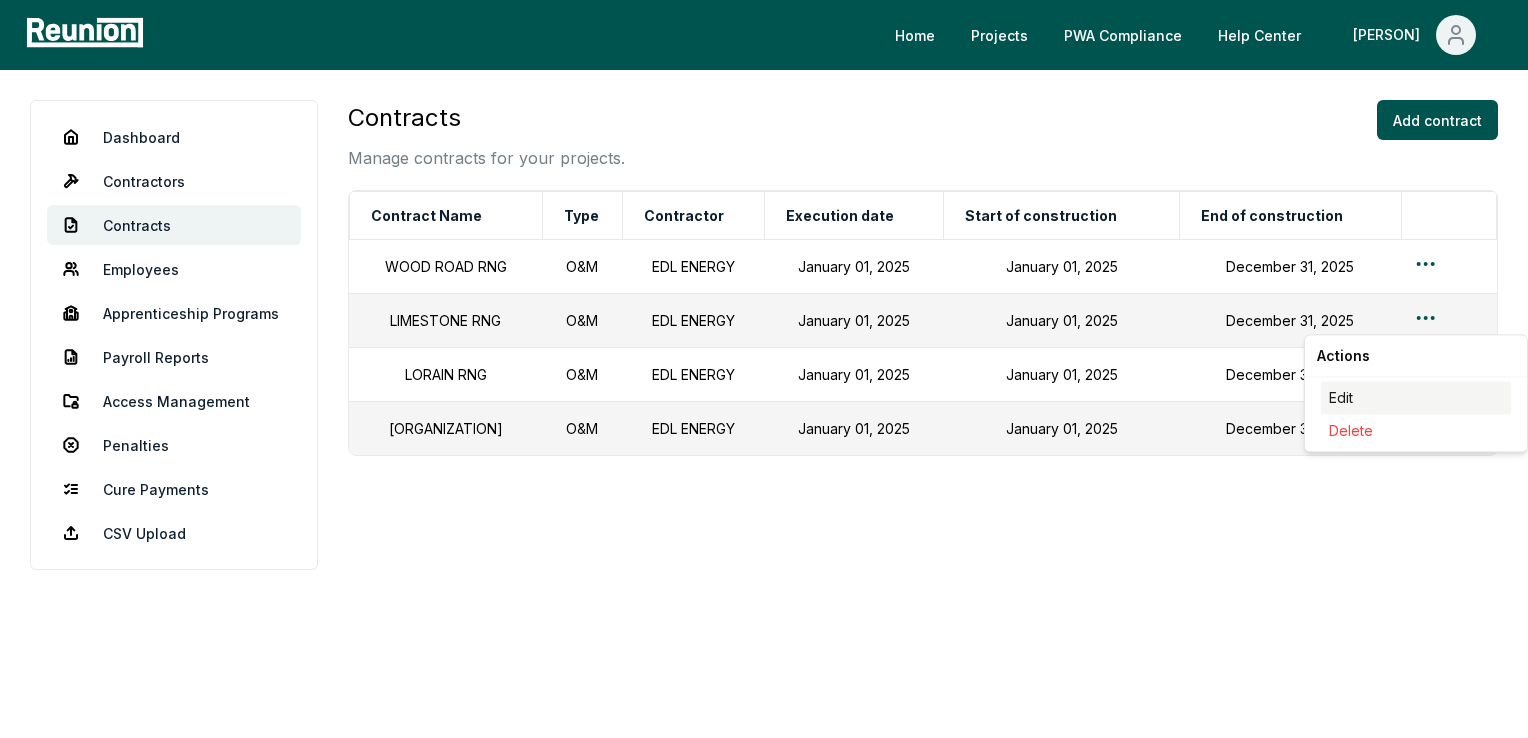 click on "Edit" at bounding box center (1416, 397) 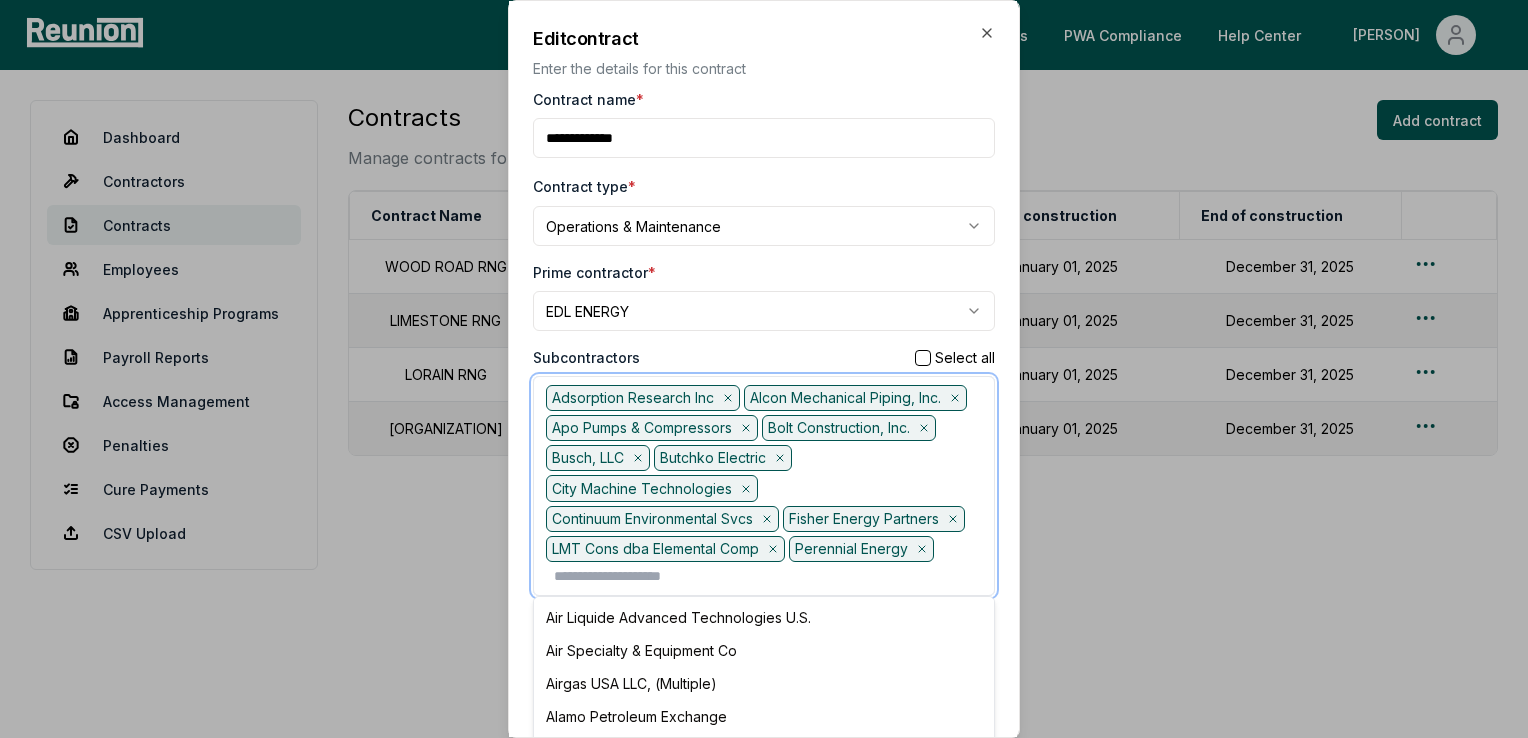 click at bounding box center (768, 576) 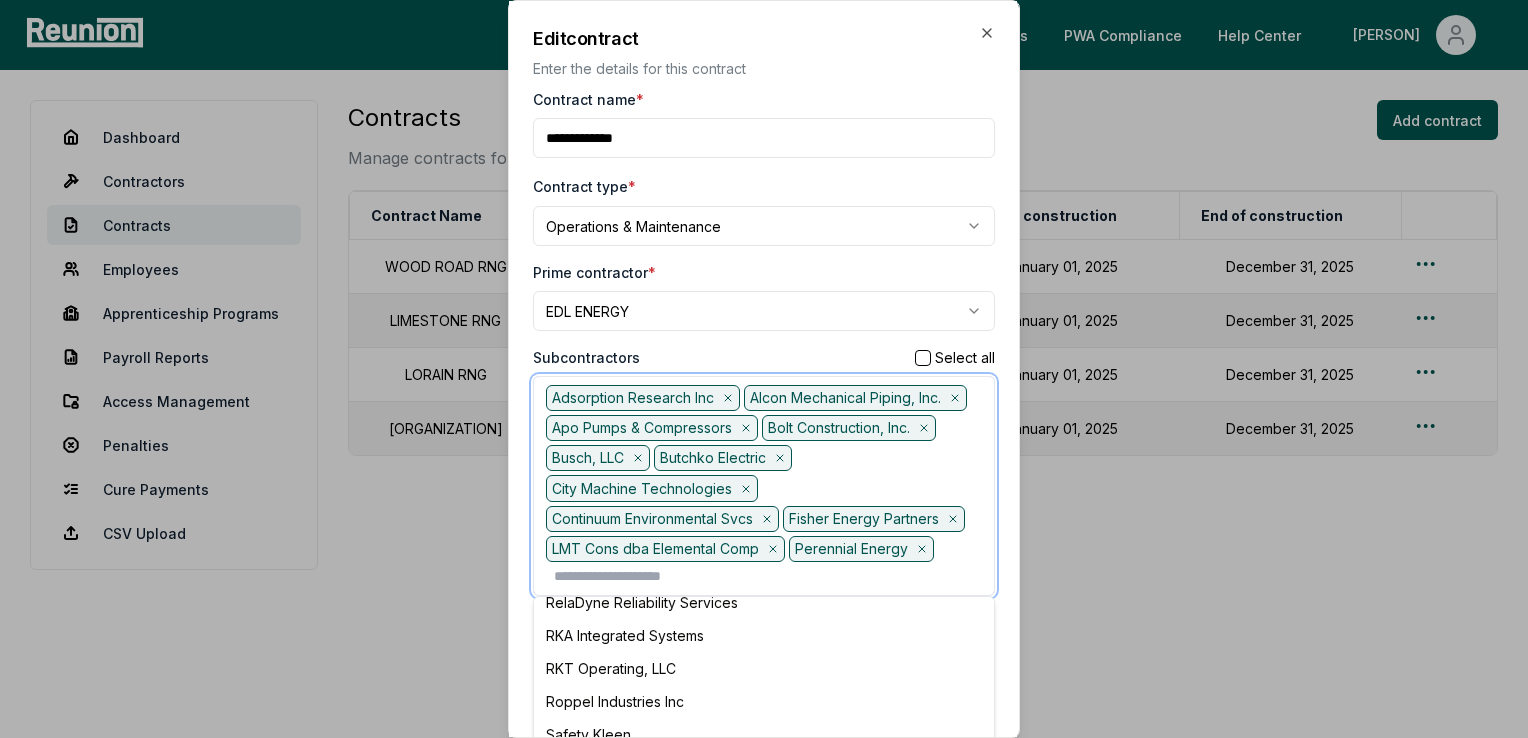 scroll, scrollTop: 1000, scrollLeft: 0, axis: vertical 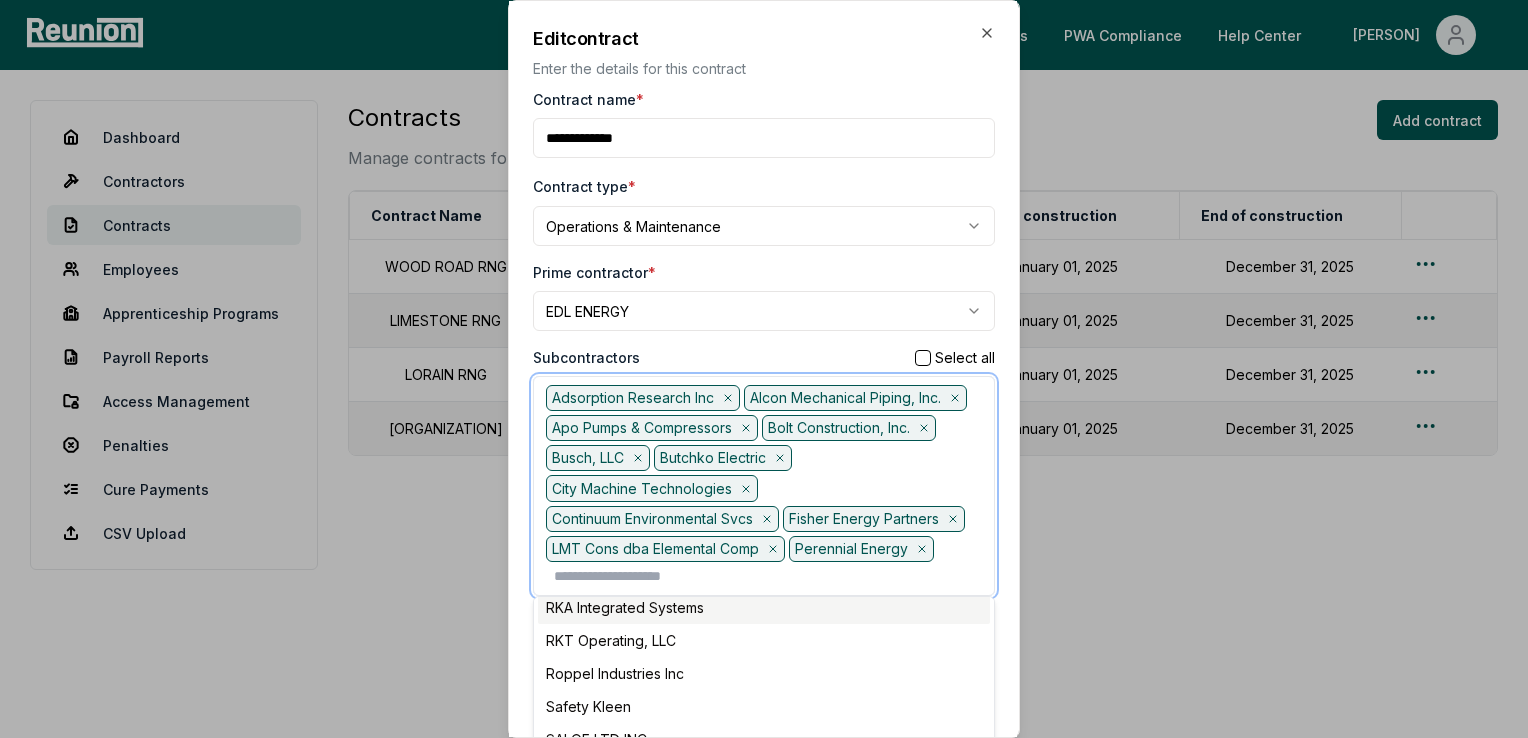 click on "RKA Integrated Systems" at bounding box center (764, 607) 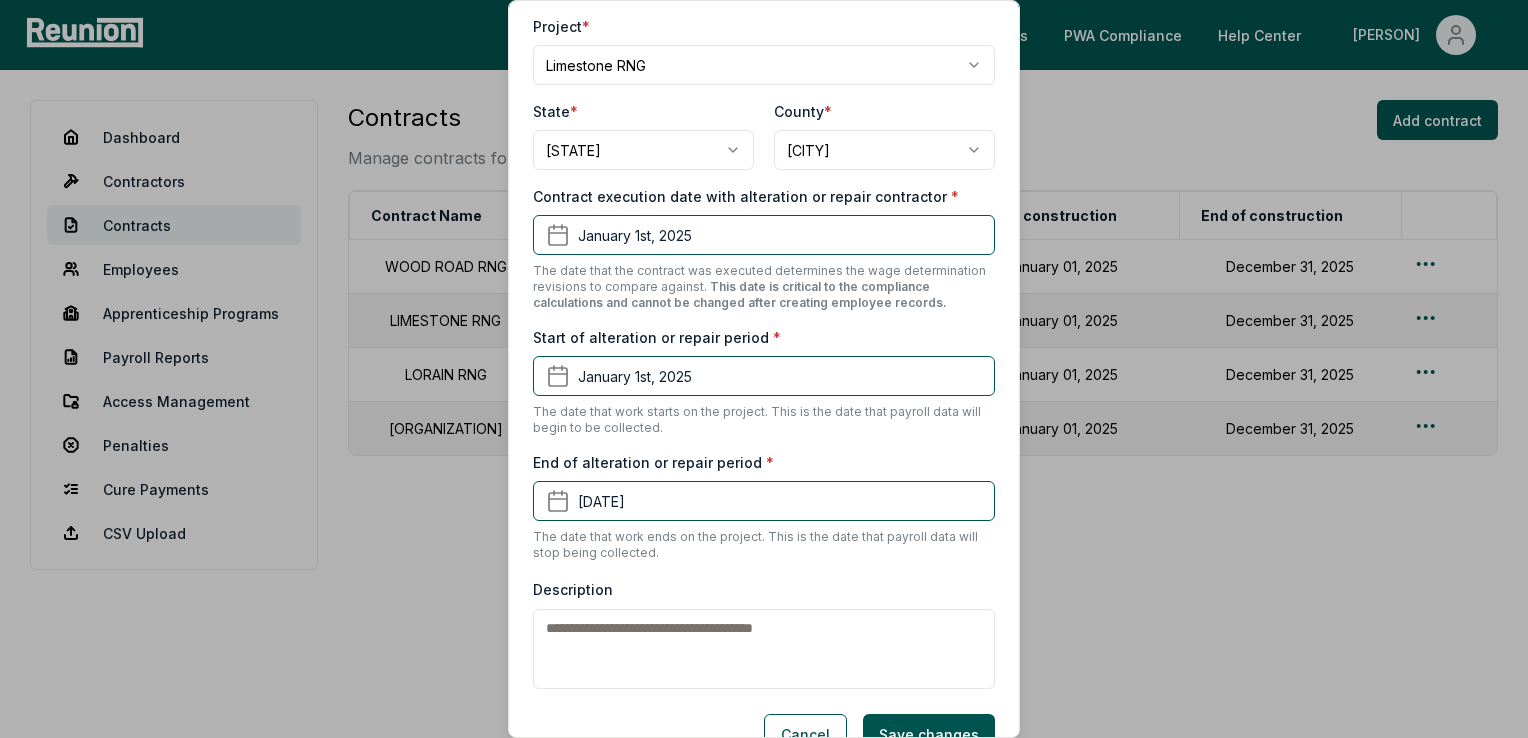 scroll, scrollTop: 696, scrollLeft: 0, axis: vertical 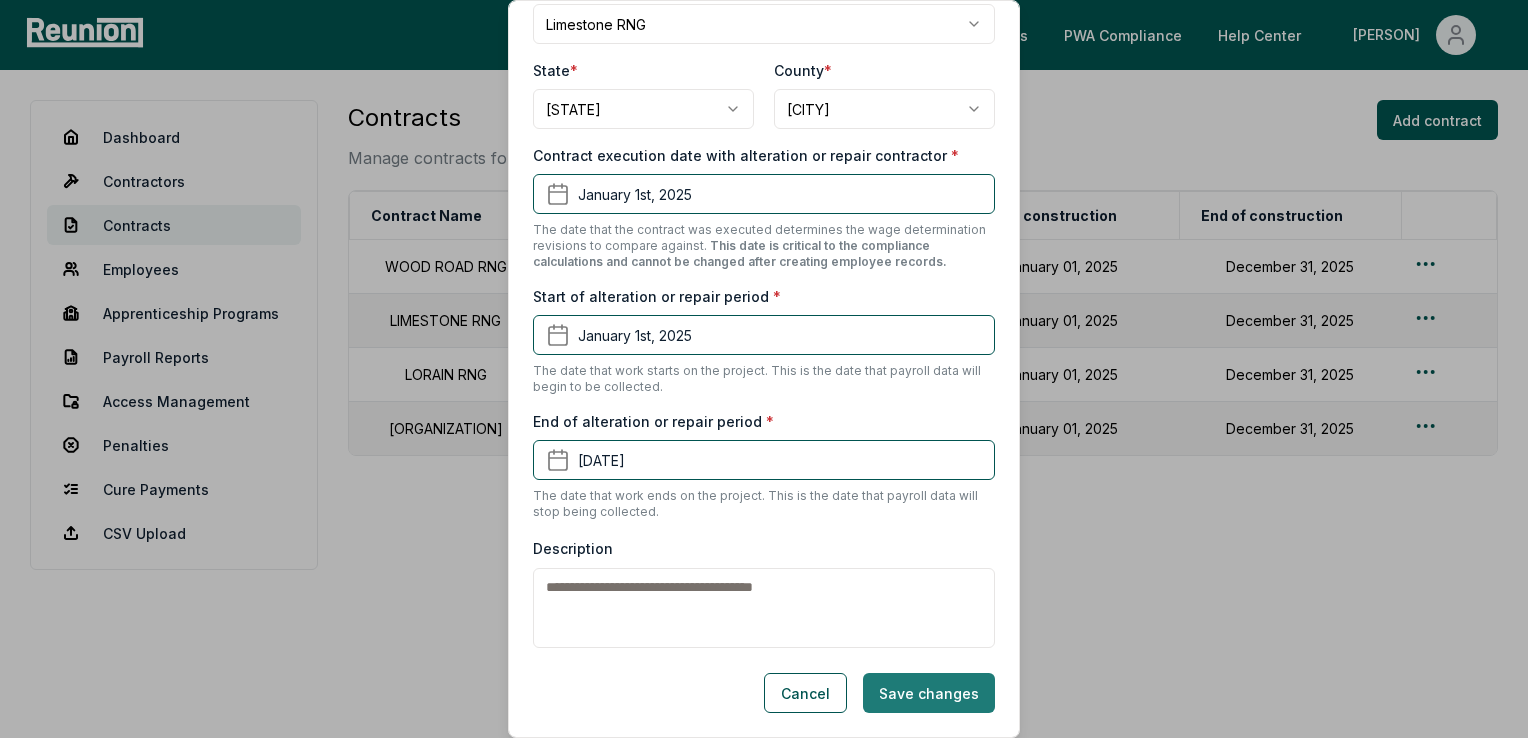 click on "Save changes" at bounding box center [929, 693] 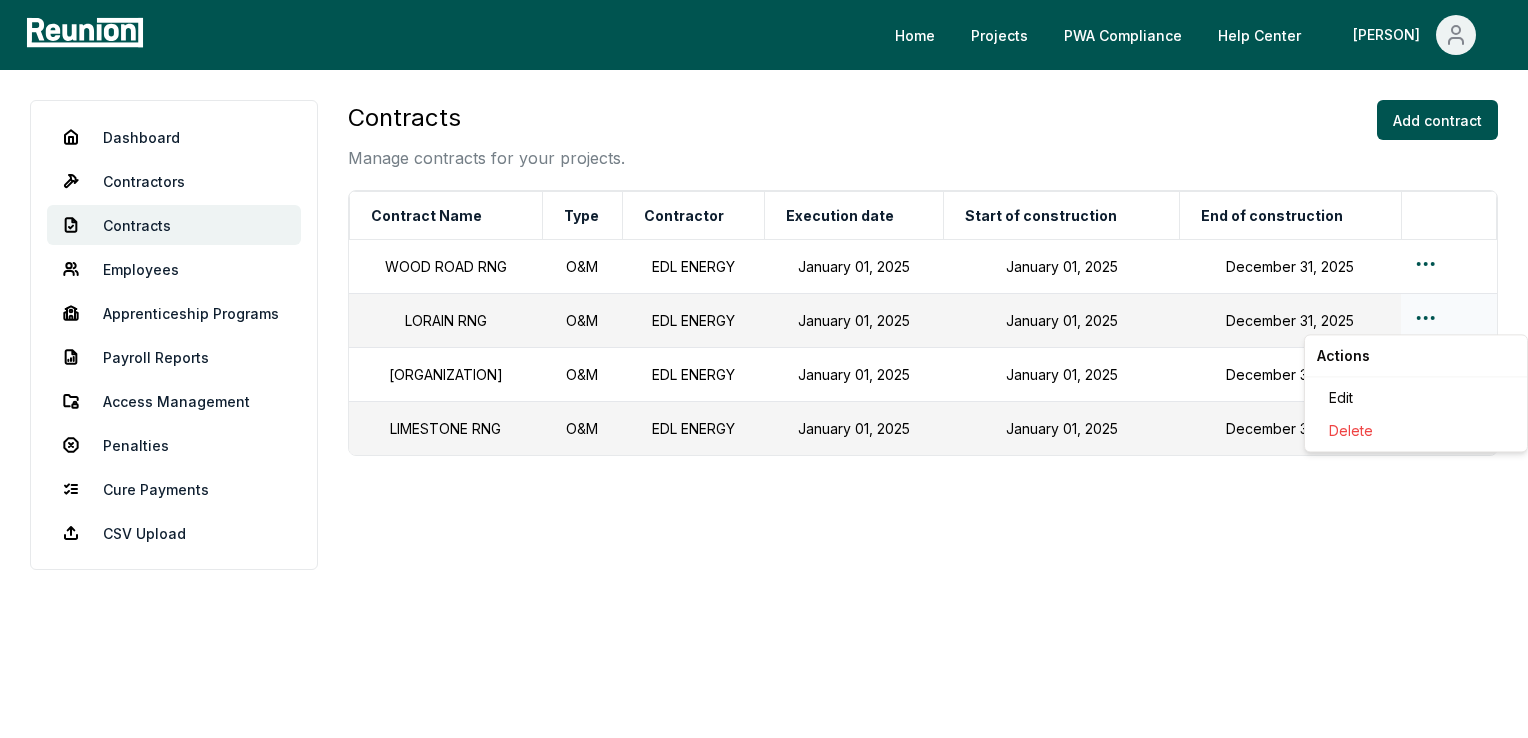 click on "Please visit us on your desktop We're working on making our marketplace mobile-friendly. For now, please visit Reunion on a desktop computer. Home Projects PWA Compliance Help Center [PERSON] Dashboard Contractors Contracts Employees Apprenticeship Programs Payroll Reports Access Management Penalties Cure Payments CSV Upload Contracts Manage contracts for your projects. Add contract Contract Name Type Contractor Execution date Start of construction End of construction WOOD ROAD RNG O&M EDL ENERGY [DATE] [DATE] [DATE] LORAIN RNG O&M EDL ENERGY [DATE] [DATE] [DATE] TESSMAN RNG O&M EDL ENERGY [DATE] [DATE] [DATE] LIMESTONE RNG O&M EDL ENERGY [DATE] [DATE] [DATE]
Actions Edit Delete" at bounding box center [764, 369] 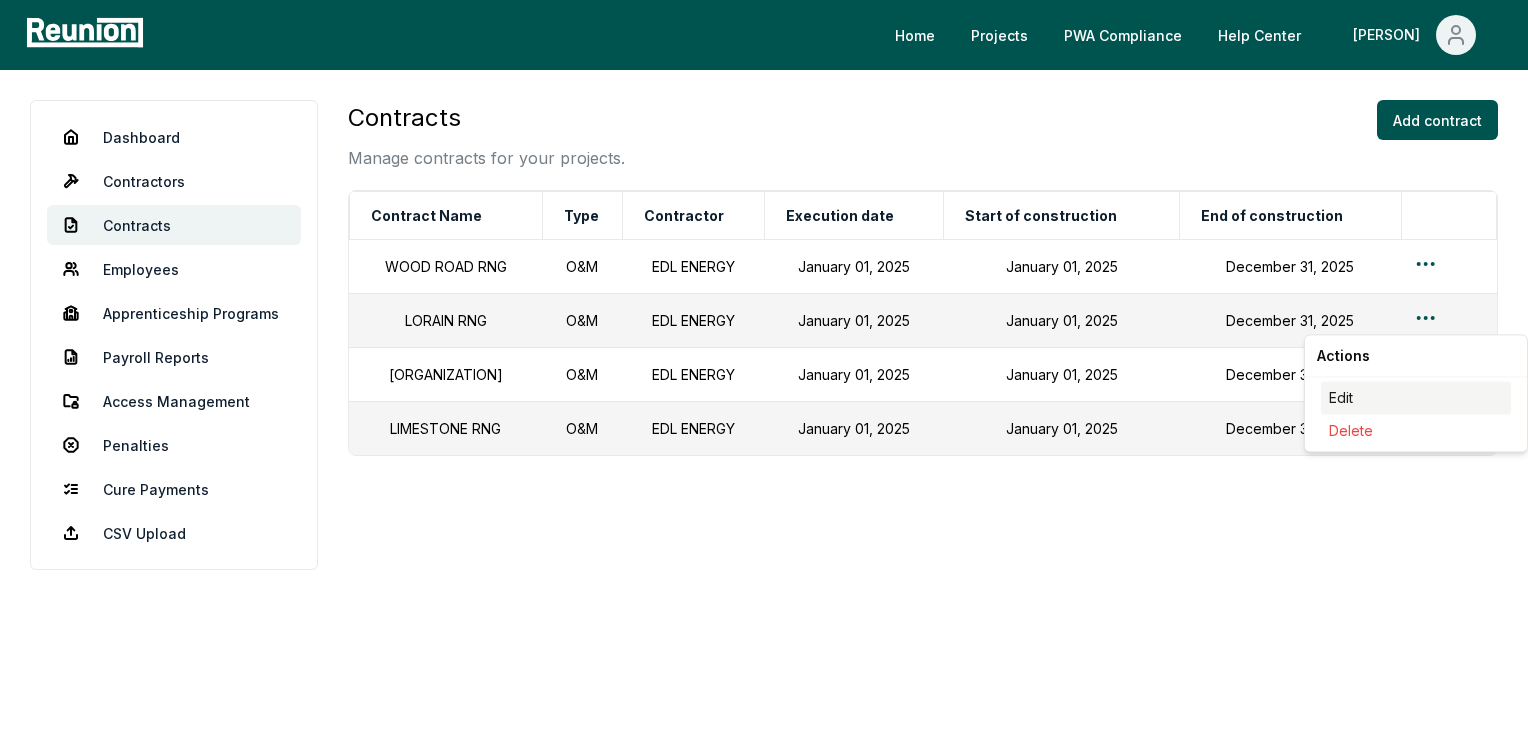 click on "Edit" at bounding box center (1416, 397) 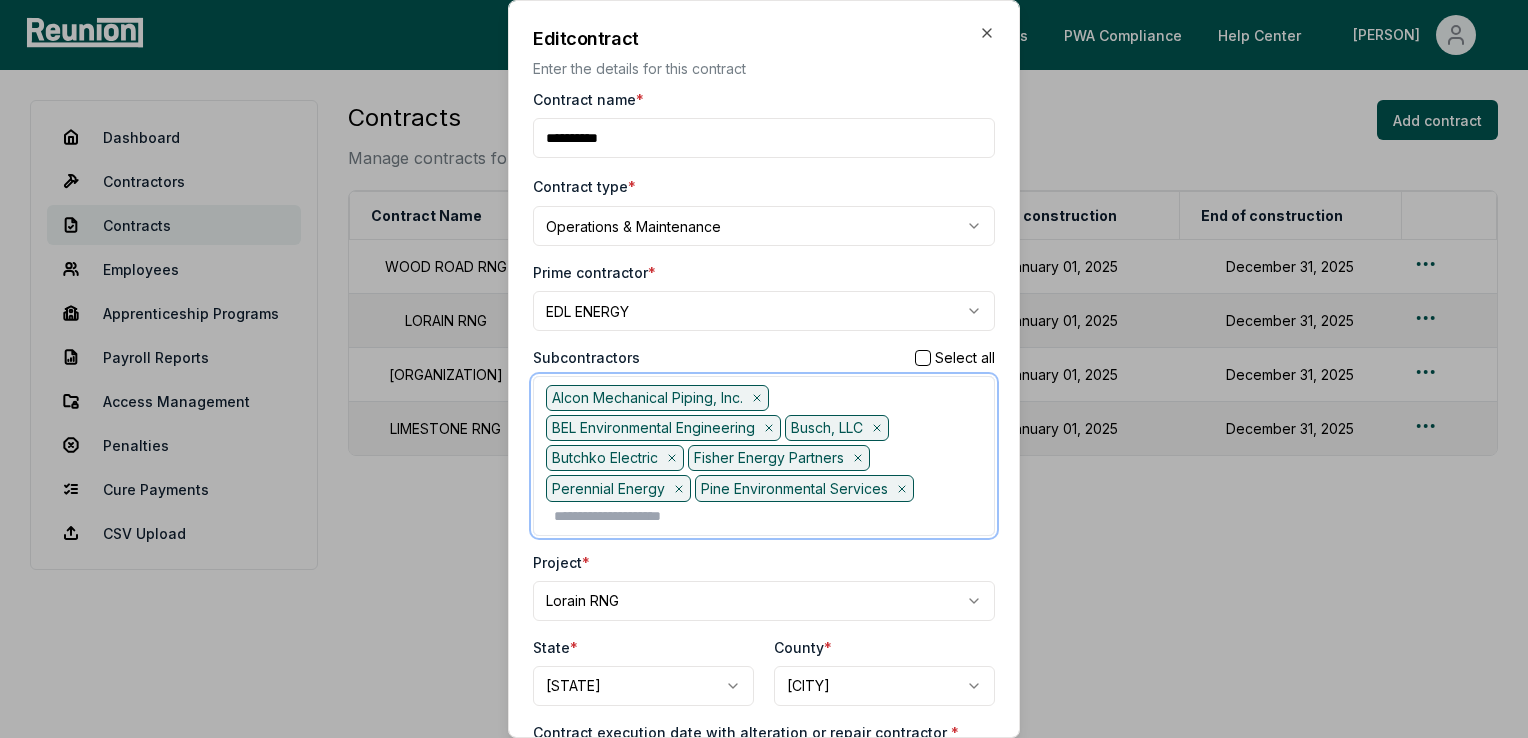 click at bounding box center [768, 516] 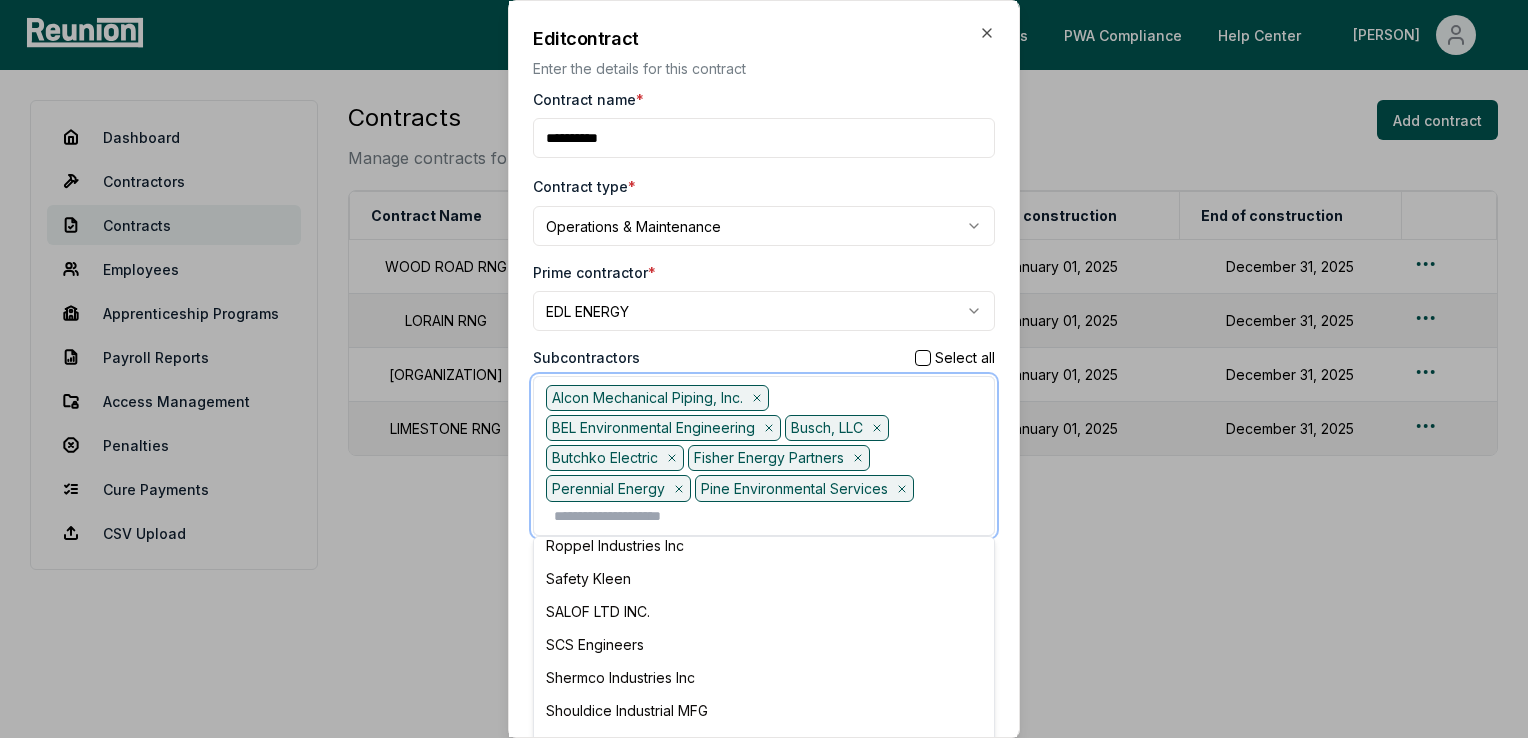scroll, scrollTop: 1100, scrollLeft: 0, axis: vertical 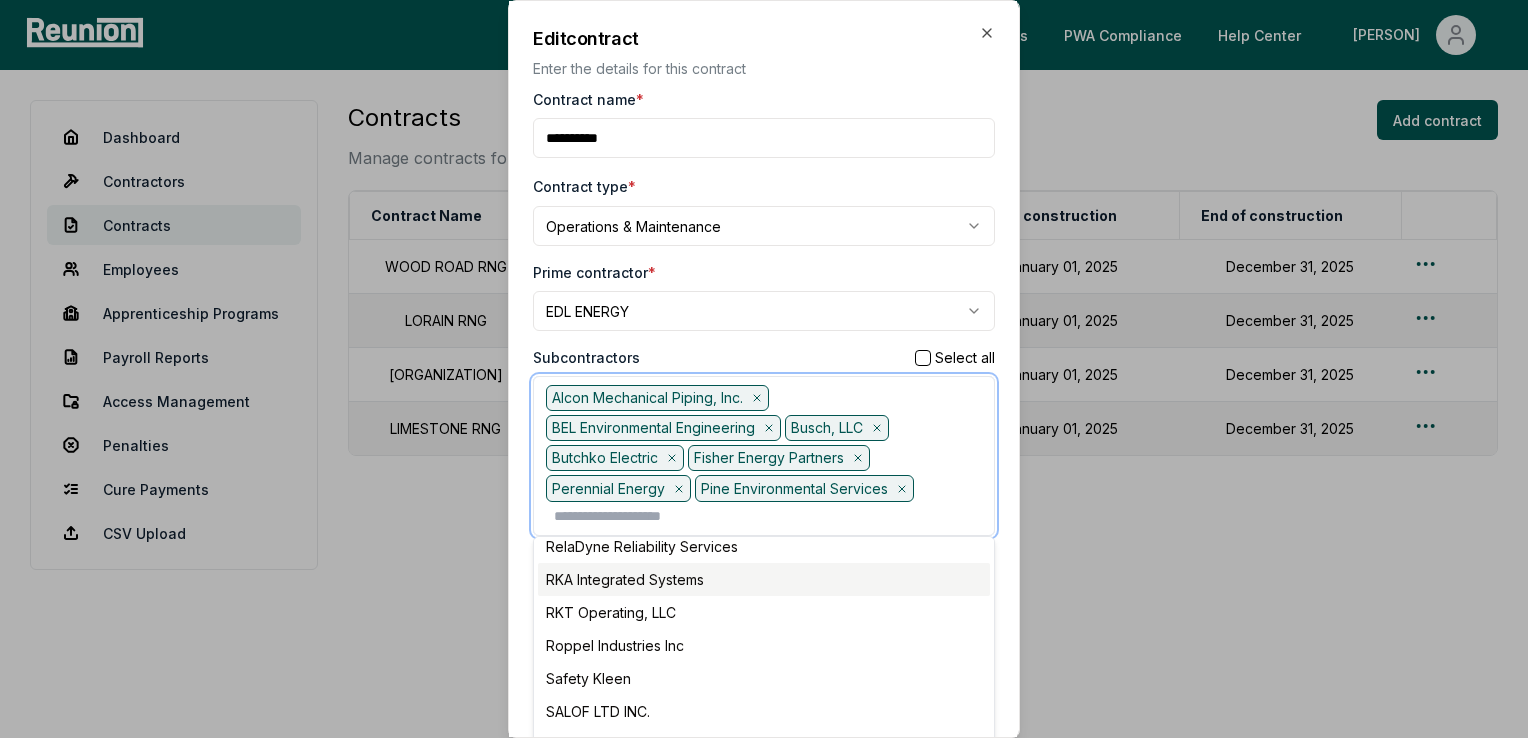 click on "RKA Integrated Systems" at bounding box center (764, 579) 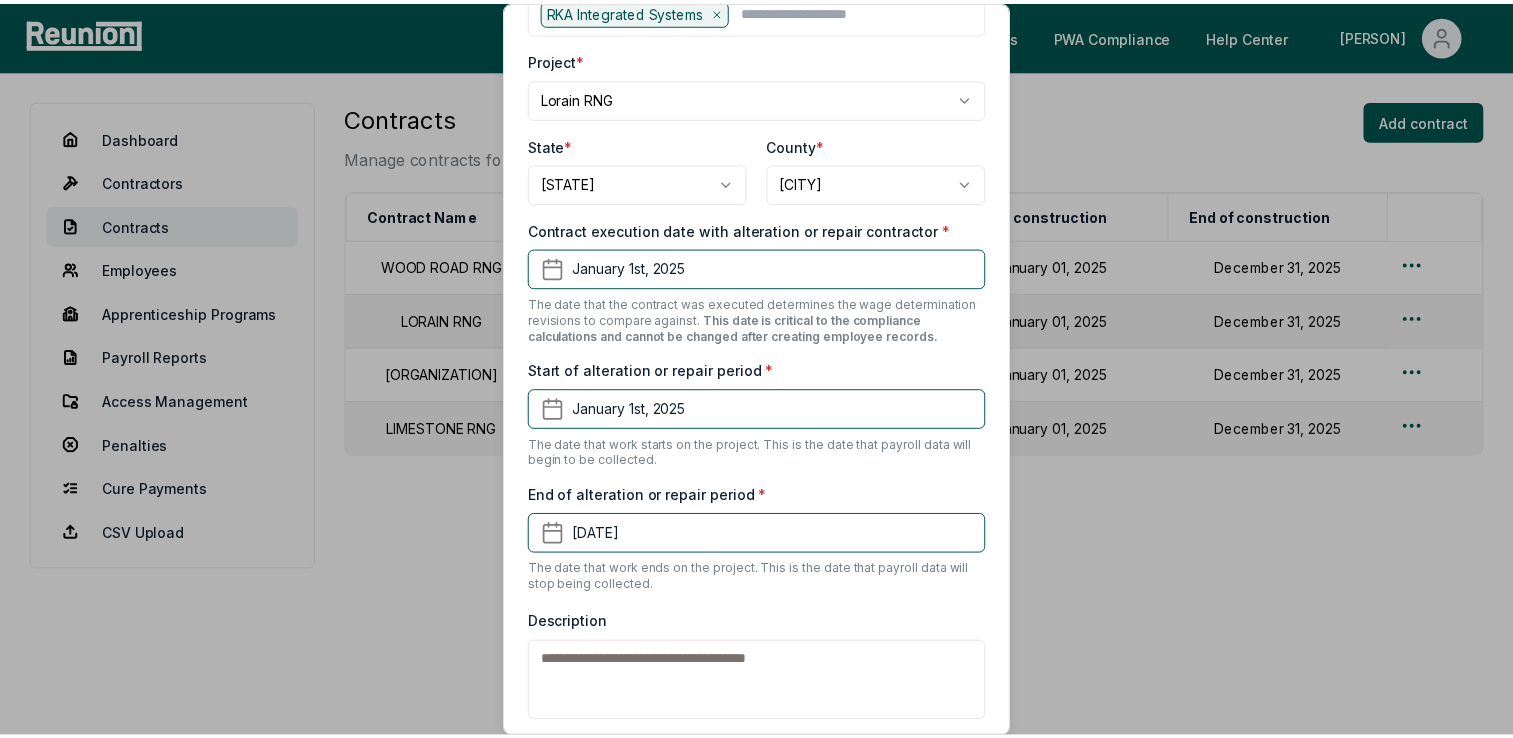 scroll, scrollTop: 578, scrollLeft: 0, axis: vertical 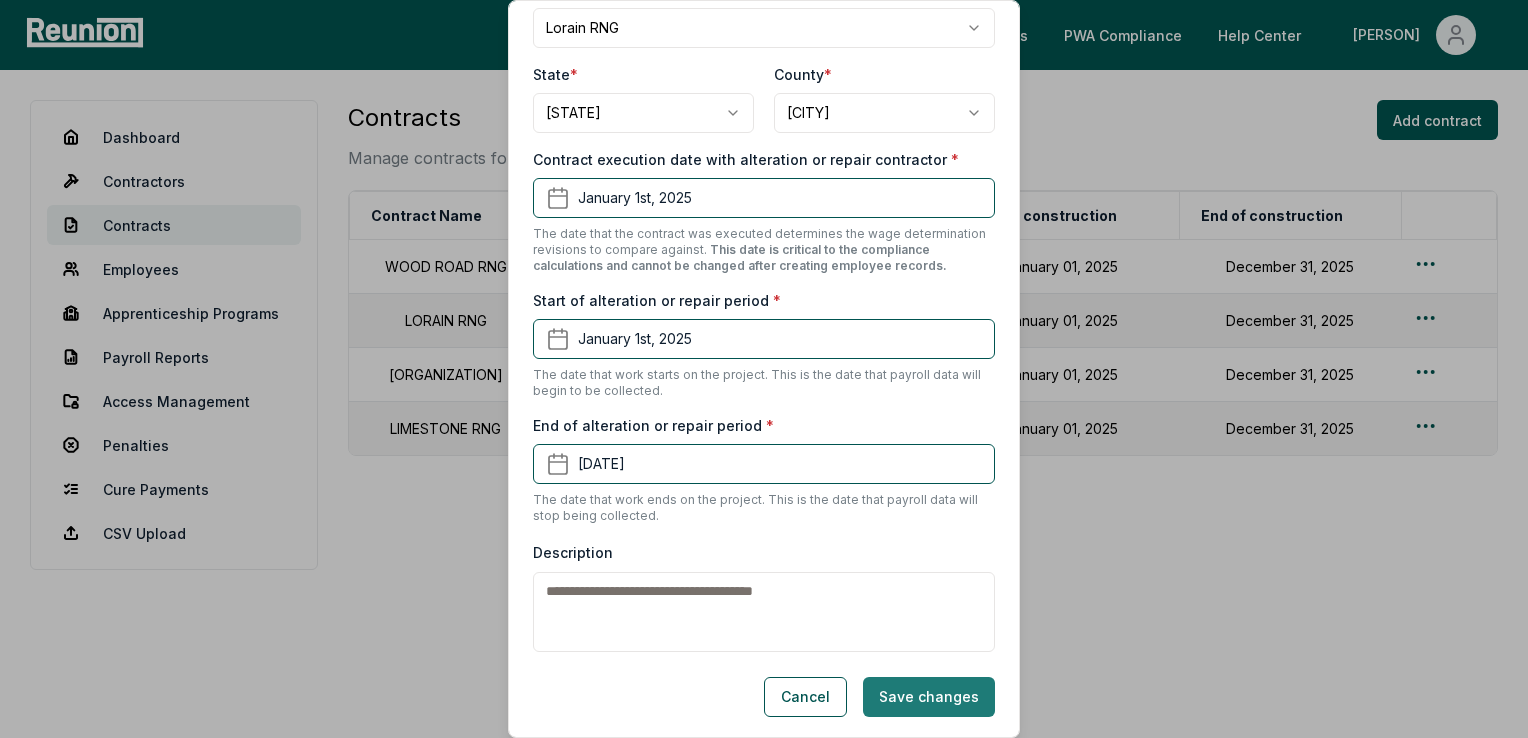 click on "Save changes" at bounding box center (929, 697) 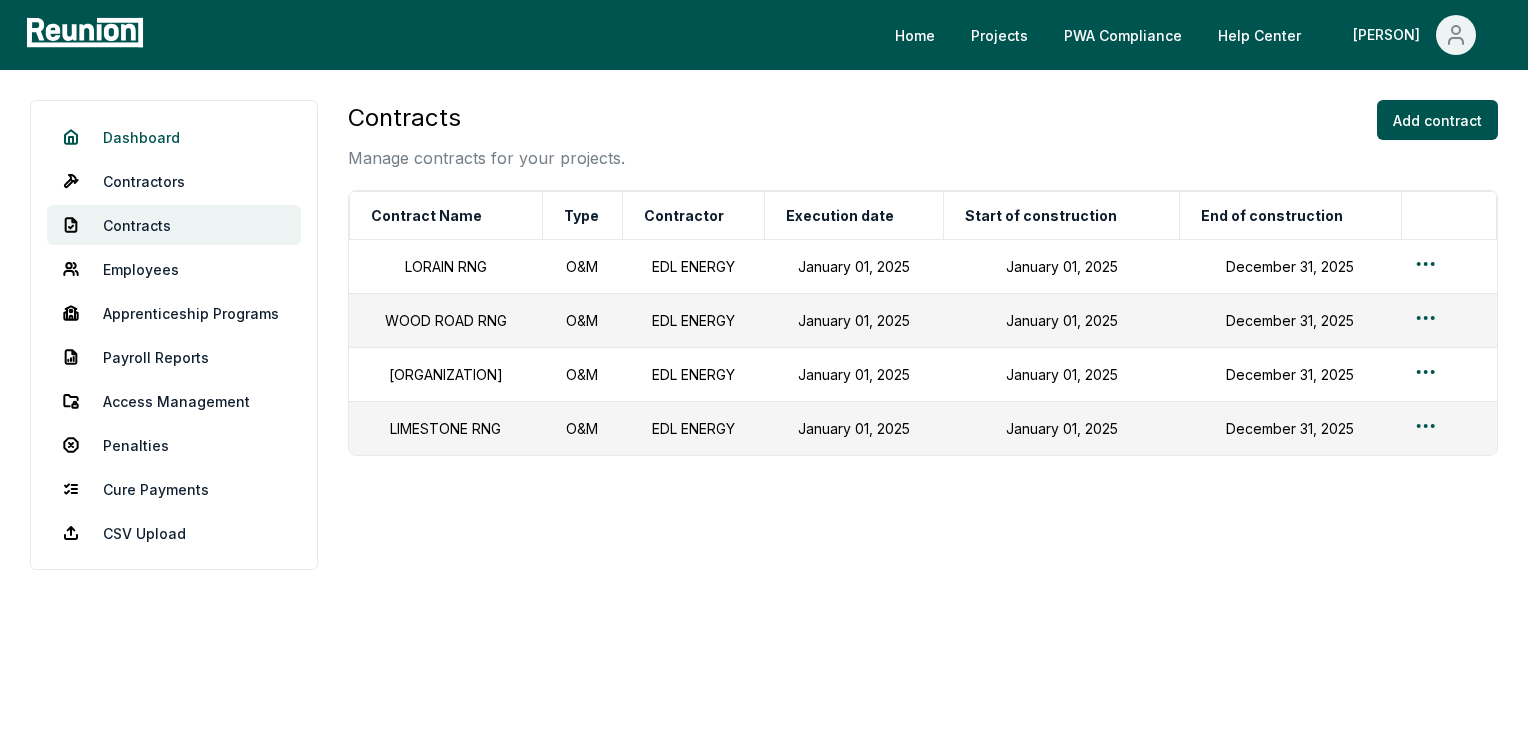 click on "Dashboard" at bounding box center [174, 137] 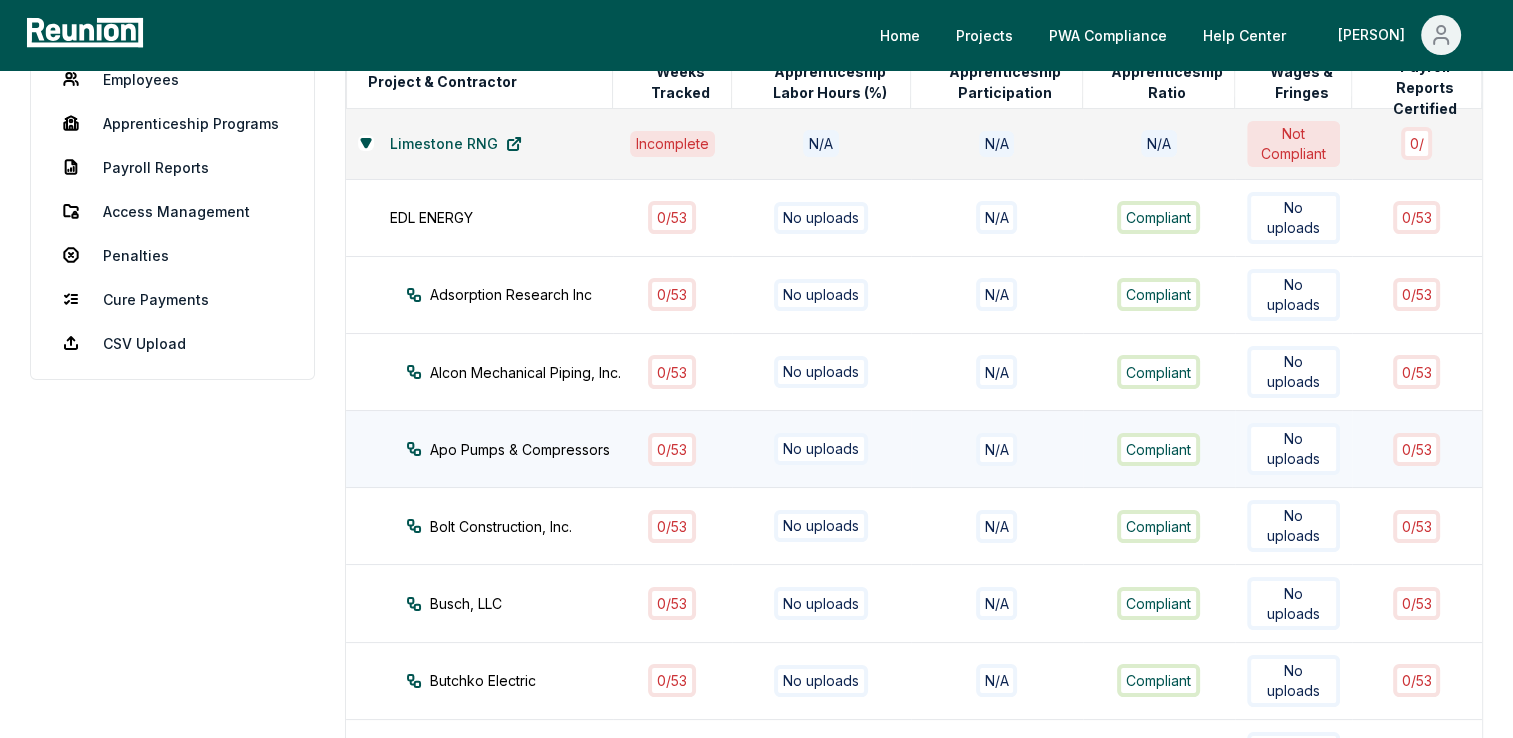 scroll, scrollTop: 0, scrollLeft: 0, axis: both 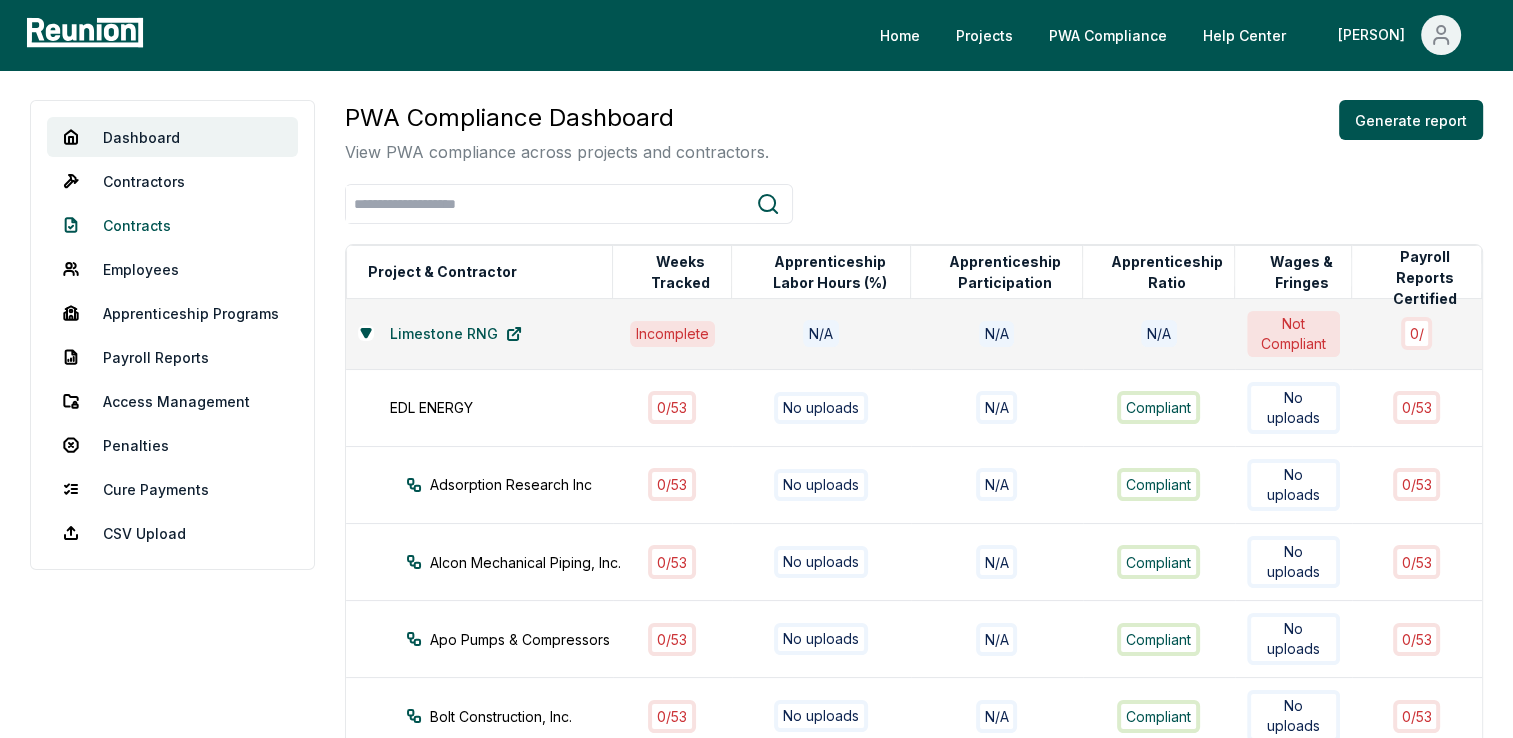 click on "Contracts" at bounding box center (172, 225) 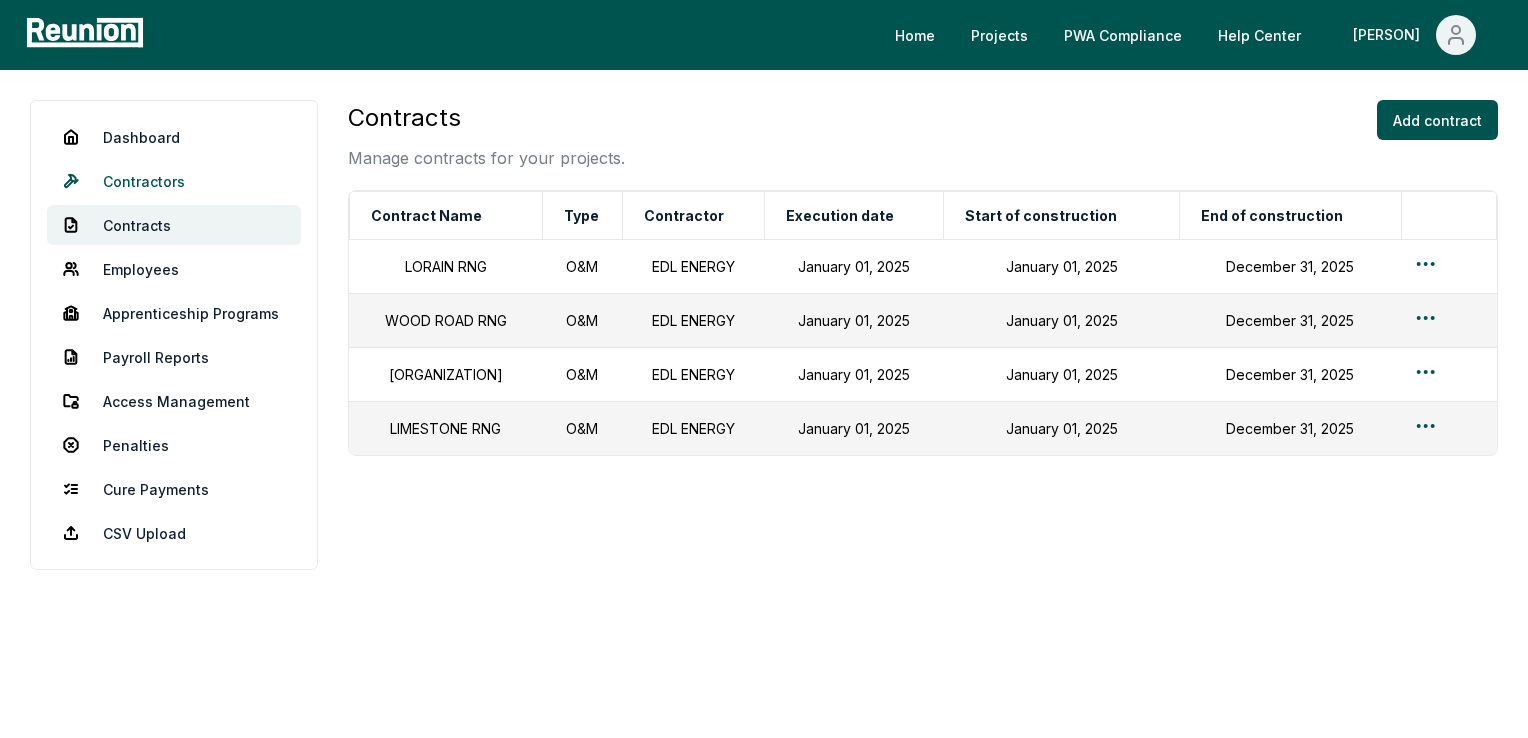 click on "Contractors" at bounding box center (174, 181) 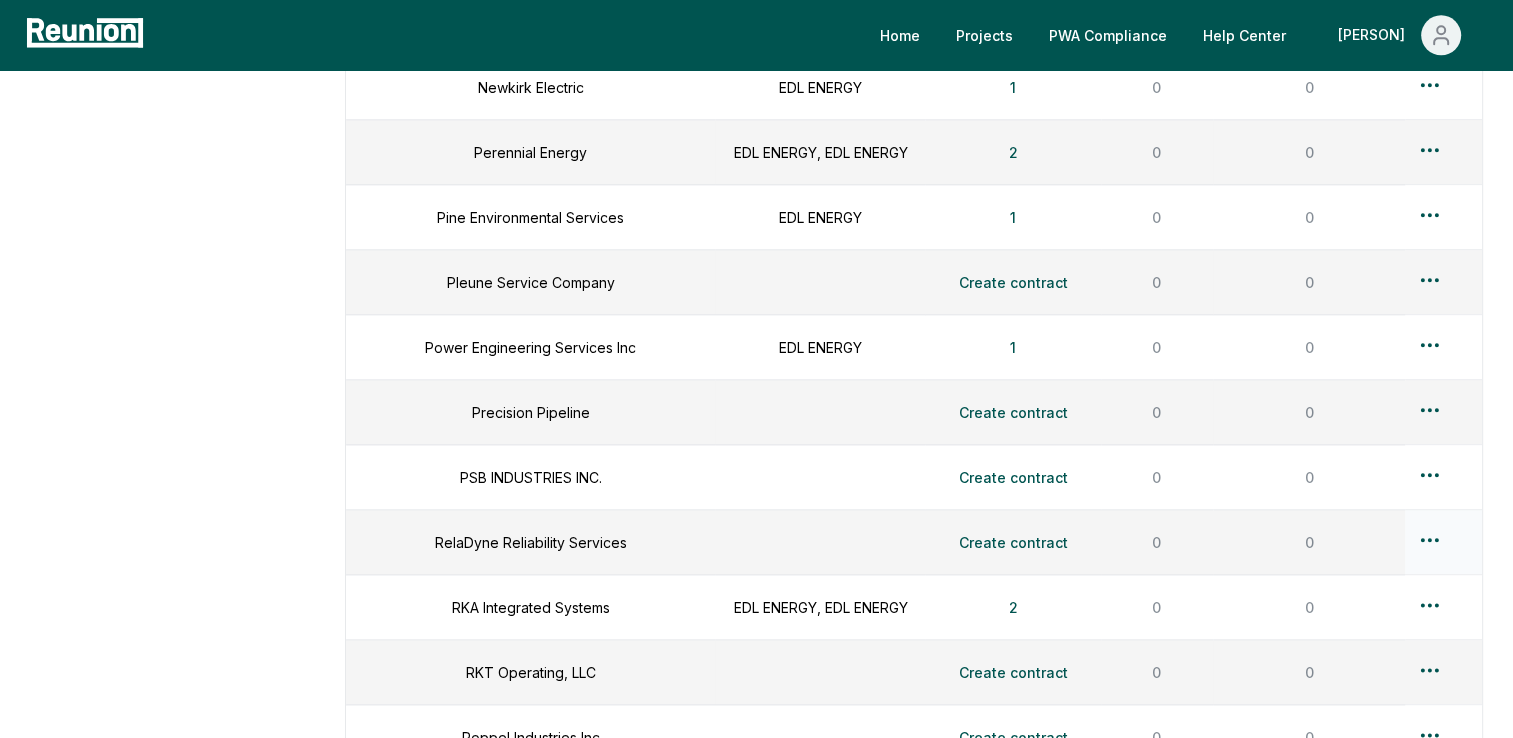 scroll, scrollTop: 2300, scrollLeft: 0, axis: vertical 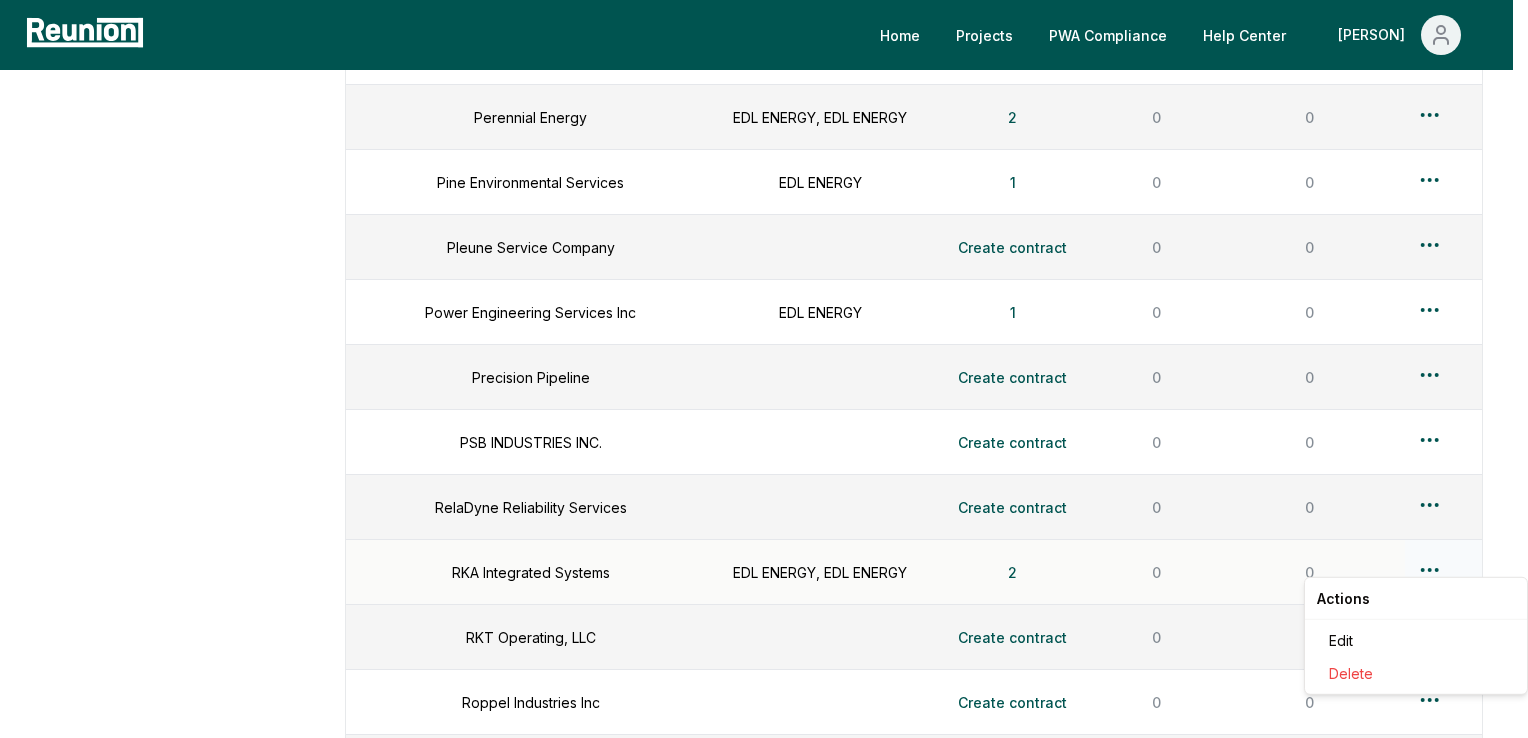 click on "Please visit us on your desktop We're working on making our marketplace mobile-friendly. For now, please visit Reunion on a desktop computer. Home Projects PWA Compliance Help Center [PERSON] Dashboard Contractors Contracts Employees Apprenticeship Programs Payroll Reports Access Management Penalties Cure Payments CSV Upload Contractors Manage contractors for your projects. Add contractor Contractor name Subcontractor to Contracts Employees Apprentice programs Adsorption Research Inc EDL ENERGY 1 0 0 Air Liquide Advanced Technologies U.S. Create contract 0 0 Air Specialty & Equipment Co EDL ENERGY 1 0 0 Airgas USA LLC, (Multiple) Create contract 0 0 Alamo Petroleum Exchange Create contract 0 0 Alcon Mechanical Piping, Inc. EDL ENERGY, EDL ENERGY 2 0 0 ALL4 LLC Create contract 0 0 Apo Pumps & Compressors EDL ENERGY 1 0 0 Applied Process Equipment Create contract 0 0 BEL Environmental Engineering EDL ENERGY 1 0 0 Bolt Construction, Inc. EDL ENERGY 1 0 0 Burns & McDonnell Eng. Co. Create contract 0 0 Busch, LLC 2 0" at bounding box center [764, 157] 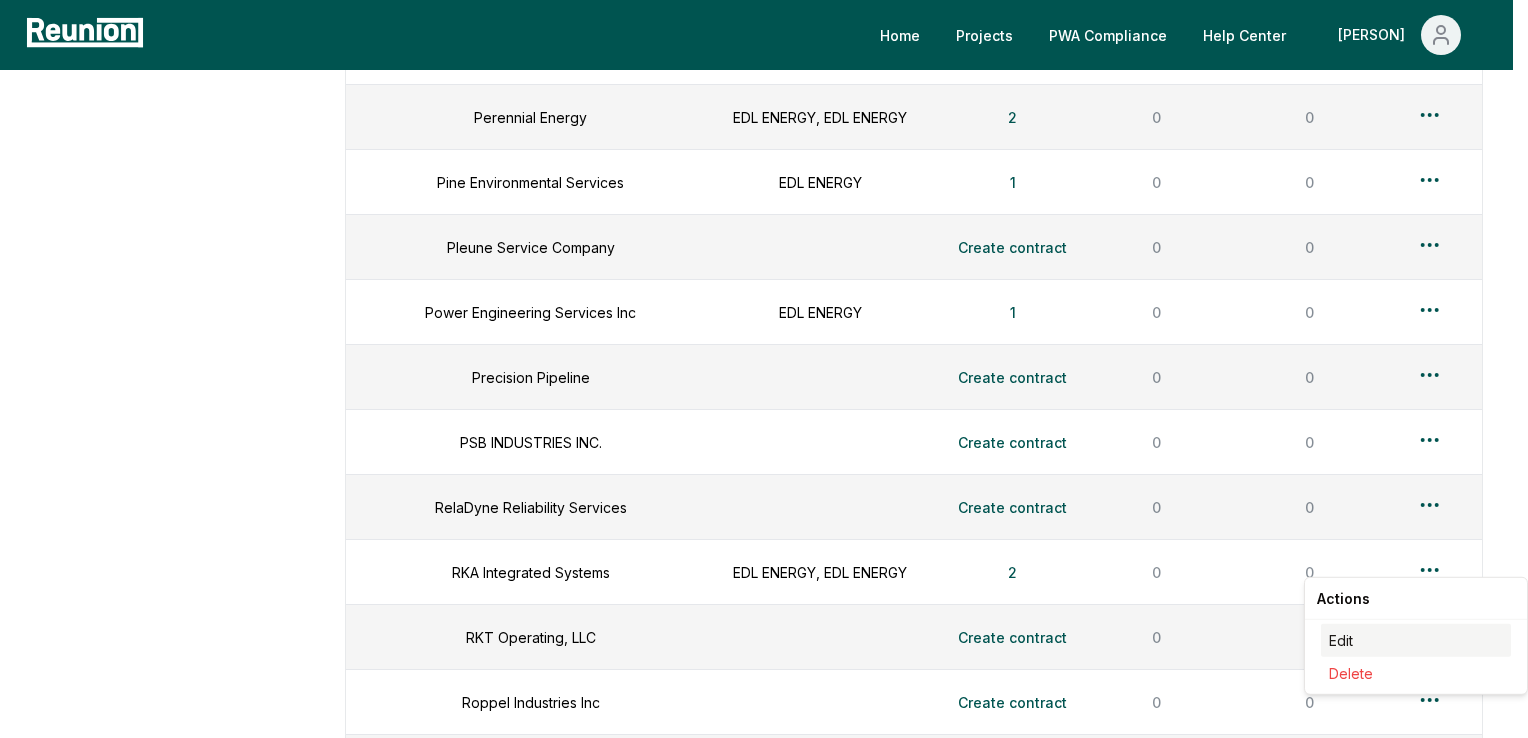 click on "Edit" at bounding box center [1416, 640] 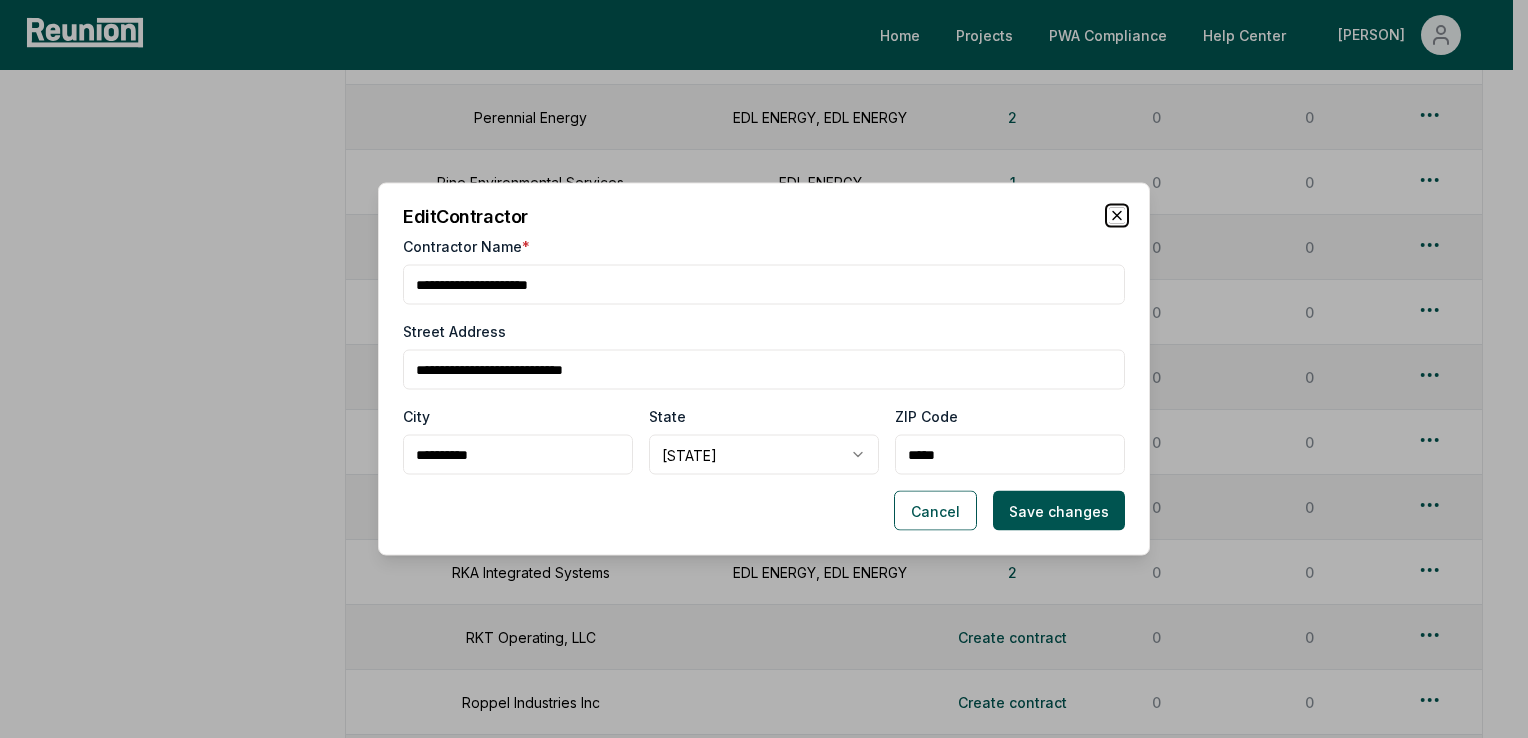 click 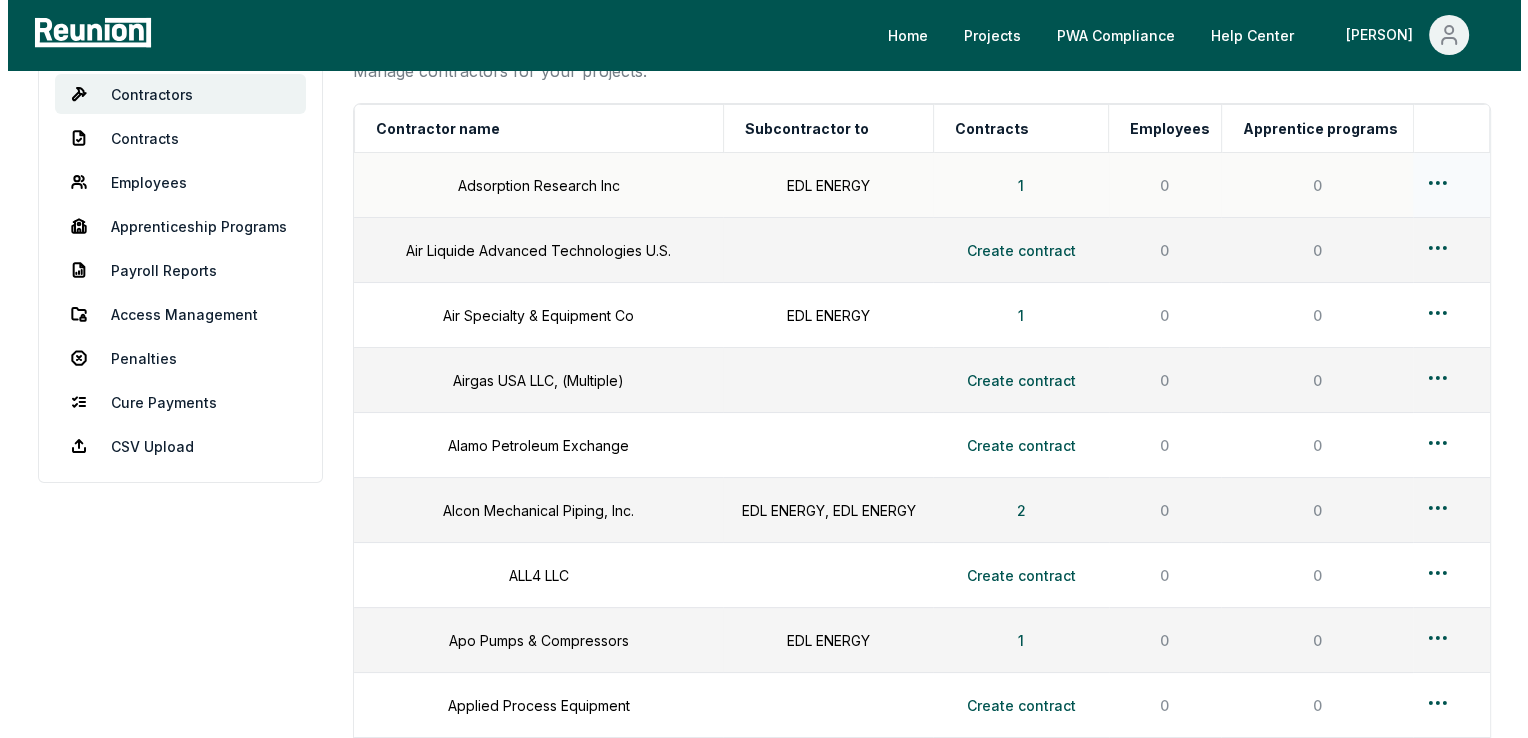 scroll, scrollTop: 0, scrollLeft: 0, axis: both 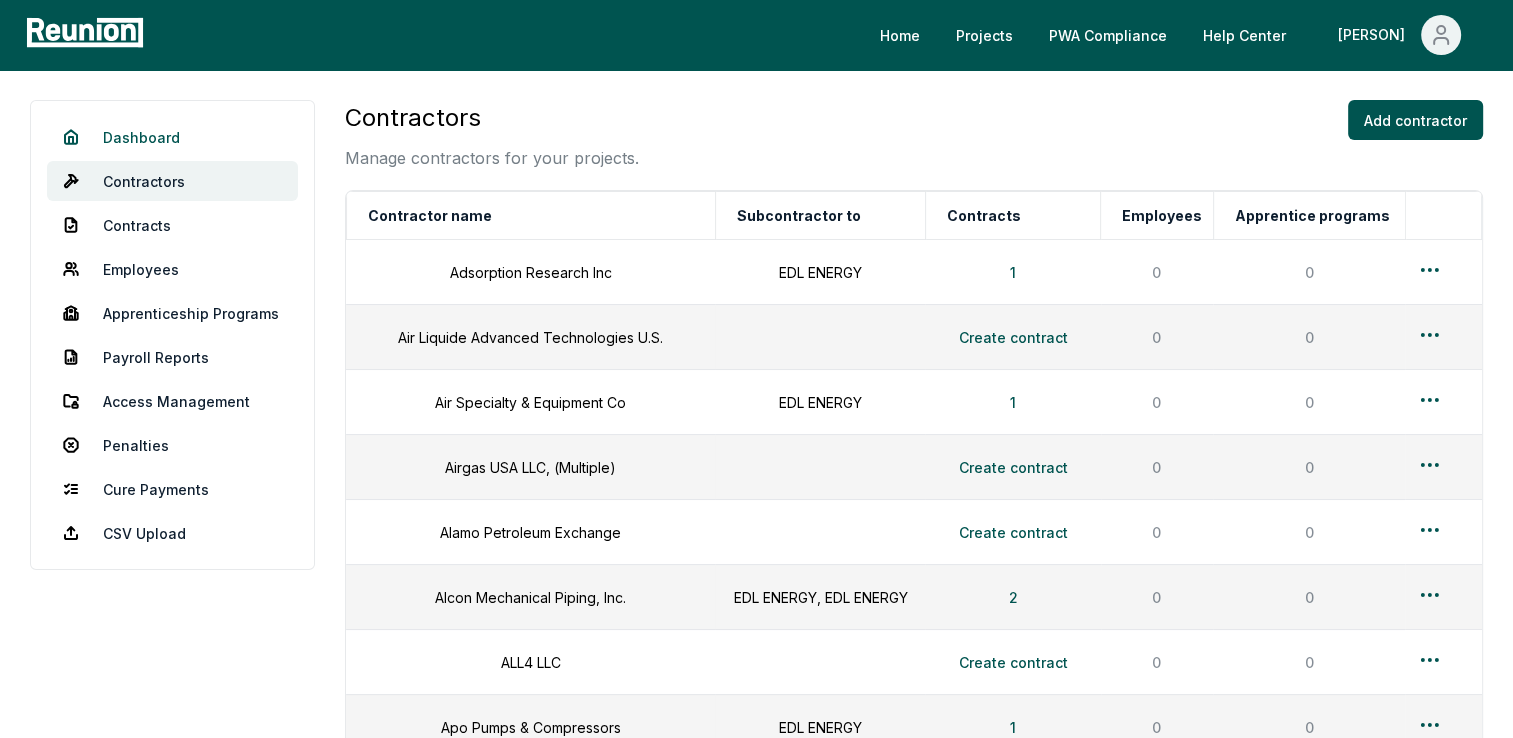 click on "Dashboard" at bounding box center [172, 137] 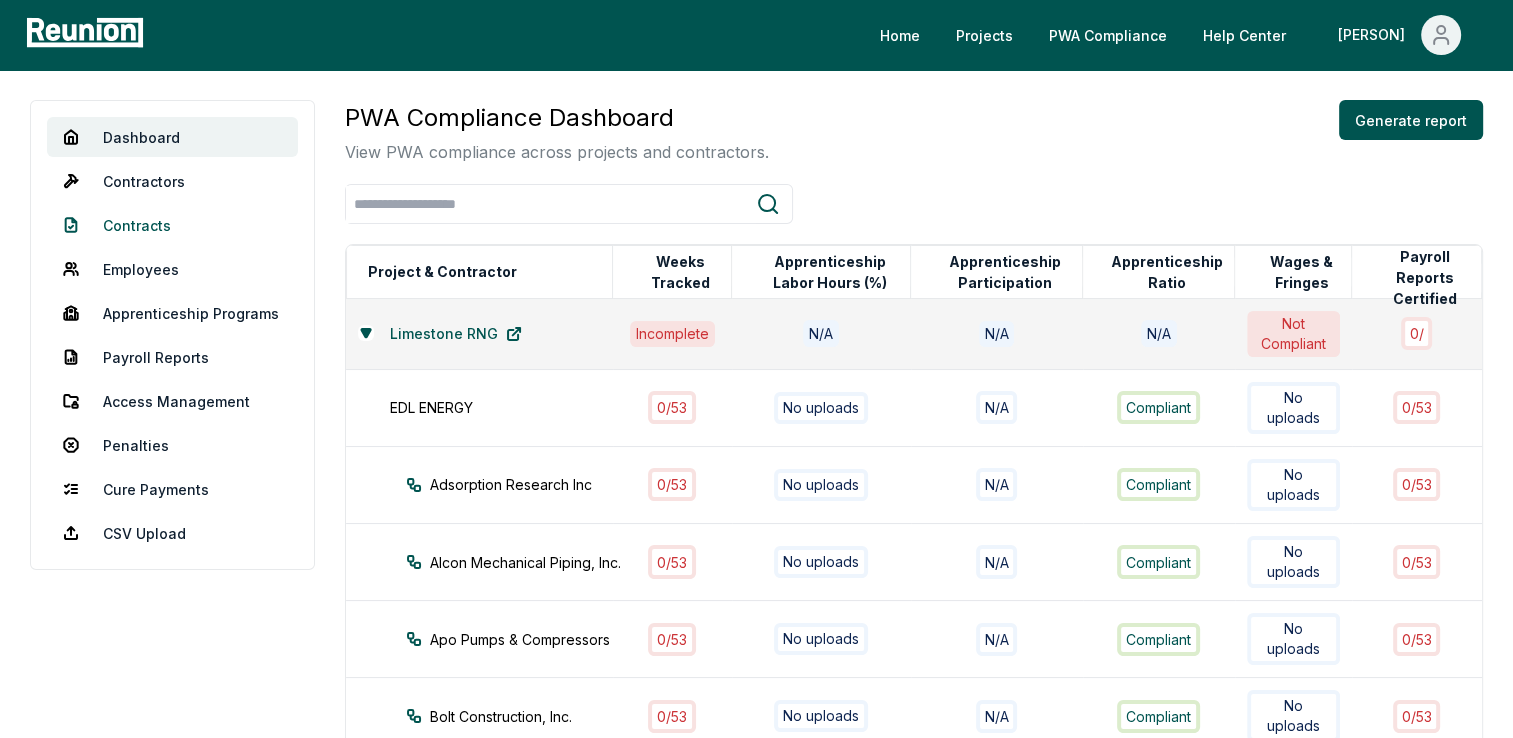 click on "Contracts" at bounding box center [172, 225] 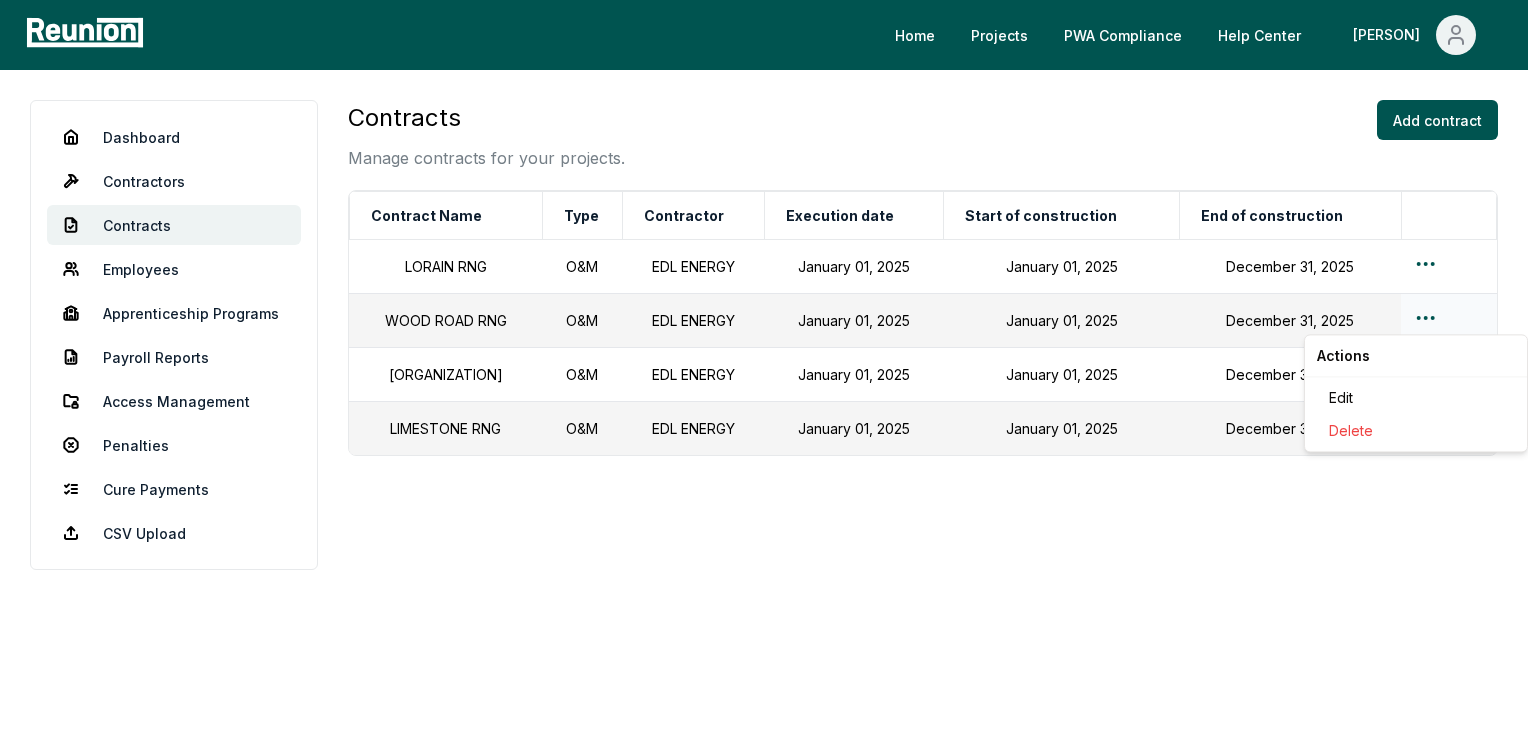 click on "Please visit us on your desktop We're working on making our marketplace mobile-friendly. For now, please visit Reunion on a desktop computer. Home Projects PWA Compliance Help Center [PERSON] Dashboard Contractors Contracts Employees Apprenticeship Programs Payroll Reports Access Management Penalties Cure Payments CSV Upload Contracts Manage contracts for your projects. Add contract Contract Name Type Contractor Execution date Start of construction End of construction LORAIN RNG O&M EDL ENERGY January 01, 2025 January 01, 2025 December 31, 2025 WOOD ROAD RNG O&M EDL ENERGY January 01, 2025 January 01, 2025 December 31, 2025 TESSMAN RNG O&M EDL ENERGY January 01, 2025 January 01, 2025 December 31, 2025 LIMESTONE RNG O&M EDL ENERGY January 01, 2025 January 01, 2025 December 31, 2025
Actions Edit Delete" at bounding box center (764, 369) 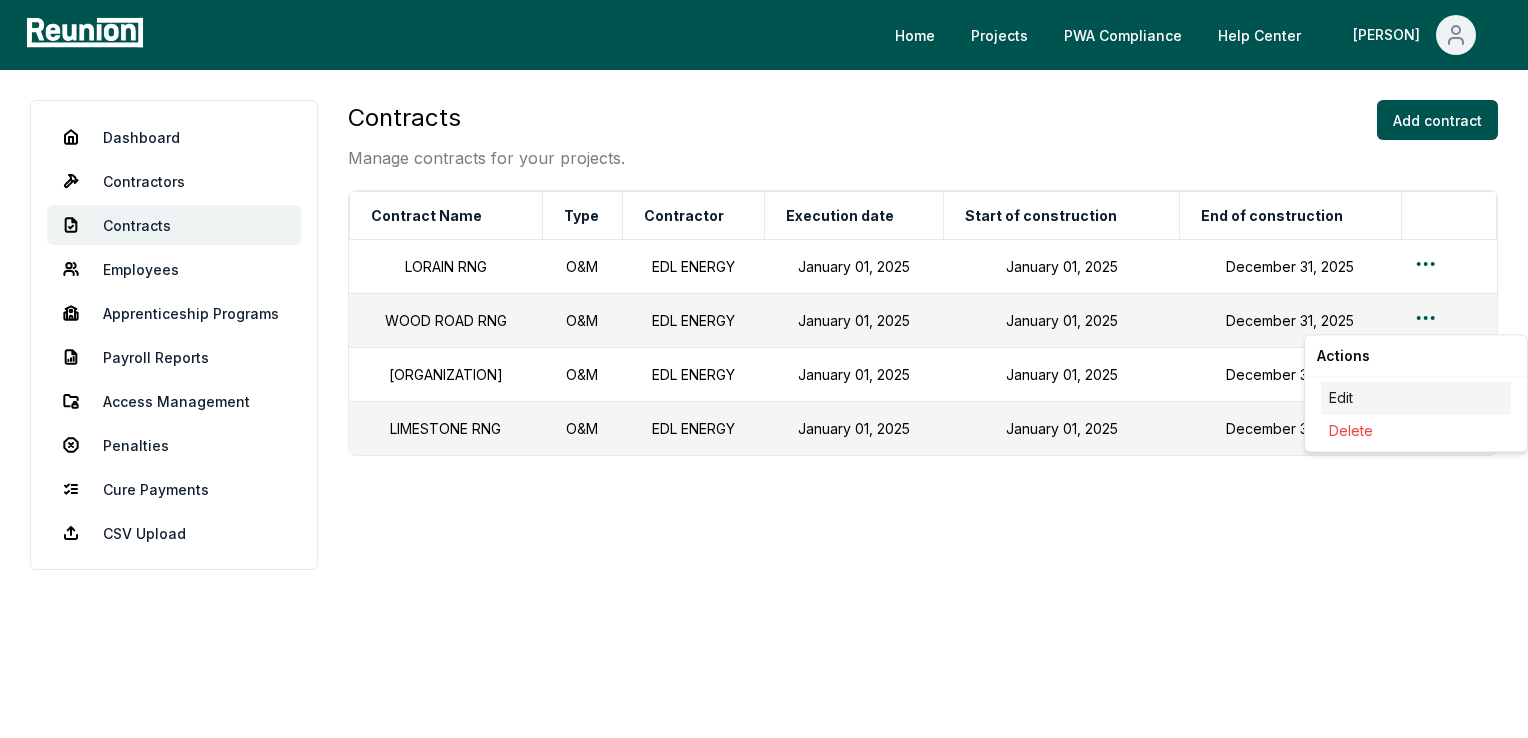 click on "Edit" at bounding box center [1416, 397] 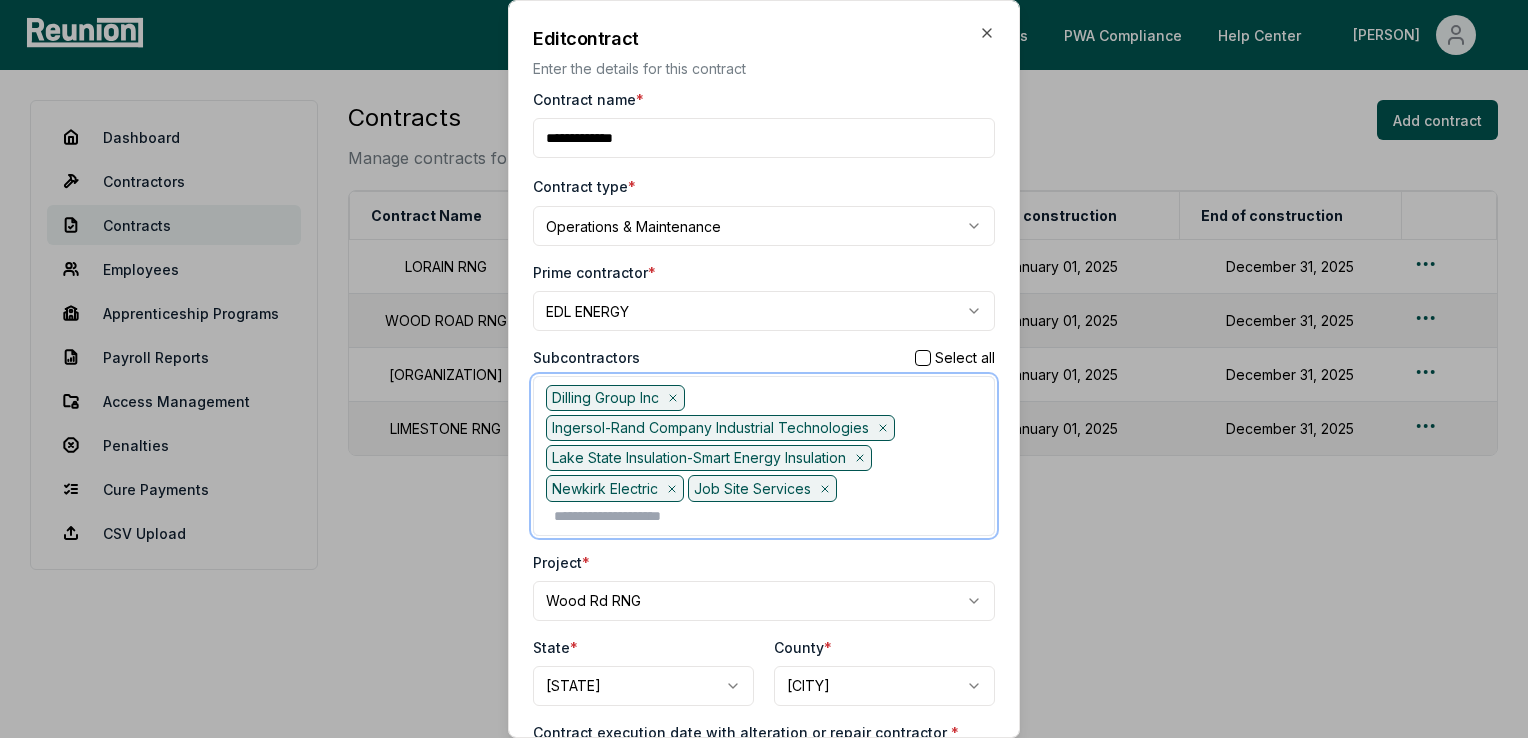 click at bounding box center [768, 516] 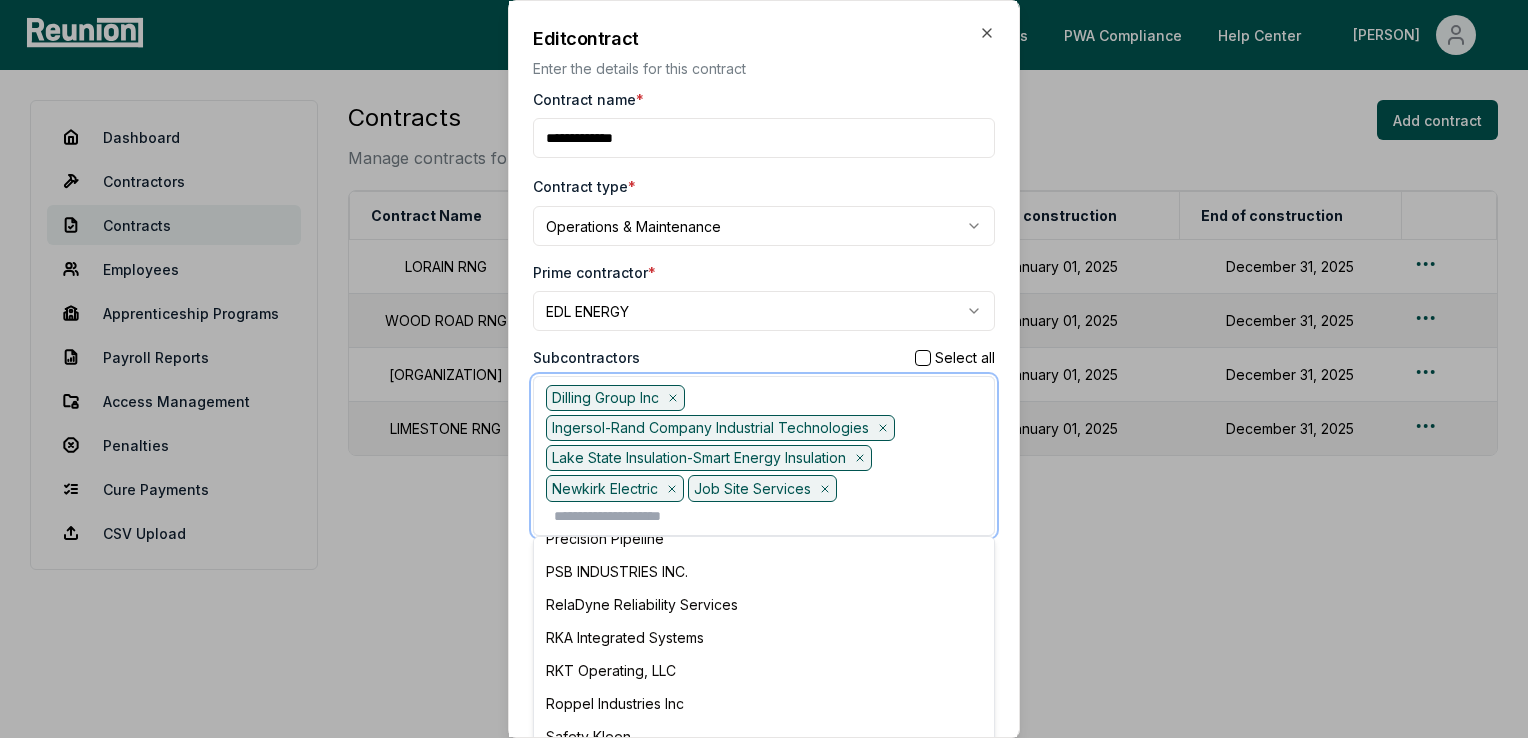 scroll, scrollTop: 1200, scrollLeft: 0, axis: vertical 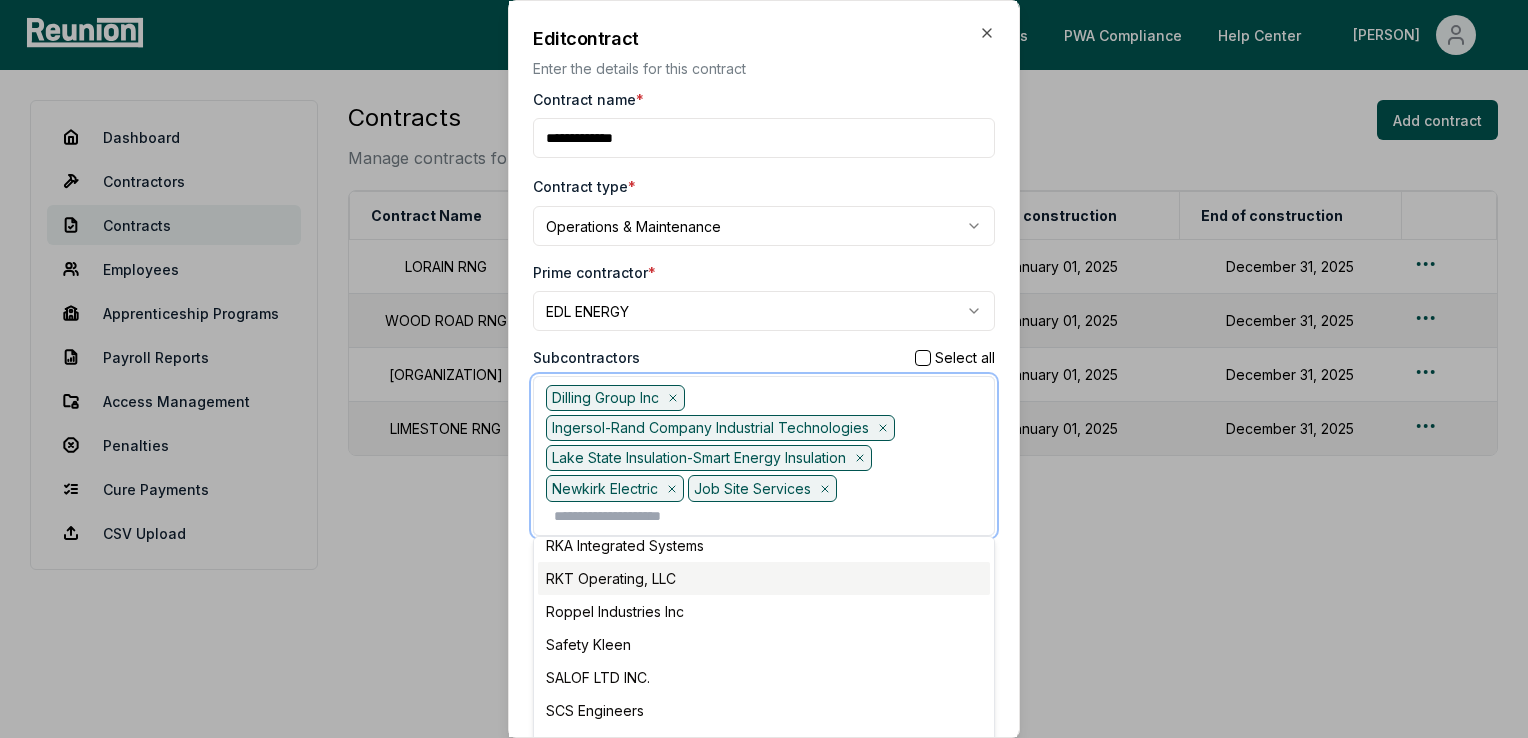 click on "RKA Integrated Systems" at bounding box center [764, 545] 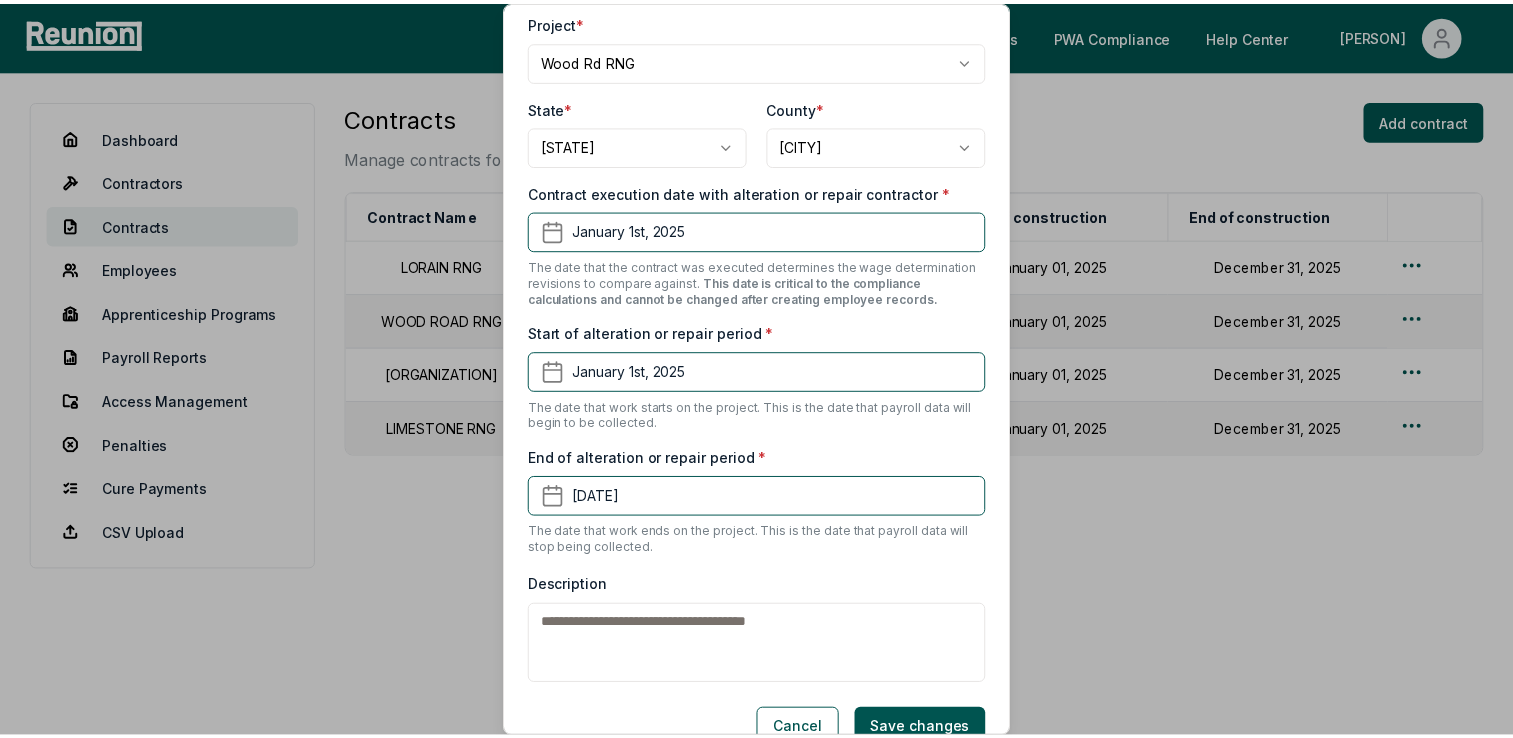 scroll, scrollTop: 578, scrollLeft: 0, axis: vertical 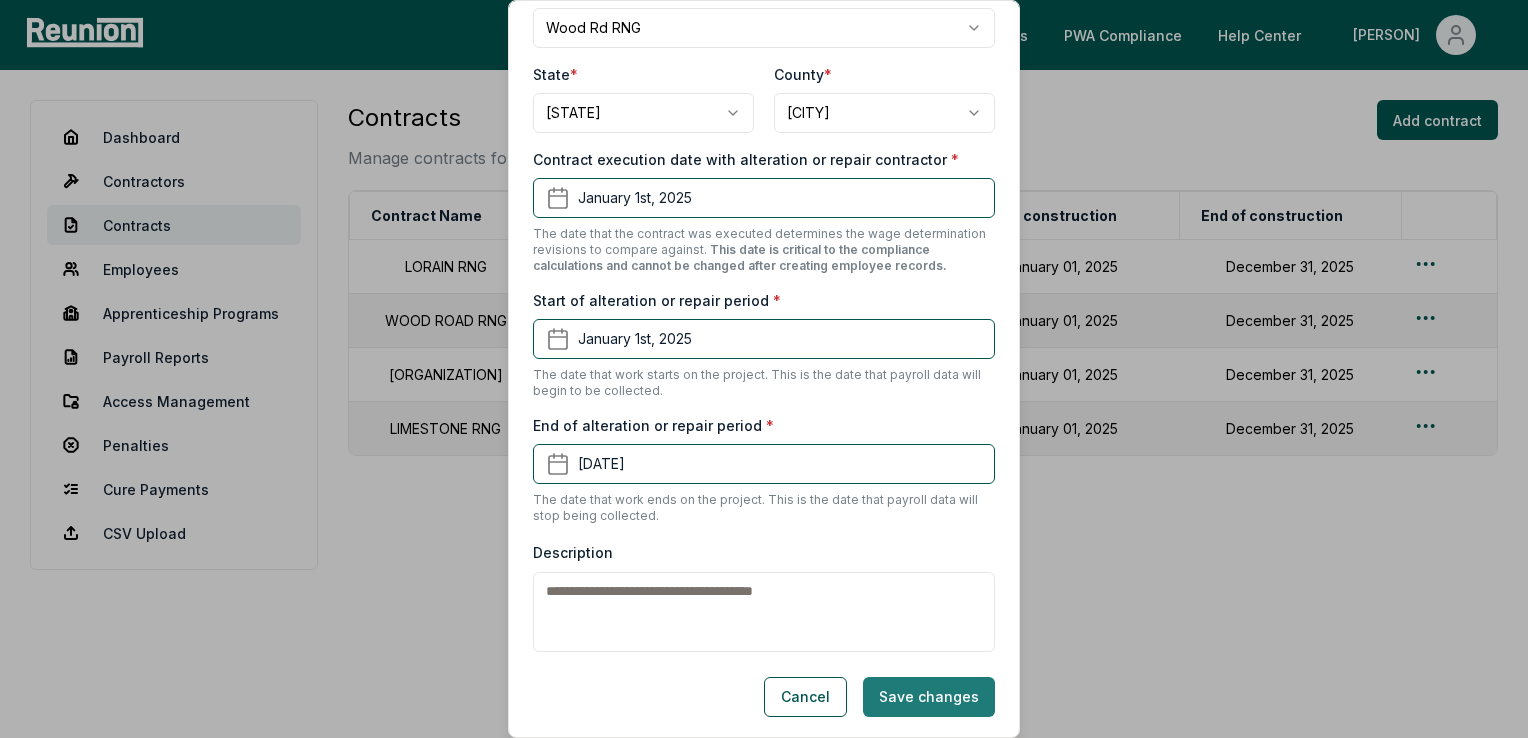 click on "Save changes" at bounding box center [929, 697] 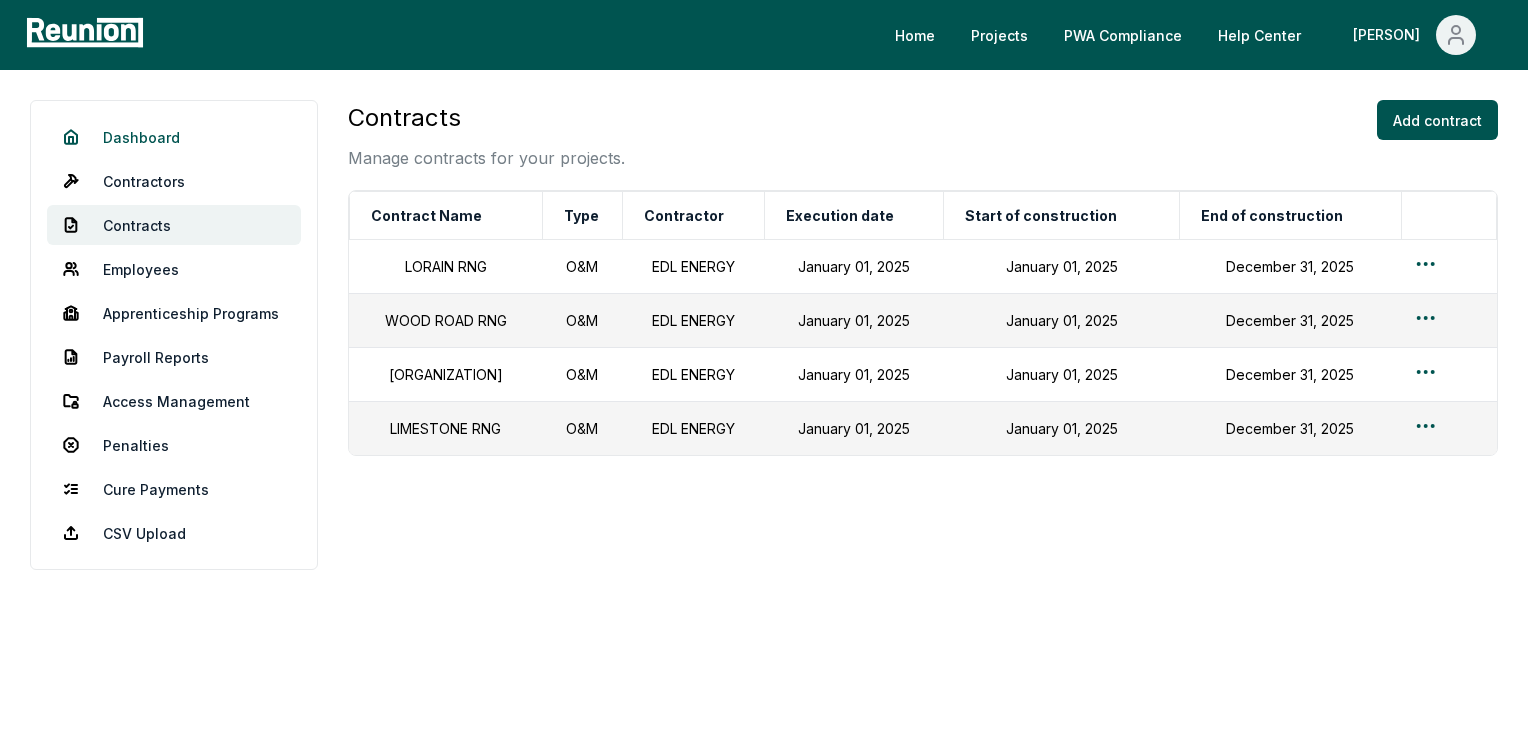 click on "Dashboard" at bounding box center (174, 137) 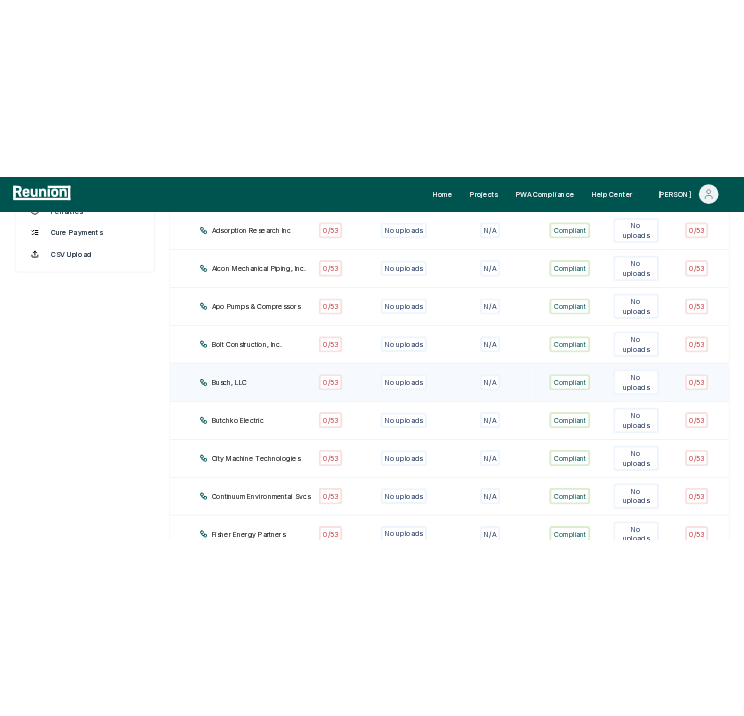 scroll, scrollTop: 0, scrollLeft: 0, axis: both 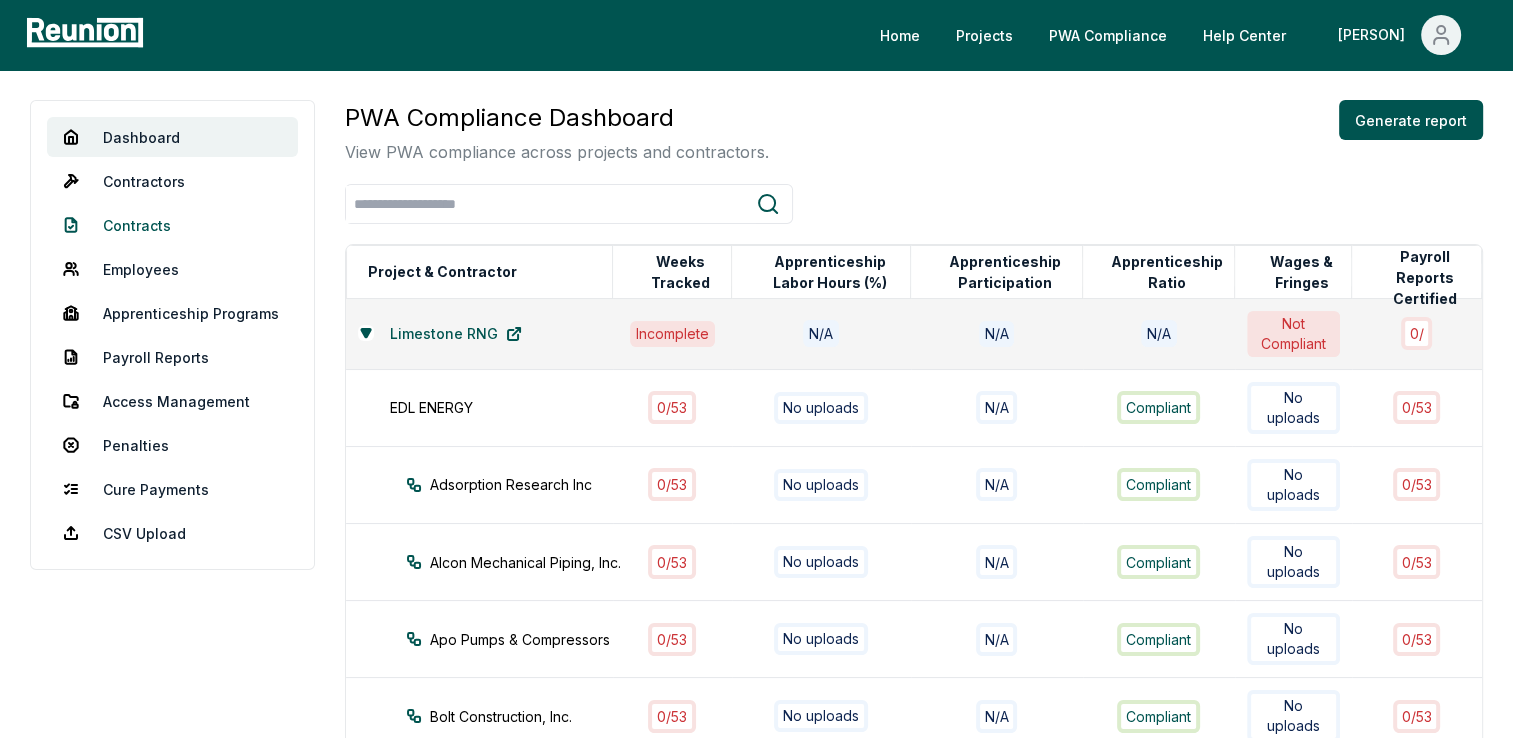 click on "Contracts" at bounding box center (172, 225) 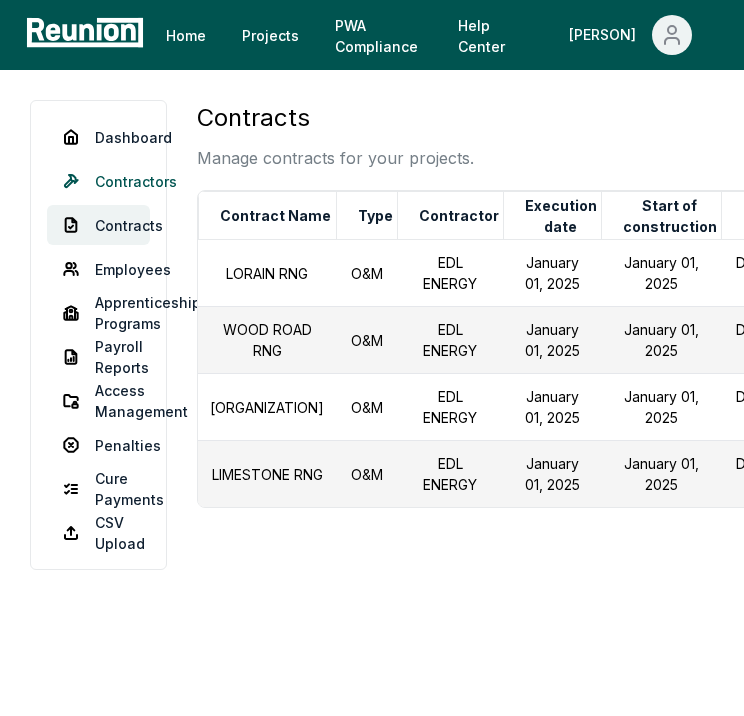 click on "Contractors" at bounding box center (98, 181) 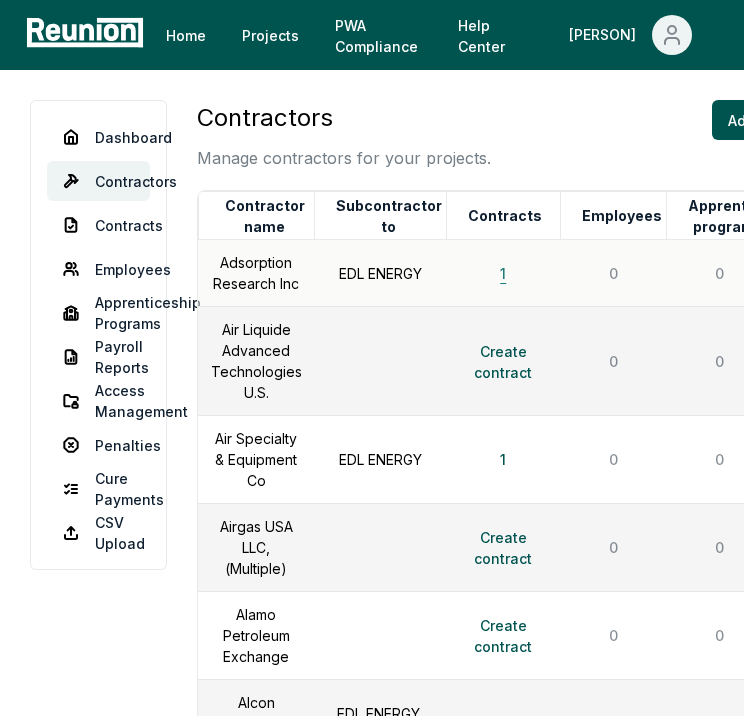 click on "1" at bounding box center (503, 273) 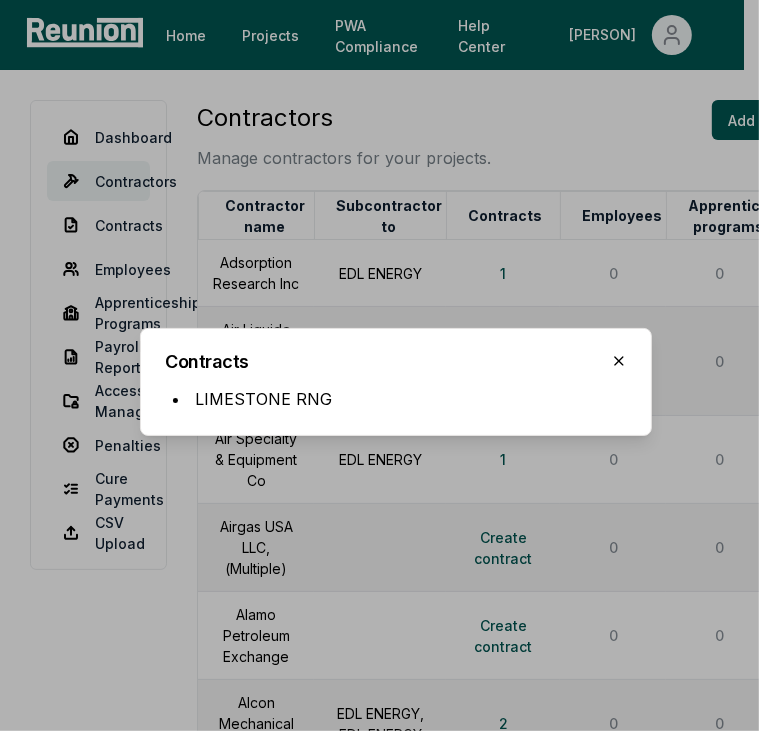 click 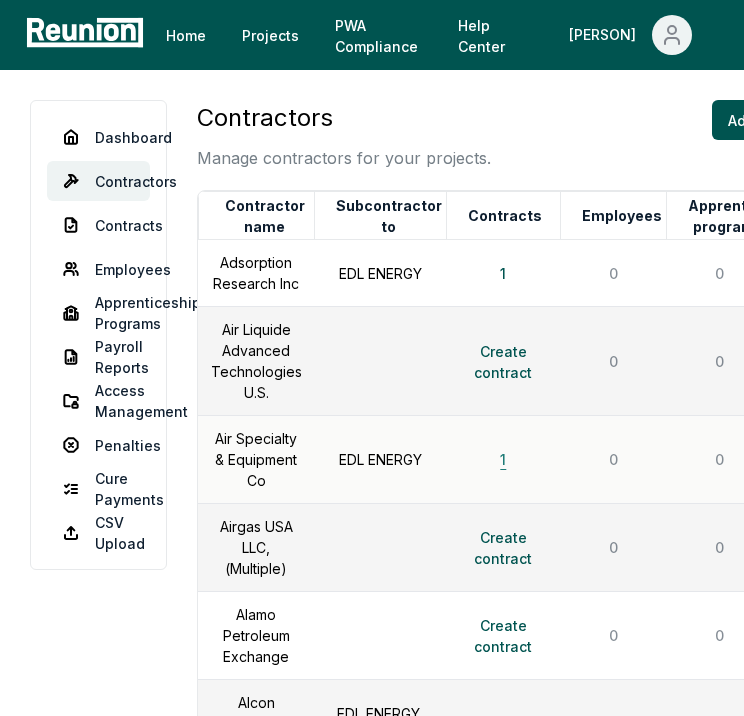 click on "1" at bounding box center (503, 460) 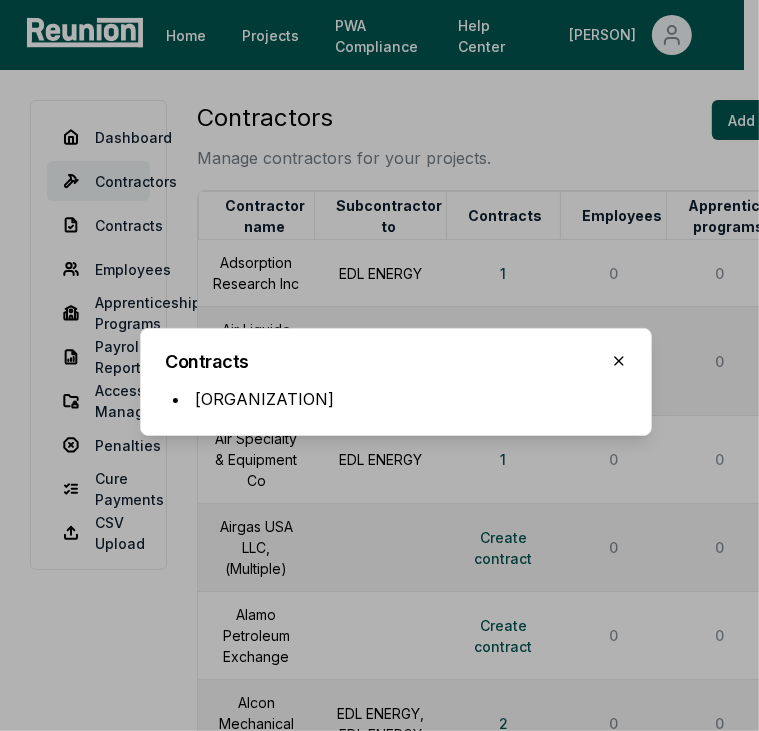 click 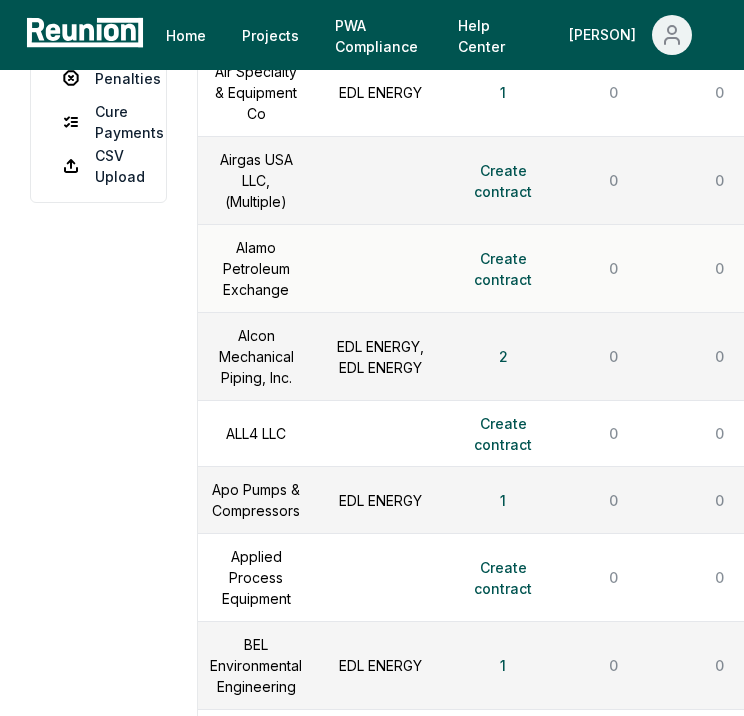 scroll, scrollTop: 400, scrollLeft: 0, axis: vertical 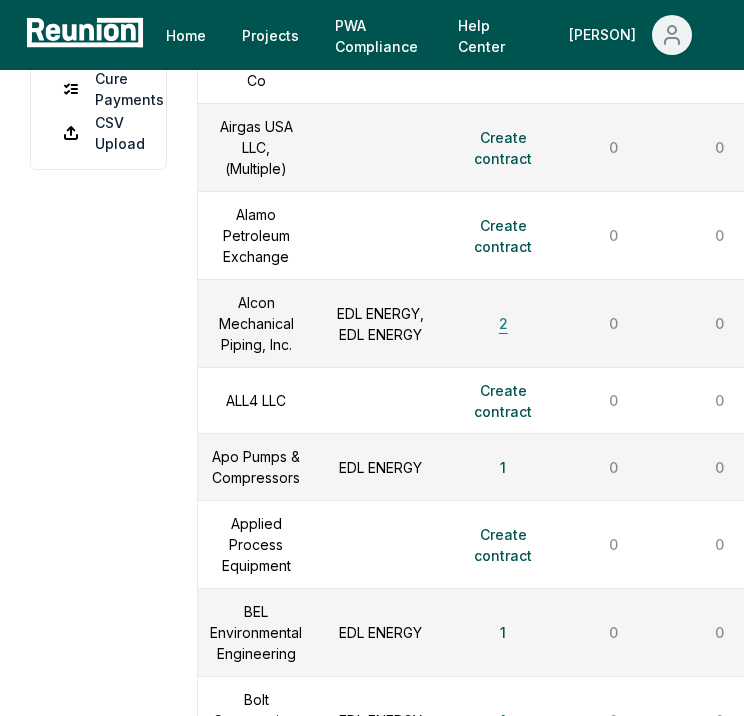 click on "2" at bounding box center [503, 324] 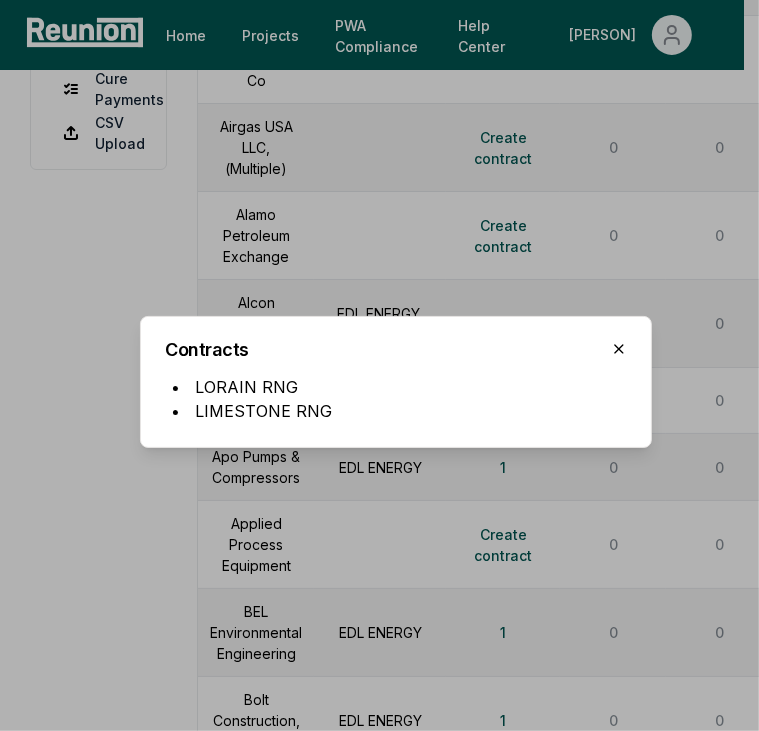 click 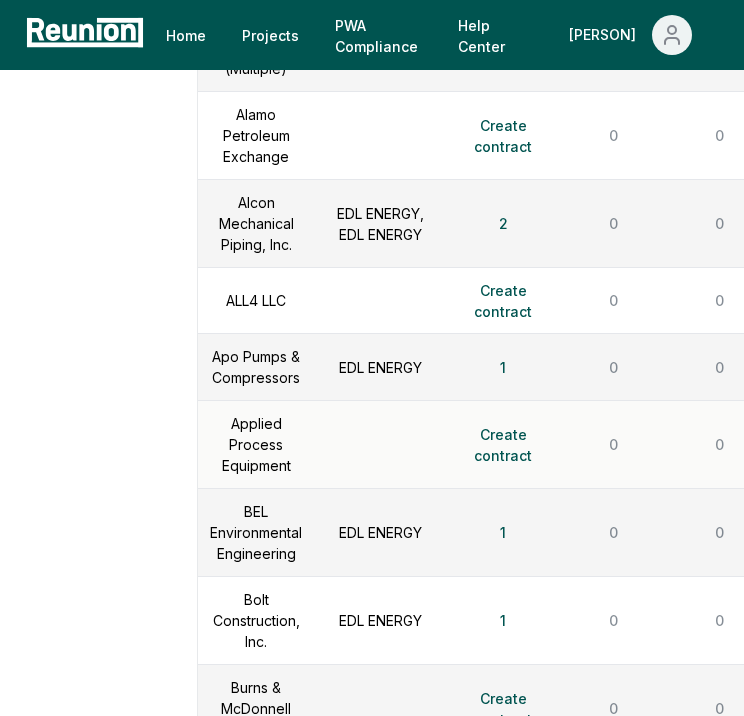 scroll, scrollTop: 600, scrollLeft: 0, axis: vertical 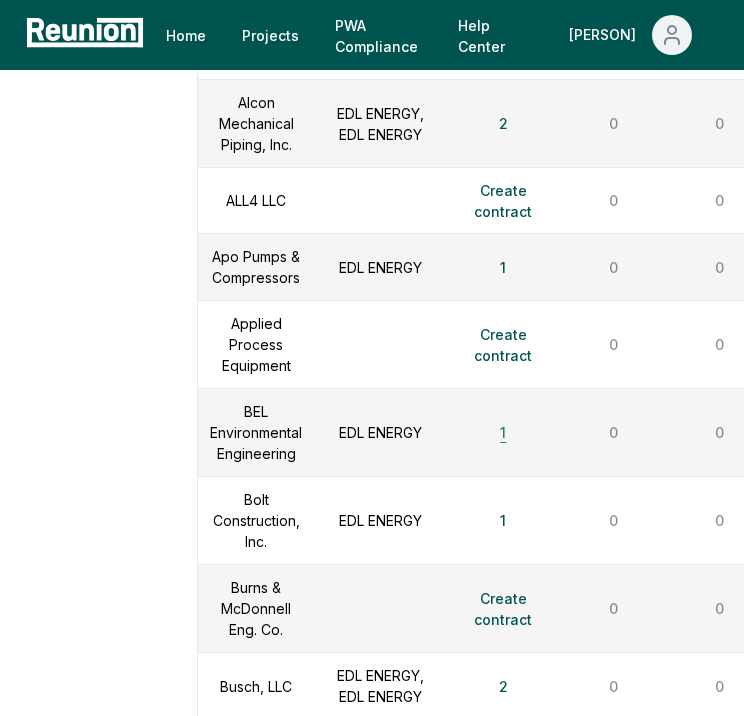 click on "1" at bounding box center (503, 433) 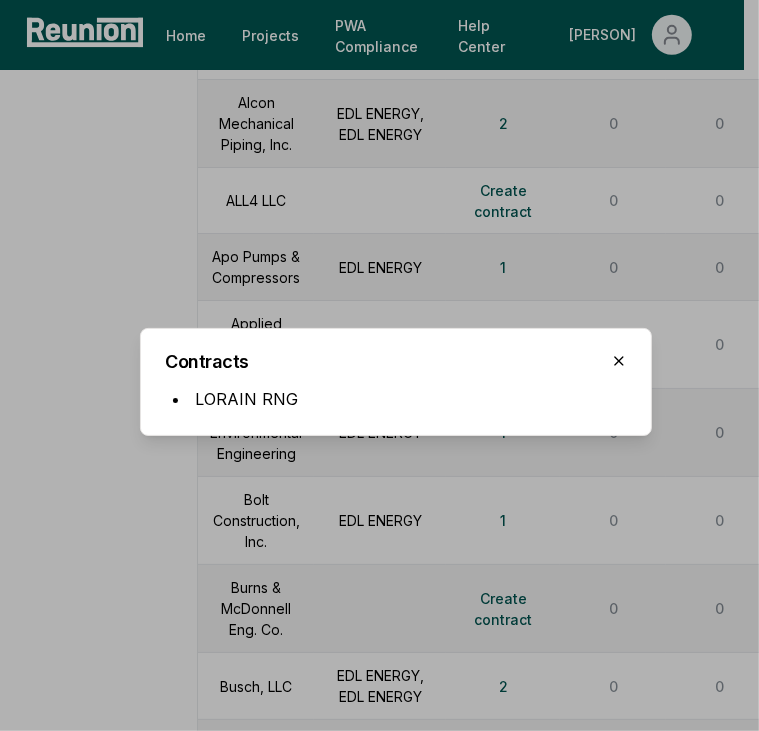 click 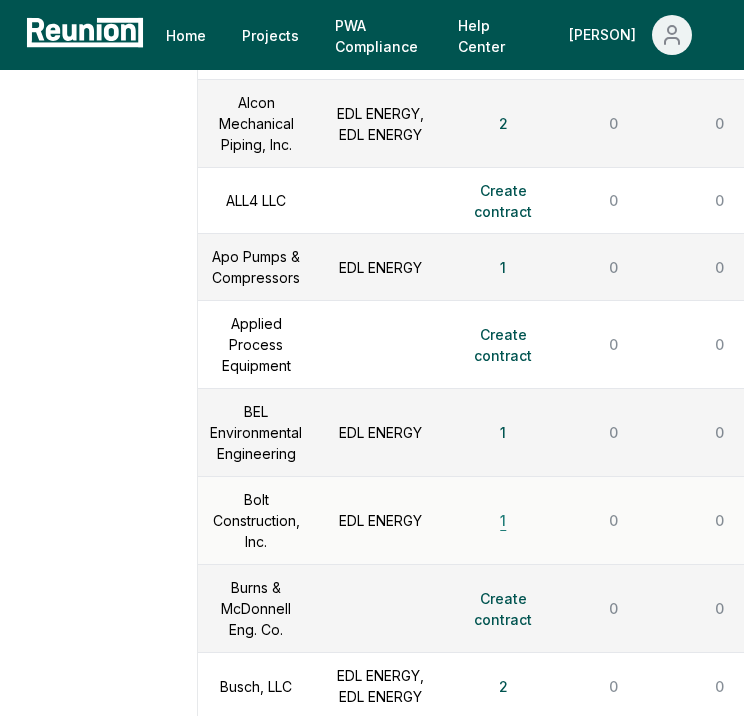 click on "1" at bounding box center [503, 521] 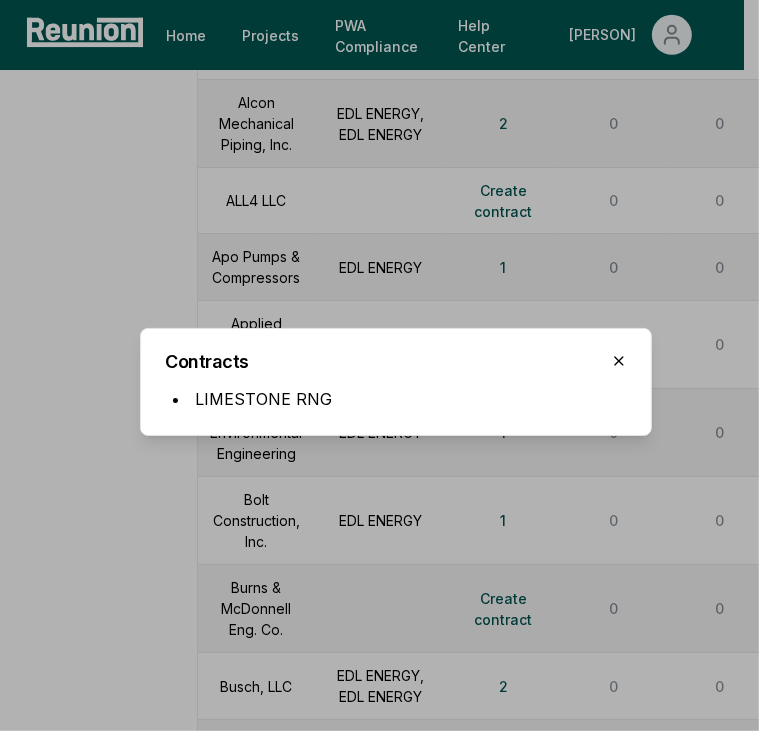 click 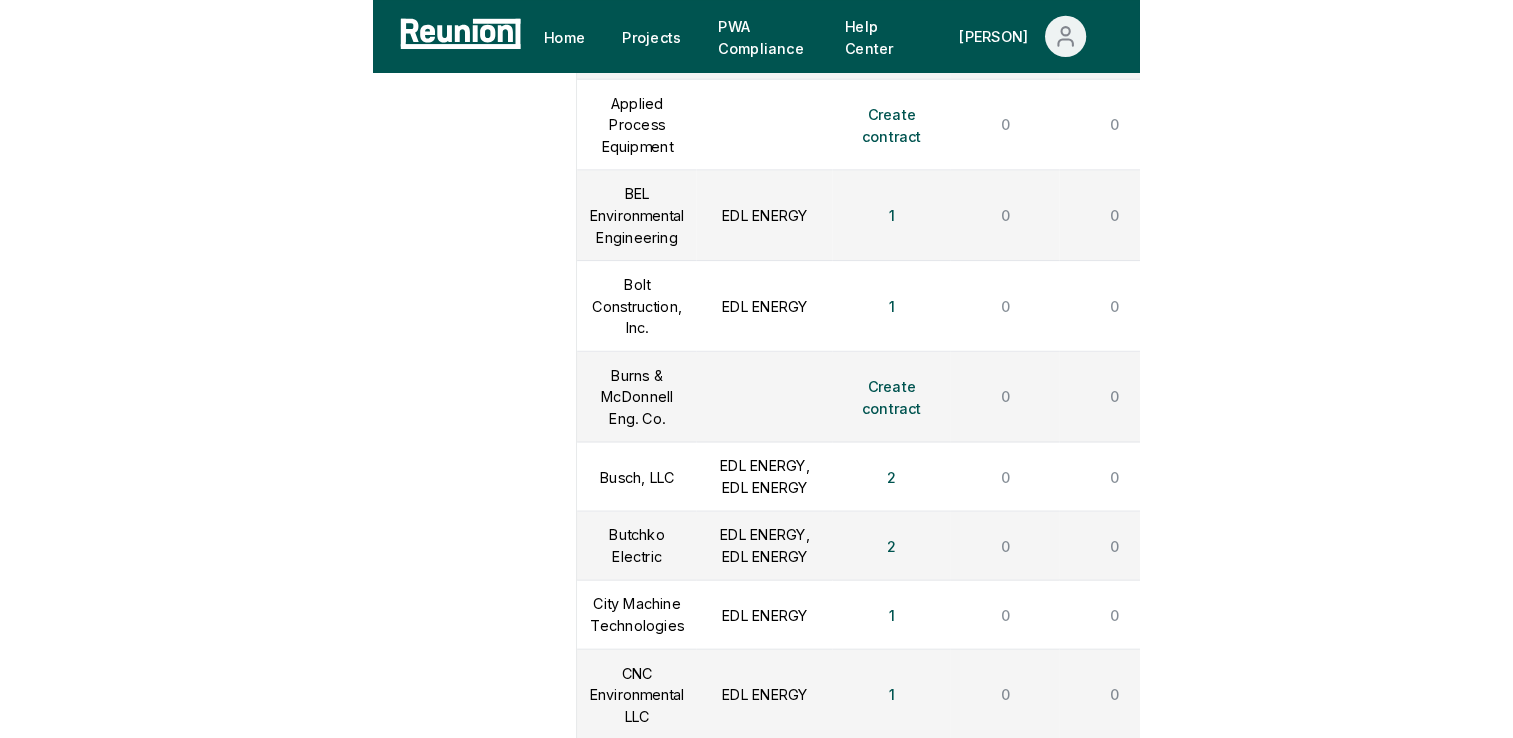 scroll, scrollTop: 900, scrollLeft: 0, axis: vertical 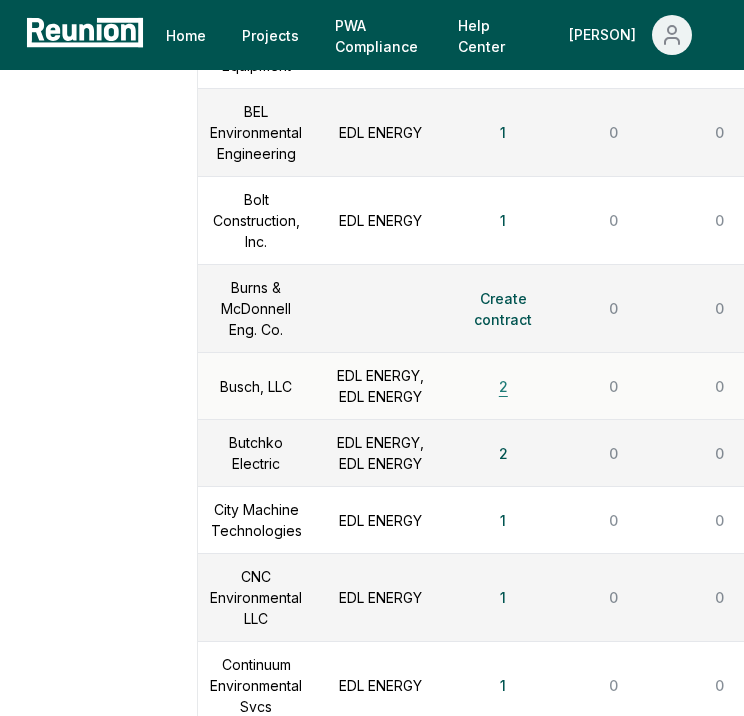 click on "2" at bounding box center [503, 386] 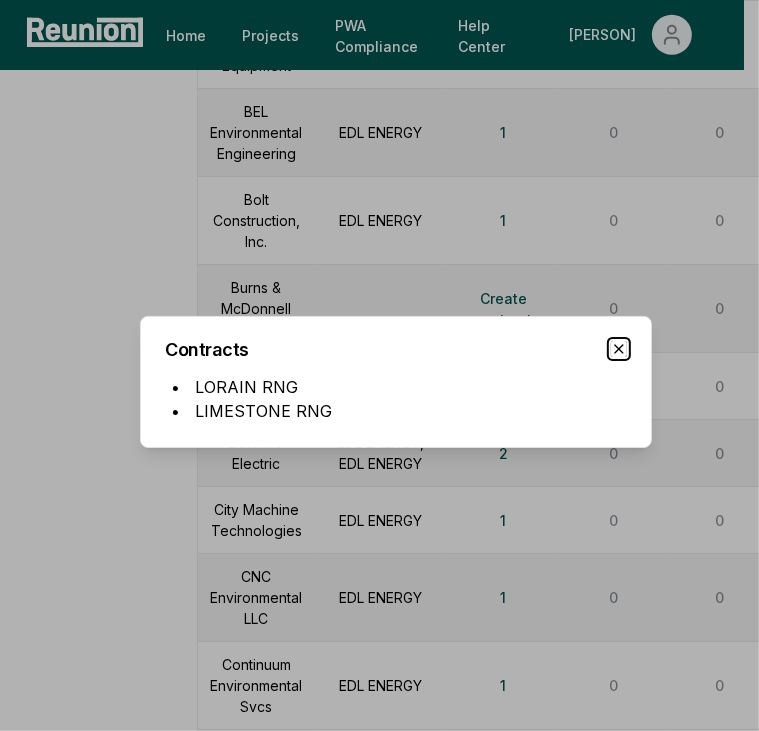 click 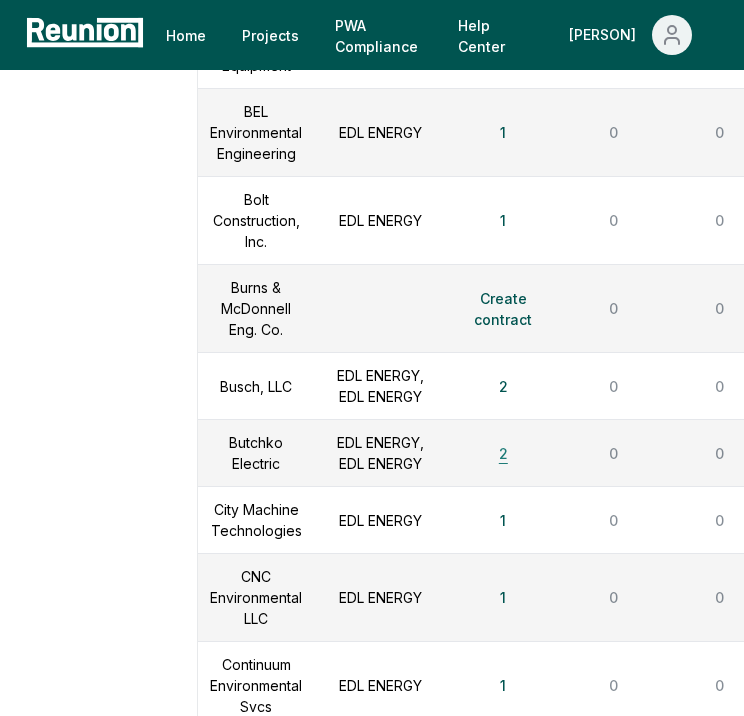 click on "2" at bounding box center (503, 453) 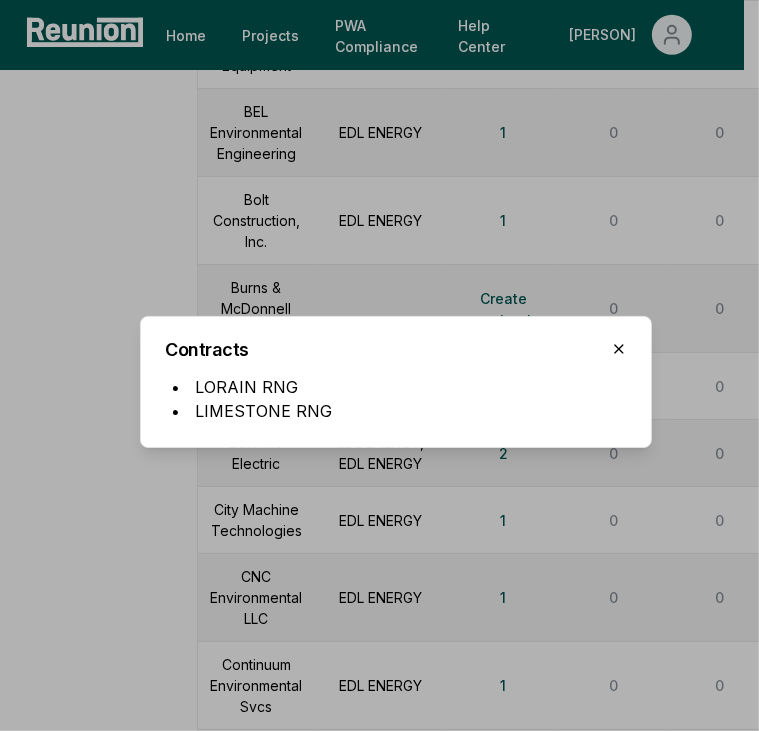 click 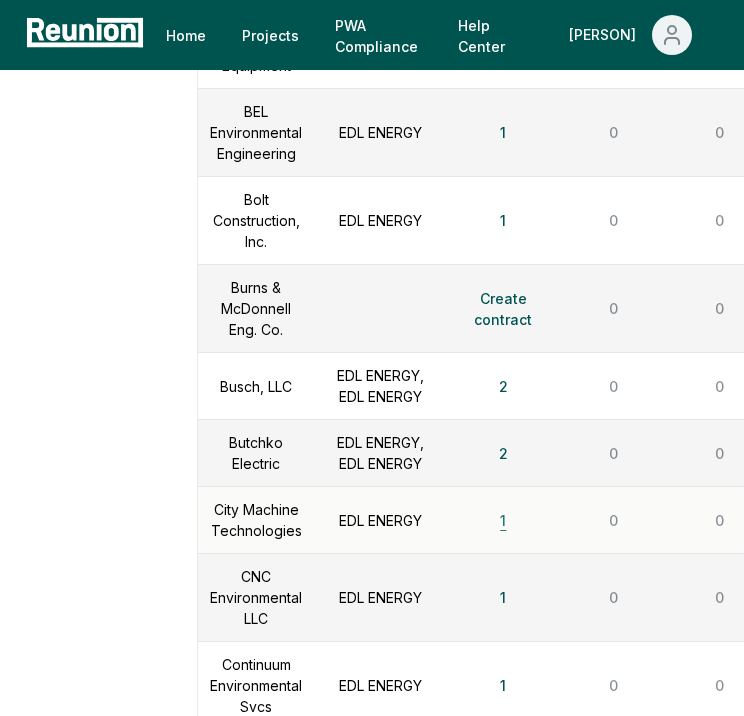 click on "1" at bounding box center (503, 520) 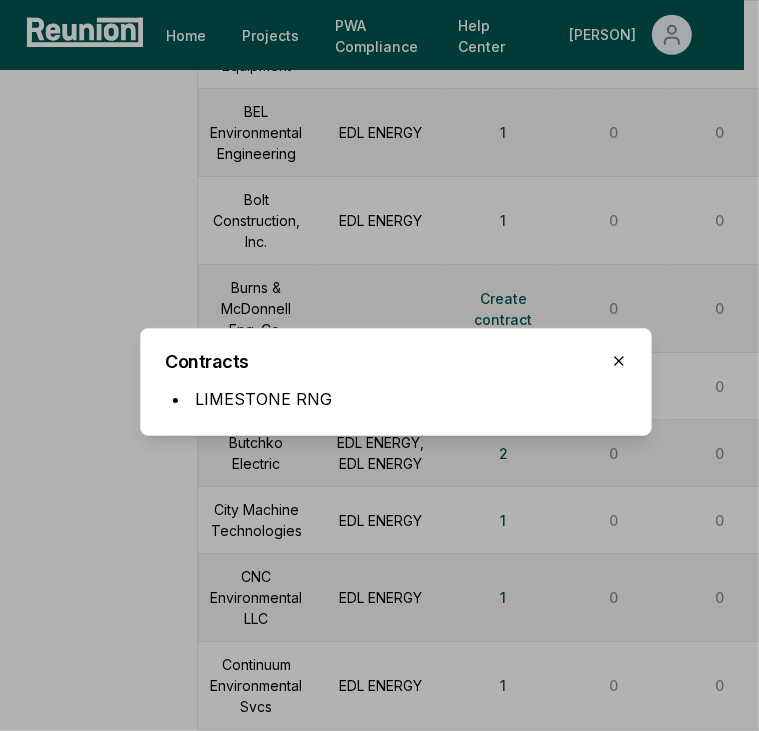 click 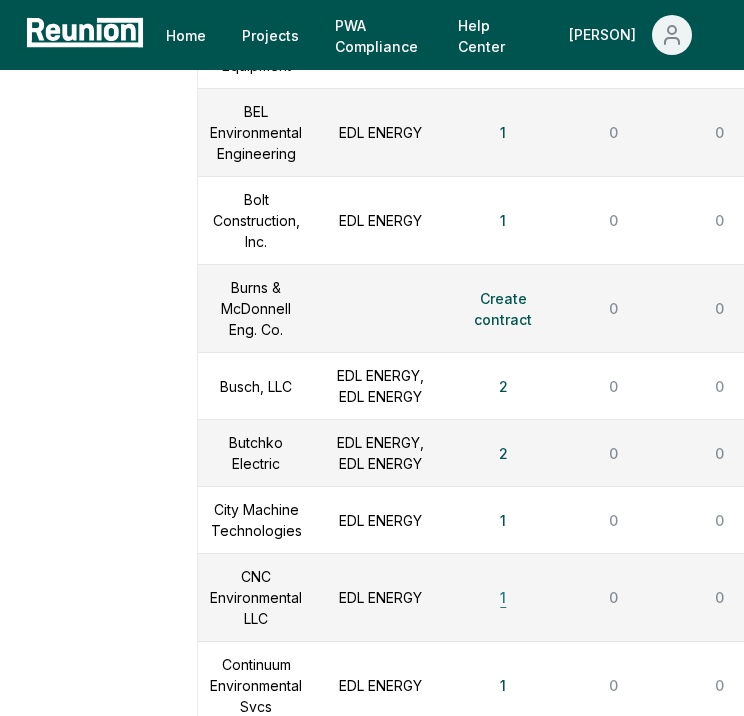click on "1" at bounding box center [503, 598] 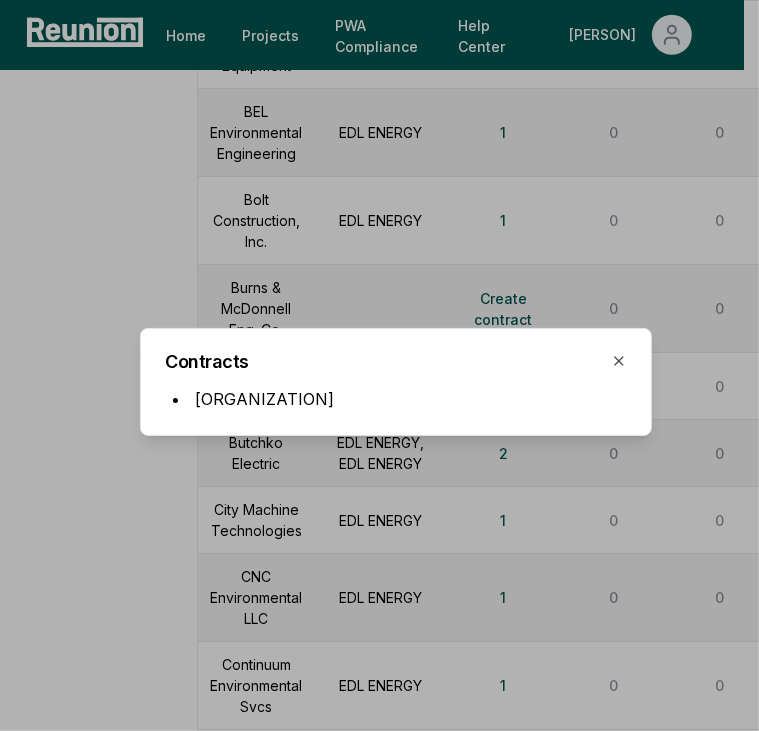 click 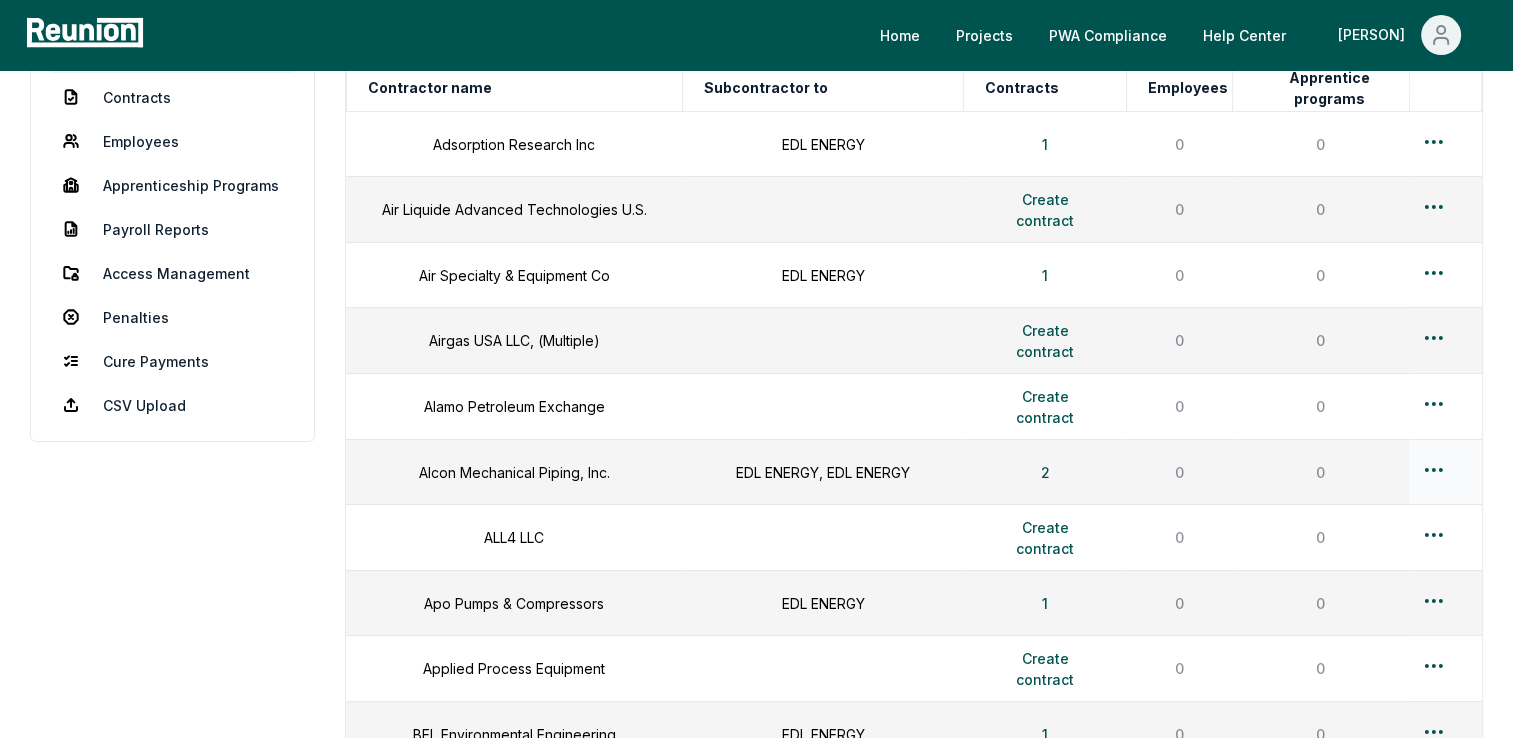scroll, scrollTop: 0, scrollLeft: 0, axis: both 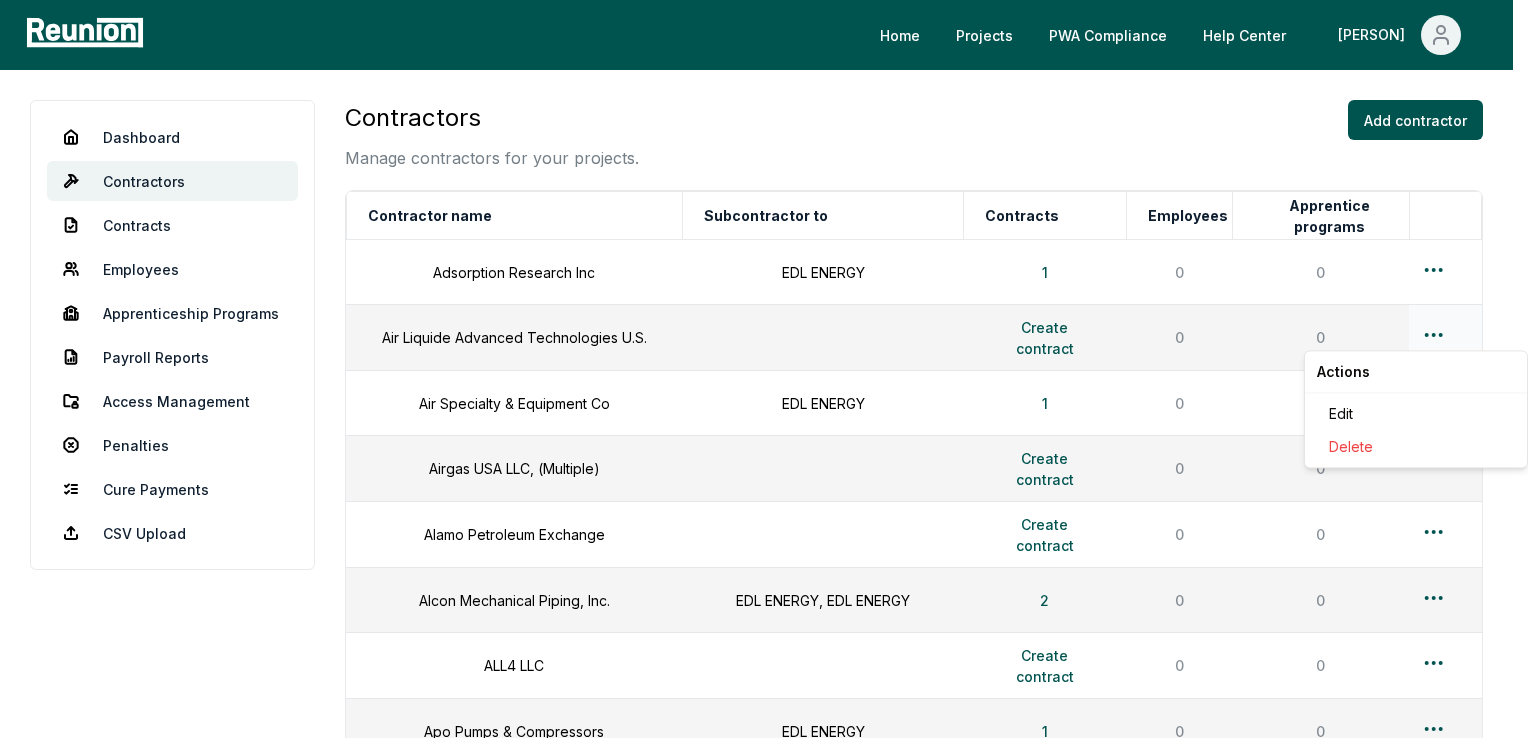click on "Please visit us on your desktop We're working on making our marketplace mobile-friendly. For now, please visit Reunion on a desktop computer. Home Projects PWA Compliance Help Center [PERSON] Dashboard Contractors Contracts Employees Apprenticeship Programs Payroll Reports Access Management Penalties Cure Payments CSV Upload Contractors Manage contractors for your projects. Add contractor Contractor name Subcontractor to Contracts Employees Apprentice programs Adsorption Research Inc EDL ENERGY 1 0 0 Air Liquide Advanced Technologies U.S. Create contract 0 0 Air Specialty & Equipment Co EDL ENERGY 1 0 0 Airgas USA LLC, (Multiple) Create contract 0 0 Alamo Petroleum Exchange Create contract 0 0 Alcon Mechanical Piping, Inc. EDL ENERGY, EDL ENERGY 2 0 0 ALL4 LLC Create contract 0 0 Apo Pumps & Compressors EDL ENERGY 1 0 0 Applied Process Equipment Create contract 0 0 BEL Environmental Engineering EDL ENERGY 1 0 0 Bolt Construction, Inc. EDL ENERGY 1 0 0 Burns & McDonnell Eng. Co. Create contract 0 0 Busch, LLC 2 0" at bounding box center [764, 2481] 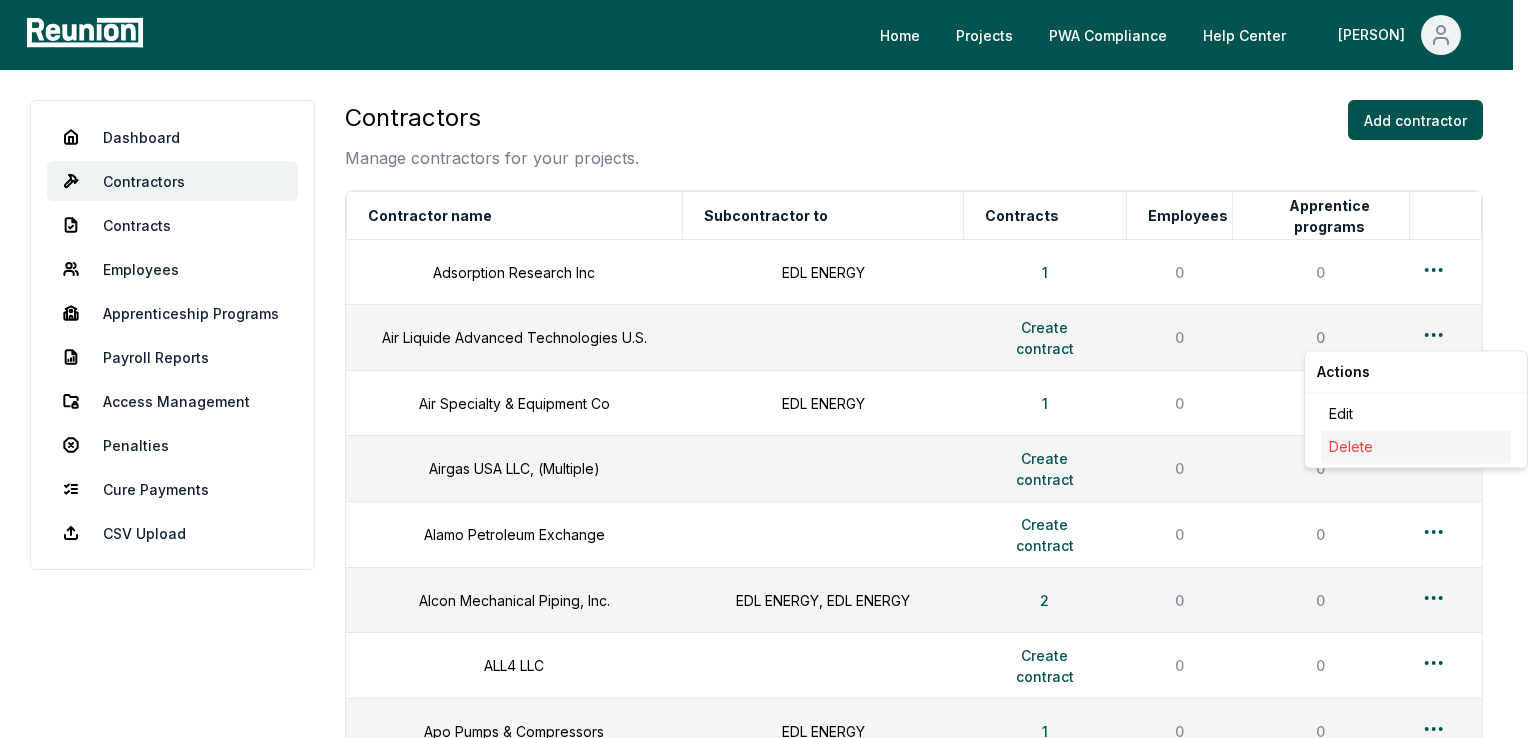 click on "Delete" at bounding box center (1416, 446) 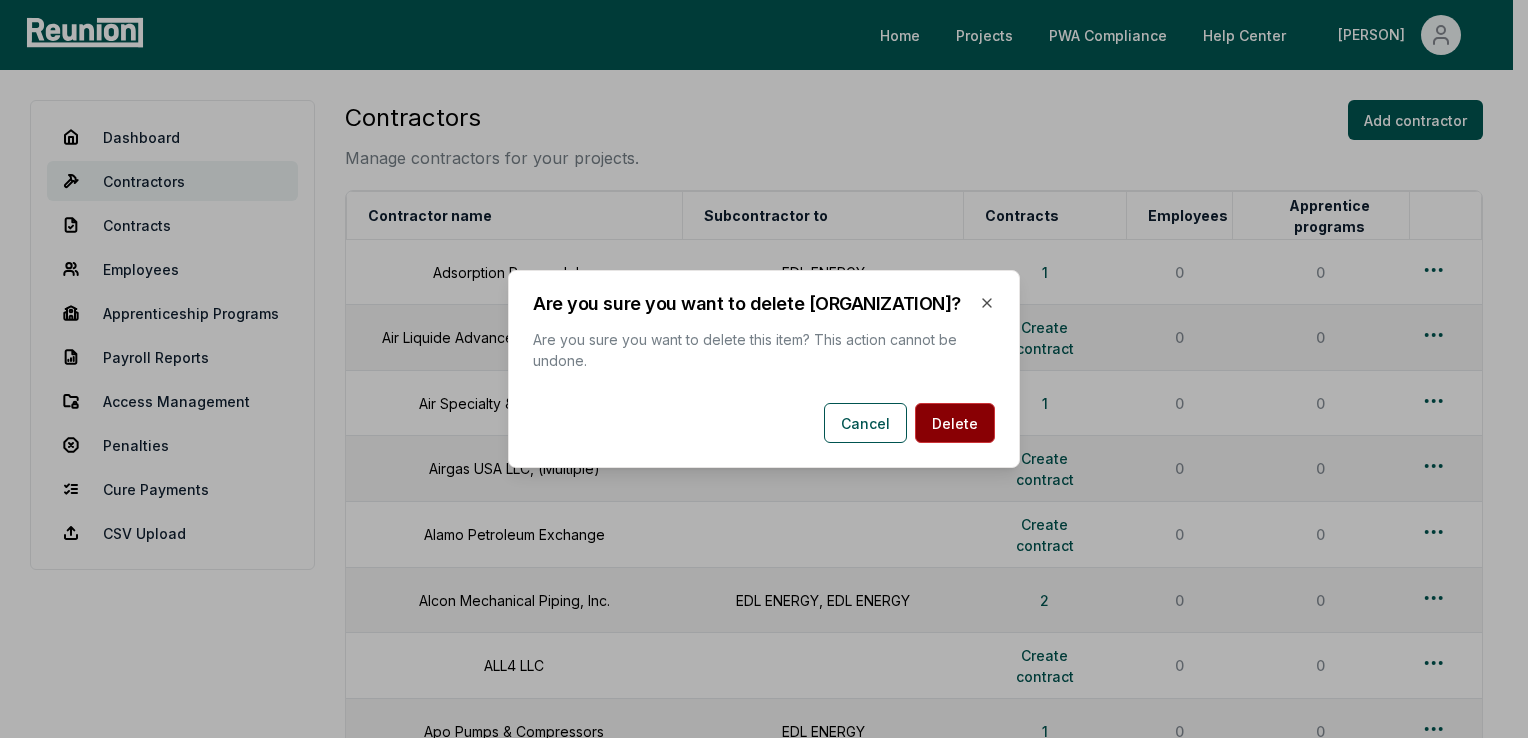 click on "Delete" at bounding box center (955, 423) 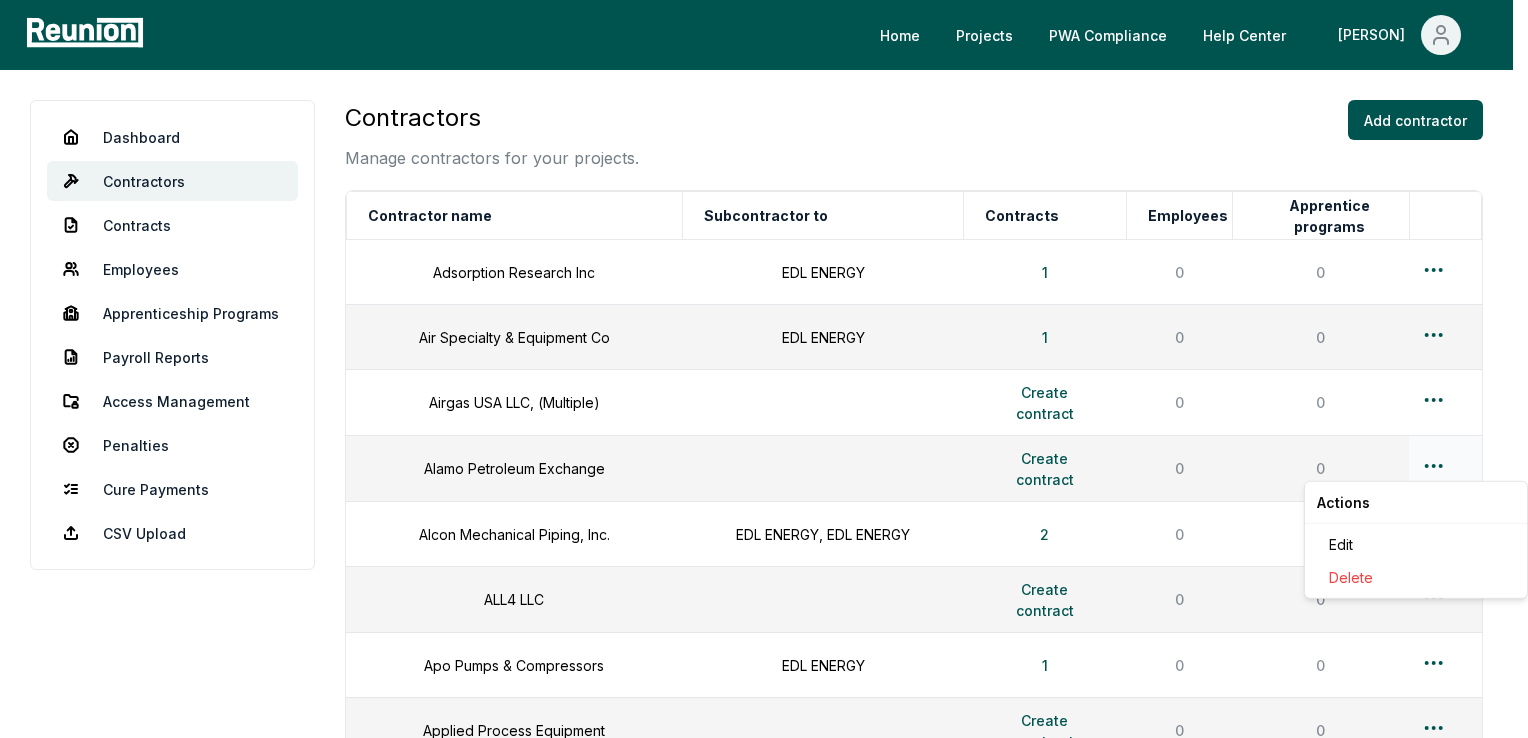 click on "Please visit us on your desktop We're working on making our marketplace mobile-friendly. For now, please visit Reunion on a desktop computer. Home Projects PWA Compliance Help Center [PERSON] Dashboard Contractors Contracts Employees Apprenticeship Programs Payroll Reports Access Management Penalties Cure Payments CSV Upload Contractors Manage contractors for your projects. Add contractor Contractor name Subcontractor to Contracts Employees Apprentice programs Adsorption Research Inc EDL ENERGY 1 0 0 Air Specialty & Equipment Co EDL ENERGY 1 0 0 Airgas USA LLC, (Multiple) Create contract 0 0 Alamo Petroleum Exchange Create contract 0 0 Alcon Mechanical Piping, Inc. EDL ENERGY, EDL ENERGY 2 0 0 ALL4 LLC Create contract 0 0 Apo Pumps & Compressors EDL ENERGY 1 0 0 Applied Process Equipment Create contract 0 0 BEL Environmental Engineering EDL ENERGY 1 0 0 Bolt Construction, Inc. EDL ENERGY 1 0 0 Burns & McDonnell Eng. Co. Create contract 0 0 Busch, LLC EDL ENERGY, EDL ENERGY 2 0 0 Butchko Electric 2 0 0 EDL ENERGY" at bounding box center (764, 2448) 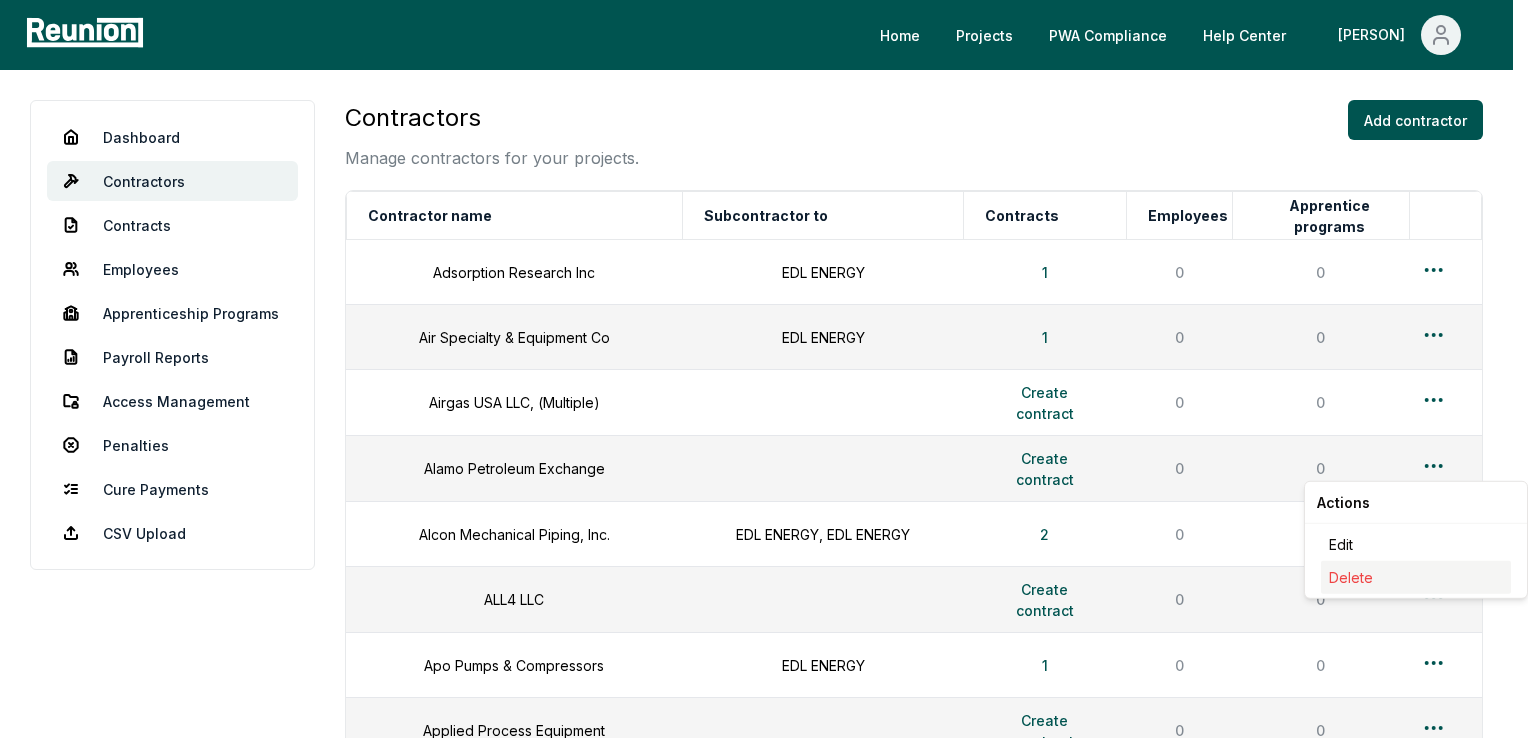 click on "Delete" at bounding box center (1416, 577) 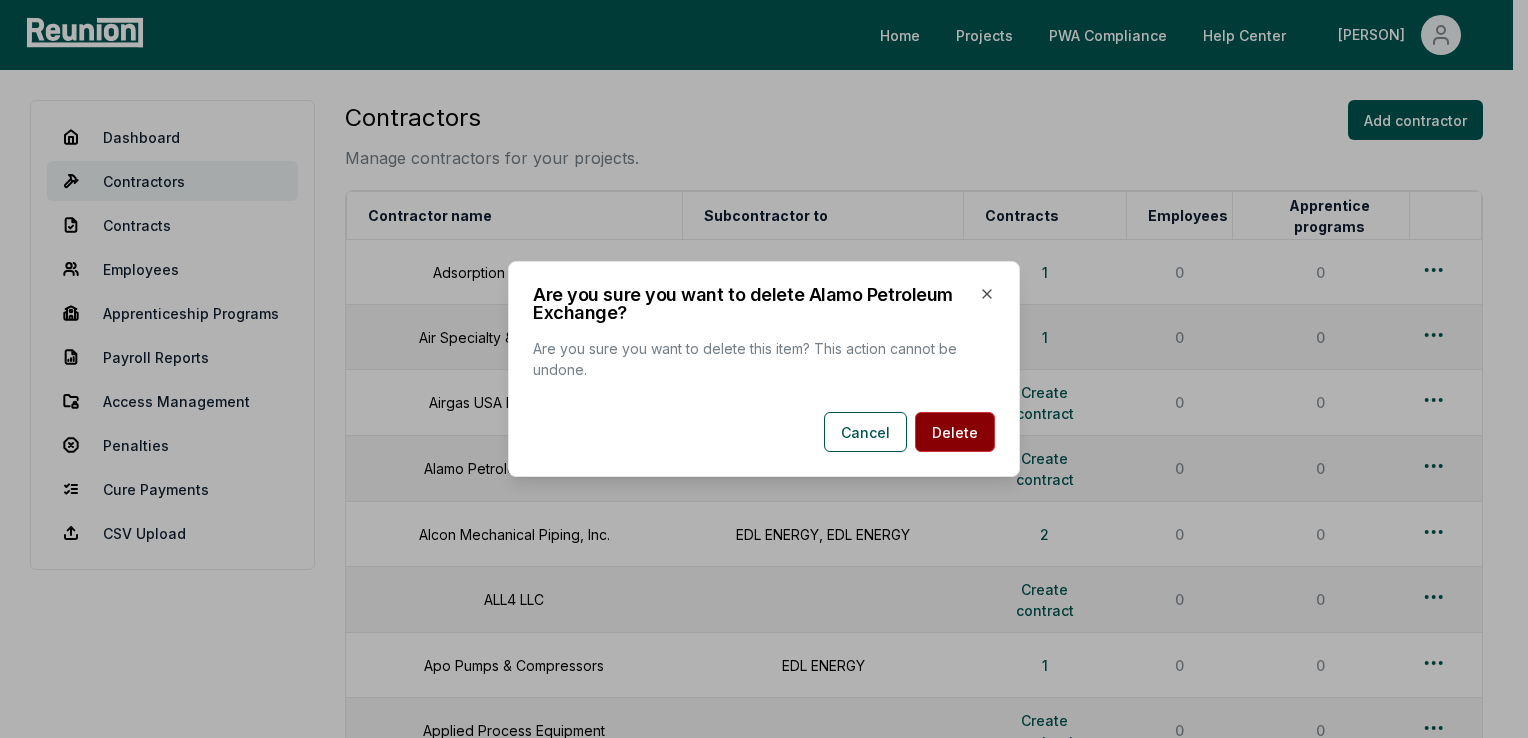 click on "Delete" at bounding box center [955, 432] 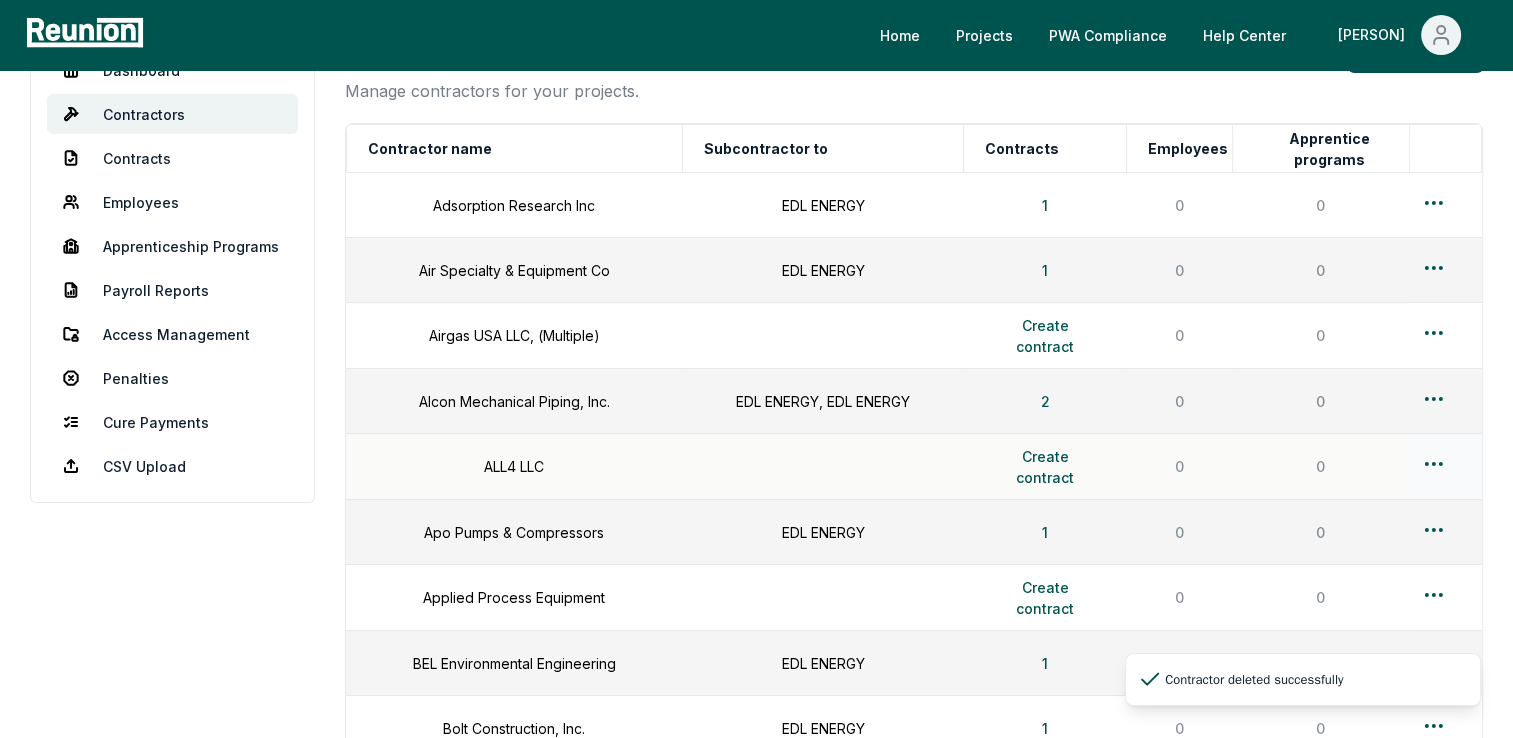 scroll, scrollTop: 100, scrollLeft: 0, axis: vertical 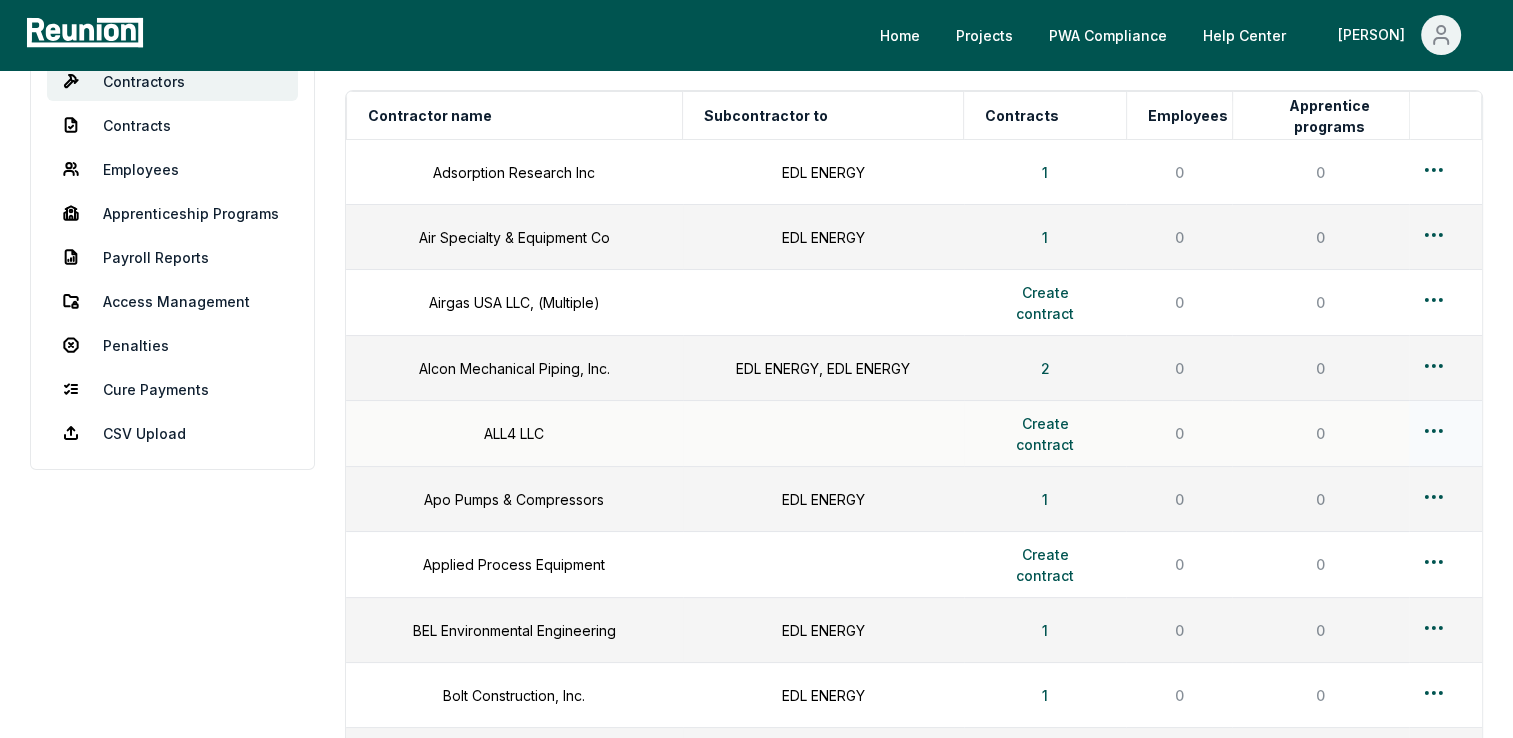 click on "Please visit us on your desktop We're working on making our marketplace mobile-friendly. For now, please visit Reunion on a desktop computer. Home Projects PWA Compliance Help Center [PERSON] Dashboard Contractors Contracts Employees Apprenticeship Programs Payroll Reports Access Management Penalties Cure Payments CSV Upload Contractors Manage contractors for your projects. Add contractor Contractor name Subcontractor to Contracts Employees Apprentice programs Adsorption Research Inc EDL ENERGY 1 0 0 Air Specialty & Equipment Co EDL ENERGY 1 0 0 Airgas USA LLC, (Multiple) Create contract 0 0 Alcon Mechanical Piping, Inc. EDL ENERGY, EDL ENERGY 2 0 0 ALL4 LLC Create contract 0 0 Apo Pumps & Compressors EDL ENERGY 1 0 0 Applied Process Equipment Create contract 0 0 BEL Environmental Engineering EDL ENERGY 1 0 0 Bolt Construction, Inc. EDL ENERGY 1 0 0 Burns & McDonnell Eng. Co. Create contract 0 0 Busch, LLC EDL ENERGY, EDL ENERGY 2 0 0 Butchko Electric EDL ENERGY, EDL ENERGY 2 0 0 City Machine Technologies 1 0 0" at bounding box center (756, 2315) 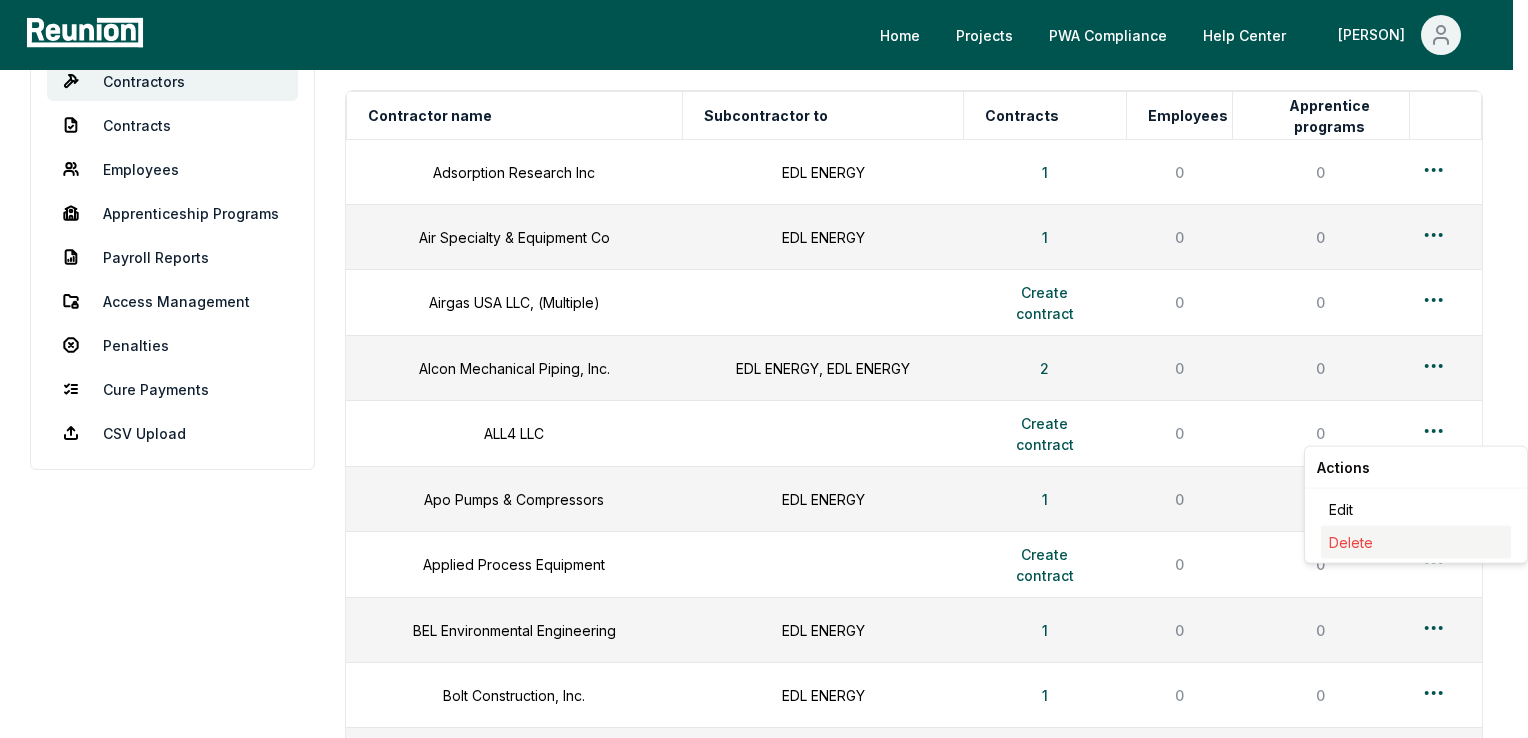 click on "Delete" at bounding box center (1416, 542) 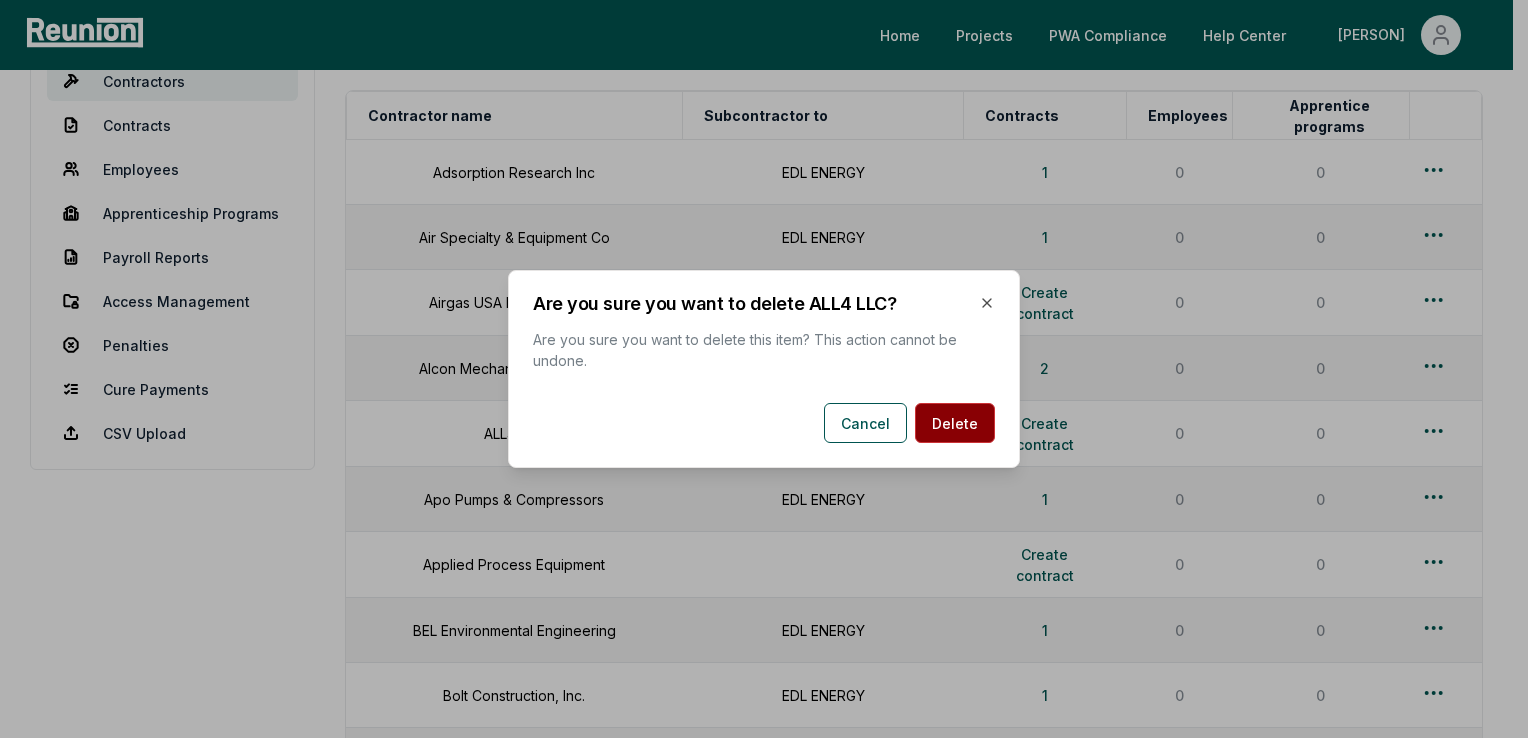 click on "Delete" at bounding box center (955, 423) 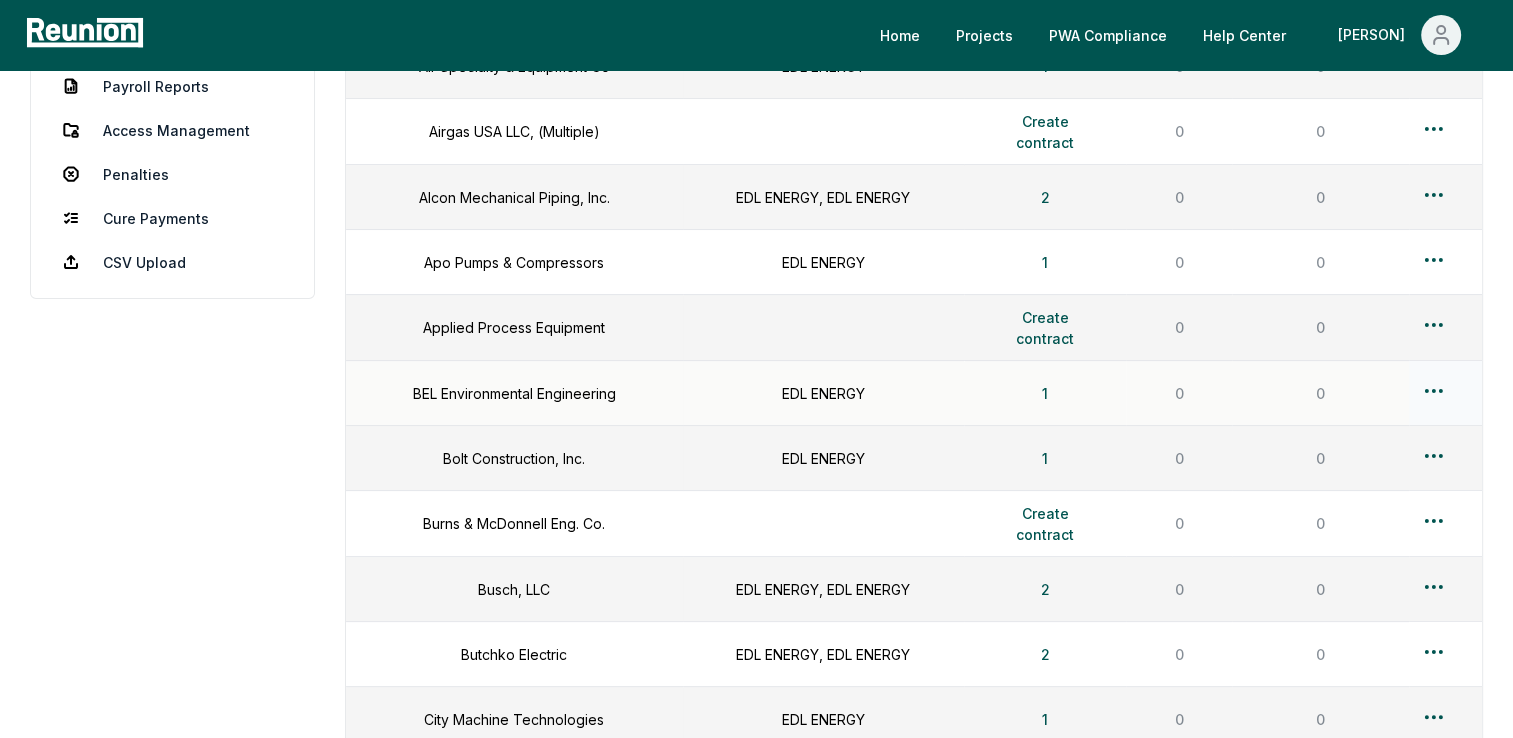 scroll, scrollTop: 400, scrollLeft: 0, axis: vertical 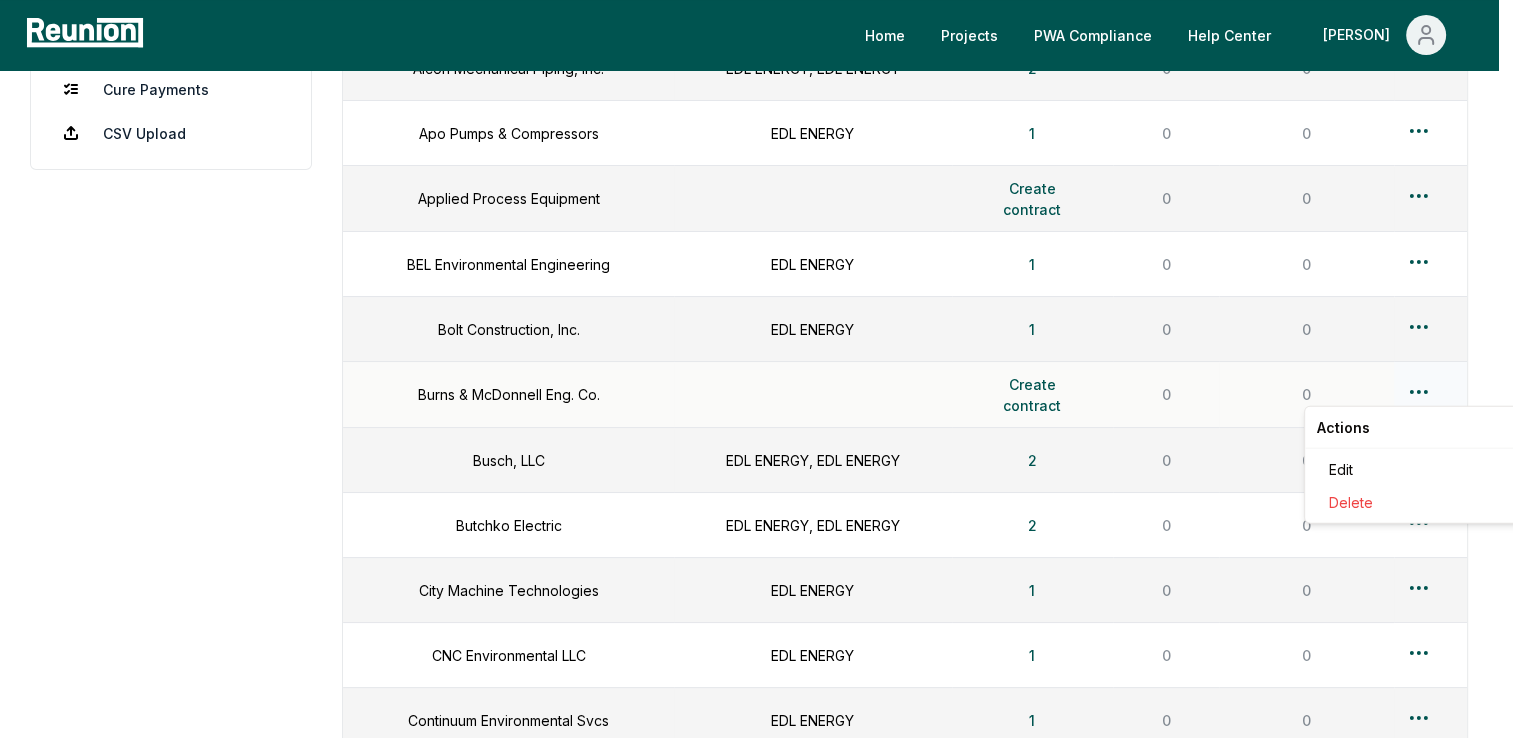 click on "Please visit us on your desktop We're working on making our marketplace mobile-friendly. For now, please visit Reunion on a desktop computer. Home Projects PWA Compliance Help Center [PERSON] Dashboard Contractors Contracts Employees Apprenticeship Programs Payroll Reports Access Management Penalties Cure Payments CSV Upload Contractors Manage contractors for your projects. Add contractor Contractor name Subcontractor to Contracts Employees Apprentice programs Adsorption Research Inc EDL ENERGY 1 0 0 Air Specialty & Equipment Co EDL ENERGY 1 0 0 Airgas USA LLC, (Multiple) Create contract 0 0 Alcon Mechanical Piping, Inc. EDL ENERGY, EDL ENERGY 2 0 0 Apo Pumps & Compressors EDL ENERGY 1 0 0 Applied Process Equipment Create contract 0 0 BEL Environmental Engineering EDL ENERGY 1 0 0 Bolt Construction, Inc. EDL ENERGY 1 0 0 Burns & McDonnell Eng. Co. Create contract 0 0 Busch, LLC EDL ENERGY, EDL ENERGY 2 0 0 Butchko Electric EDL ENERGY, EDL ENERGY 2 0 0 City Machine Technologies EDL ENERGY 1 0 0 EDL ENERGY 1 0 0 1" at bounding box center [756, 1982] 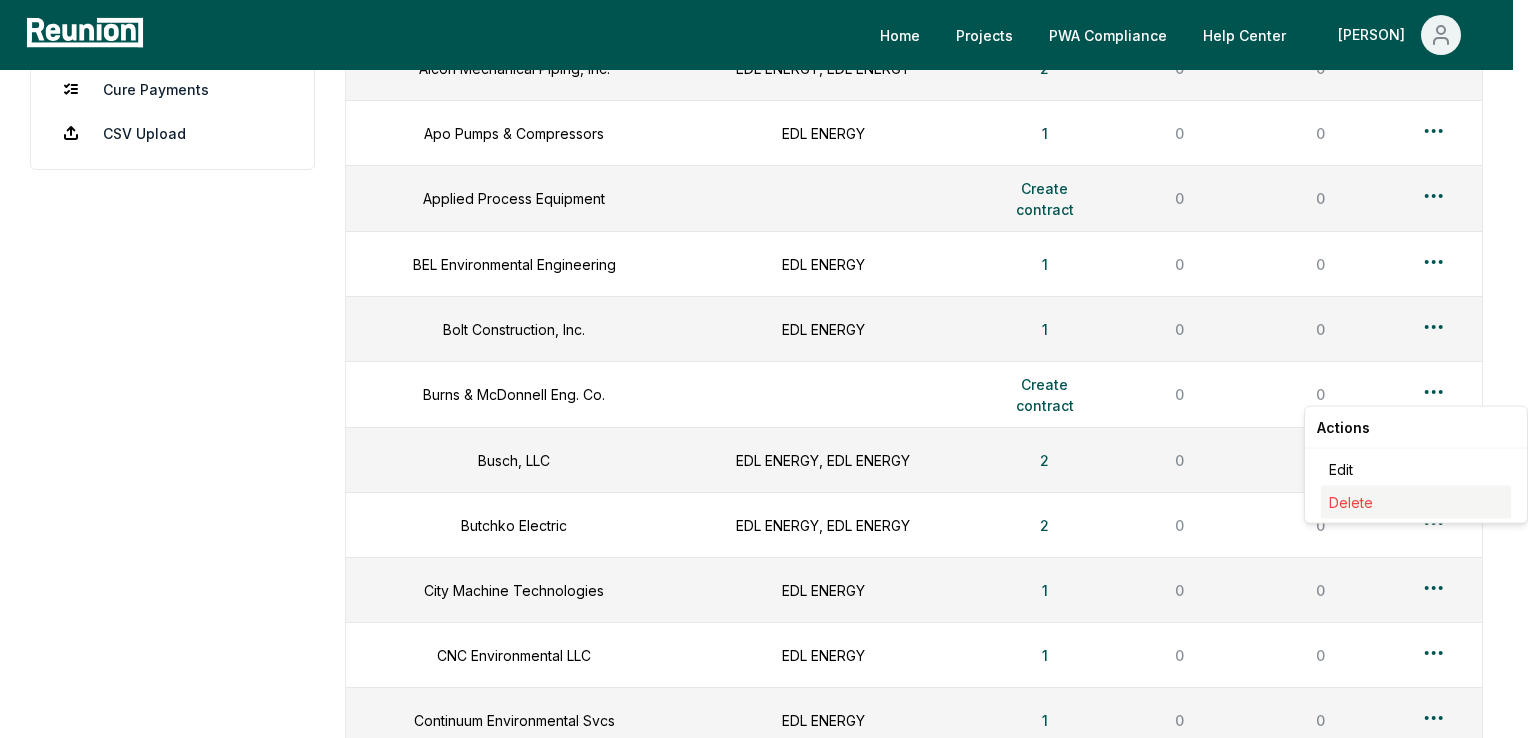 click on "Delete" at bounding box center [1351, 502] 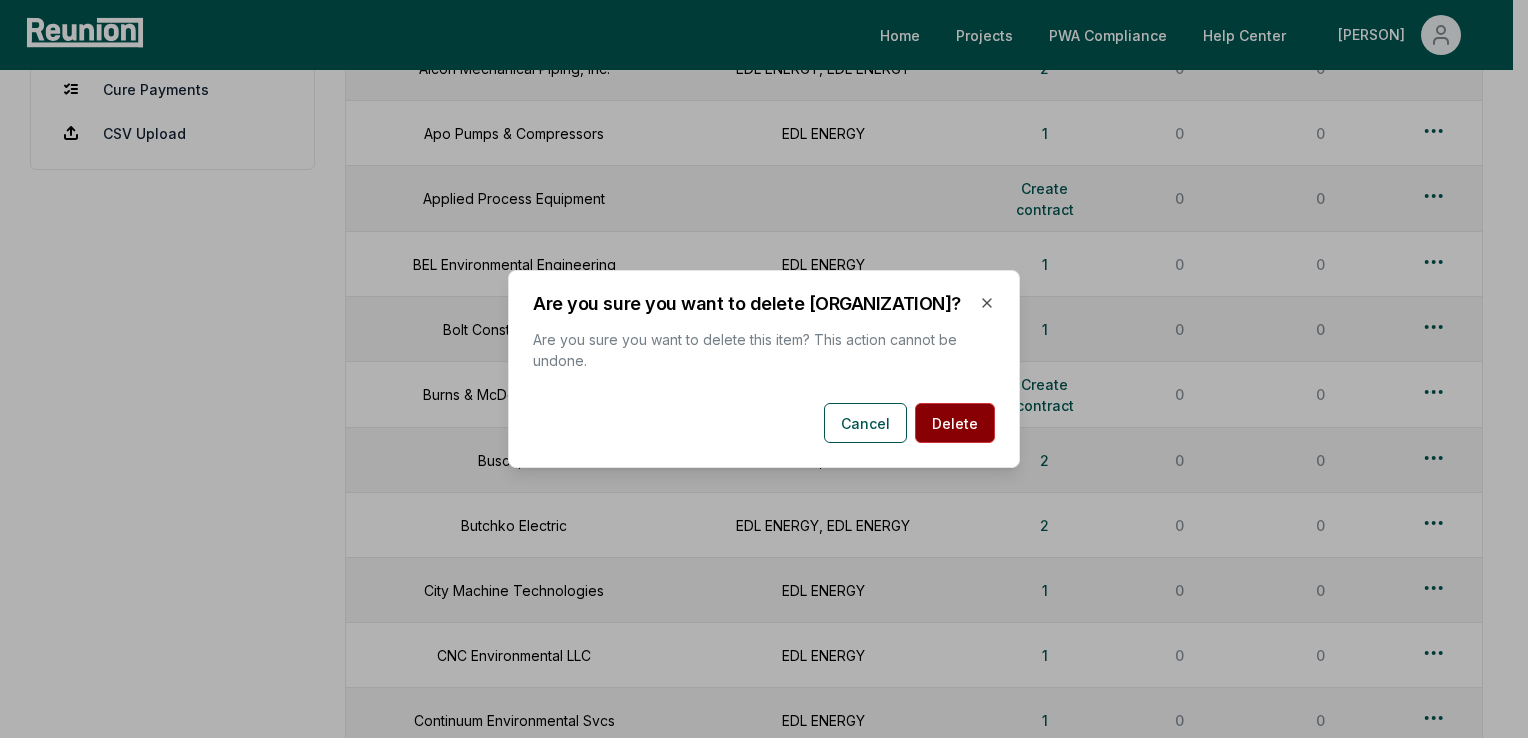 click on "Delete" at bounding box center (955, 423) 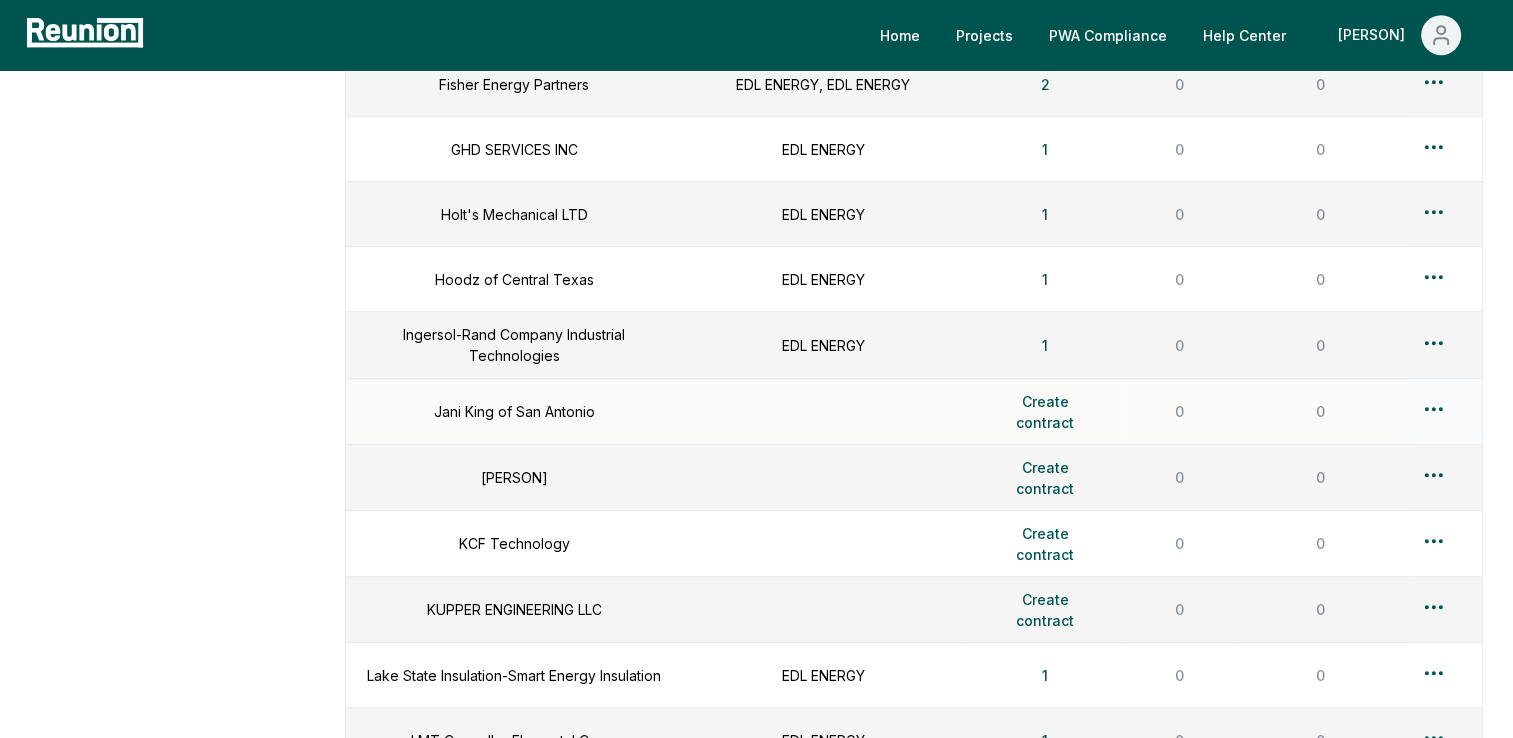 scroll, scrollTop: 1200, scrollLeft: 0, axis: vertical 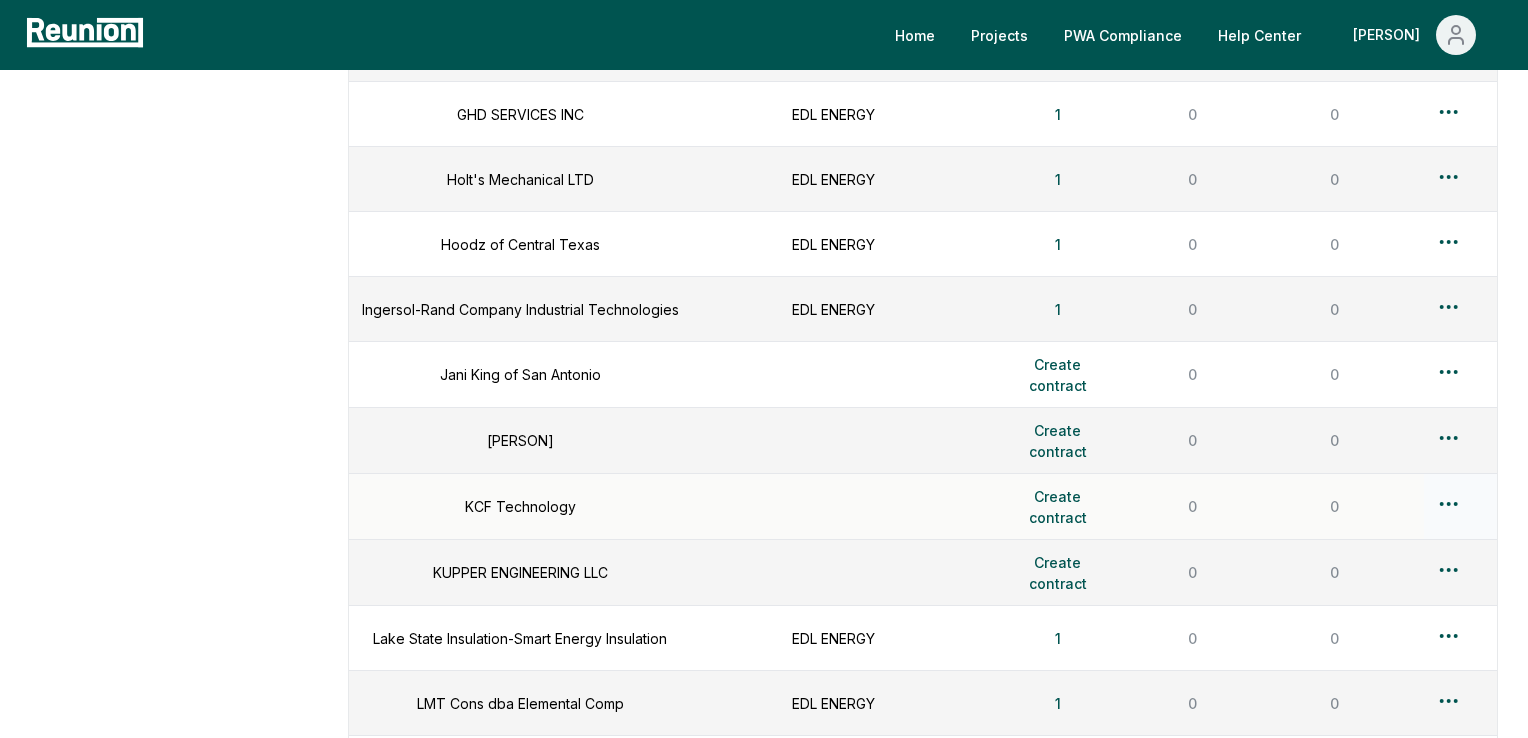 click on "Please visit us on your desktop We're working on making our marketplace mobile-friendly. For now, please visit Reunion on a desktop computer. Home Projects PWA Compliance Help Center [PERSON] Dashboard Contractors Contracts Employees Apprenticeship Programs Payroll Reports Access Management Penalties Cure Payments CSV Upload Contractors Manage contractors for your projects. Add contractor Contractor name Subcontractor to Contracts Employees Apprentice programs Adsorption Research Inc EDL ENERGY 1 0 0 Air Specialty & Equipment Co EDL ENERGY 1 0 0 Airgas USA LLC, (Multiple) Create contract 0 0 Alcon Mechanical Piping, Inc. EDL ENERGY, EDL ENERGY 2 0 0 Apo Pumps & Compressors EDL ENERGY 1 0 0 Applied Process Equipment Create contract 0 0 BEL Environmental Engineering EDL ENERGY 1 0 0 Bolt Construction, Inc. EDL ENERGY 1 0 0 Busch, LLC EDL ENERGY, EDL ENERGY 2 0 0 Butchko Electric EDL ENERGY, EDL ENERGY 2 0 0 City Machine Technologies EDL ENERGY 1 0 0 CNC Environmental LLC EDL ENERGY 1 0 0 EDL ENERGY 1 0 0 1 0 0 1 0" at bounding box center [764, 1148] 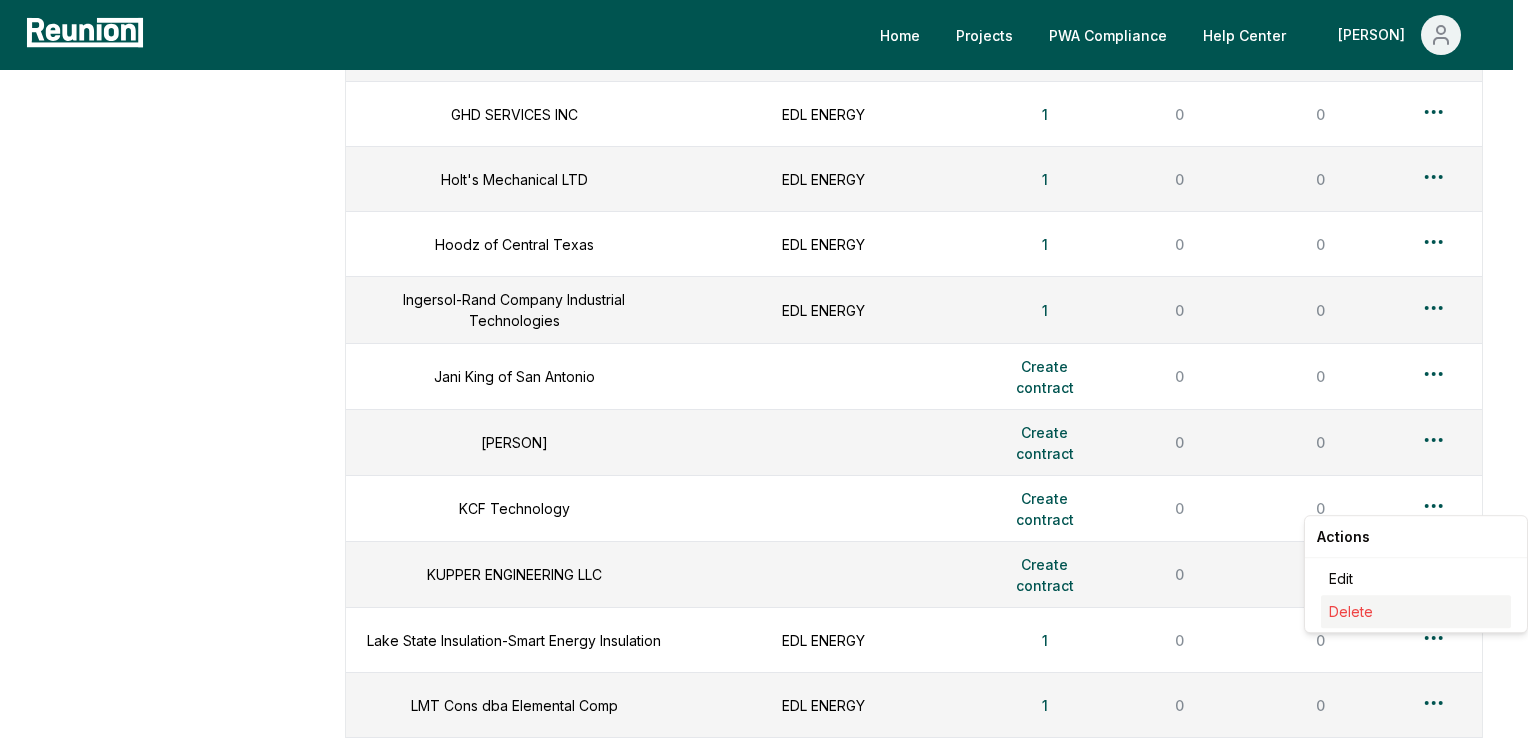 click on "Delete" at bounding box center (1416, 611) 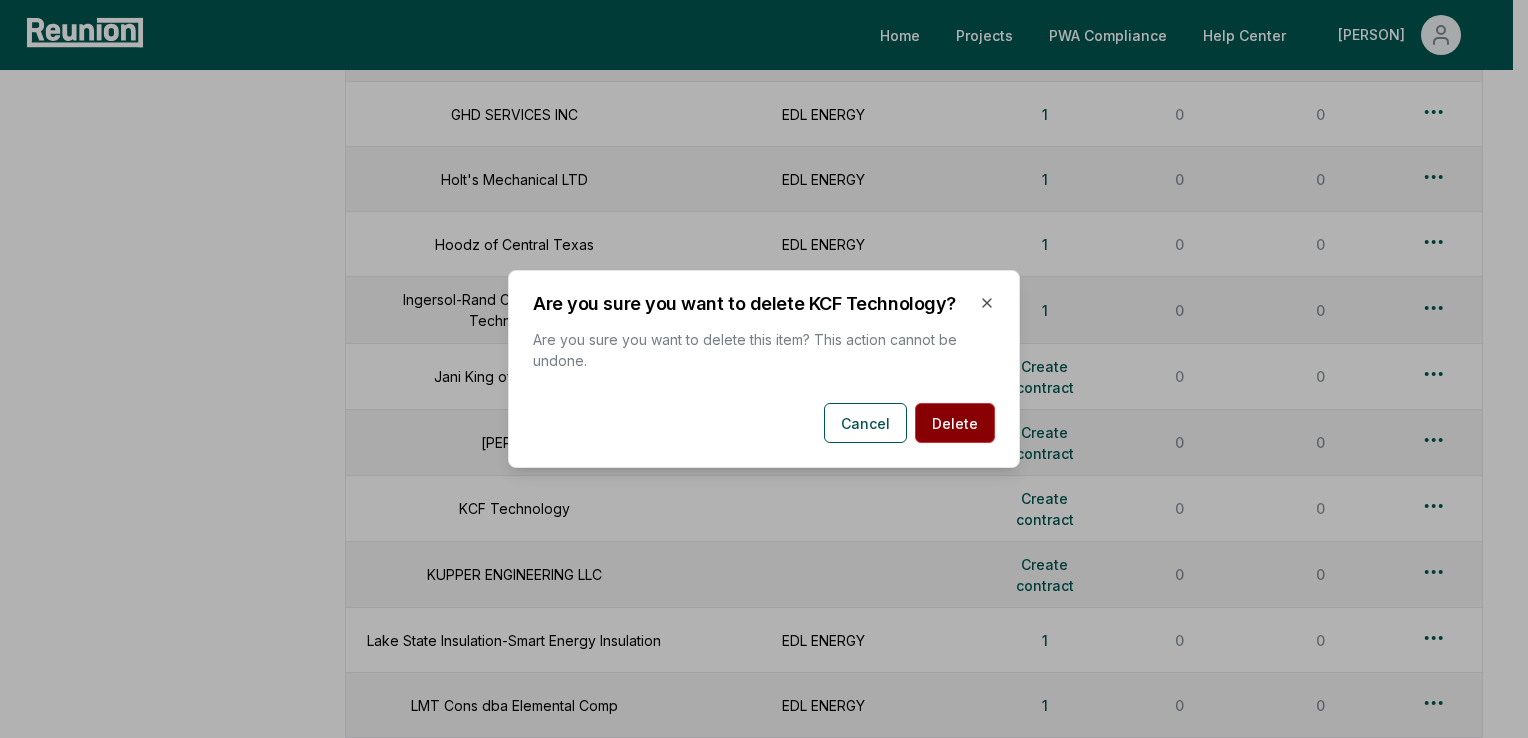 click on "Delete" at bounding box center [955, 423] 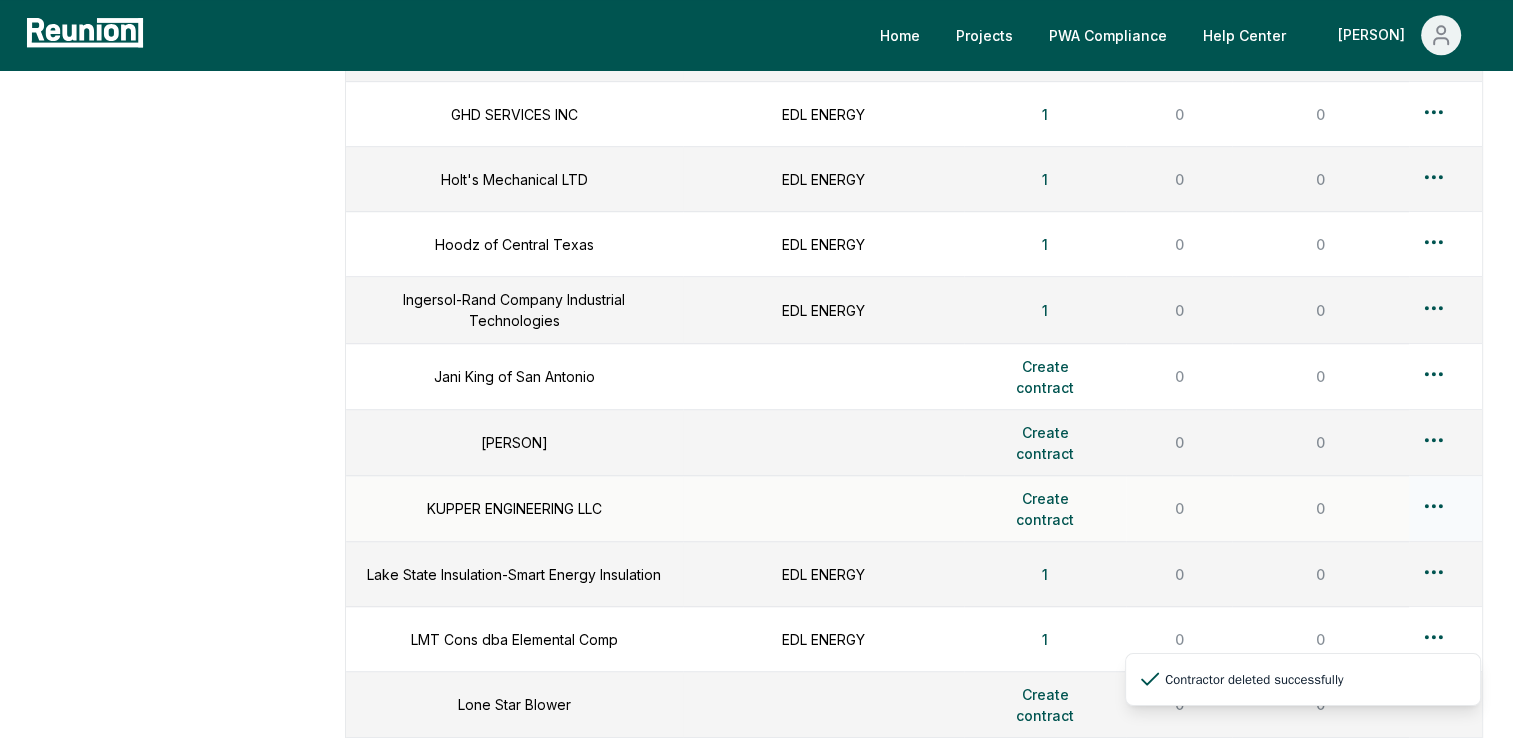 click on "Please visit us on your desktop We're working on making our marketplace mobile-friendly. For now, please visit Reunion on a desktop computer. Home Projects PWA Compliance Help Center [PERSON] Dashboard Contractors Contracts Employees Apprenticeship Programs Payroll Reports Access Management Penalties Cure Payments CSV Upload Contractors Manage contractors for your projects. Add contractor Contractor name Subcontractor to Contracts Employees Apprentice programs Adsorption Research Inc EDL ENERGY 1 0 0 Air Specialty & Equipment Co EDL ENERGY 1 0 0 Airgas USA LLC, (Multiple) Create contract 0 0 Alcon Mechanical Piping, Inc. EDL ENERGY, EDL ENERGY 2 0 0 Apo Pumps & Compressors EDL ENERGY 1 0 0 Applied Process Equipment Create contract 0 0 BEL Environmental Engineering EDL ENERGY 1 0 0 Bolt Construction, Inc. EDL ENERGY 1 0 0 Busch, LLC EDL ENERGY, EDL ENERGY 2 0 0 Butchko Electric EDL ENERGY, EDL ENERGY 2 0 0 City Machine Technologies EDL ENERGY 1 0 0 CNC Environmental LLC EDL ENERGY 1 0 0 EDL ENERGY 1 0 0 1 0 0 1 0" at bounding box center [756, 1116] 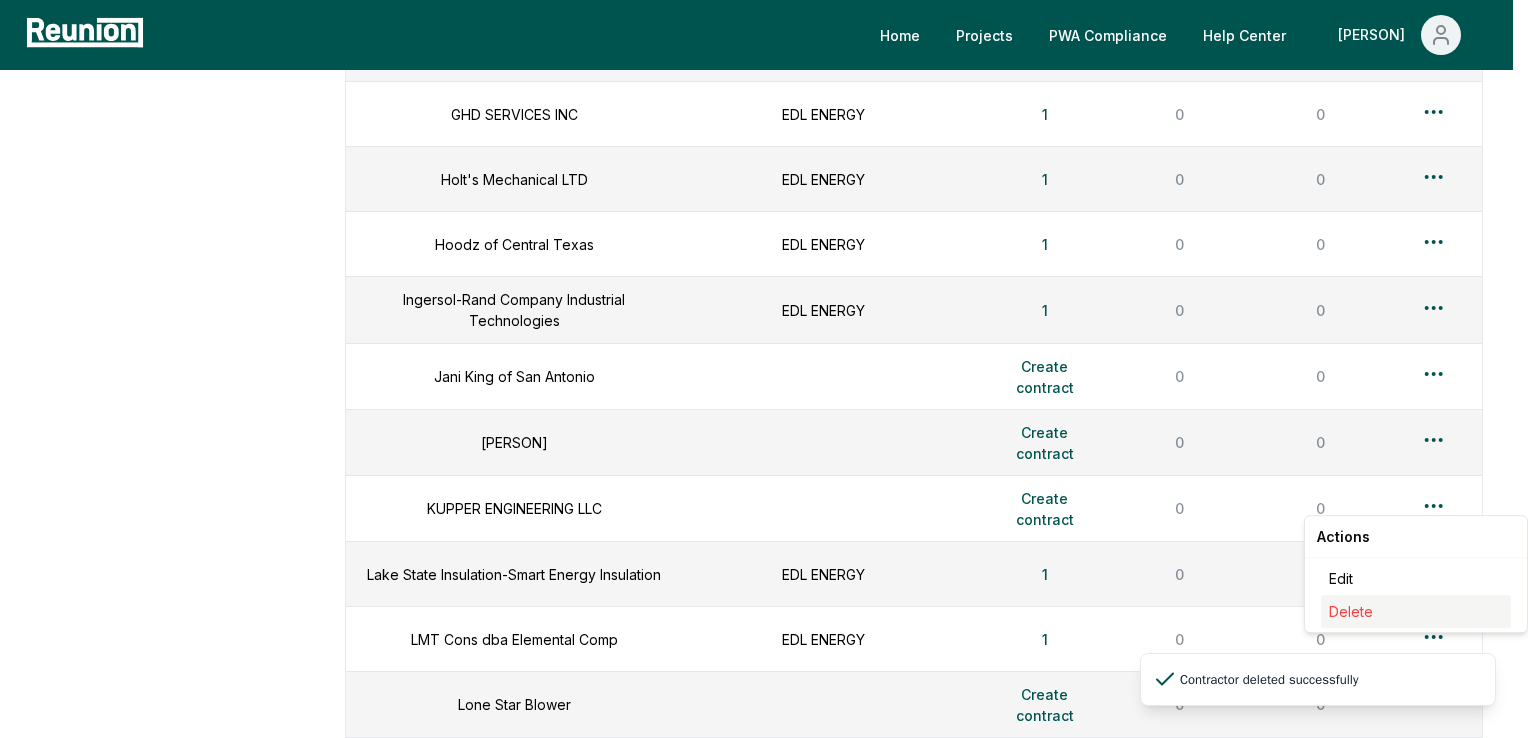 click on "Delete" at bounding box center [1416, 611] 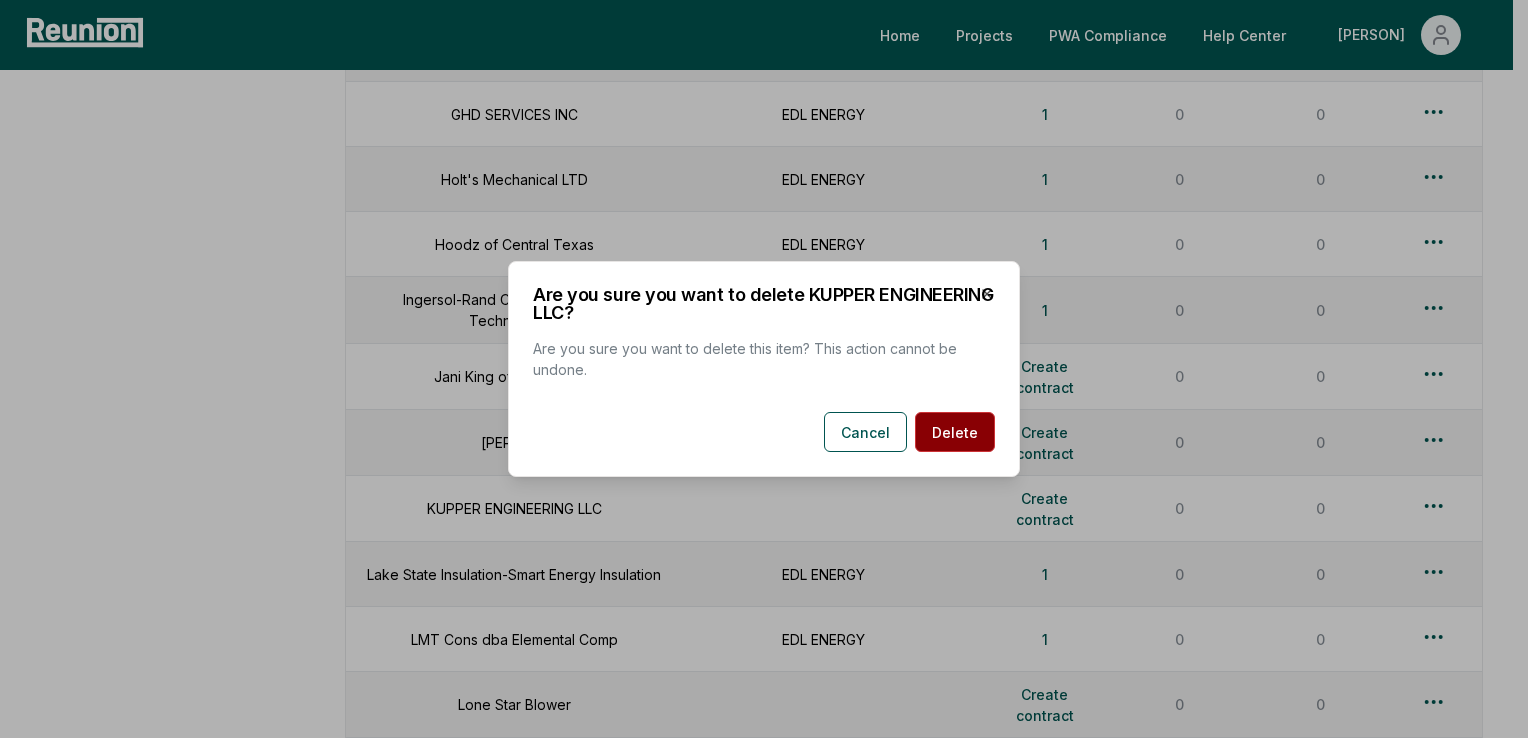click on "Delete" at bounding box center (955, 432) 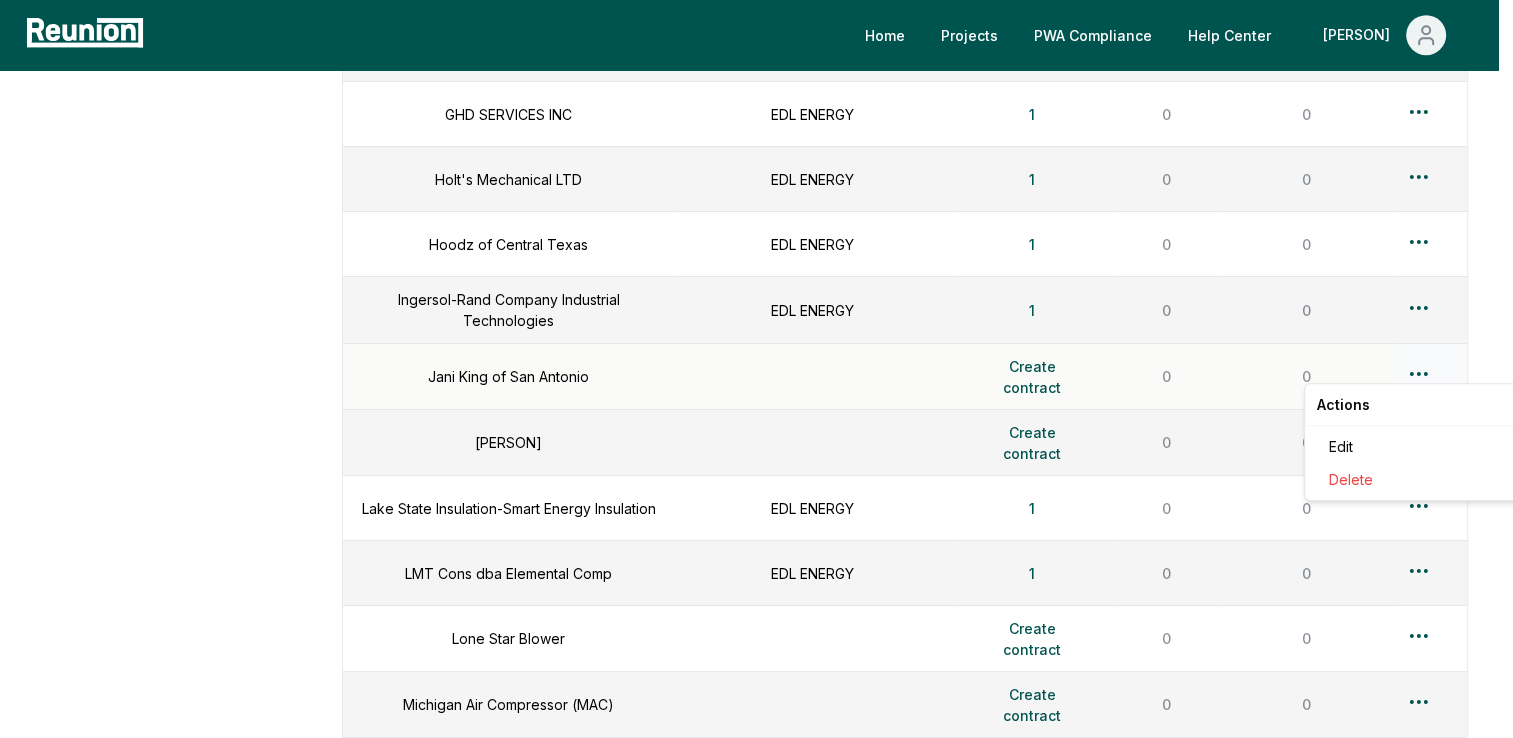 click on "Please visit us on your desktop We're working on making our marketplace mobile-friendly. For now, please visit Reunion on a desktop computer. Home Projects PWA Compliance Help Center [PERSON] Dashboard Contractors Contracts Employees Apprenticeship Programs Payroll Reports Access Management Penalties Cure Payments CSV Upload Contractors Manage contractors for your projects. Add contractor Contractor name Subcontractor to Contracts Employees Apprentice programs Adsorption Research Inc EDL ENERGY 1 0 0 Air Specialty & Equipment Co EDL ENERGY 1 0 0 Airgas USA LLC, (Multiple) Create contract 0 0 Alcon Mechanical Piping, Inc. EDL ENERGY, EDL ENERGY 2 0 0 Apo Pumps & Compressors EDL ENERGY 1 0 0 Applied Process Equipment Create contract 0 0 BEL Environmental Engineering EDL ENERGY 1 0 0 Bolt Construction, Inc. EDL ENERGY 1 0 0 Busch, LLC EDL ENERGY, EDL ENERGY 2 0 0 Butchko Electric EDL ENERGY, EDL ENERGY 2 0 0 City Machine Technologies EDL ENERGY 1 0 0 CNC Environmental LLC EDL ENERGY 1 0 0 EDL ENERGY 1 0 0 1 0 0 1 0" at bounding box center [756, 1083] 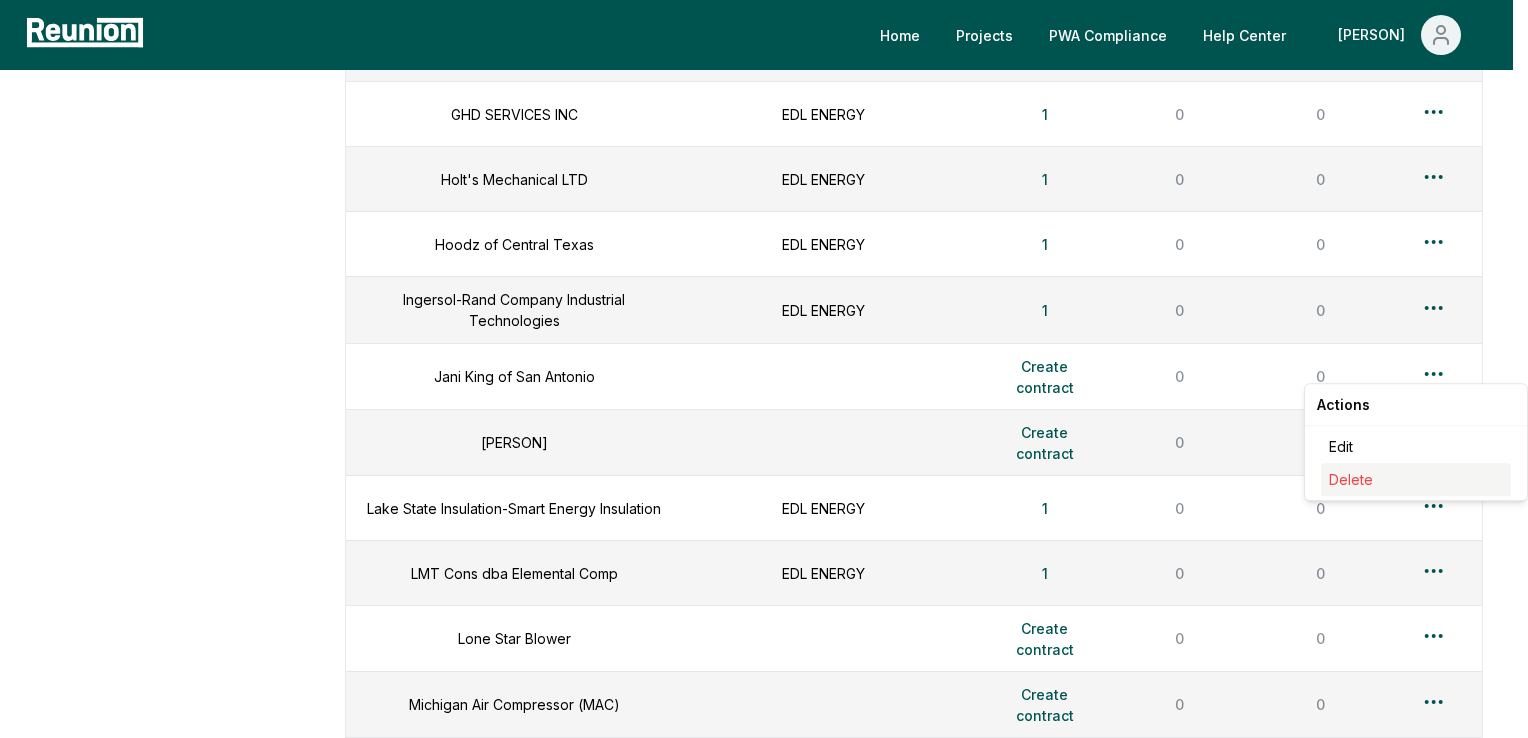 click on "Delete" at bounding box center [1416, 479] 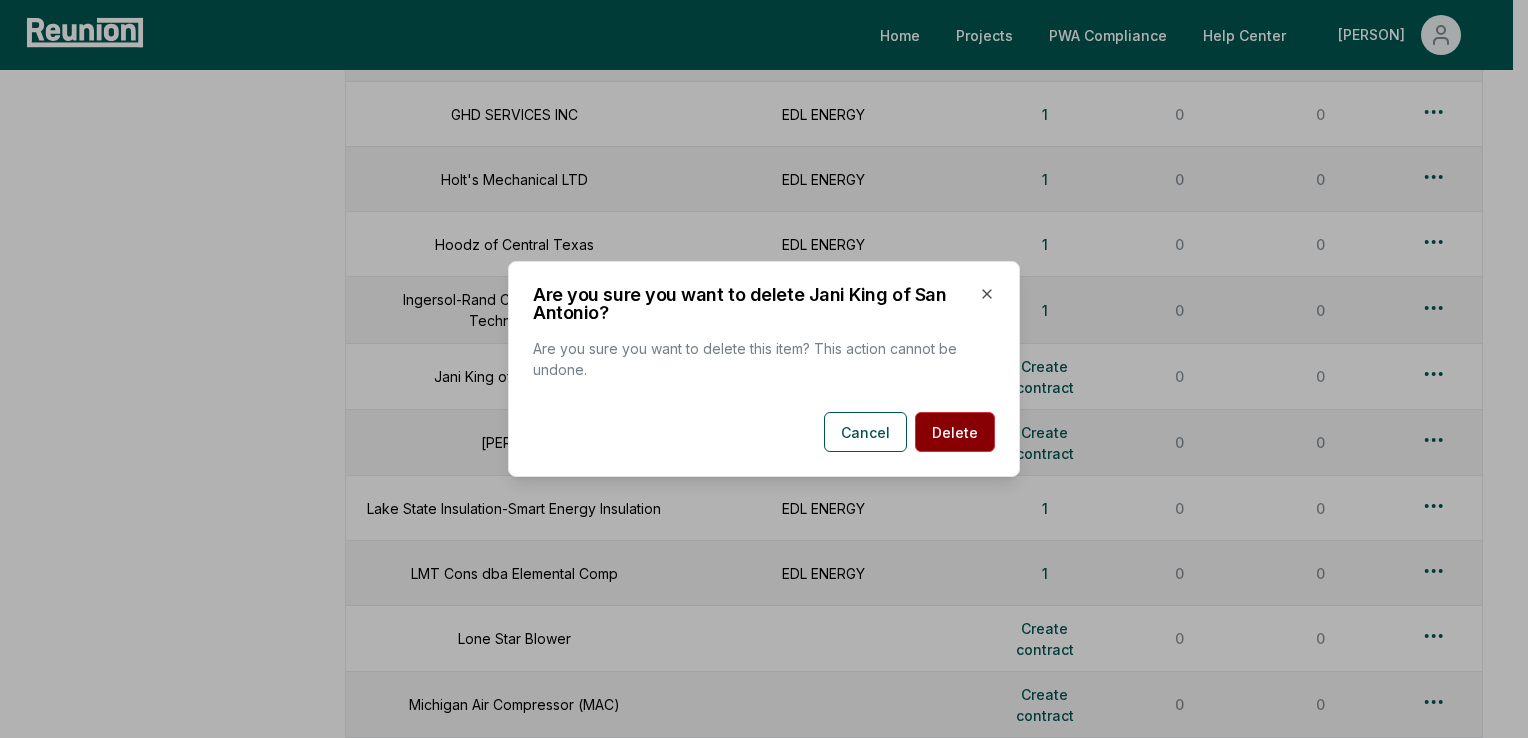 click on "Delete" at bounding box center [955, 432] 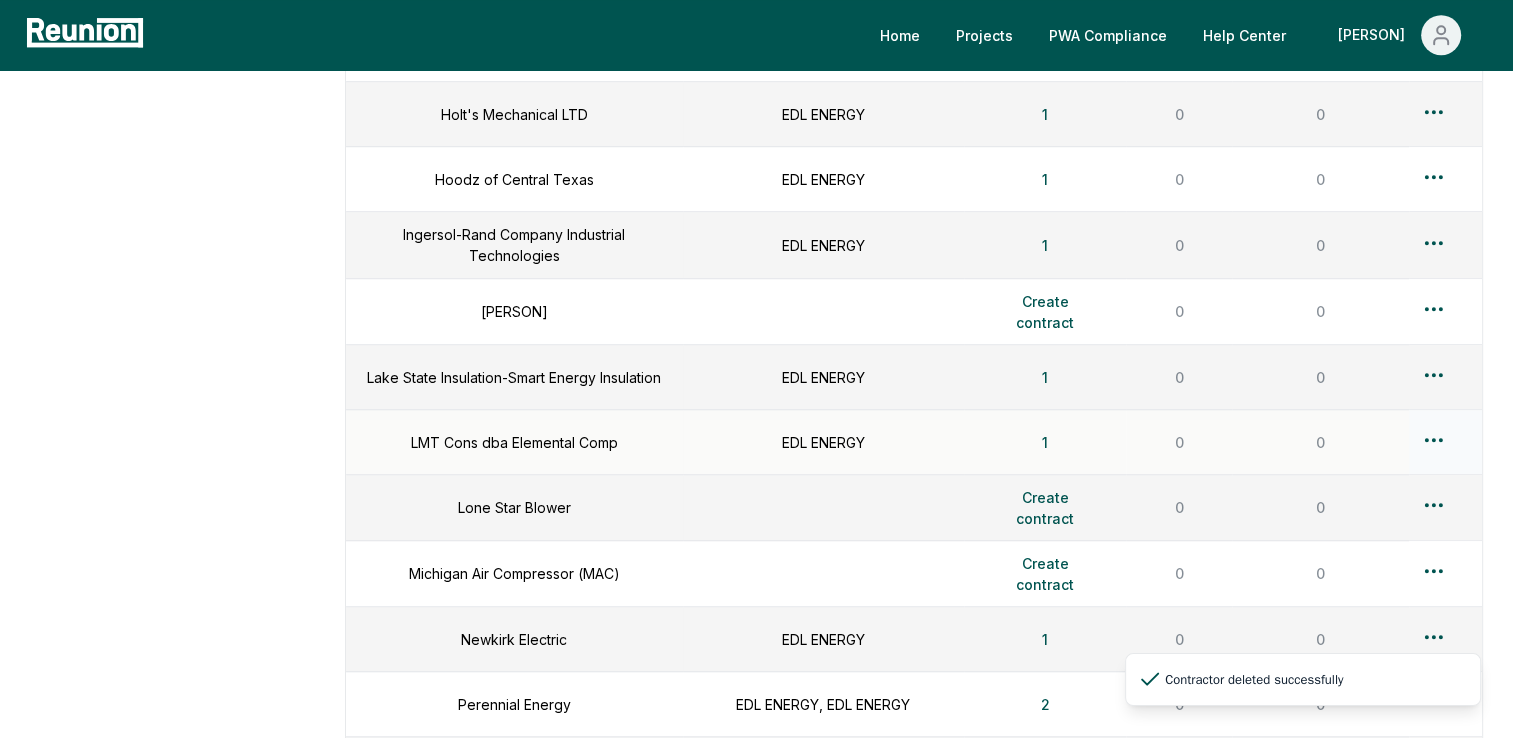 scroll, scrollTop: 1300, scrollLeft: 0, axis: vertical 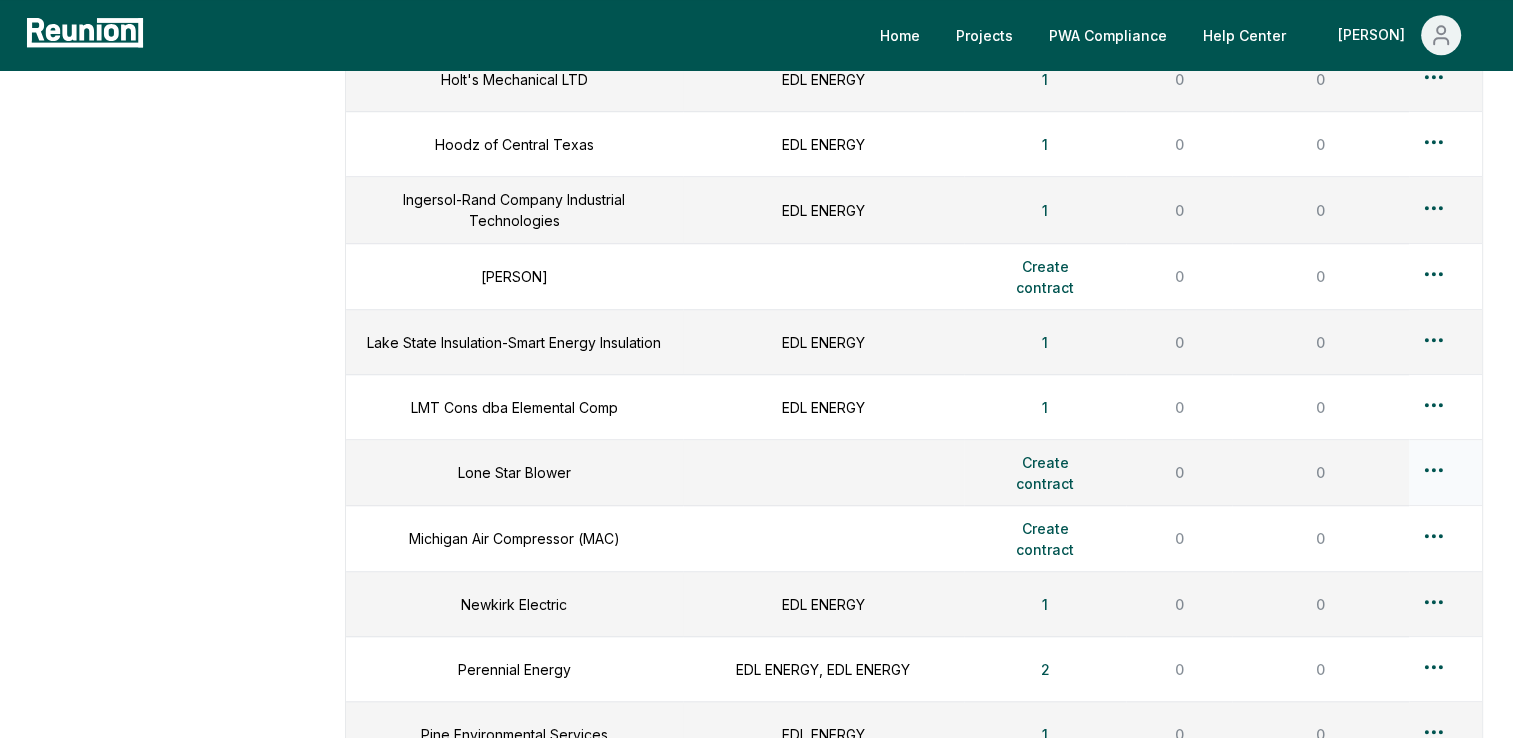 click on "Please visit us on your desktop We're working on making our marketplace mobile-friendly. For now, please visit Reunion on a desktop computer. Home Projects PWA Compliance Help Center [PERSON] Dashboard Contractors Contracts Employees Apprenticeship Programs Payroll Reports Access Management Penalties Cure Payments CSV Upload Contractors Manage contractors for your projects. Add contractor Contractor name Subcontractor to Contracts Employees Apprentice programs Adsorption Research Inc EDL ENERGY 1 0 0 Air Specialty & Equipment Co EDL ENERGY 1 0 0 Airgas USA LLC, (Multiple) Create contract 0 0 Alcon Mechanical Piping, Inc. EDL ENERGY, EDL ENERGY 2 0 0 Apo Pumps & Compressors EDL ENERGY 1 0 0 Applied Process Equipment Create contract 0 0 BEL Environmental Engineering EDL ENERGY 1 0 0 Bolt Construction, Inc. EDL ENERGY 1 0 0 Busch, LLC EDL ENERGY, EDL ENERGY 2 0 0 Butchko Electric EDL ENERGY, EDL ENERGY 2 0 0 City Machine Technologies EDL ENERGY 1 0 0 CNC Environmental LLC EDL ENERGY 1 0 0 EDL ENERGY 1 0 0 1 0 0 1 0" at bounding box center [756, 950] 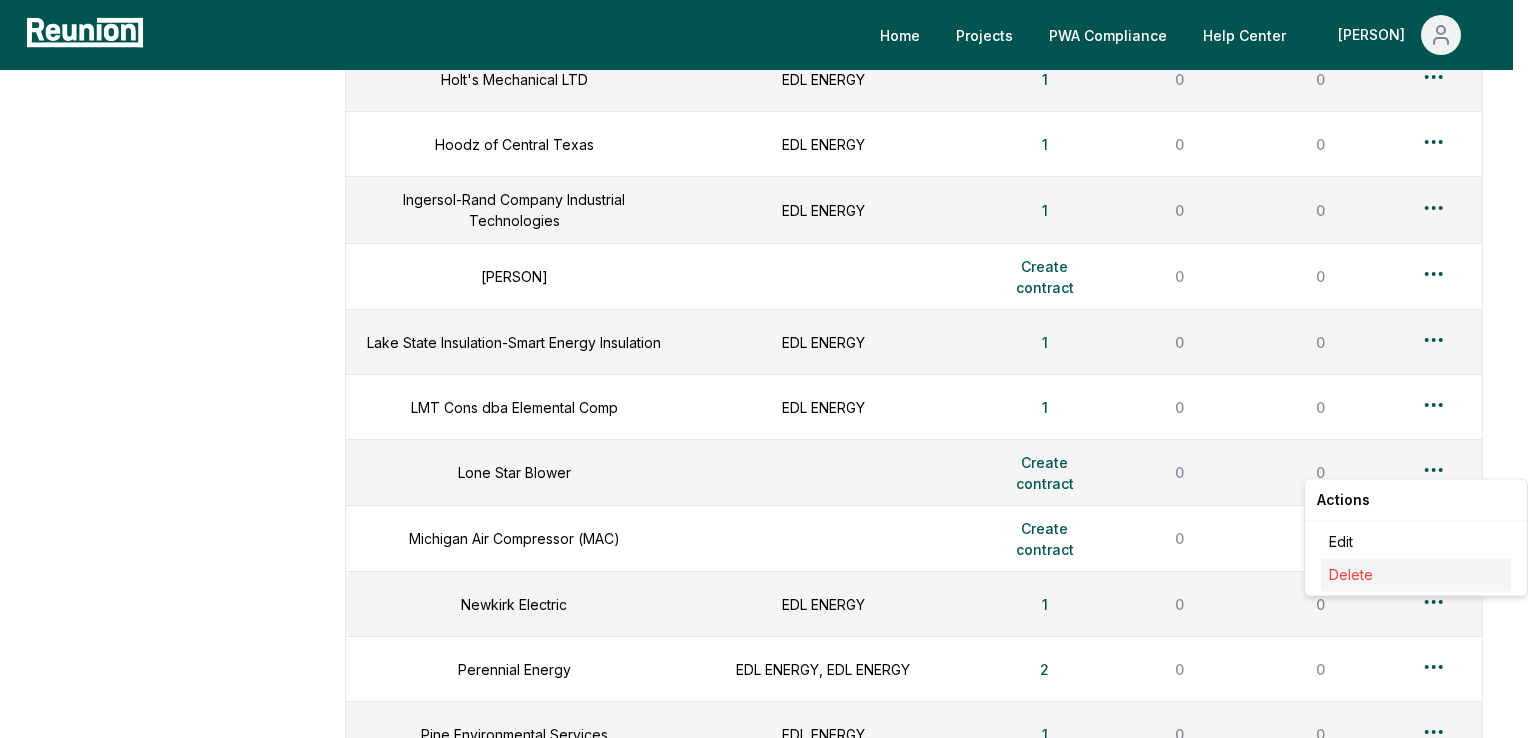 click on "Delete" at bounding box center (1351, 574) 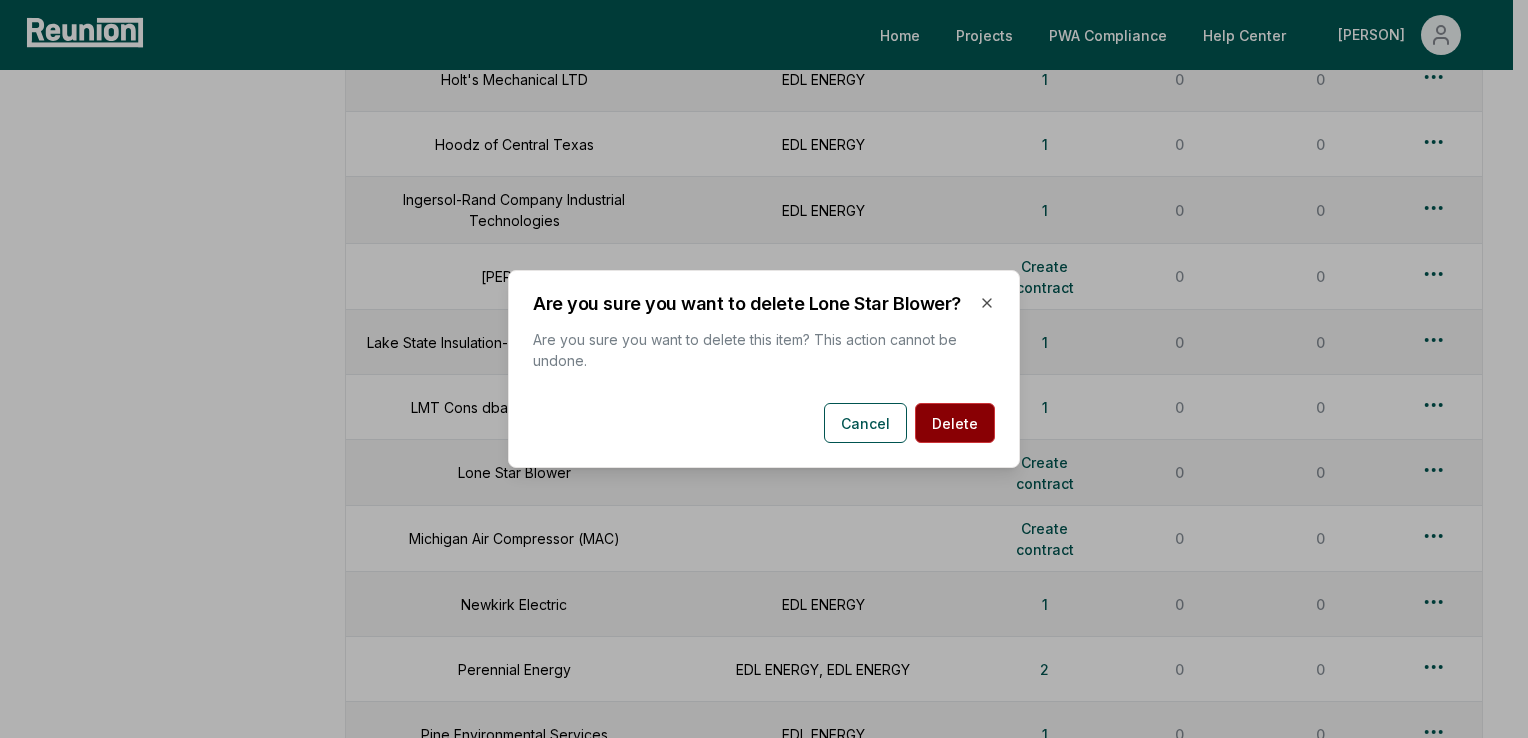 click on "Delete" at bounding box center (955, 423) 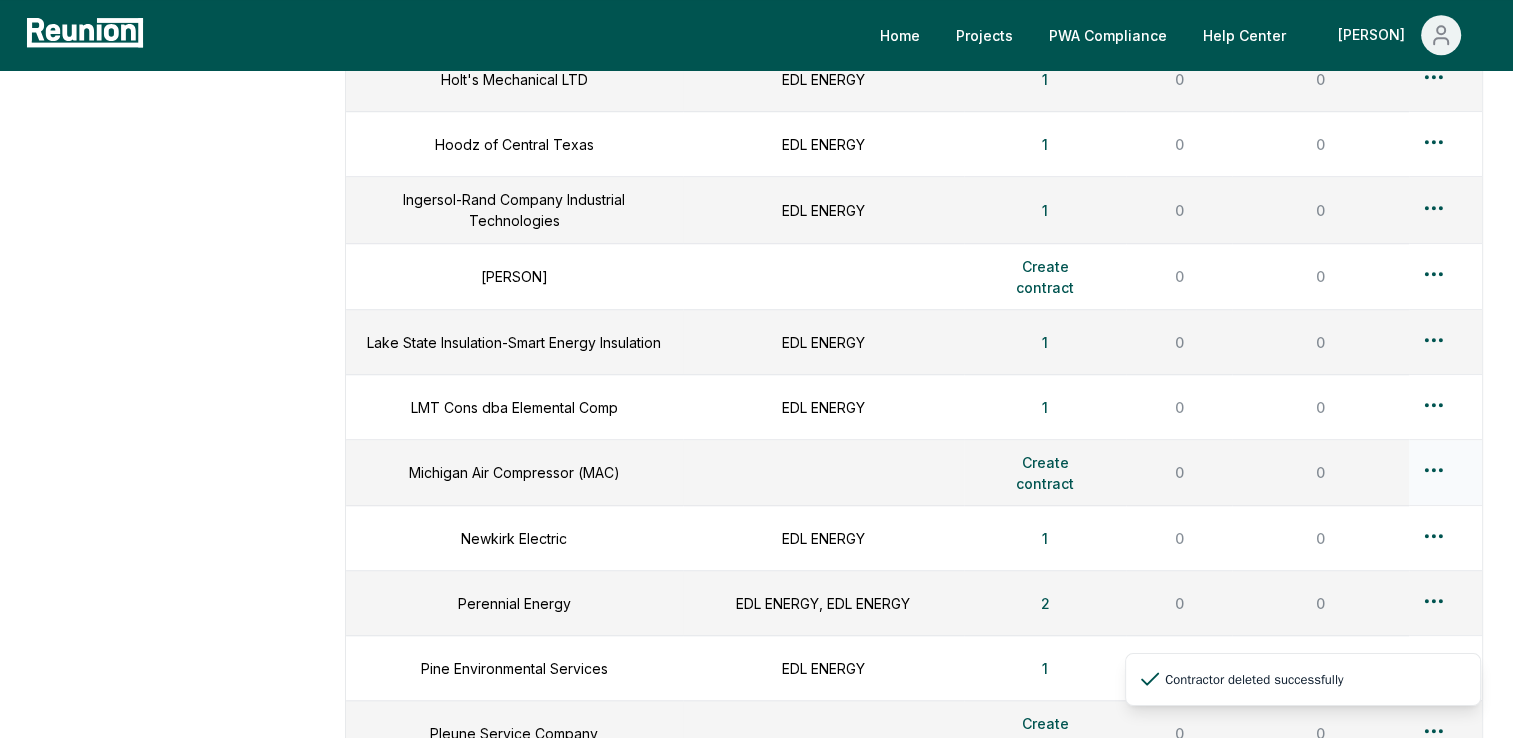 click on "Please visit us on your desktop We're working on making our marketplace mobile-friendly. For now, please visit Reunion on a desktop computer. Home Projects PWA Compliance Help Center [PERSON] Dashboard Contractors Contracts Employees Apprenticeship Programs Payroll Reports Access Management Penalties Cure Payments CSV Upload Contractors Manage contractors for your projects. Add contractor Contractor name Subcontractor to Contracts Employees Apprentice programs Adsorption Research Inc EDL ENERGY 1 0 0 Air Specialty & Equipment Co EDL ENERGY 1 0 0 Airgas USA LLC, (Multiple) Create contract 0 0 Alcon Mechanical Piping, Inc. EDL ENERGY, EDL ENERGY 2 0 0 Apo Pumps & Compressors EDL ENERGY 1 0 0 Applied Process Equipment Create contract 0 0 BEL Environmental Engineering EDL ENERGY 1 0 0 Bolt Construction, Inc. EDL ENERGY 1 0 0 Busch, LLC EDL ENERGY, EDL ENERGY 2 0 0 Butchko Electric EDL ENERGY, EDL ENERGY 2 0 0 City Machine Technologies EDL ENERGY 1 0 0 CNC Environmental LLC EDL ENERGY 1 0 0 EDL ENERGY 1 0 0 1 0 0 1 0" at bounding box center [756, 917] 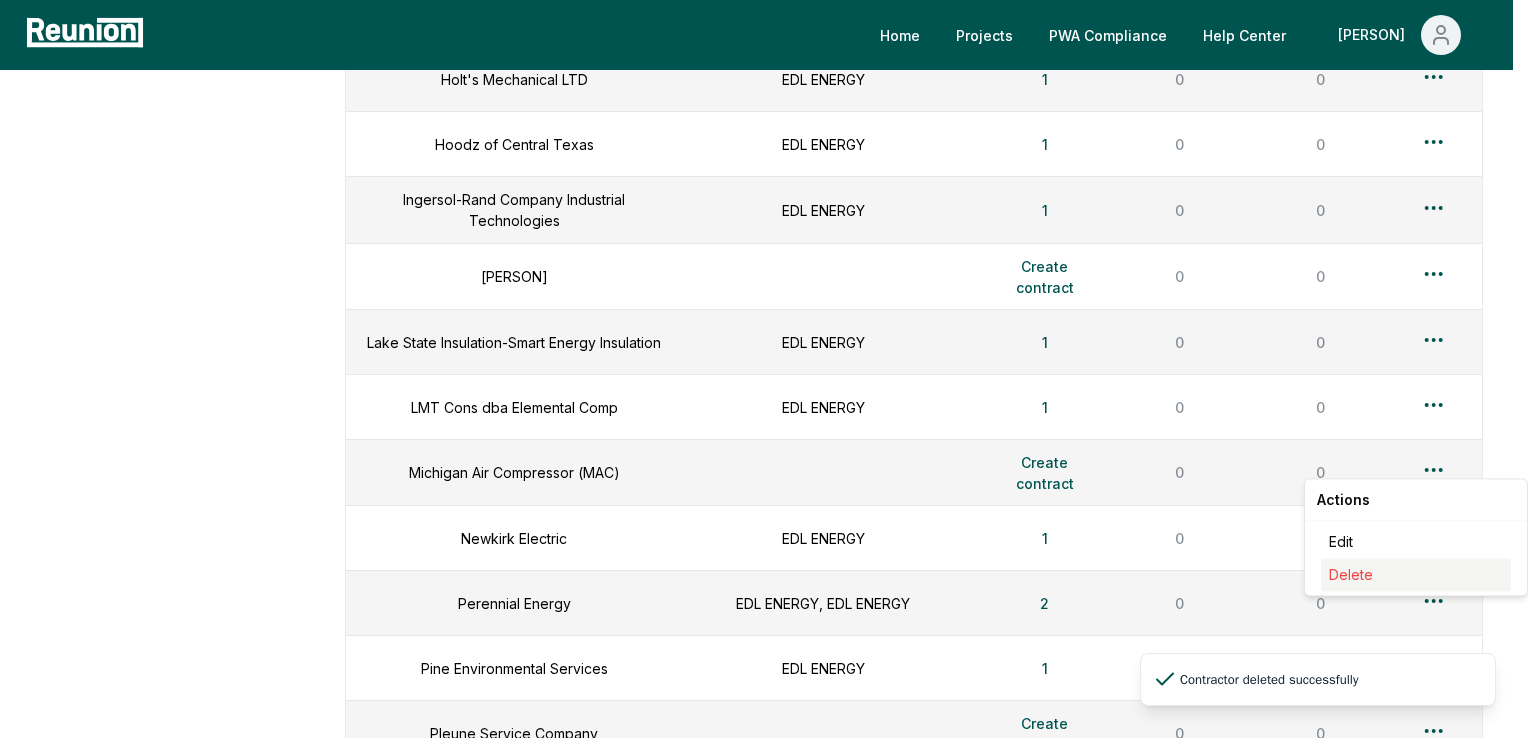 click on "Delete" at bounding box center (1351, 574) 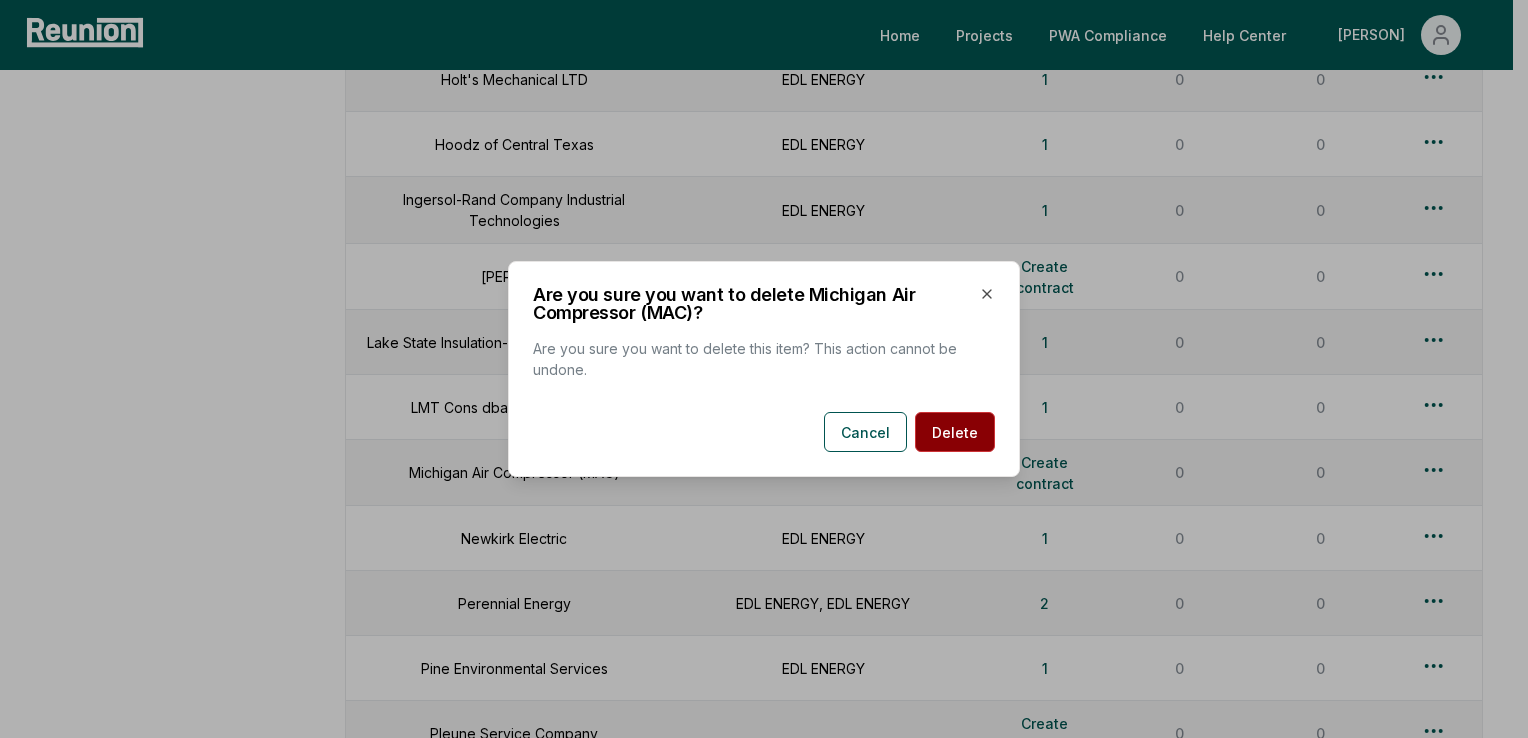 click on "Delete" at bounding box center (955, 432) 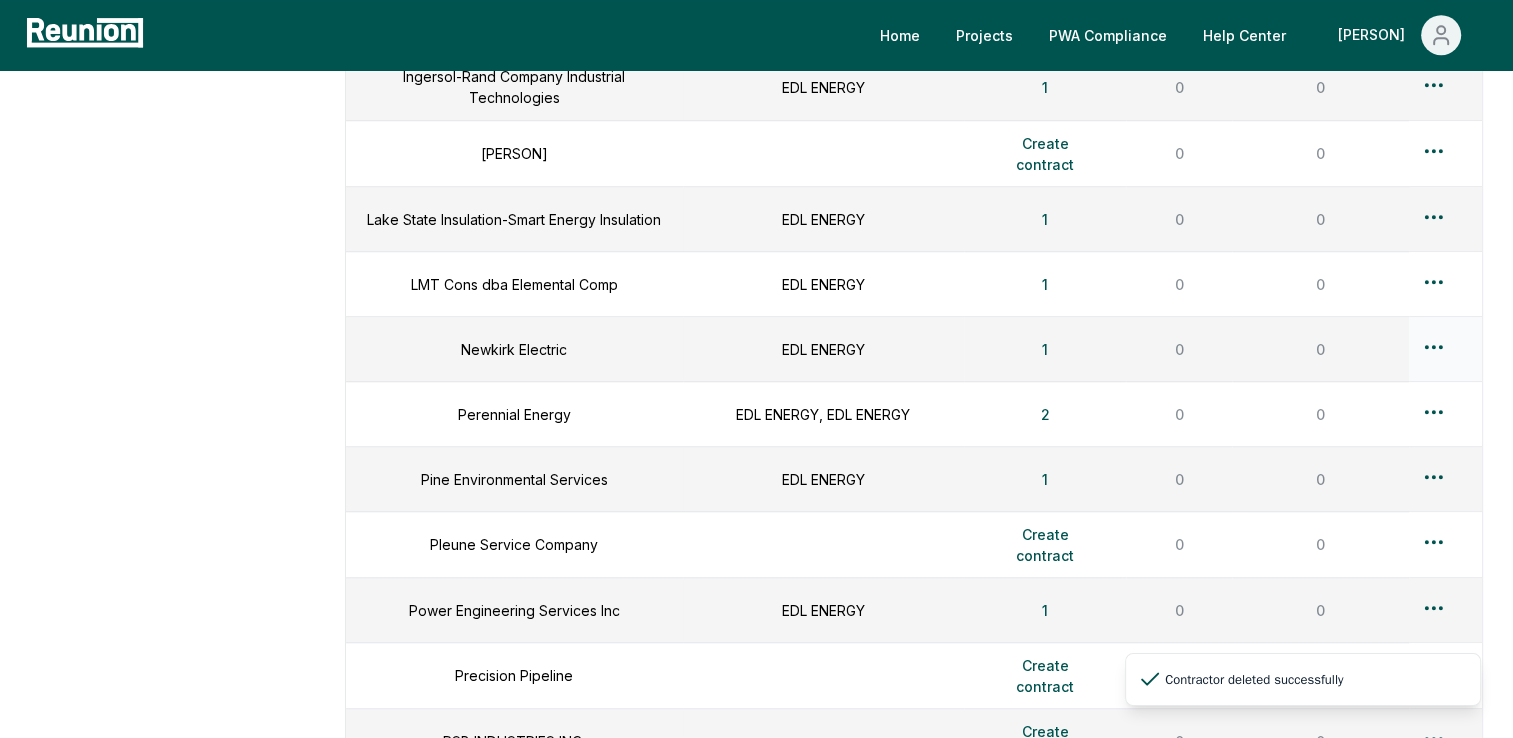 scroll, scrollTop: 1500, scrollLeft: 0, axis: vertical 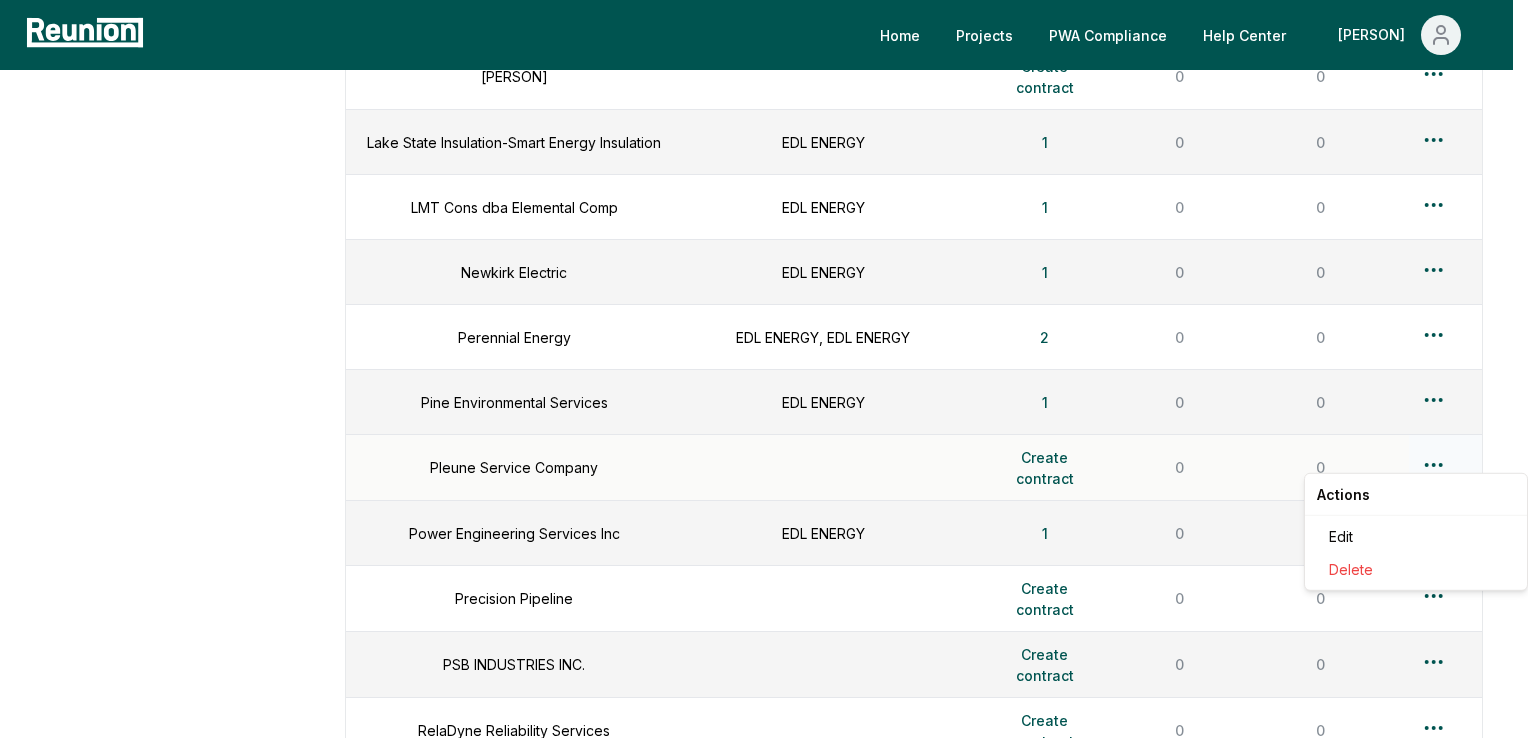 click on "Please visit us on your desktop We're working on making our marketplace mobile-friendly. For now, please visit Reunion on a desktop computer. Home Projects PWA Compliance Help Center [PERSON] Dashboard Contractors Contracts Employees Apprenticeship Programs Payroll Reports Access Management Penalties Cure Payments CSV Upload Contractors Manage contractors for your projects. Add contractor Contractor name Subcontractor to Contracts Employees Apprentice programs Adsorption Research Inc EDL ENERGY 1 0 0 Air Specialty & Equipment Co EDL ENERGY 1 0 0 Airgas USA LLC, (Multiple) Create contract 0 0 Alcon Mechanical Piping, Inc. EDL ENERGY, EDL ENERGY 2 0 0 Apo Pumps & Compressors EDL ENERGY 1 0 0 Applied Process Equipment Create contract 0 0 BEL Environmental Engineering EDL ENERGY 1 0 0 Bolt Construction, Inc. EDL ENERGY 1 0 0 Busch, LLC EDL ENERGY, EDL ENERGY 2 0 0 Butchko Electric EDL ENERGY, EDL ENERGY 2 0 0 City Machine Technologies EDL ENERGY 1 0 0 CNC Environmental LLC EDL ENERGY 1 0 0 EDL ENERGY 1 0 0 1 0 0 1 0" at bounding box center [764, 684] 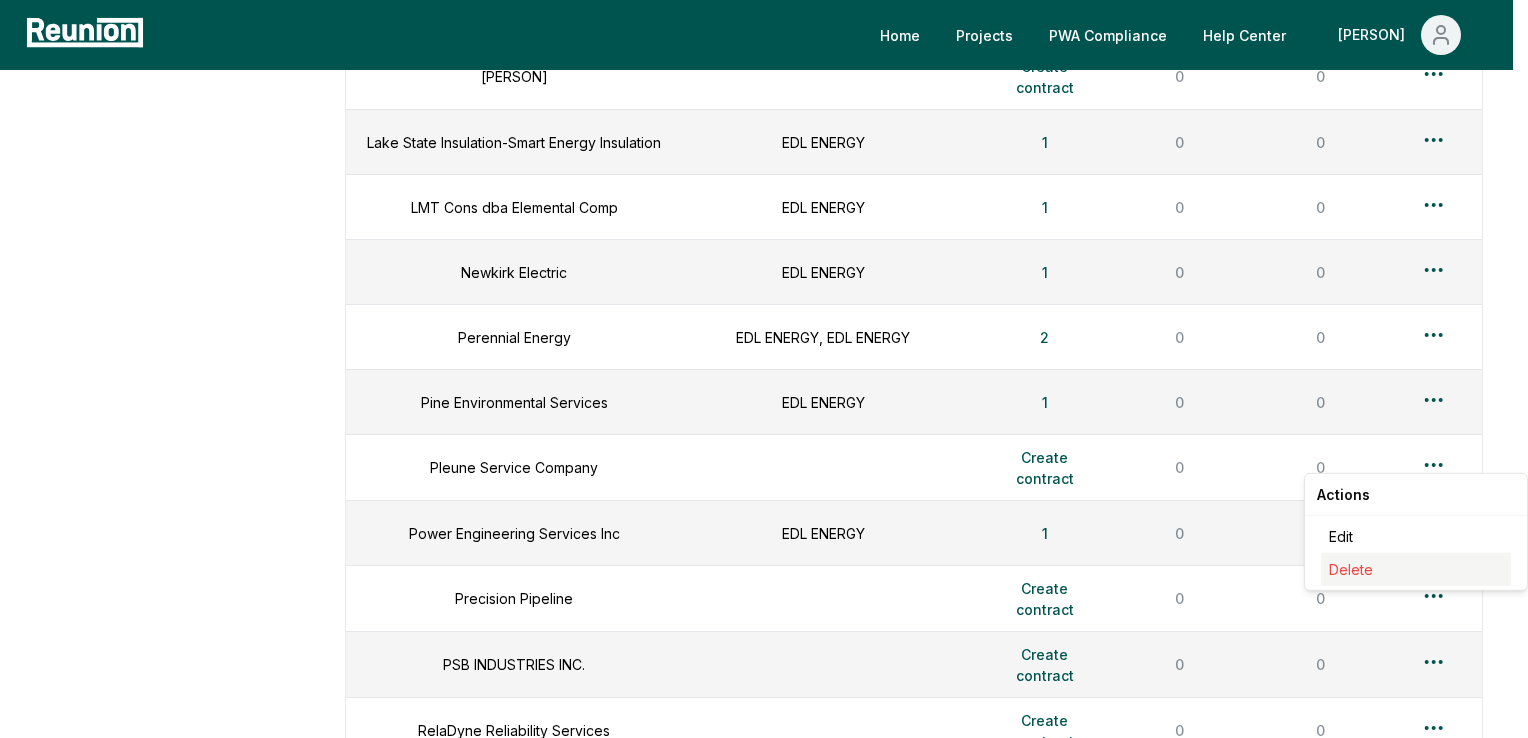 click on "Delete" at bounding box center [1416, 569] 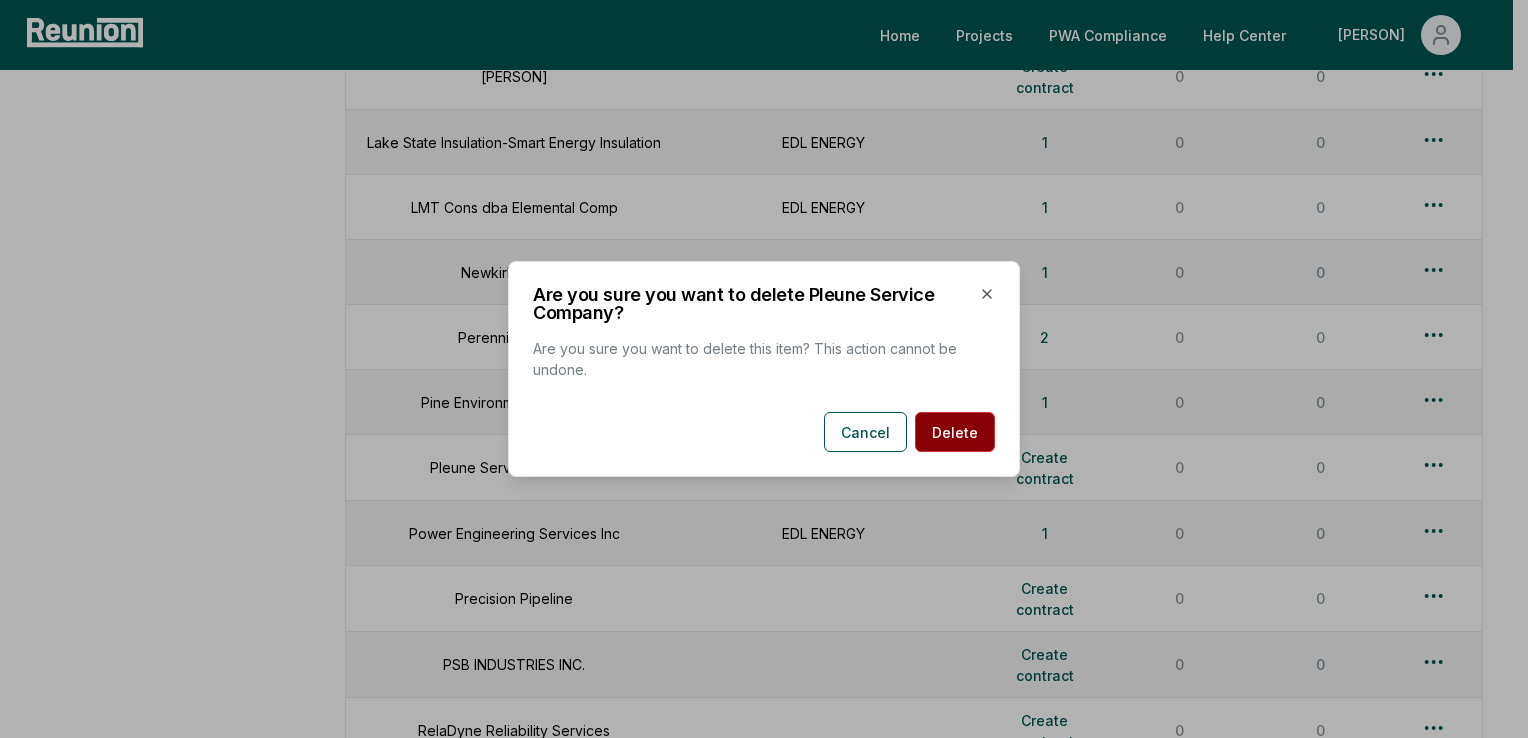 click on "Delete" at bounding box center [955, 432] 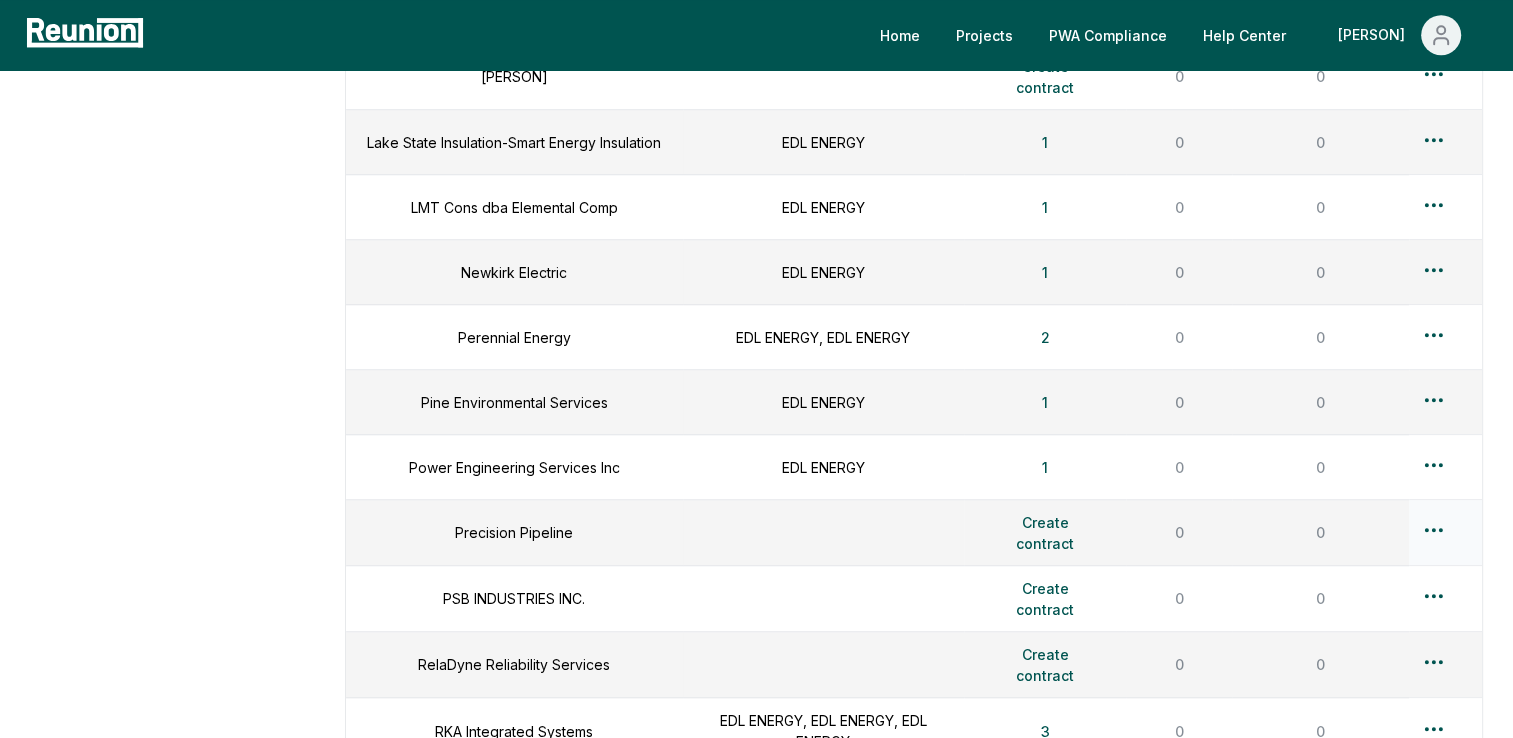 click on "Please visit us on your desktop We're working on making our marketplace mobile-friendly. For now, please visit Reunion on a desktop computer. Home Projects PWA Compliance Help Center [PERSON] Dashboard Contractors Contracts Employees Apprenticeship Programs Payroll Reports Access Management Penalties Cure Payments CSV Upload Contractors Manage contractors for your projects. Add contractor Contractor name Subcontractor to Contracts Employees Apprentice programs Adsorption Research Inc EDL ENERGY 1 0 0 Air Specialty & Equipment Co EDL ENERGY 1 0 0 Airgas USA LLC, (Multiple) Create contract 0 0 Alcon Mechanical Piping, Inc. EDL ENERGY, EDL ENERGY 2 0 0 Apo Pumps & Compressors EDL ENERGY 1 0 0 Applied Process Equipment Create contract 0 0 BEL Environmental Engineering EDL ENERGY 1 0 0 Bolt Construction, Inc. EDL ENERGY 1 0 0 Busch, LLC EDL ENERGY, EDL ENERGY 2 0 0 Butchko Electric EDL ENERGY, EDL ENERGY 2 0 0 City Machine Technologies EDL ENERGY 1 0 0 CNC Environmental LLC EDL ENERGY 1 0 0 EDL ENERGY 1 0 0 1 0 0 1 0" at bounding box center (756, 651) 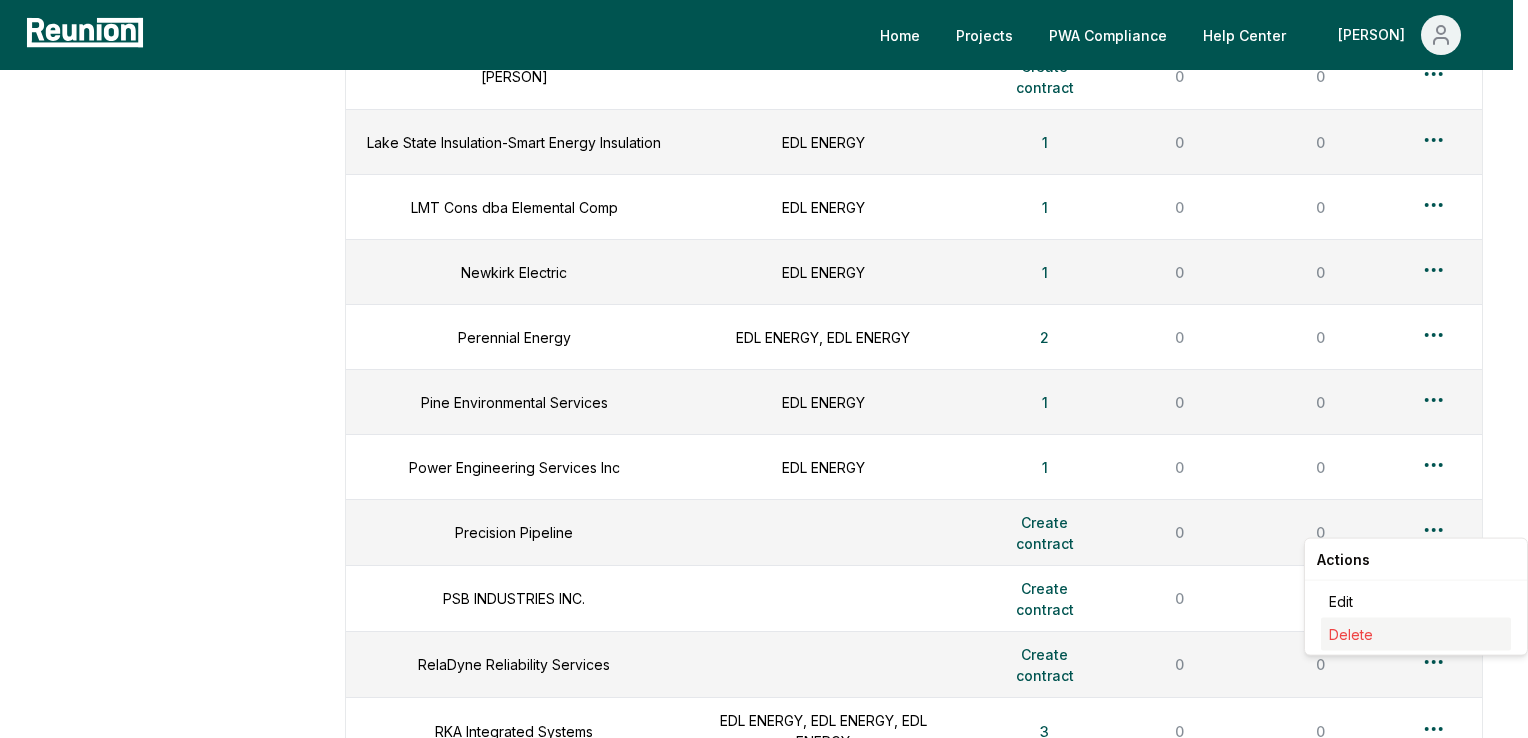 click on "Delete" at bounding box center [1351, 634] 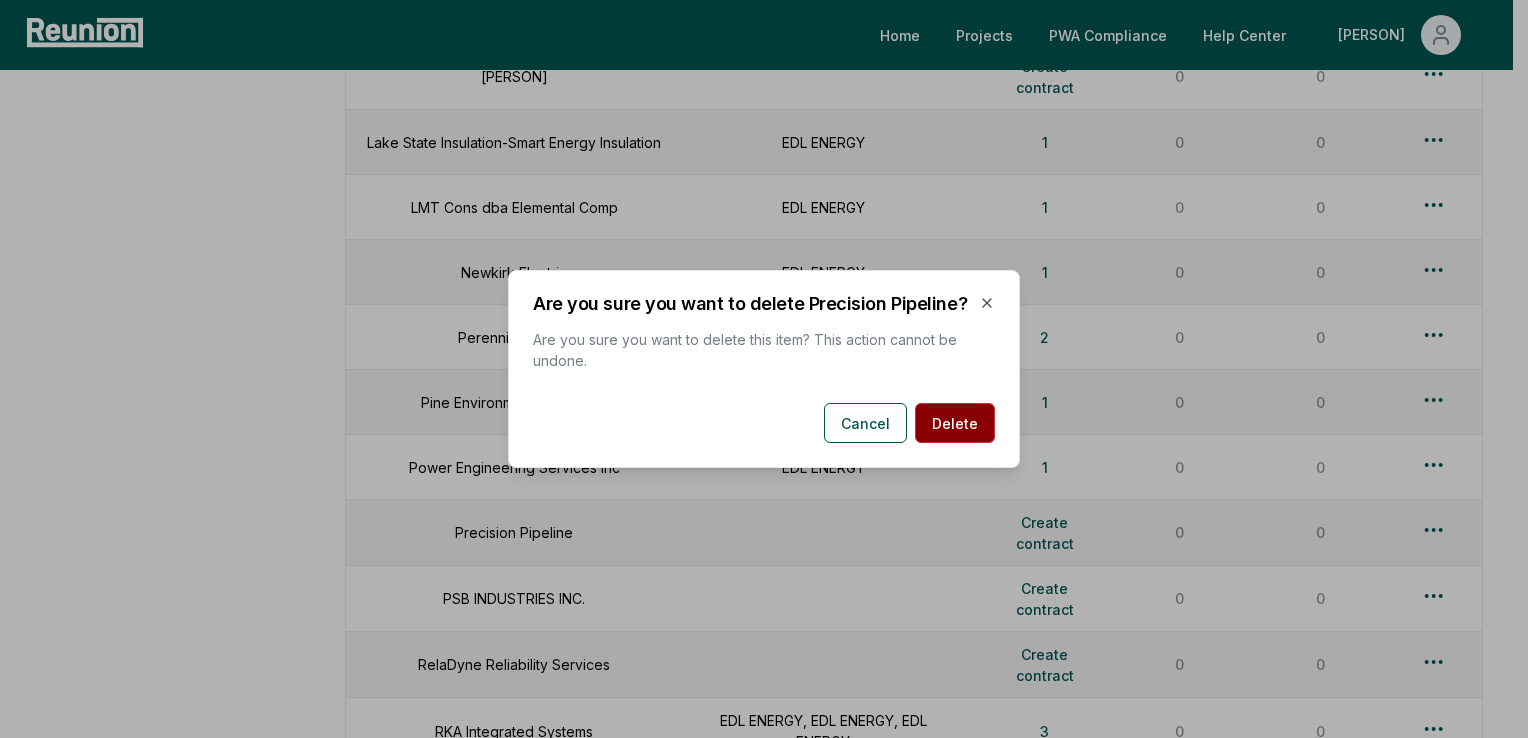 click on "Delete" at bounding box center [955, 423] 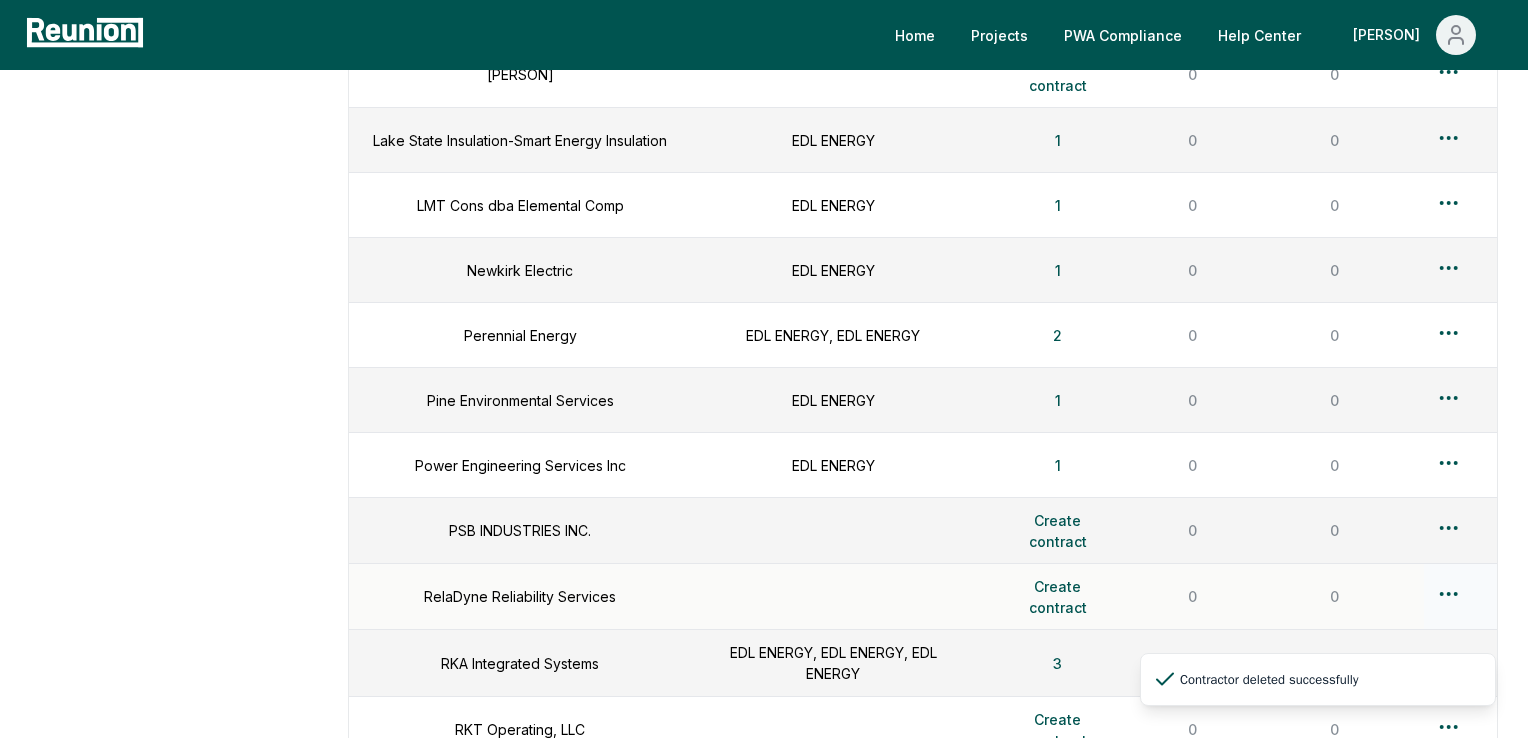 click on "Please visit us on your desktop We're working on making our marketplace mobile-friendly. For now, please visit Reunion on a desktop computer. Home Projects PWA Compliance Help Center [PERSON] Dashboard Contractors Contracts Employees Apprenticeship Programs Payroll Reports Access Management Penalties Cure Payments CSV Upload Contractors Manage contractors for your projects. Add contractor Contractor name Subcontractor to Contracts Employees Apprentice programs Adsorption Research Inc EDL ENERGY 1 0 0 Air Specialty & Equipment Co EDL ENERGY 1 0 0 Airgas USA LLC, (Multiple) Create contract 0 0 Alcon Mechanical Piping, Inc. EDL ENERGY, EDL ENERGY 2 0 0 Apo Pumps & Compressors EDL ENERGY 1 0 0 Applied Process Equipment Create contract 0 0 BEL Environmental Engineering EDL ENERGY 1 0 0 Bolt Construction, Inc. EDL ENERGY 1 0 0 Busch, LLC EDL ENERGY, EDL ENERGY 2 0 0 Butchko Electric EDL ENERGY, EDL ENERGY 2 0 0 City Machine Technologies EDL ENERGY 1 0 0 CNC Environmental LLC EDL ENERGY 1 0 0 EDL ENERGY 1 0 0 1 0 0 1 0" at bounding box center (764, 617) 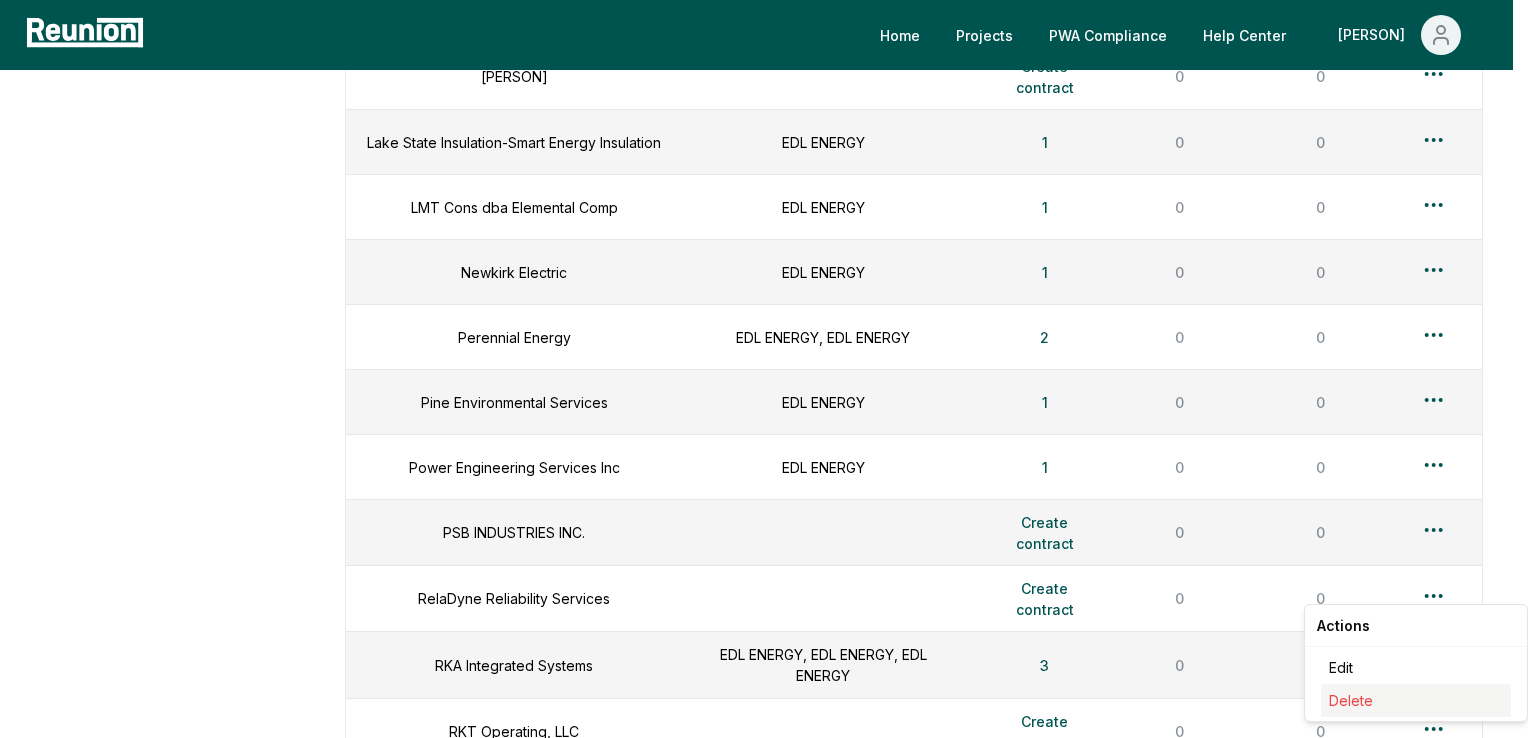 click on "Delete" at bounding box center [1416, 700] 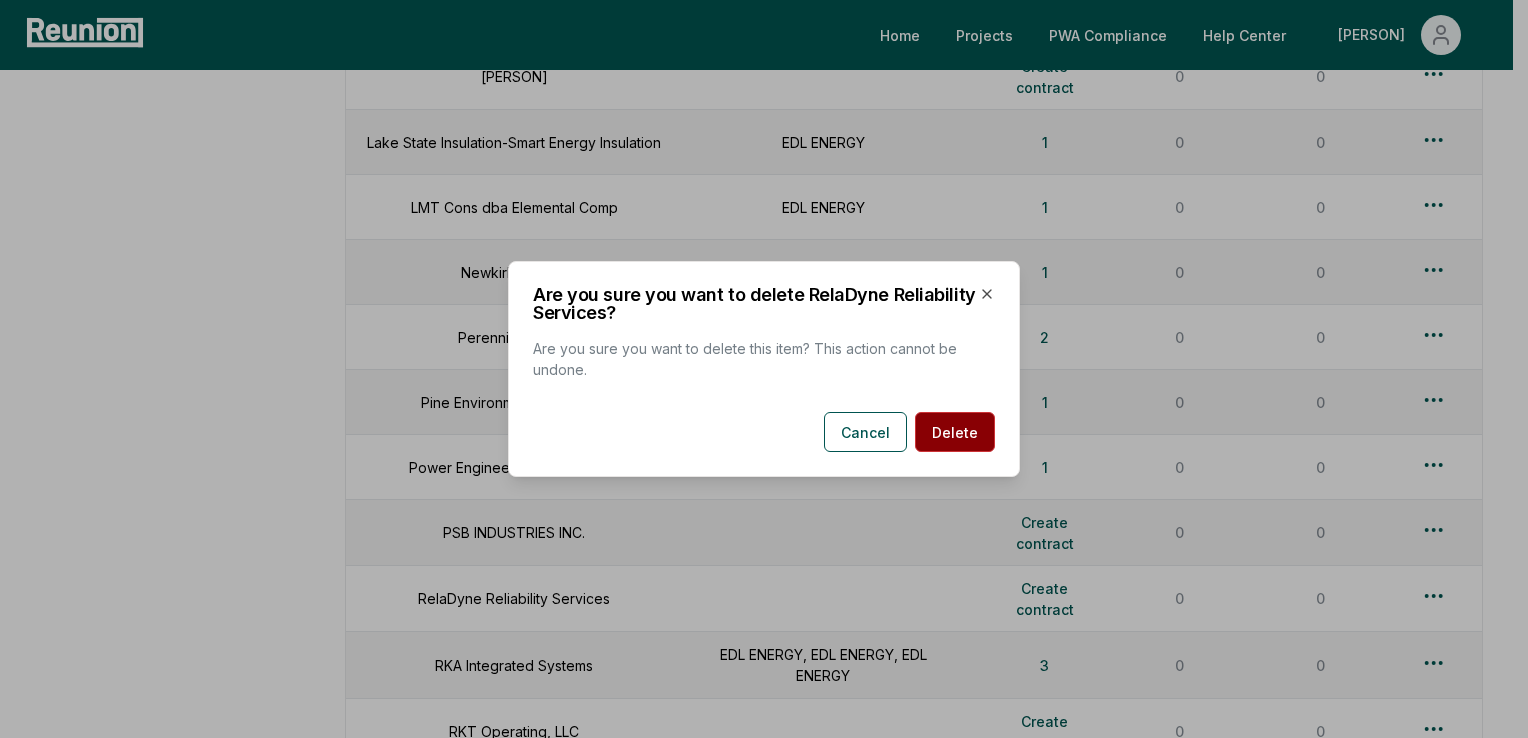 click on "Delete" at bounding box center (955, 432) 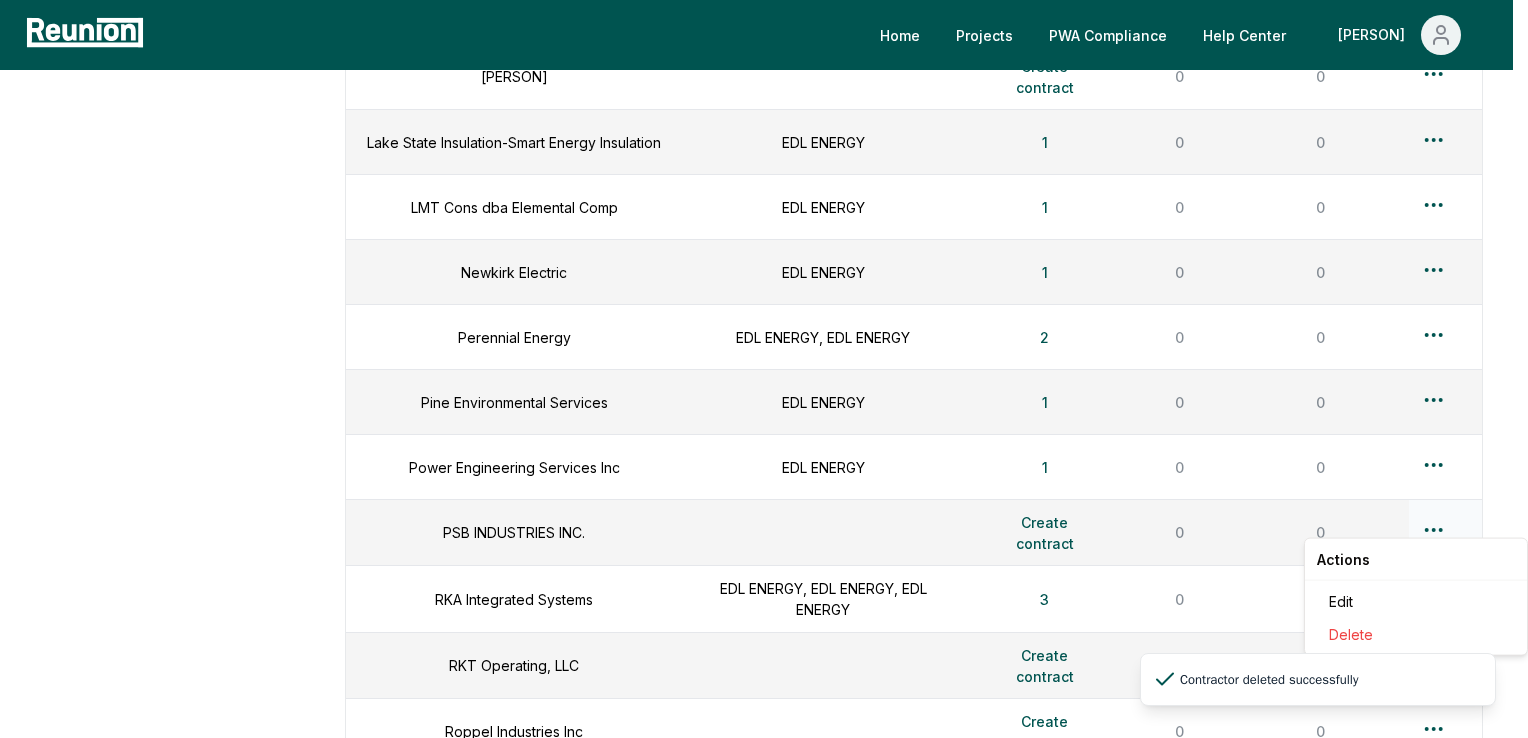 click on "Please visit us on your desktop We're working on making our marketplace mobile-friendly. For now, please visit Reunion on a desktop computer. Home Projects PWA Compliance Help Center [PERSON] Dashboard Contractors Contracts Employees Apprenticeship Programs Payroll Reports Access Management Penalties Cure Payments CSV Upload Contractors Manage contractors for your projects. Add contractor Contractor name Subcontractor to Contracts Employees Apprentice programs Adsorption Research Inc EDL ENERGY 1 0 0 Air Specialty & Equipment Co EDL ENERGY 1 0 0 Airgas USA LLC, (Multiple) Create contract 0 0 Alcon Mechanical Piping, Inc. EDL ENERGY, EDL ENERGY 2 0 0 Apo Pumps & Compressors EDL ENERGY 1 0 0 Applied Process Equipment Create contract 0 0 BEL Environmental Engineering EDL ENERGY 1 0 0 Bolt Construction, Inc. EDL ENERGY 1 0 0 Busch, LLC EDL ENERGY, EDL ENERGY 2 0 0 Butchko Electric EDL ENERGY, EDL ENERGY 2 0 0 City Machine Technologies EDL ENERGY 1 0 0 CNC Environmental LLC EDL ENERGY 1 0 0 EDL ENERGY 1 0 0 1 0 0 1 0" at bounding box center (764, 585) 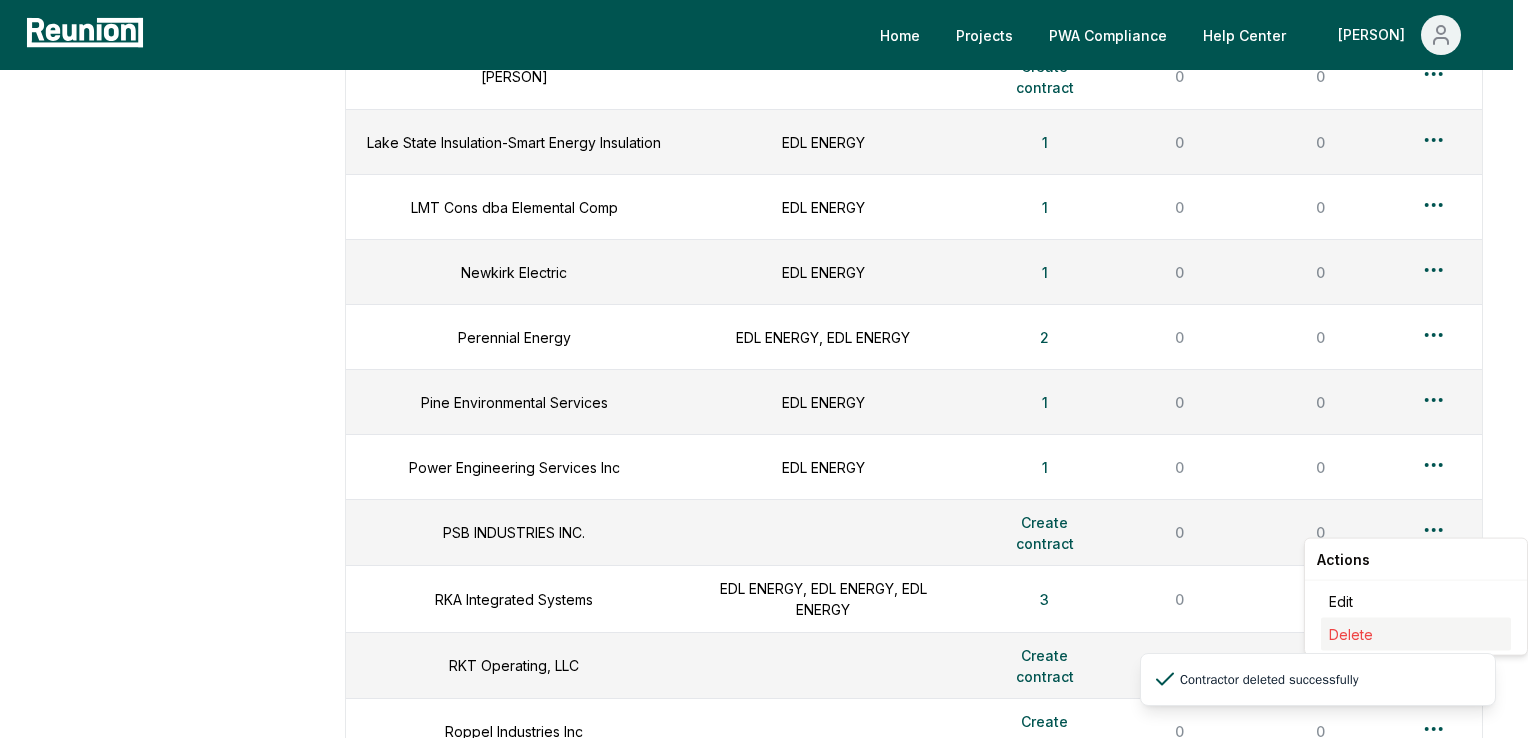 click on "Delete" at bounding box center (1416, 634) 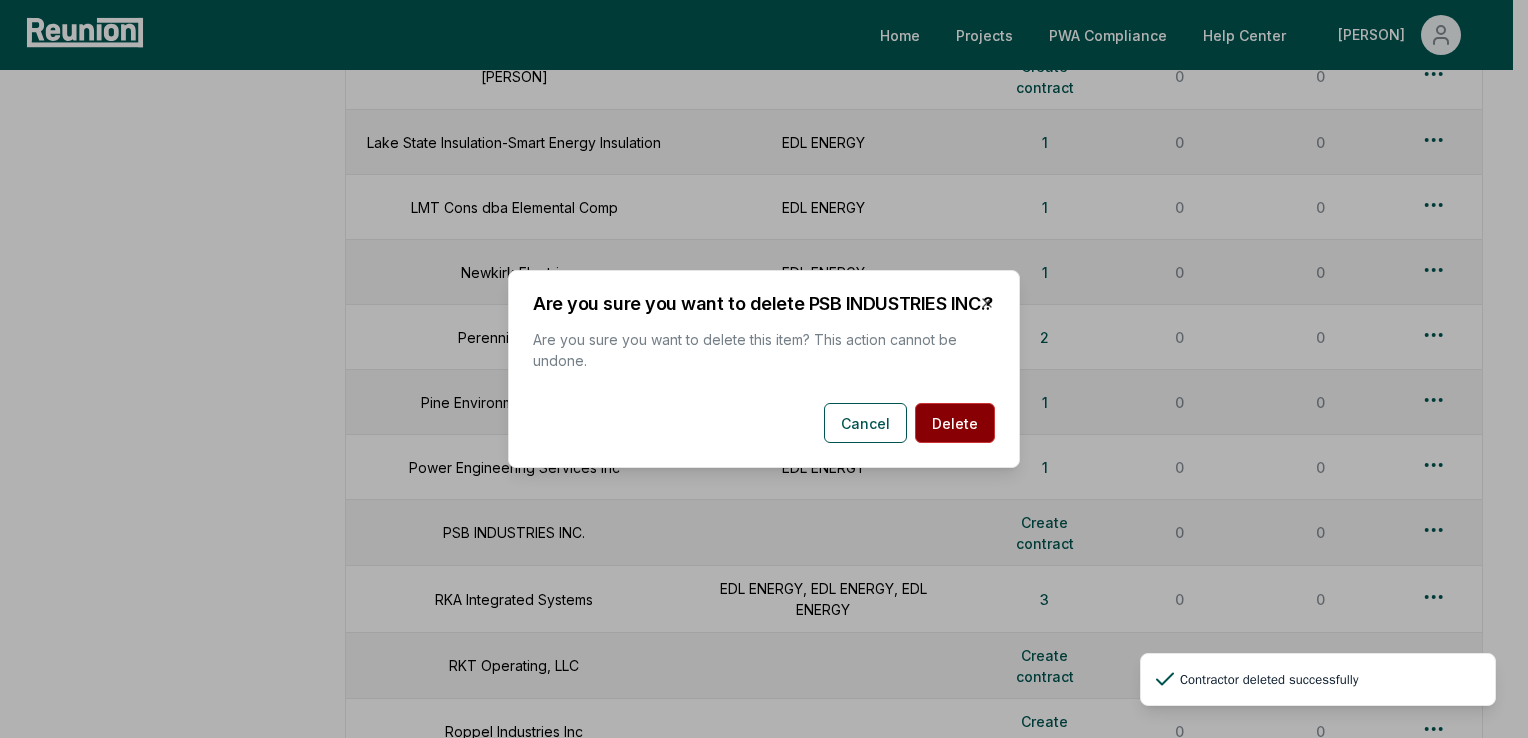 click on "Delete" at bounding box center (955, 423) 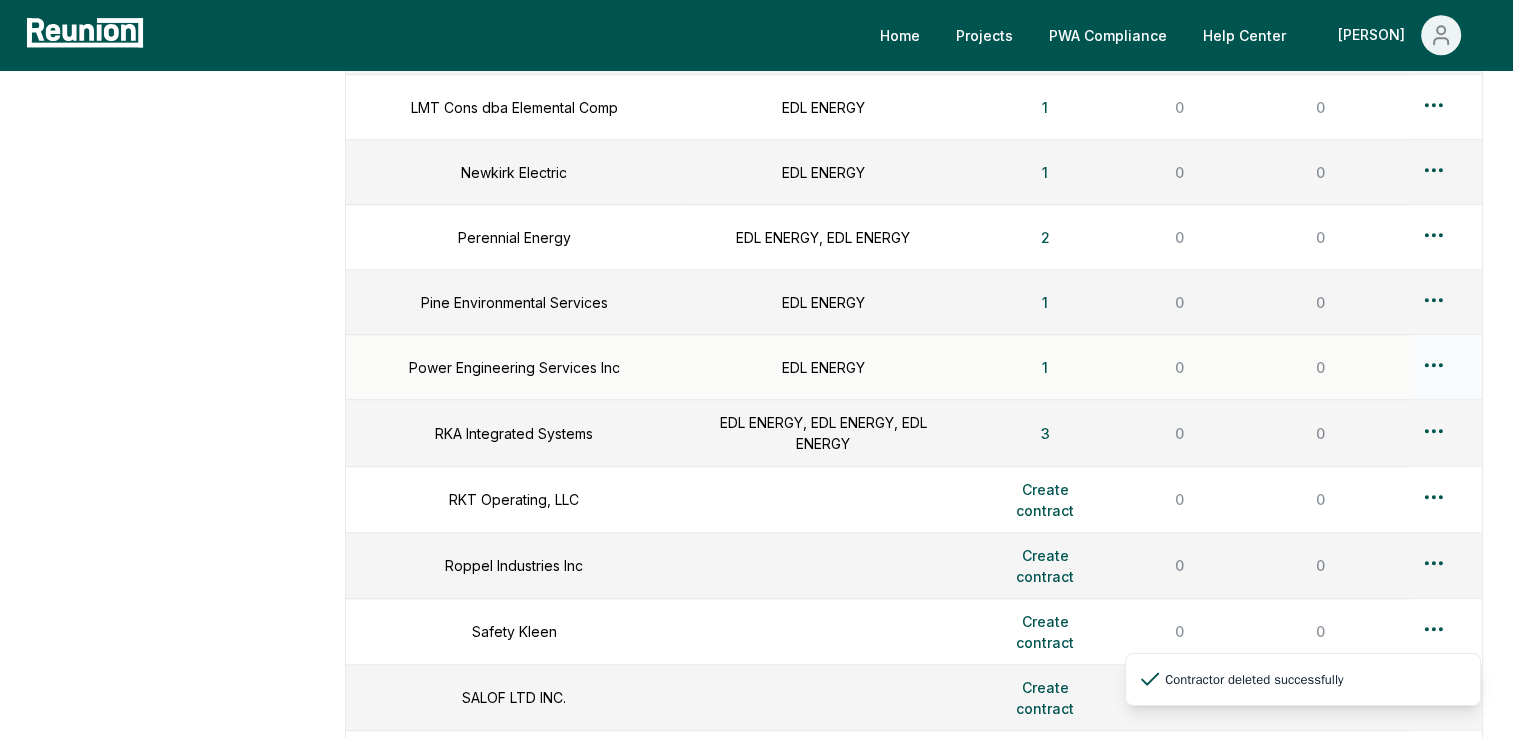 scroll, scrollTop: 1700, scrollLeft: 0, axis: vertical 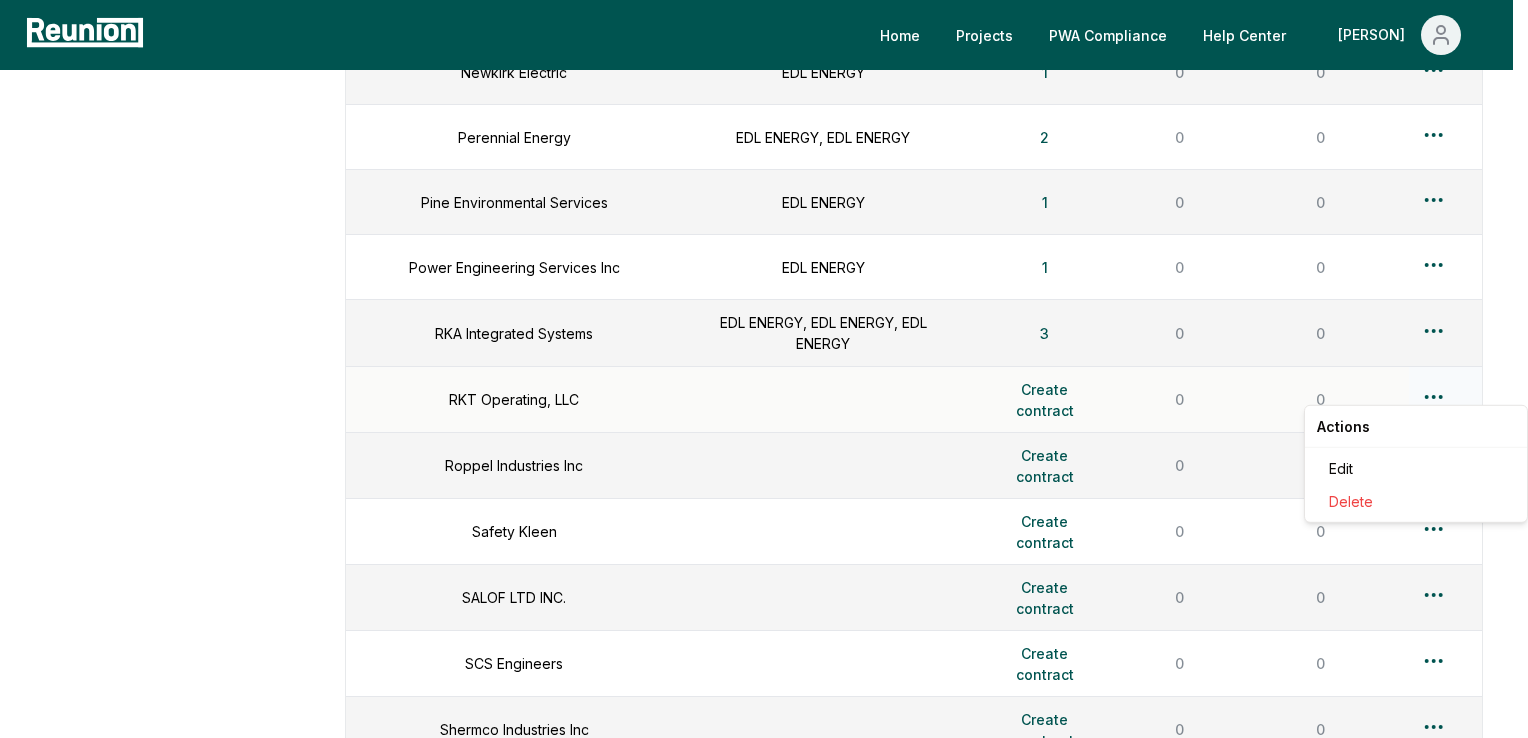 click on "Please visit us on your desktop We're working on making our marketplace mobile-friendly. For now, please visit Reunion on a desktop computer. Home Projects PWA Compliance Help Center [PERSON] Dashboard Contractors Contracts Employees Apprenticeship Programs Payroll Reports Access Management Penalties Cure Payments CSV Upload Contractors Manage contractors for your projects. Add contractor Contractor name Subcontractor to Contracts Employees Apprentice programs Adsorption Research Inc EDL ENERGY 1 0 0 Air Specialty & Equipment Co EDL ENERGY 1 0 0 Airgas USA LLC, (Multiple) Create contract 0 0 Alcon Mechanical Piping, Inc. EDL ENERGY, EDL ENERGY 2 0 0 Apo Pumps & Compressors EDL ENERGY 1 0 0 Applied Process Equipment Create contract 0 0 BEL Environmental Engineering EDL ENERGY 1 0 0 Bolt Construction, Inc. EDL ENERGY 1 0 0 Busch, LLC EDL ENERGY, EDL ENERGY 2 0 0 Butchko Electric EDL ENERGY, EDL ENERGY 2 0 0 City Machine Technologies EDL ENERGY 1 0 0 CNC Environmental LLC EDL ENERGY 1 0 0 EDL ENERGY 1 0 0 1 0 0 1 0" at bounding box center [764, 352] 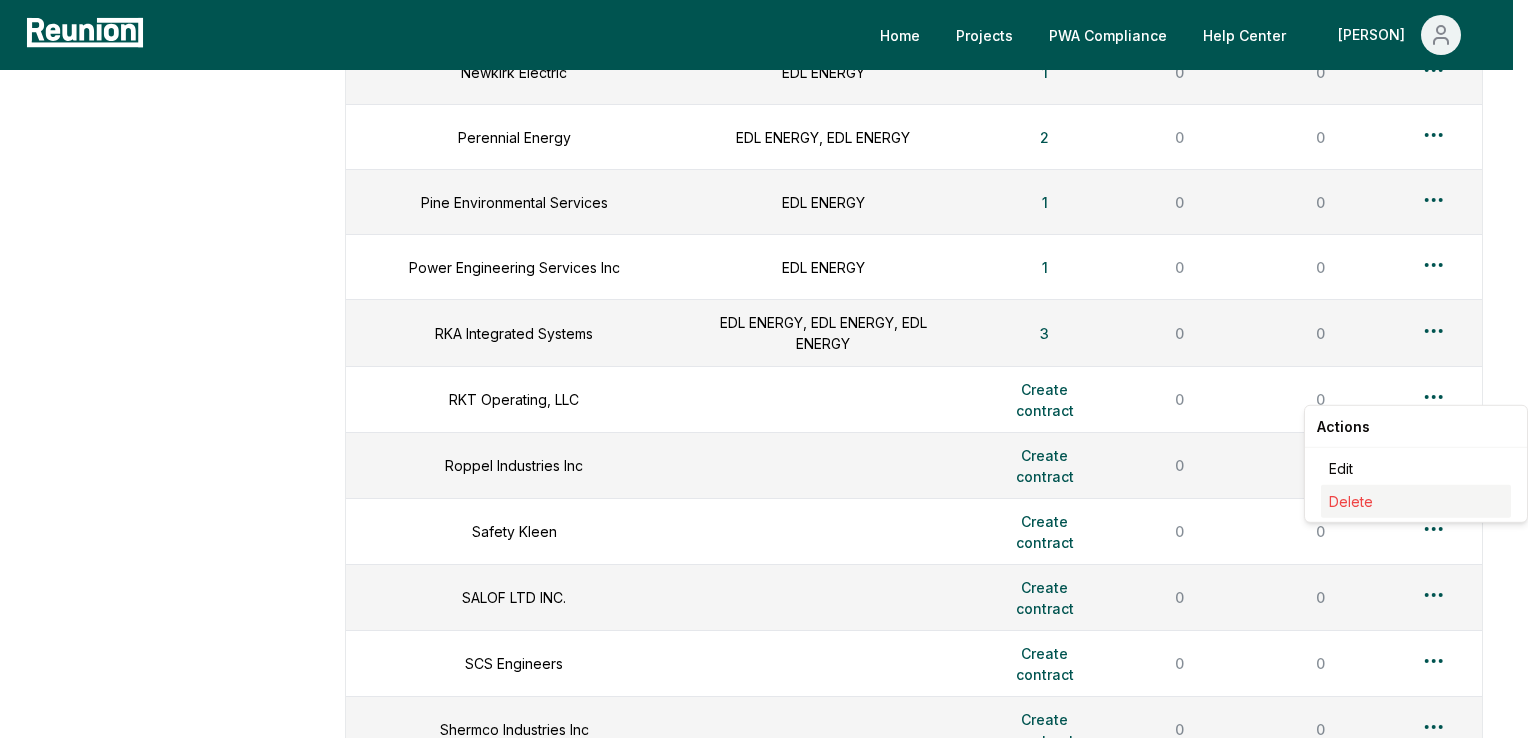 click on "Delete" at bounding box center (1351, 501) 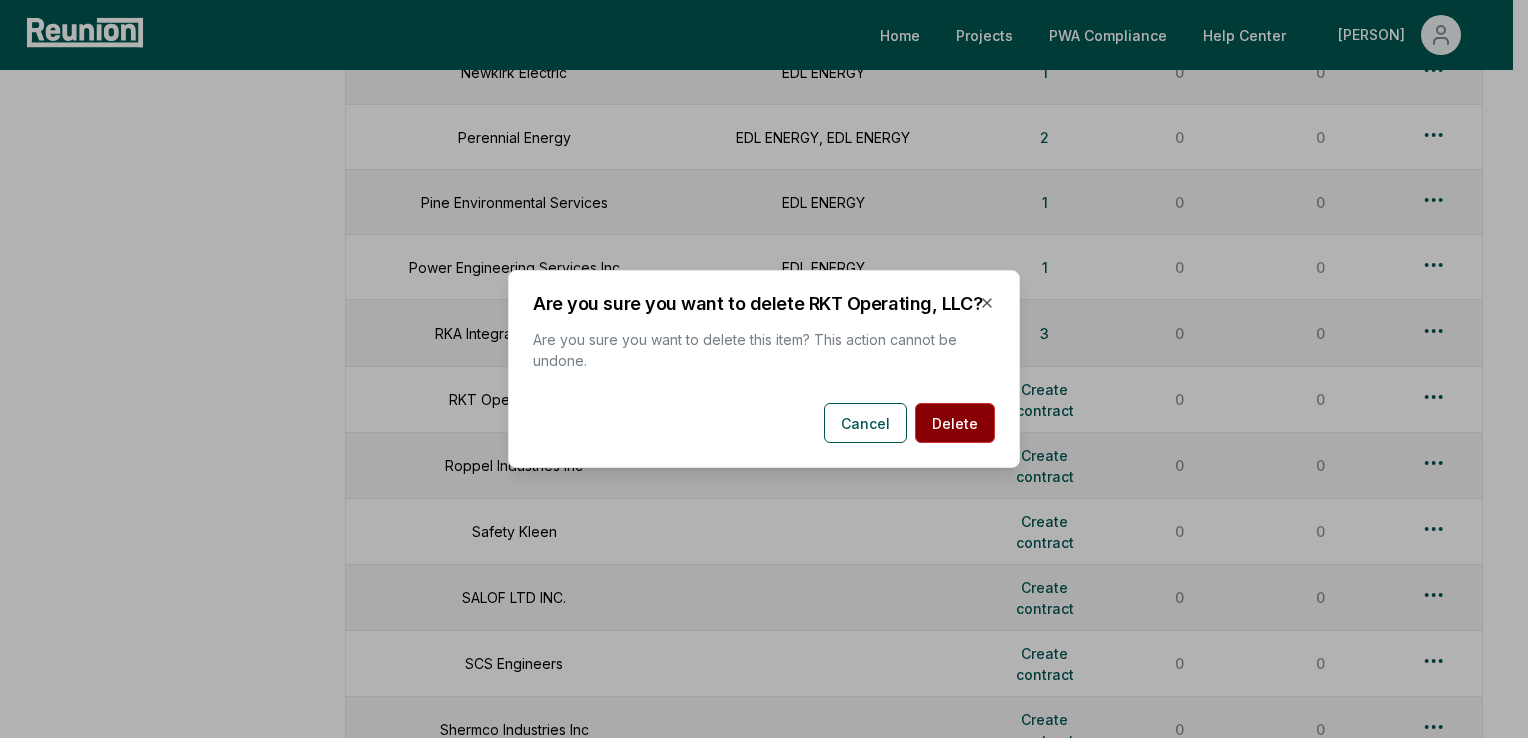 click on "Delete" at bounding box center (955, 423) 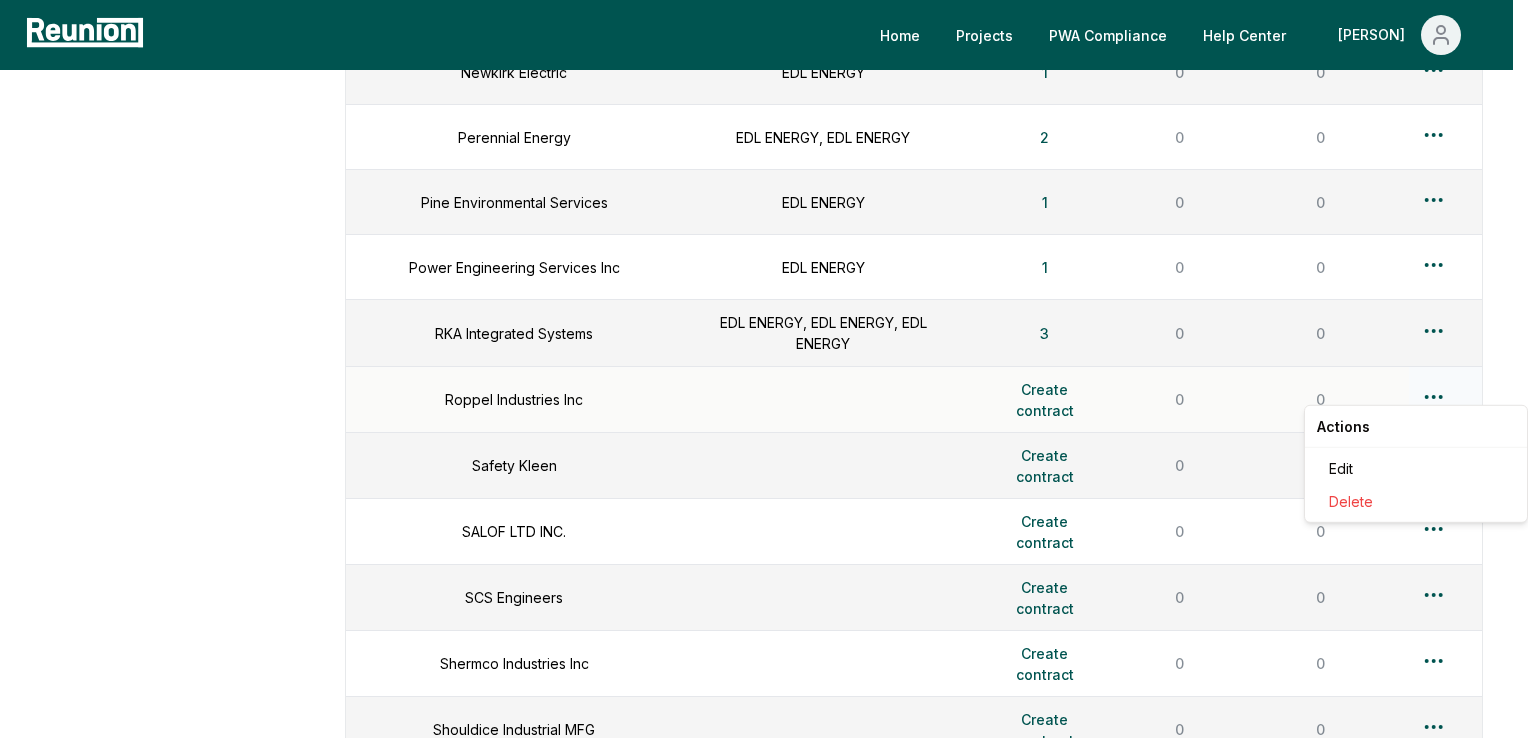 click on "Please visit us on your desktop We're working on making our marketplace mobile-friendly. For now, please visit Reunion on a desktop computer. Home Projects PWA Compliance Help Center [PERSON] Dashboard Contractors Contracts Employees Apprenticeship Programs Payroll Reports Access Management Penalties Cure Payments CSV Upload Contractors Manage contractors for your projects. Add contractor Contractor name Subcontractor to Contracts Employees Apprentice programs Adsorption Research Inc EDL ENERGY 1 0 0 Air Specialty & Equipment Co EDL ENERGY 1 0 0 Airgas USA LLC, (Multiple) Create contract 0 0 Alcon Mechanical Piping, Inc. EDL ENERGY, EDL ENERGY 2 0 0 Apo Pumps & Compressors EDL ENERGY 1 0 0 Applied Process Equipment Create contract 0 0 BEL Environmental Engineering EDL ENERGY 1 0 0 Bolt Construction, Inc. EDL ENERGY 1 0 0 Busch, LLC EDL ENERGY, EDL ENERGY 2 0 0 Butchko Electric EDL ENERGY, EDL ENERGY 2 0 0 City Machine Technologies EDL ENERGY 1 0 0 CNC Environmental LLC EDL ENERGY 1 0 0 EDL ENERGY 1 0 0 1 0 0 1 0" at bounding box center (764, 319) 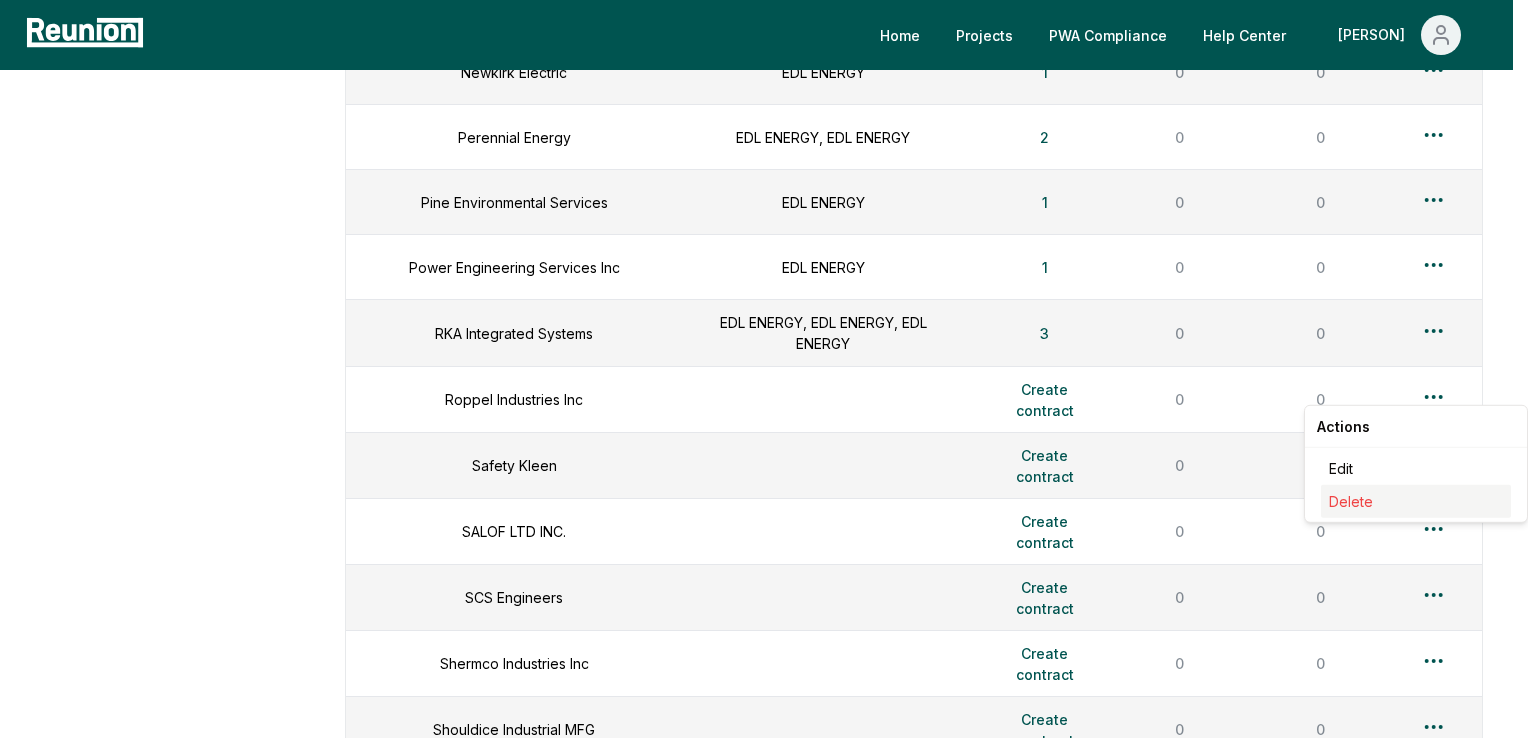 click on "Delete" at bounding box center [1416, 501] 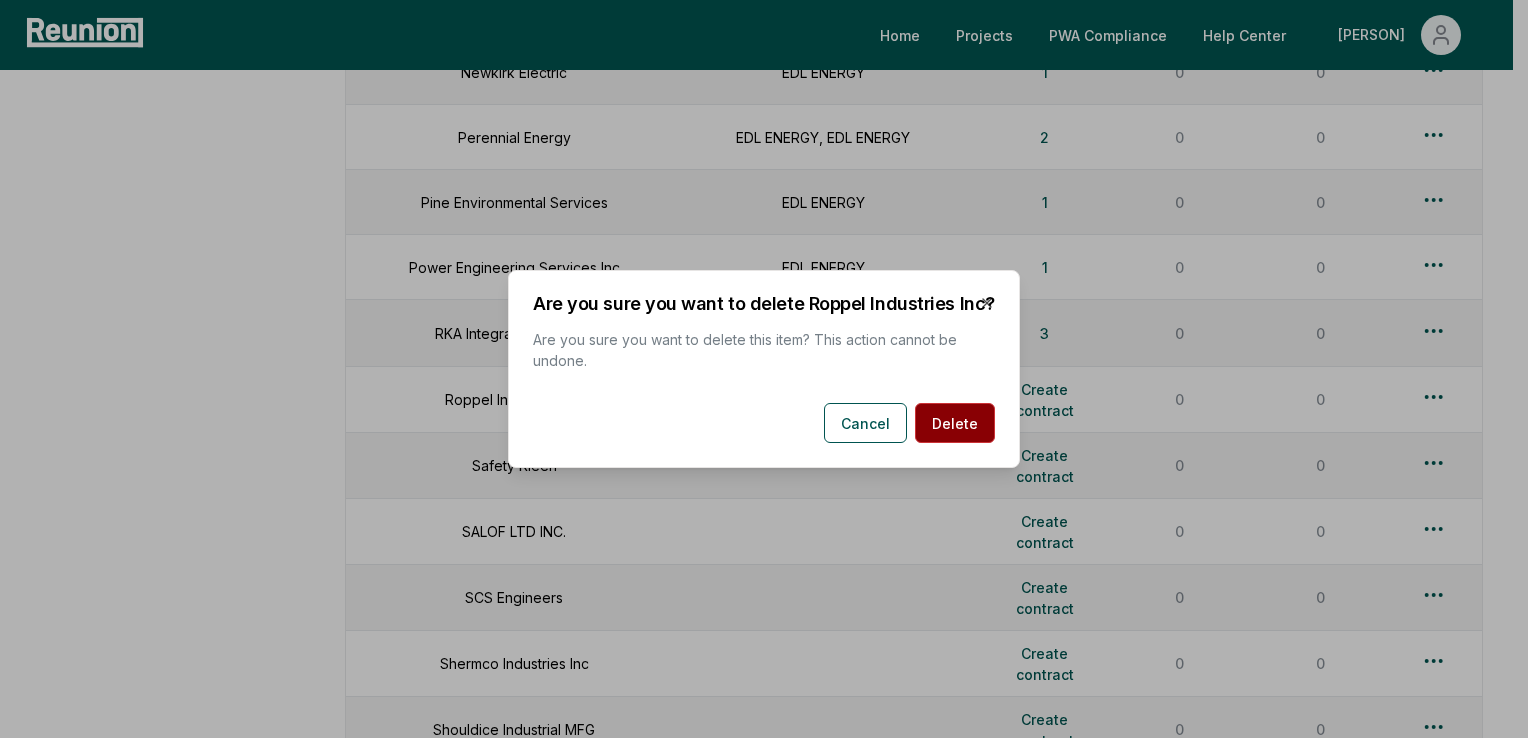 click on "Delete" at bounding box center (955, 423) 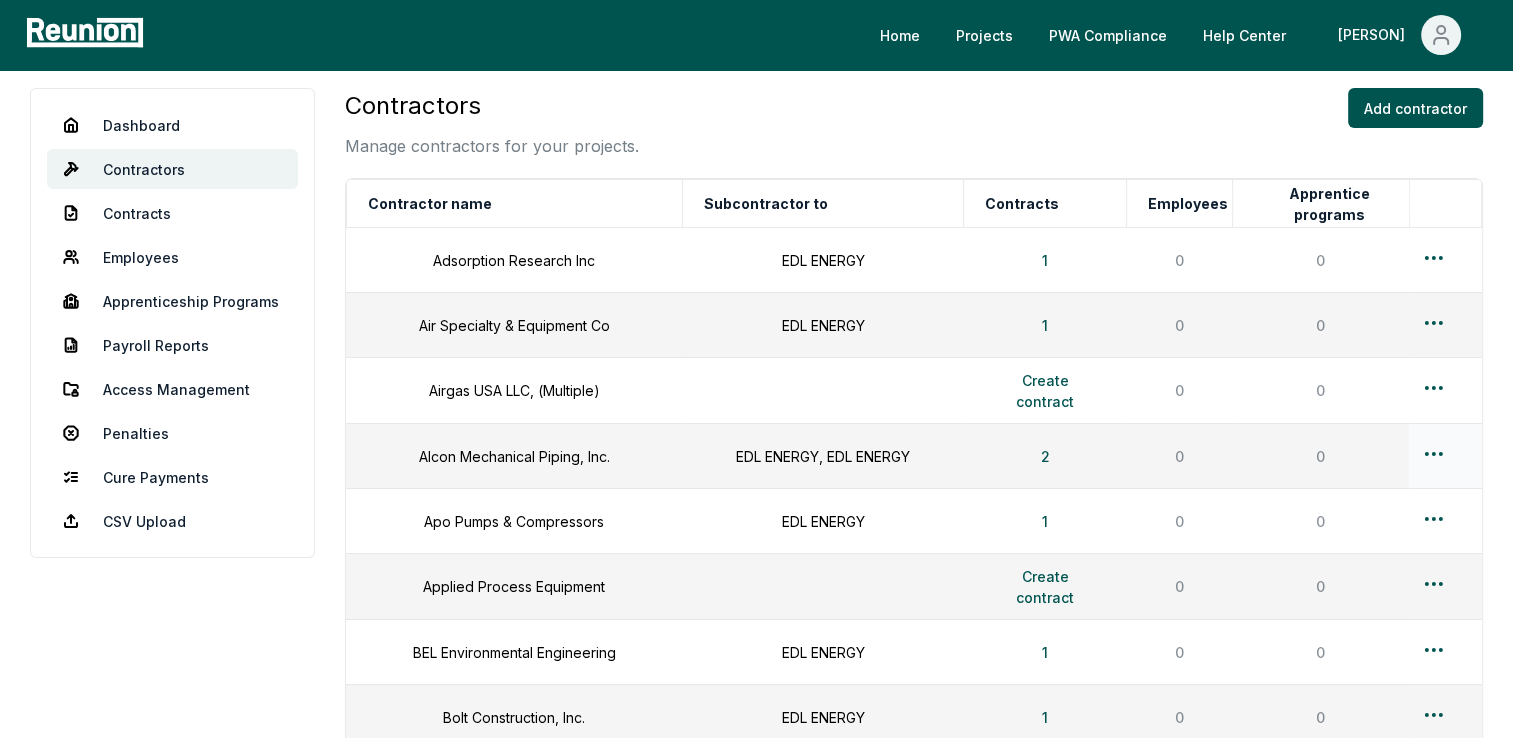scroll, scrollTop: 0, scrollLeft: 0, axis: both 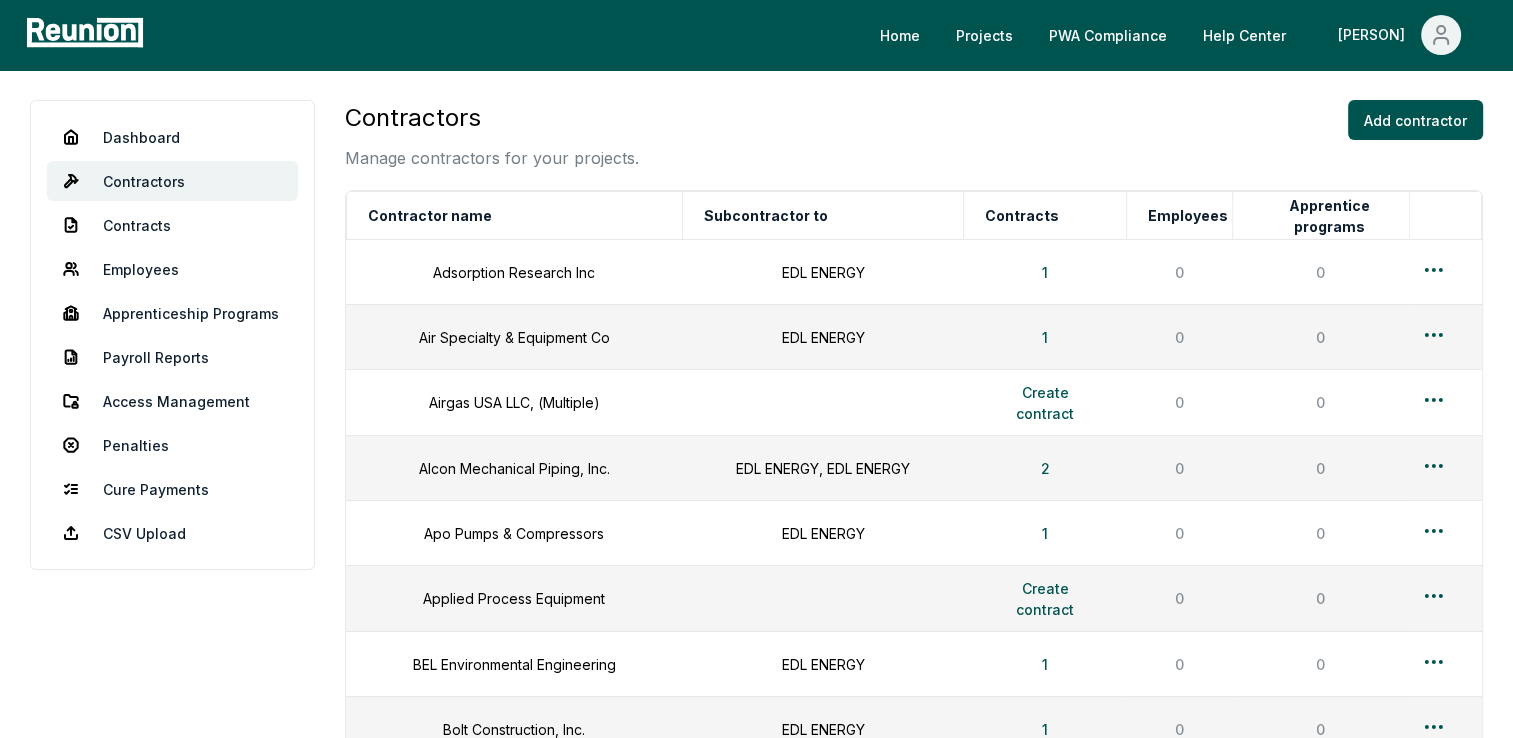 click on "Dashboard Contractors Contracts Employees Apprenticeship Programs Payroll Reports Access Management Penalties Cure Payments CSV Upload" at bounding box center [172, 2021] 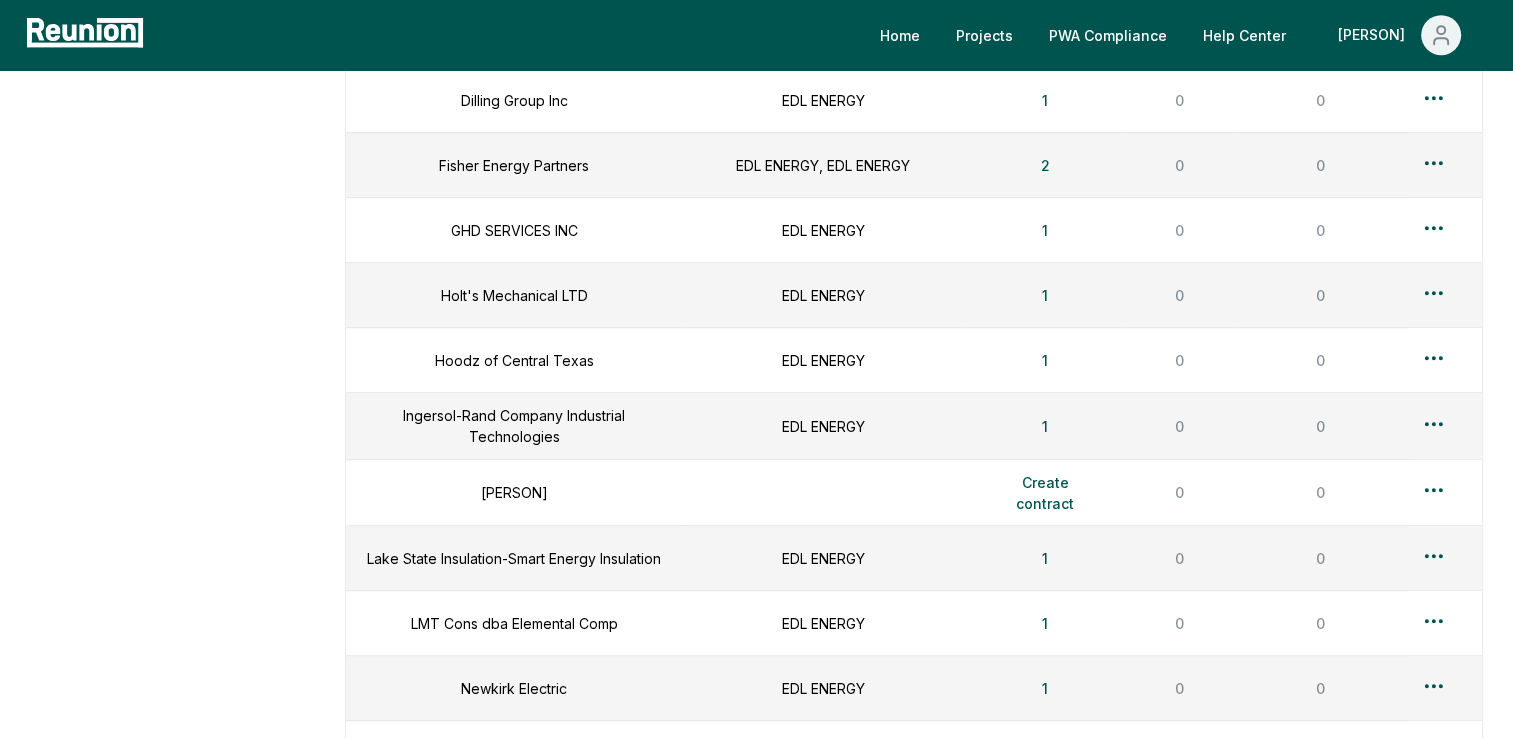 scroll, scrollTop: 1100, scrollLeft: 0, axis: vertical 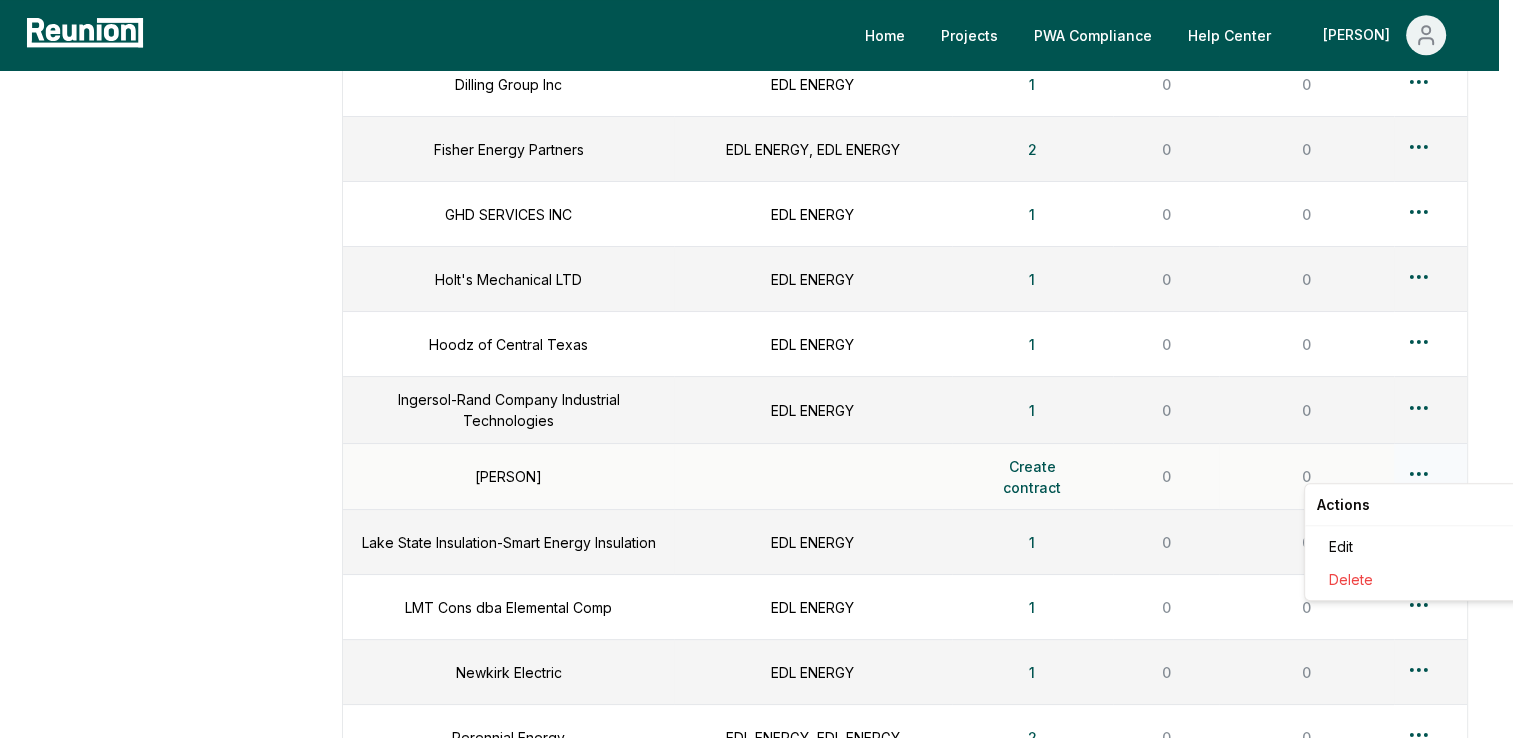 click on "Please visit us on your desktop We're working on making our marketplace mobile-friendly. For now, please visit Reunion on a desktop computer. Home Projects PWA Compliance Help Center [PERSON] Dashboard Contractors Contracts Employees Apprenticeship Programs Payroll Reports Access Management Penalties Cure Payments CSV Upload Contractors Manage contractors for your projects. Add contractor Contractor name Subcontractor to Contracts Employees Apprentice programs Adsorption Research Inc EDL ENERGY 1 0 0 Air Specialty & Equipment Co EDL ENERGY 1 0 0 Airgas USA LLC, (Multiple) Create contract 0 0 Alcon Mechanical Piping, Inc. EDL ENERGY, EDL ENERGY 2 0 0 Apo Pumps & Compressors EDL ENERGY 1 0 0 Applied Process Equipment Create contract 0 0 BEL Environmental Engineering EDL ENERGY 1 0 0 Bolt Construction, Inc. EDL ENERGY 1 0 0 Busch, LLC EDL ENERGY, EDL ENERGY 2 0 0 Butchko Electric EDL ENERGY, EDL ENERGY 2 0 0 City Machine Technologies EDL ENERGY 1 0 0 CNC Environmental LLC EDL ENERGY 1 0 0 EDL ENERGY 1 0 0 1 0 0 1 0" at bounding box center (756, 886) 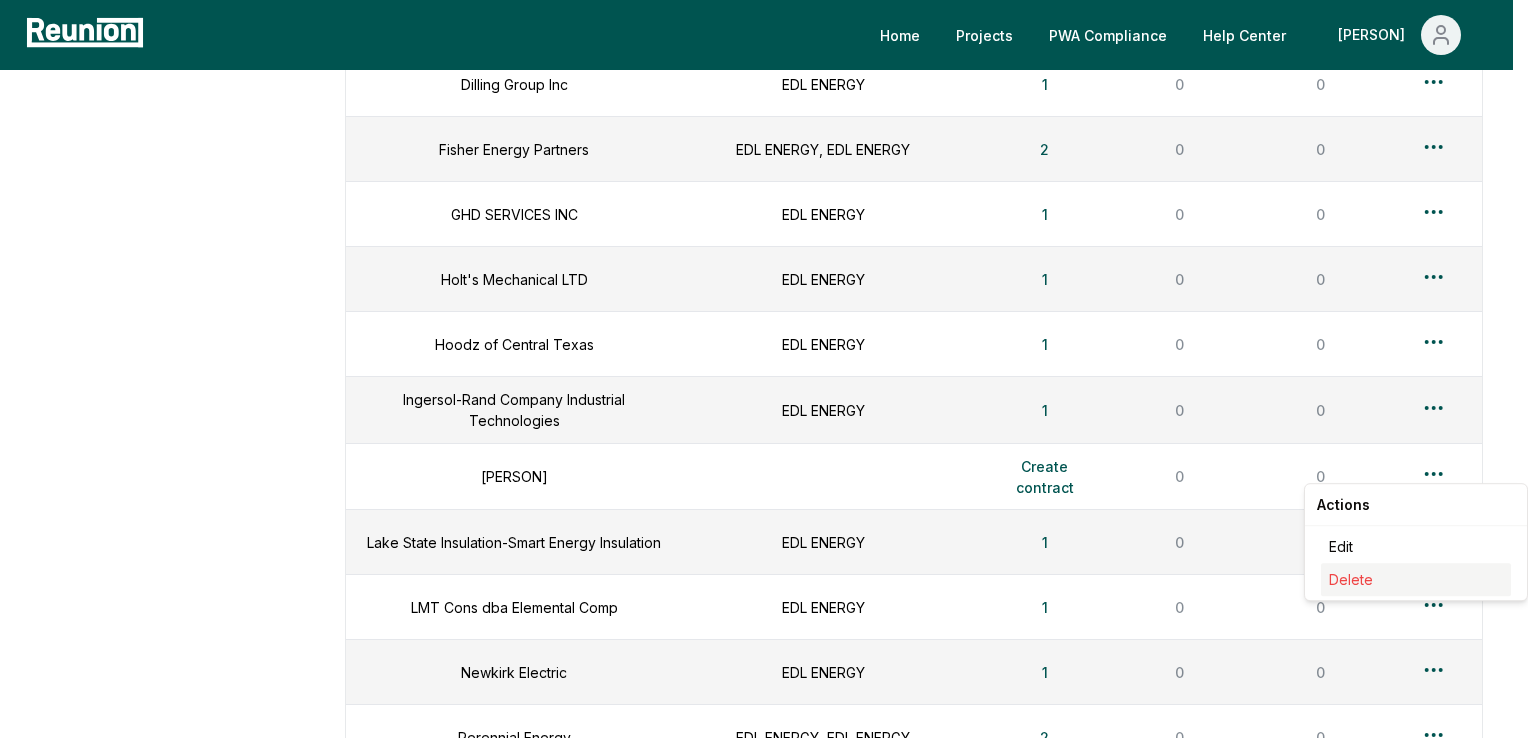 click on "Delete" at bounding box center [1351, 579] 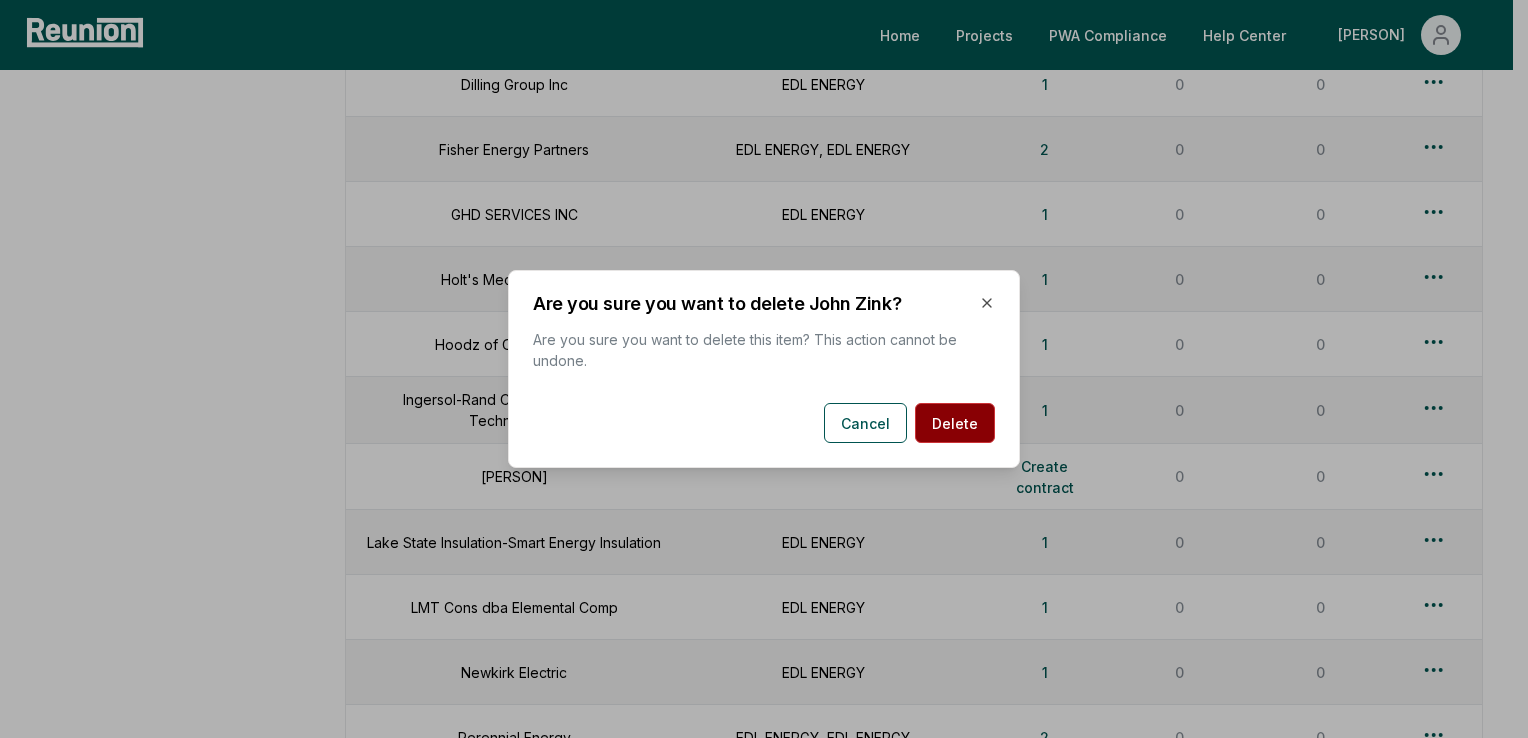 click on "Delete" at bounding box center [955, 423] 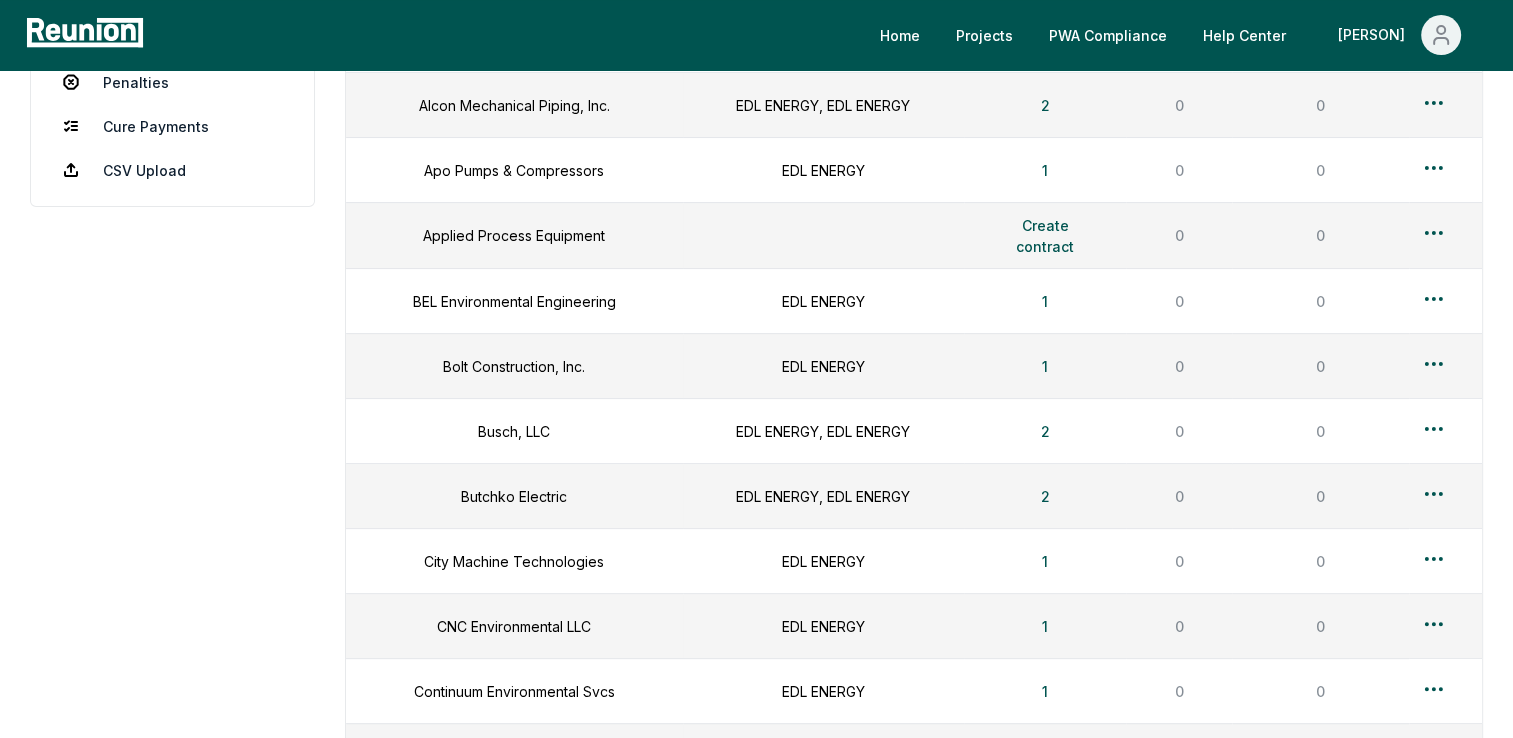 scroll, scrollTop: 0, scrollLeft: 0, axis: both 